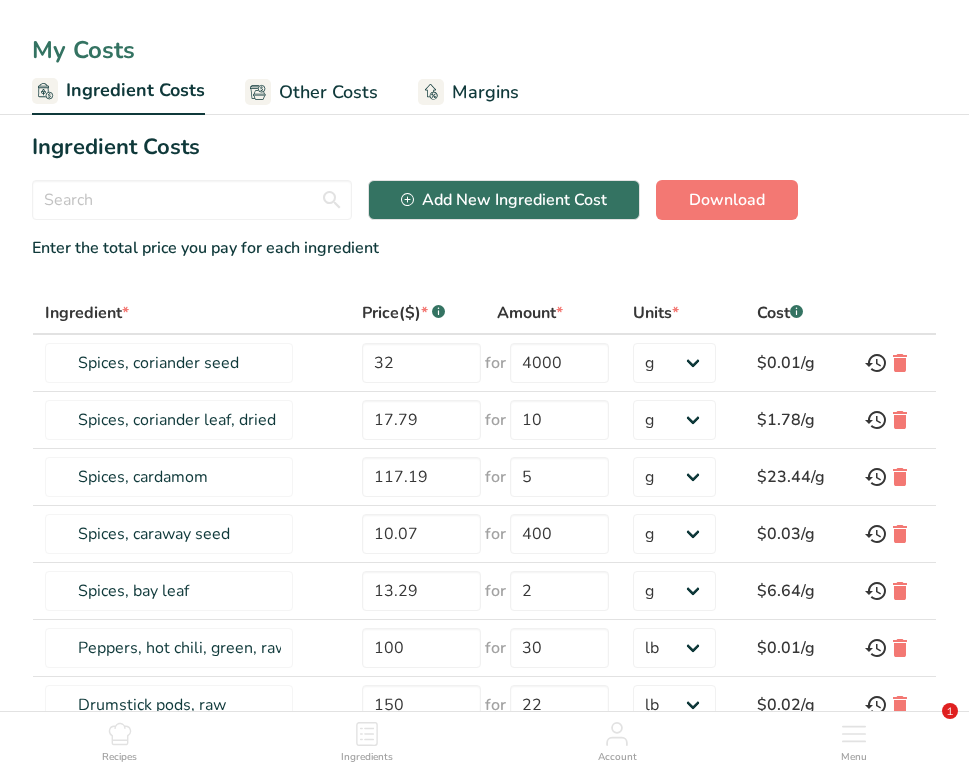 select on "12" 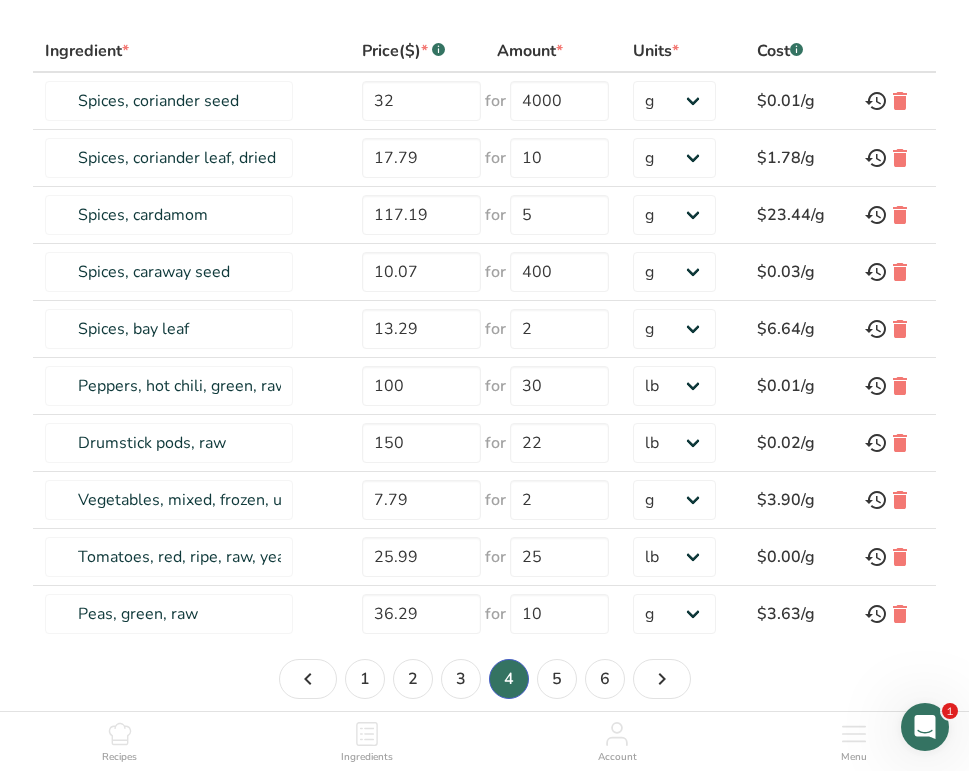 scroll, scrollTop: 0, scrollLeft: 0, axis: both 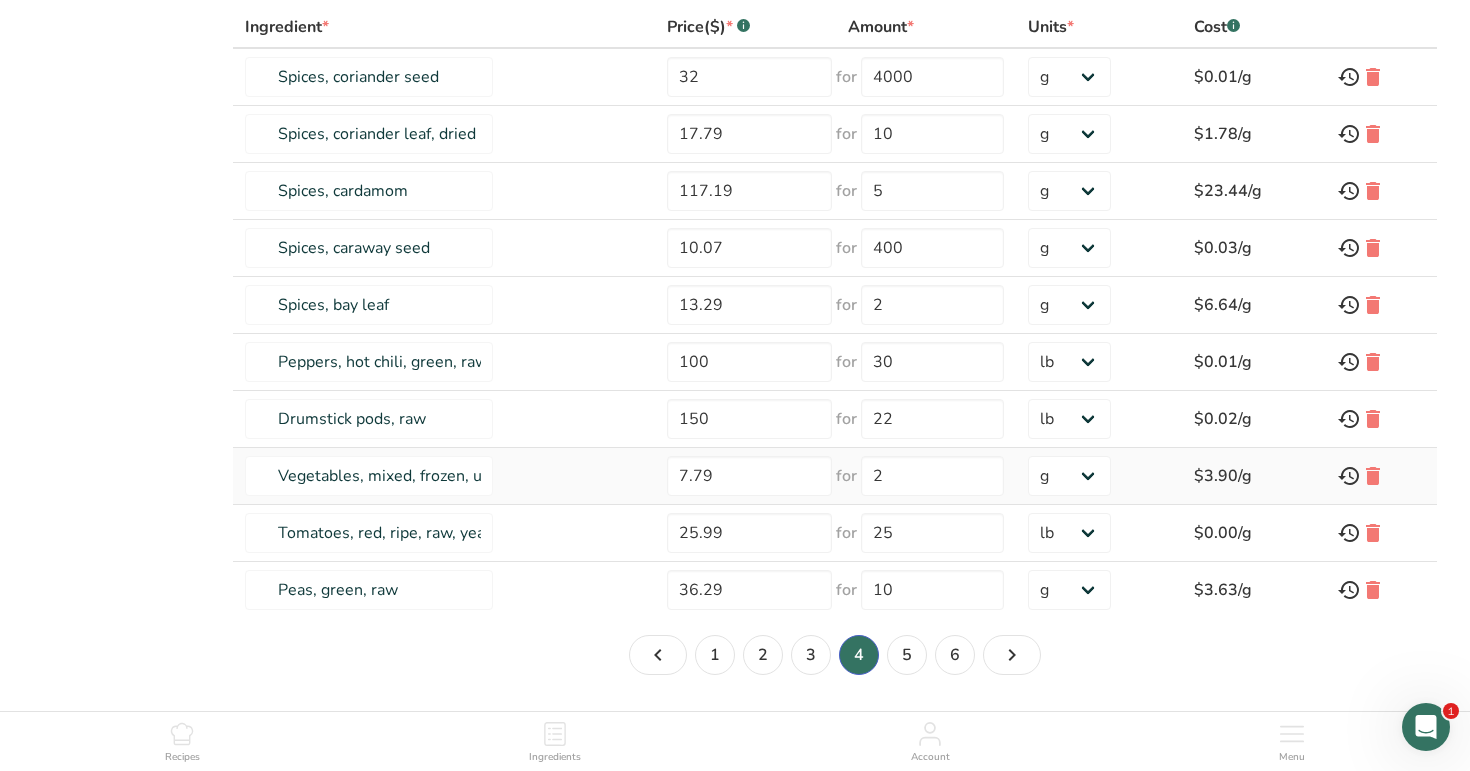select on "12" 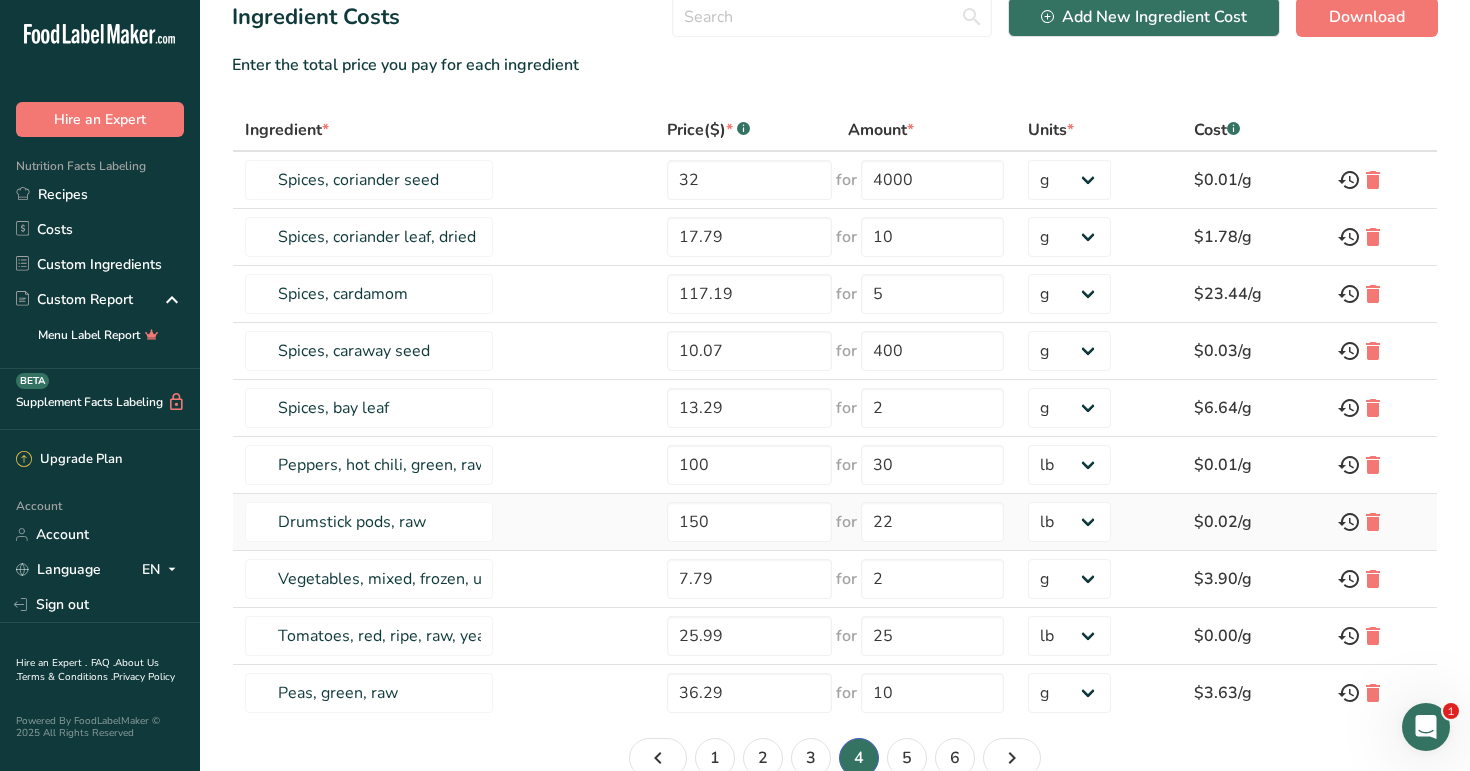 scroll, scrollTop: 136, scrollLeft: 0, axis: vertical 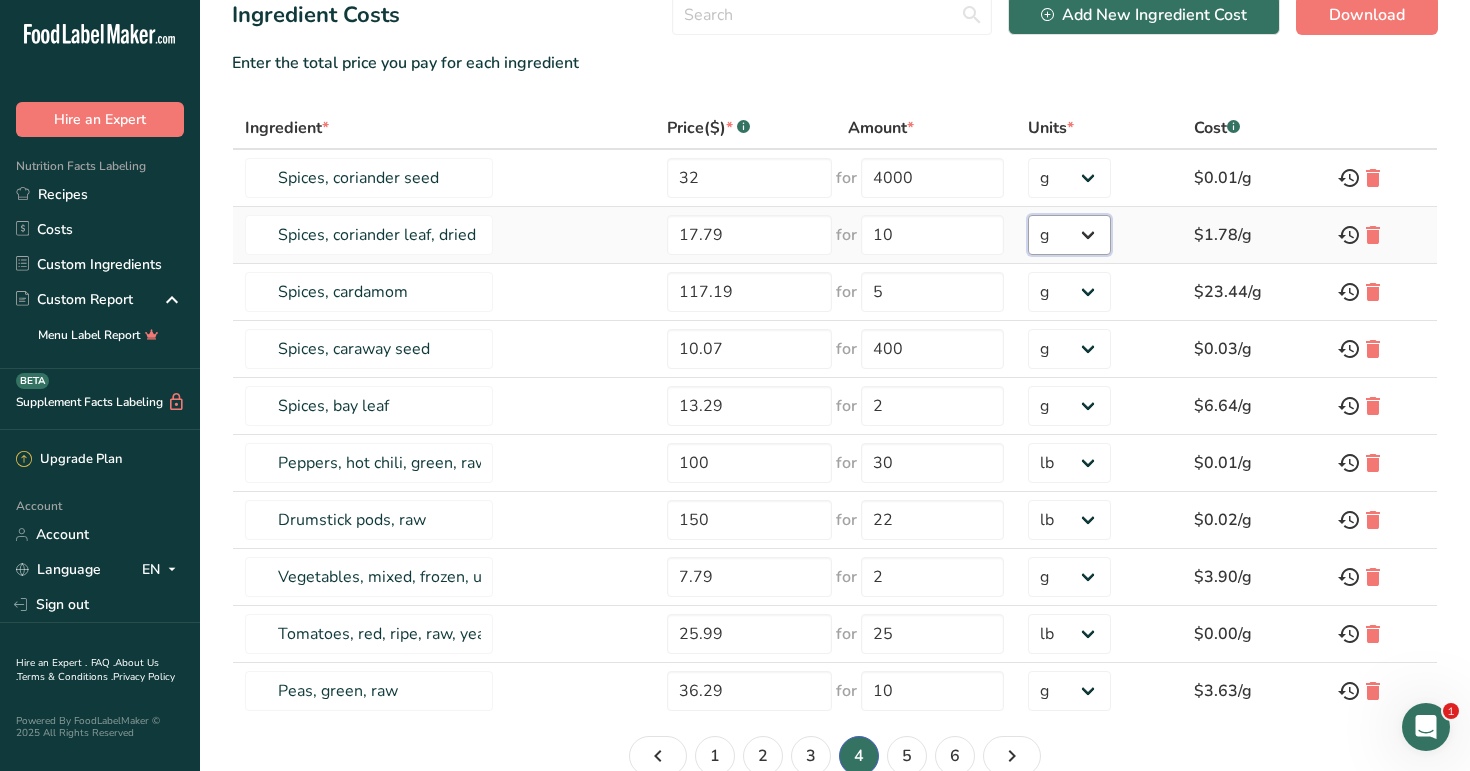 click on "g
kg
mg
mcg
lb
oz" at bounding box center (1069, 235) 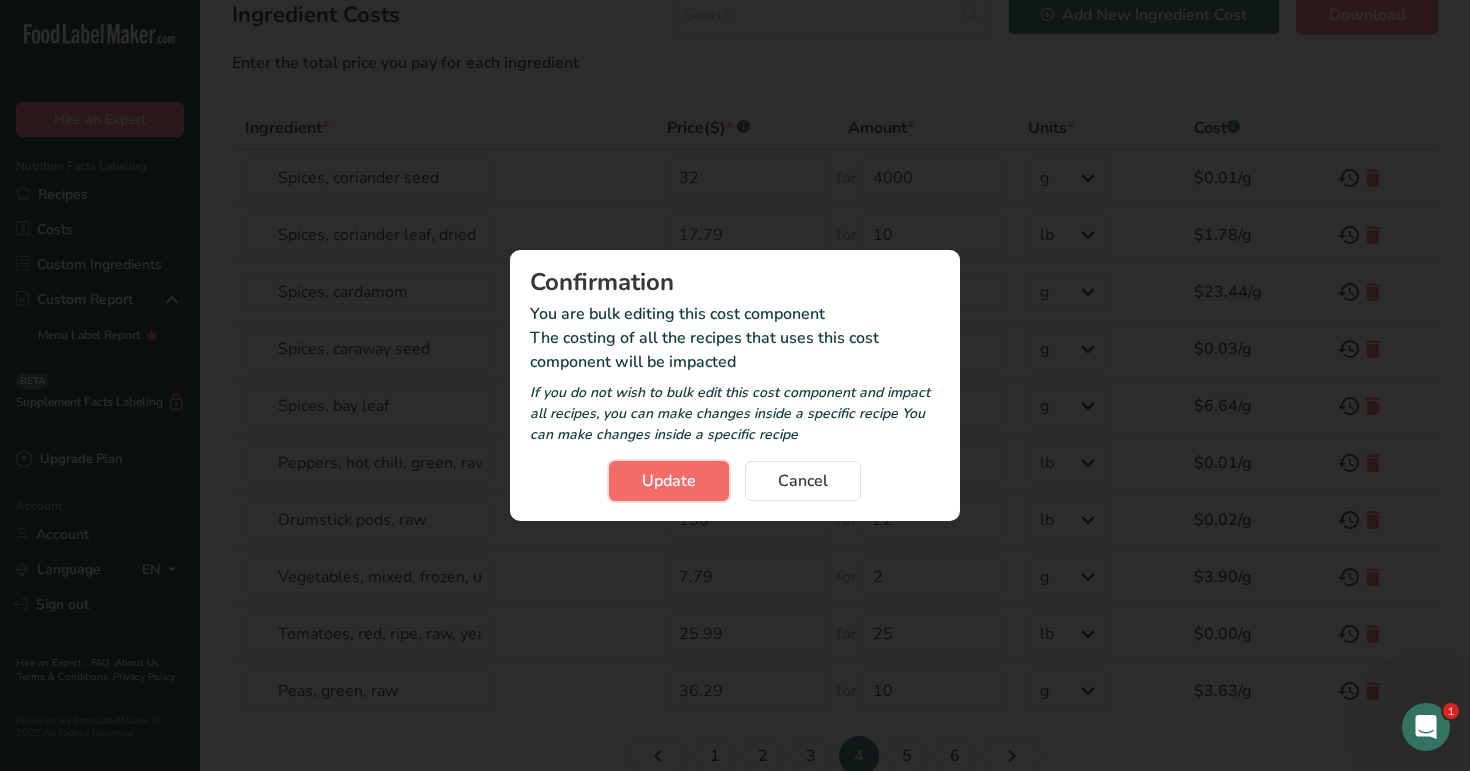 click on "Update" at bounding box center (669, 481) 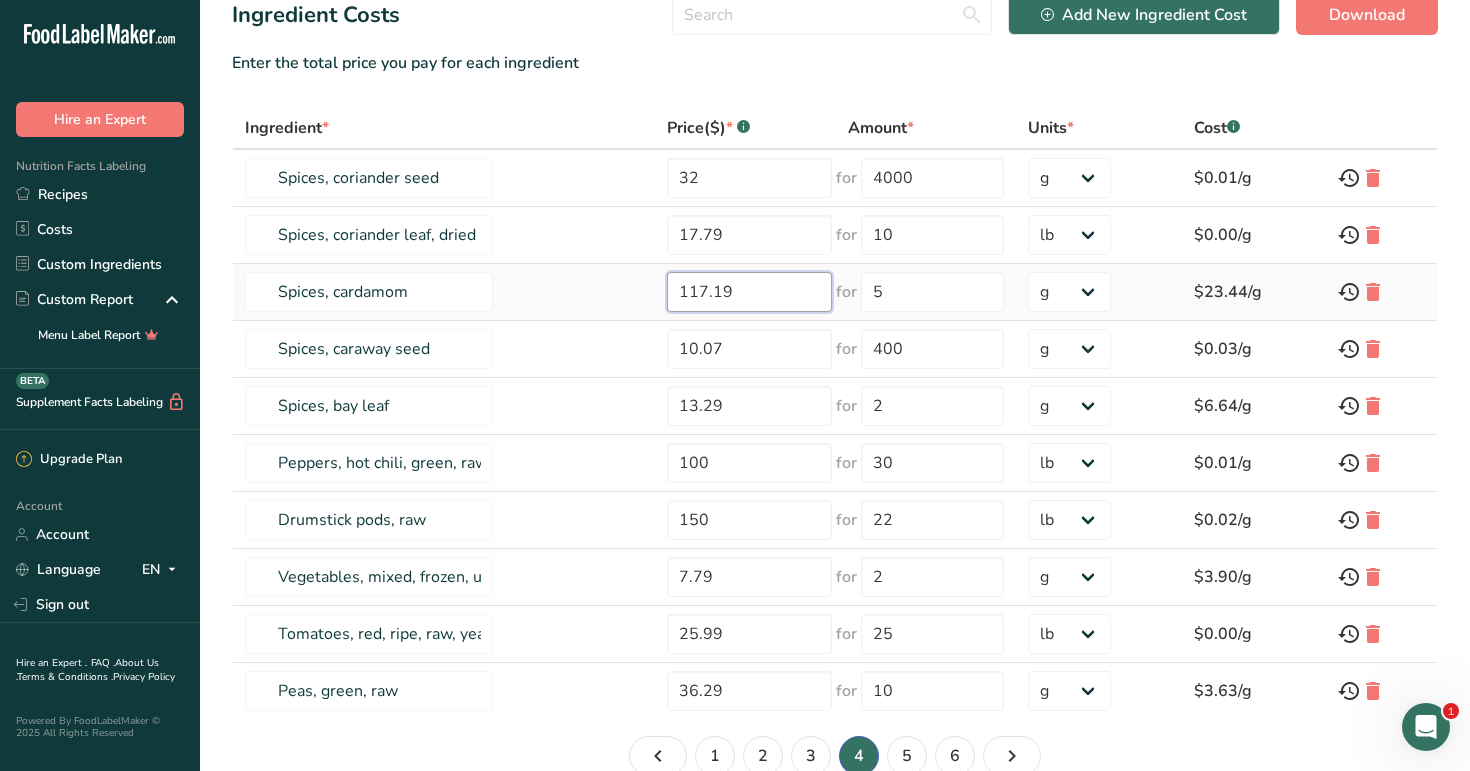 drag, startPoint x: 735, startPoint y: 294, endPoint x: 596, endPoint y: 293, distance: 139.0036 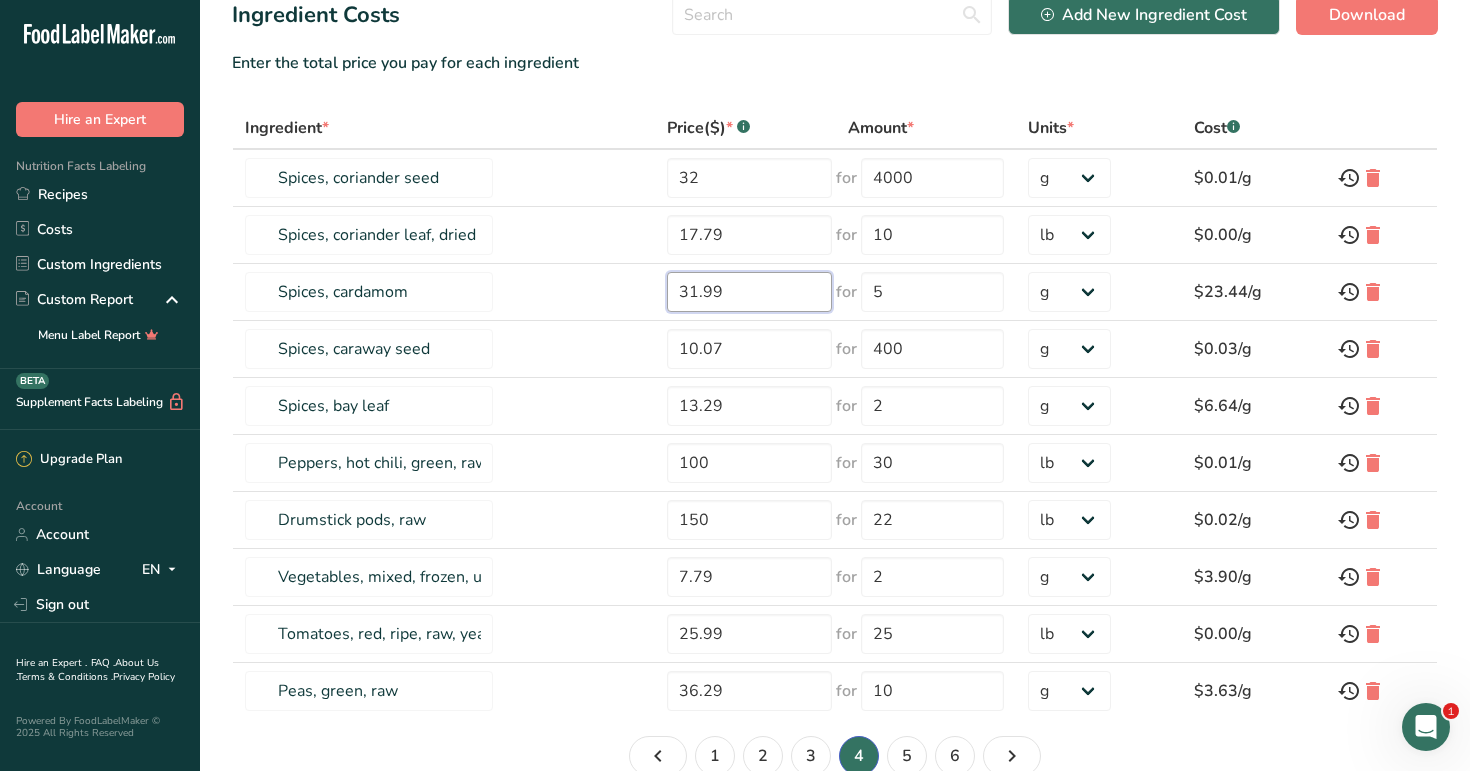 type on "31.99" 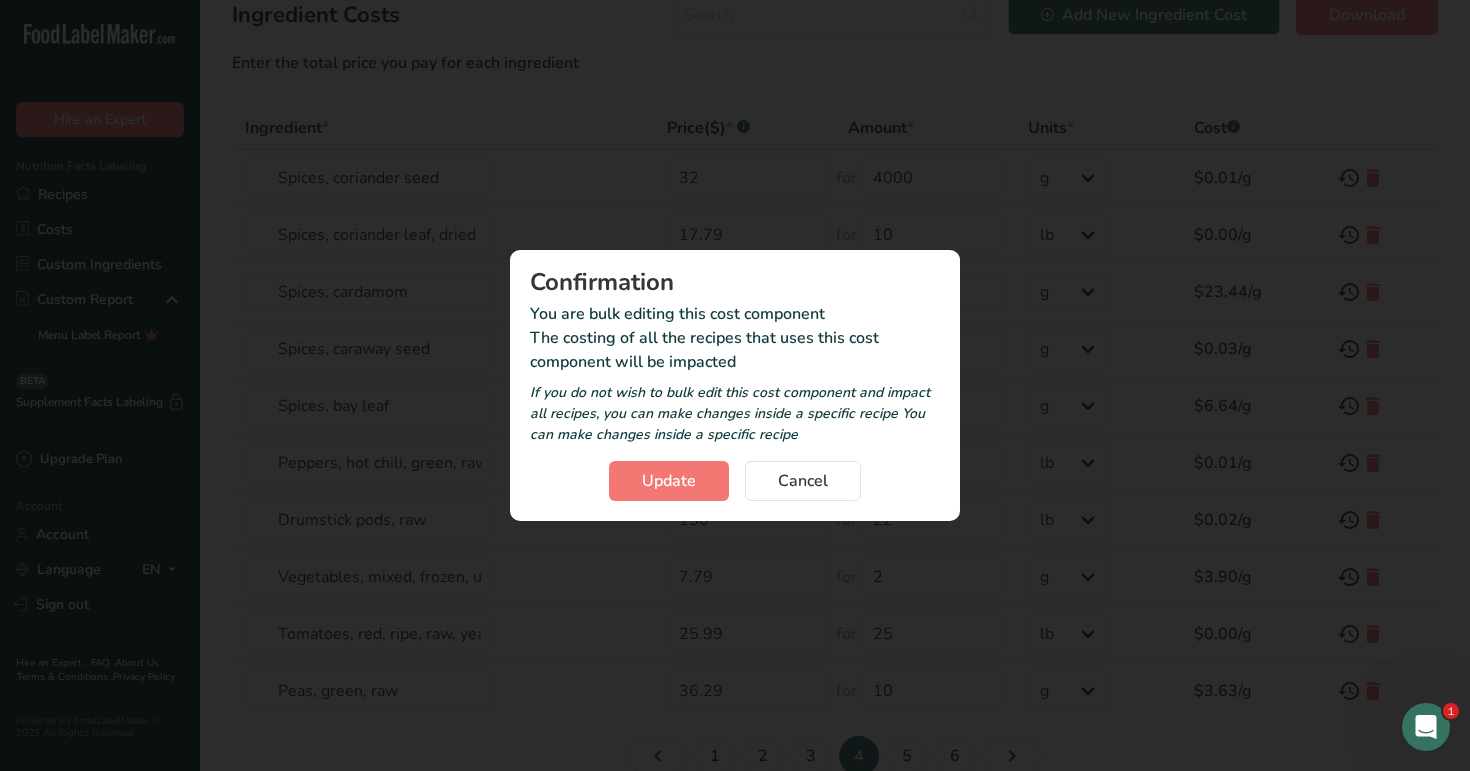 drag, startPoint x: 919, startPoint y: 292, endPoint x: 857, endPoint y: 291, distance: 62.008064 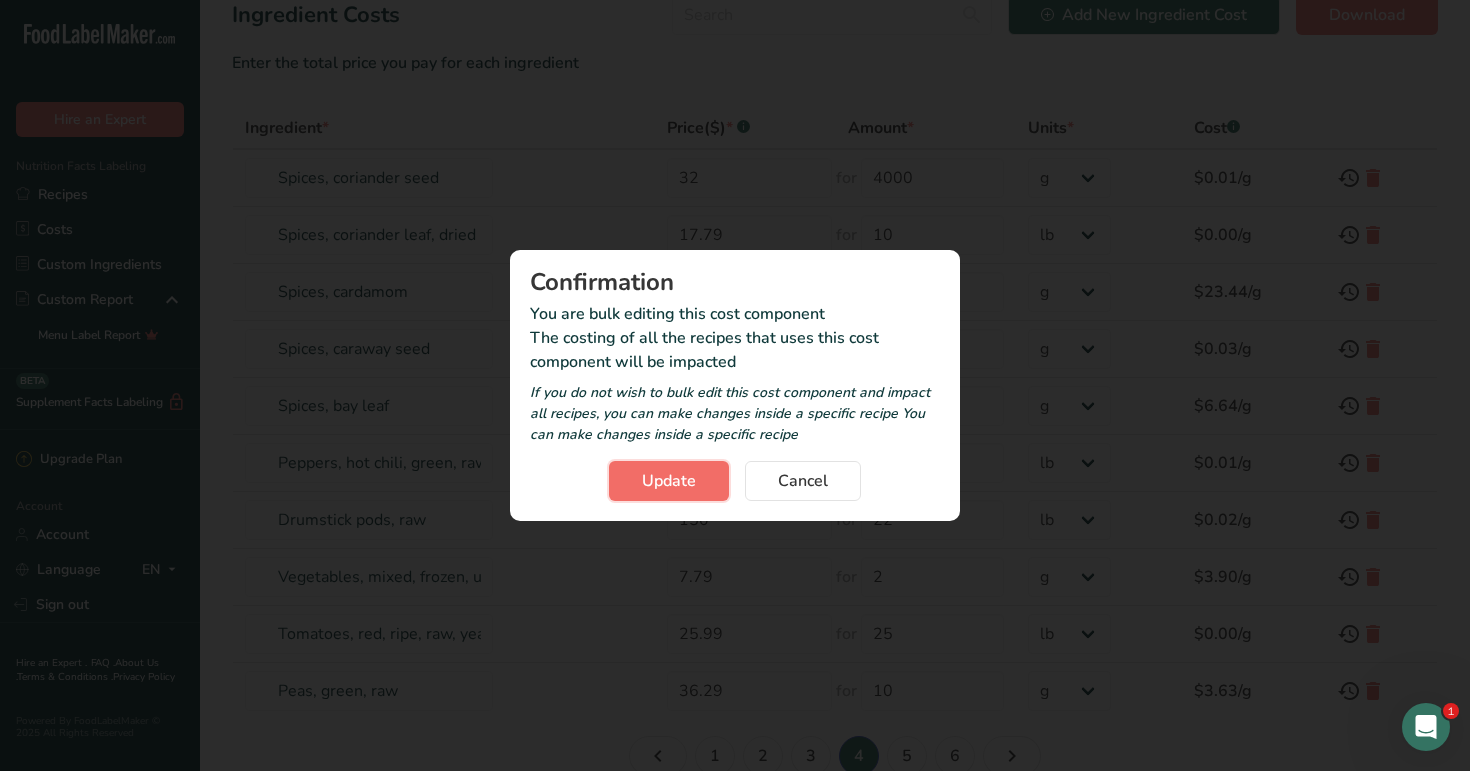 click on "Update" at bounding box center (669, 481) 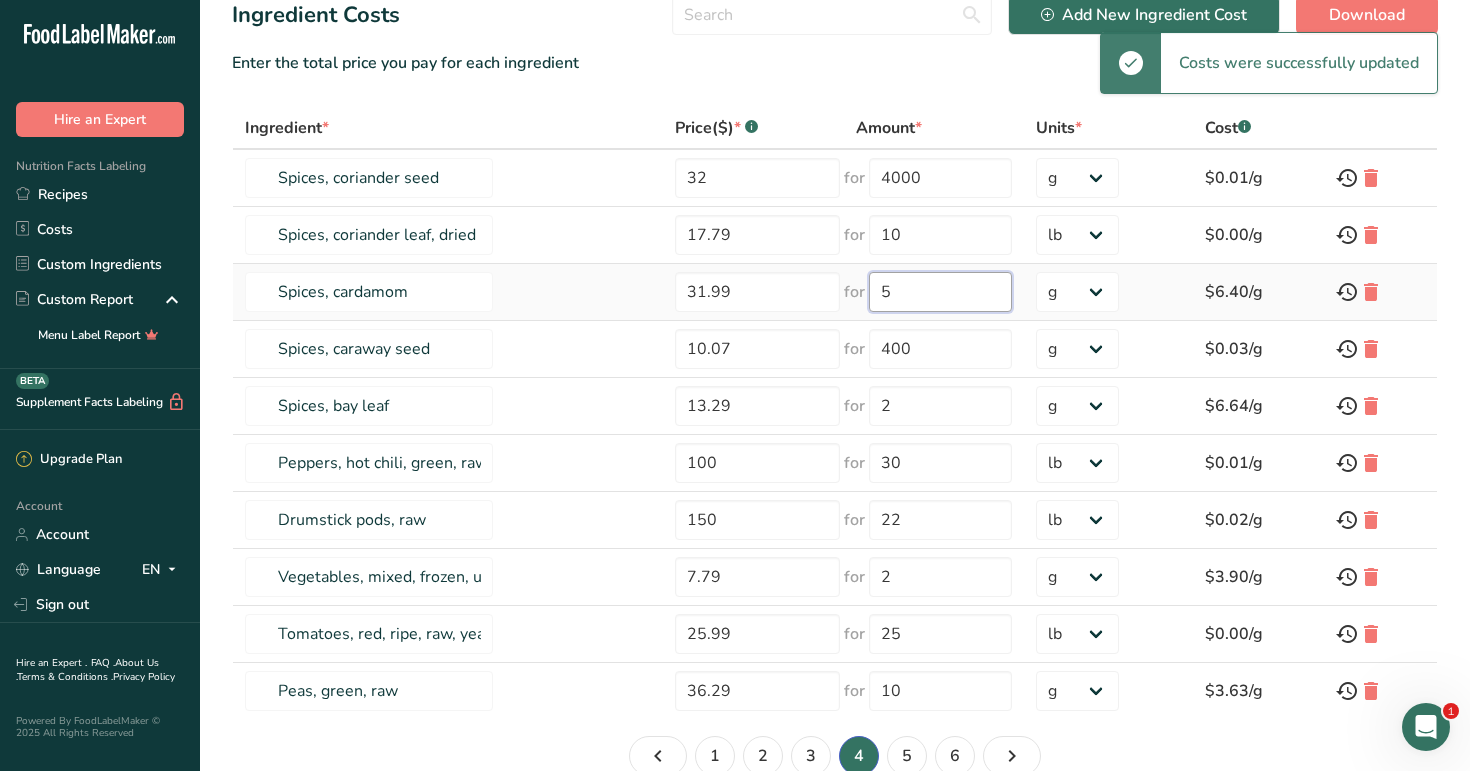 click on "5" at bounding box center (941, 292) 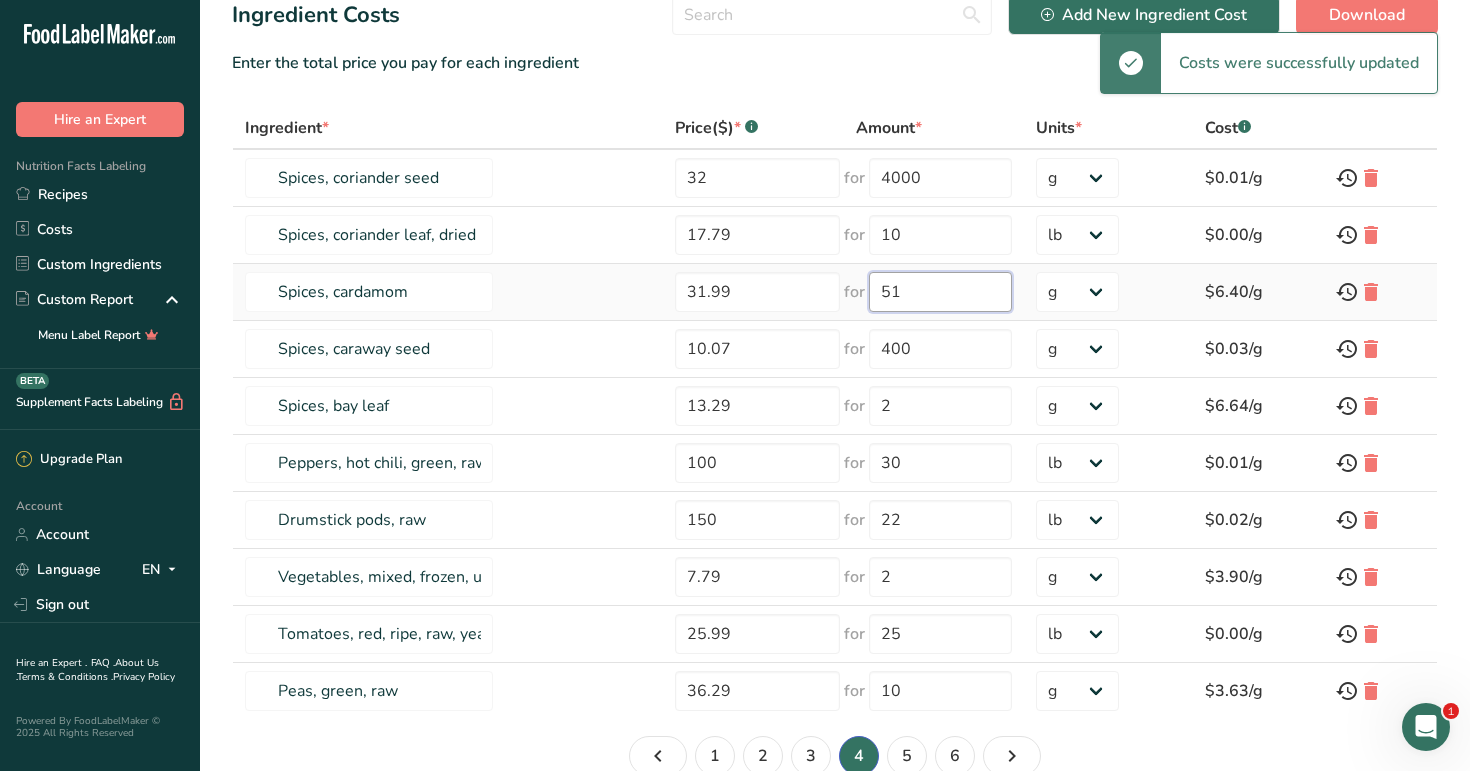type on "5" 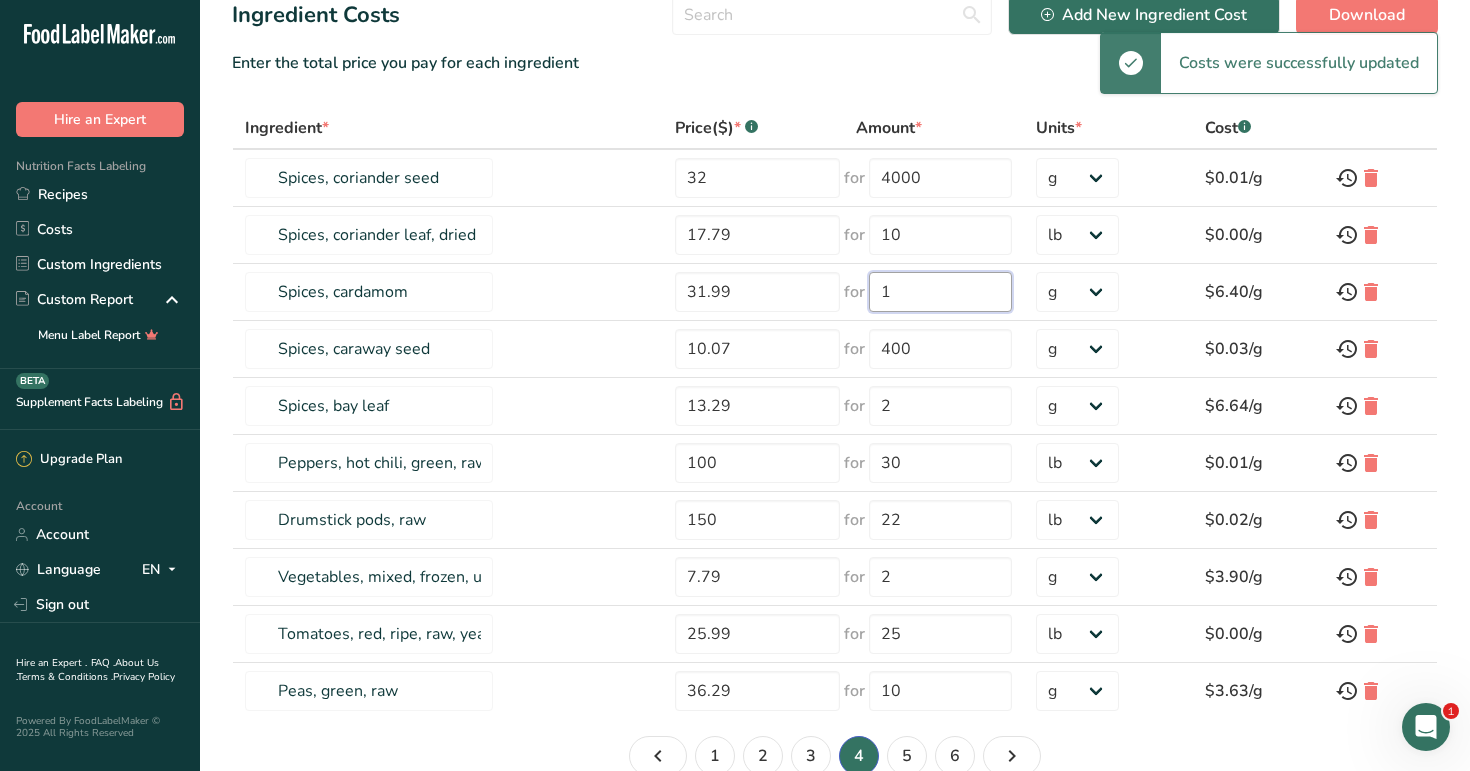 type on "1" 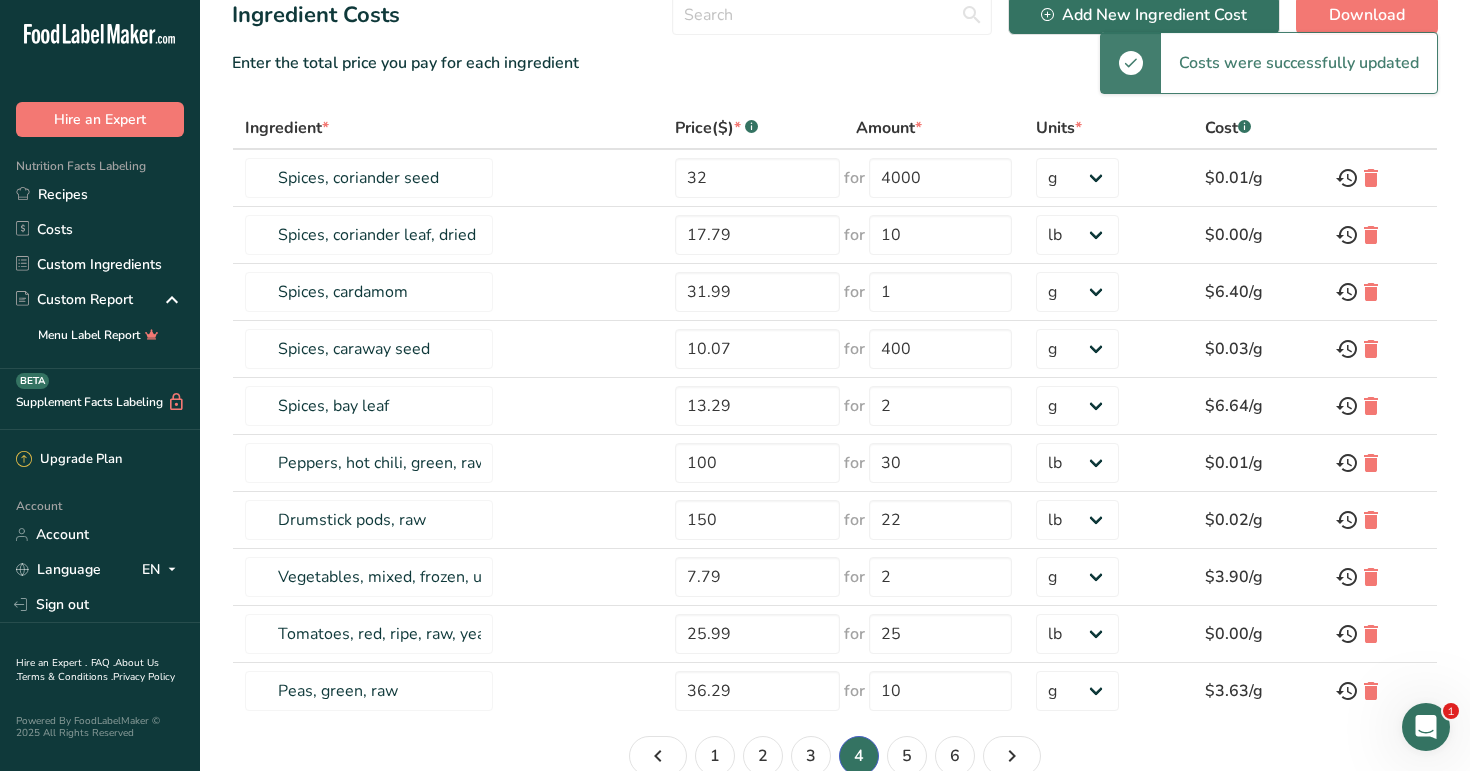 click on "Ingredient Costs
Add New Ingredient Cost
Download
Enter the total price you pay for each ingredient
Ingredient *
Price($) *   .a-a{fill:#347362;}.b-a{fill:#fff;}
Amount *
Units *
Cost
.a-a{fill:#347362;}.b-a{fill:#fff;}            Spices, coriander seed   32
for
4000
g
kg
mg
mcg
lb
oz
$0.01/g
Spices, coriander leaf, dried   17.79
for
10
g
kg
mg
mcg
lb
oz
$0.00/g" at bounding box center (835, 393) 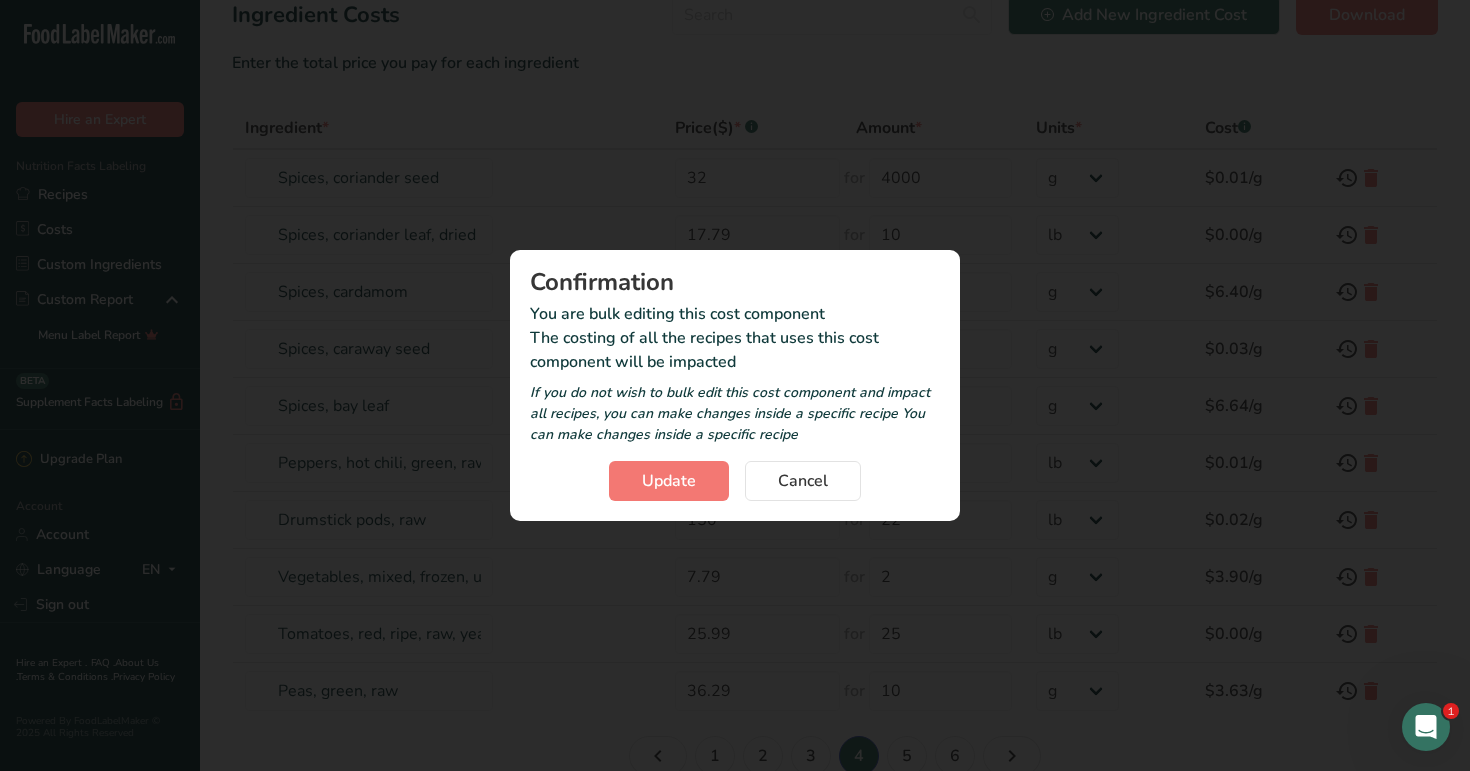 select on "12" 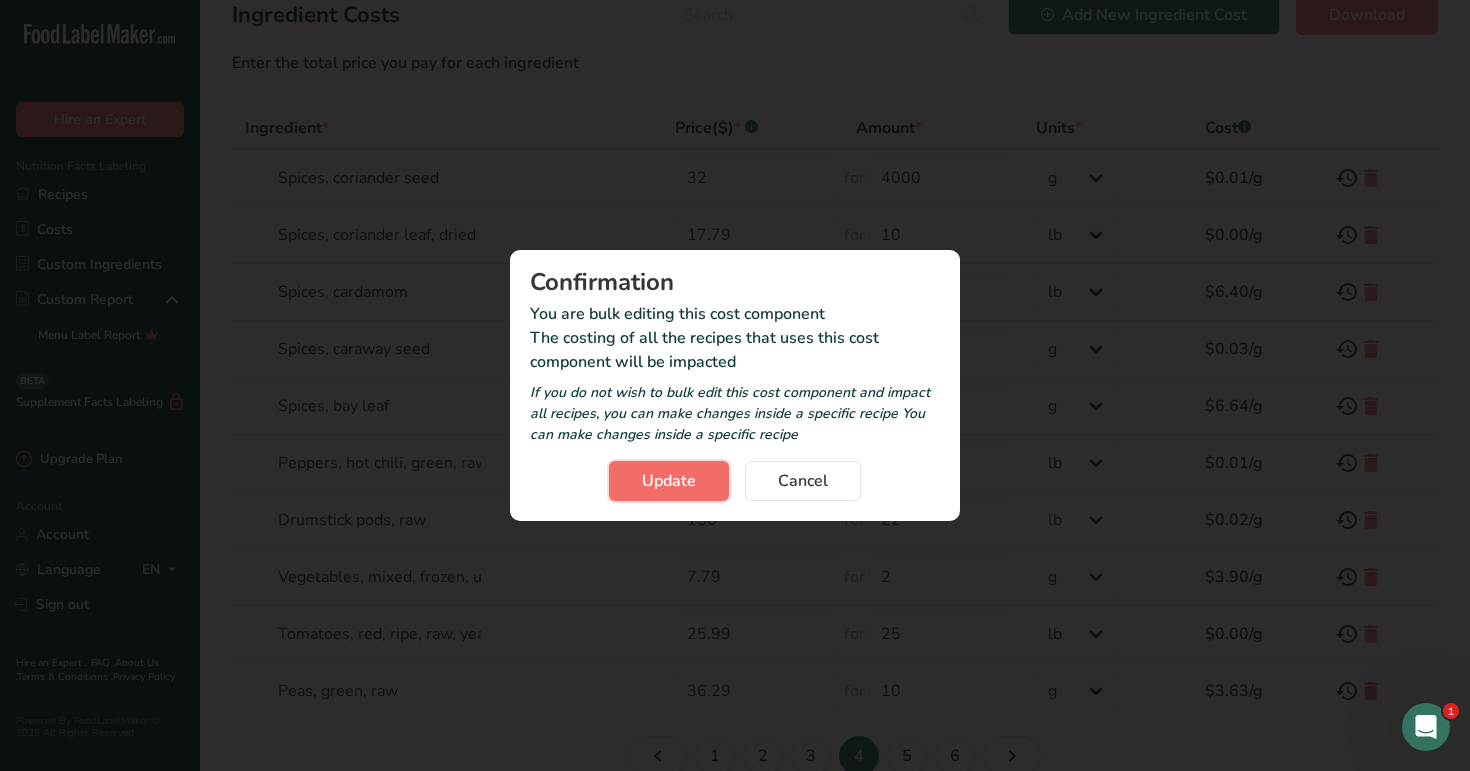 click on "Update" at bounding box center [669, 481] 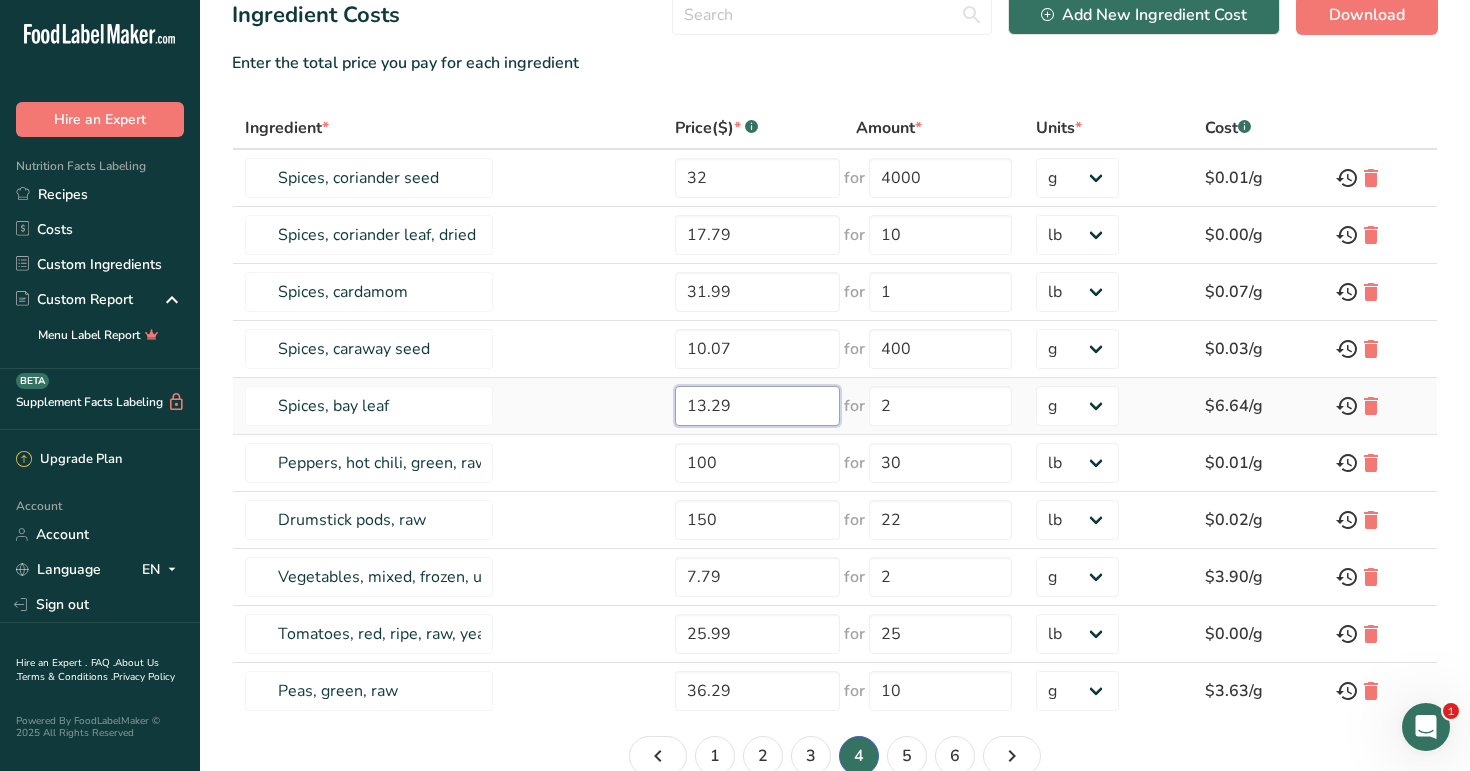 drag, startPoint x: 746, startPoint y: 408, endPoint x: 580, endPoint y: 411, distance: 166.0271 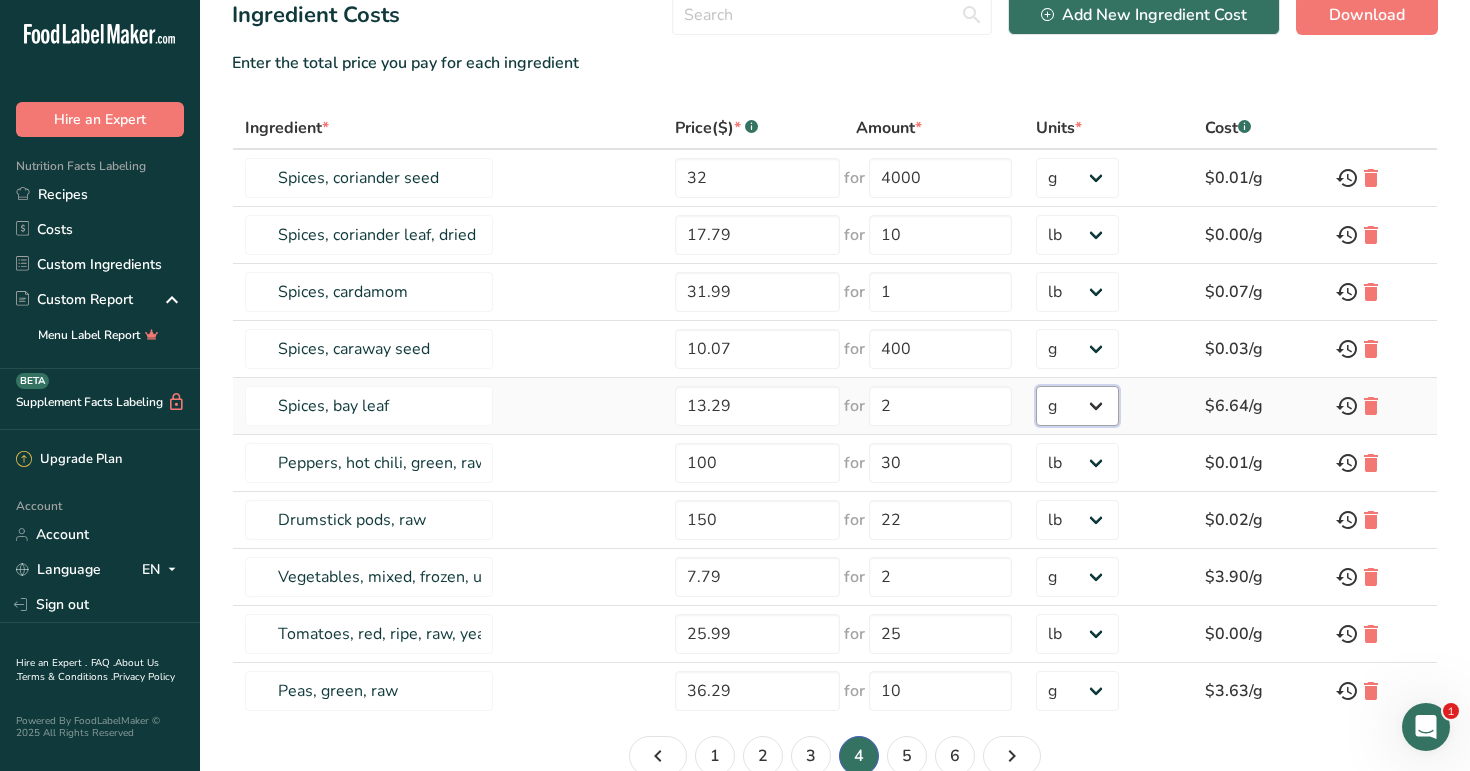 click on "g
kg
mg
mcg
lb
oz" at bounding box center (1077, 406) 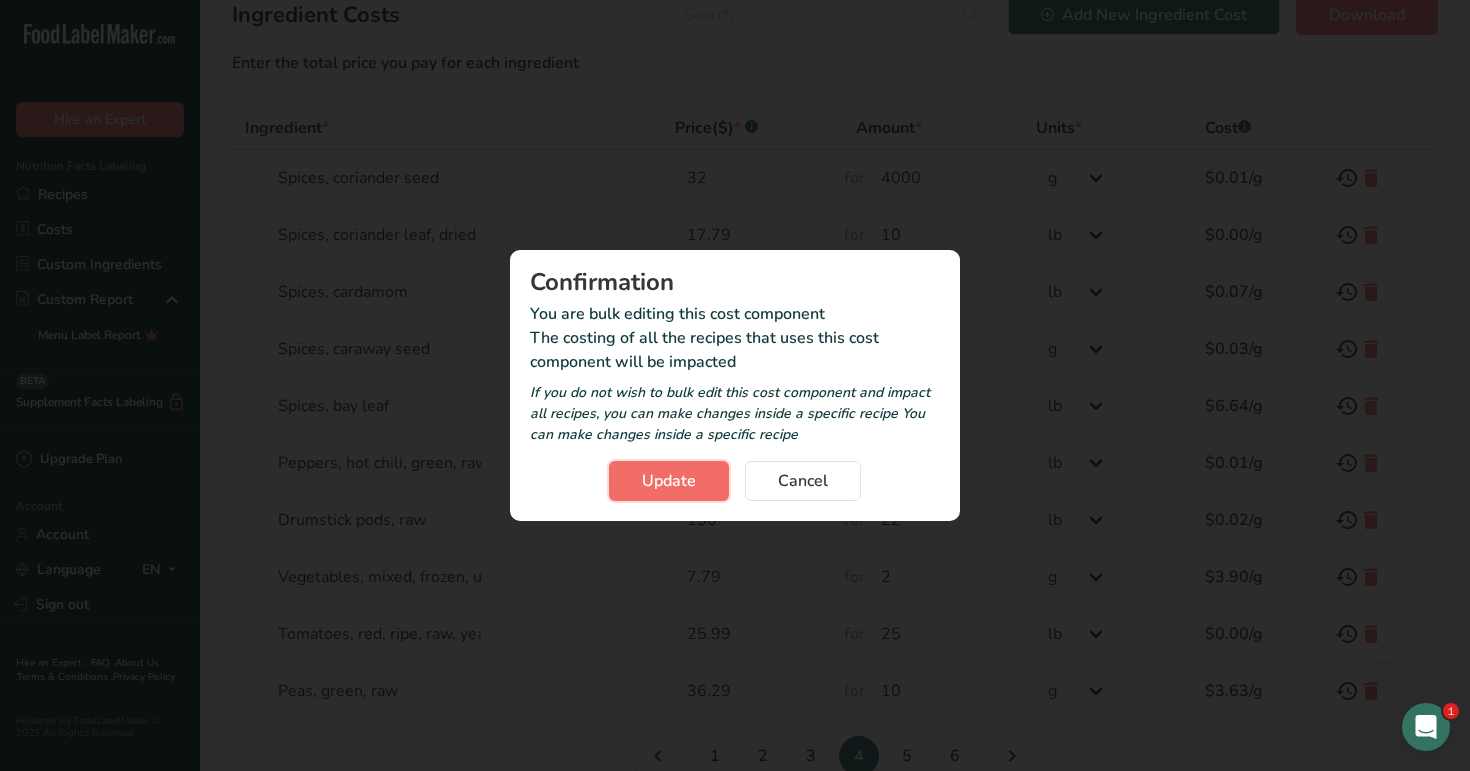 click on "Update" at bounding box center [669, 481] 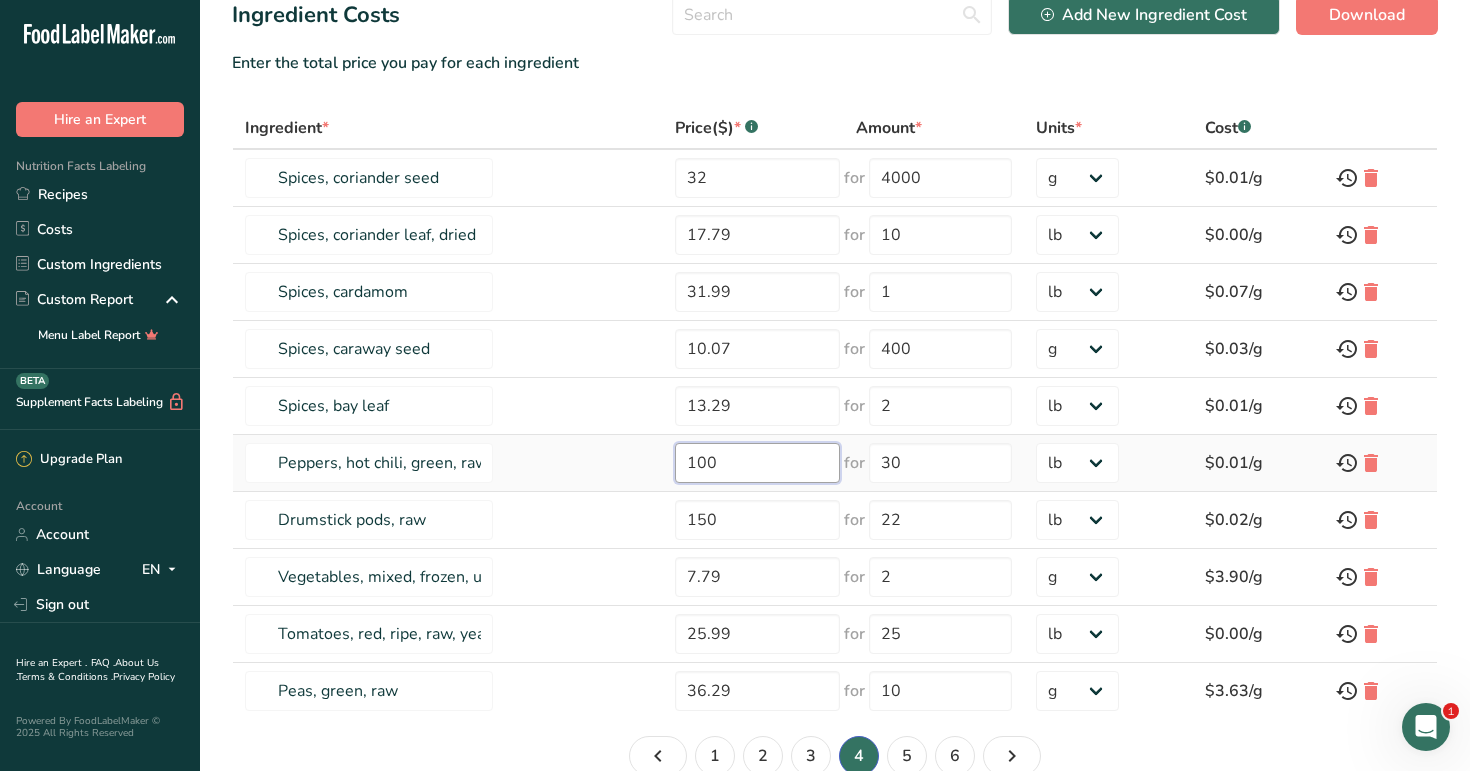 click on "100" at bounding box center (757, 463) 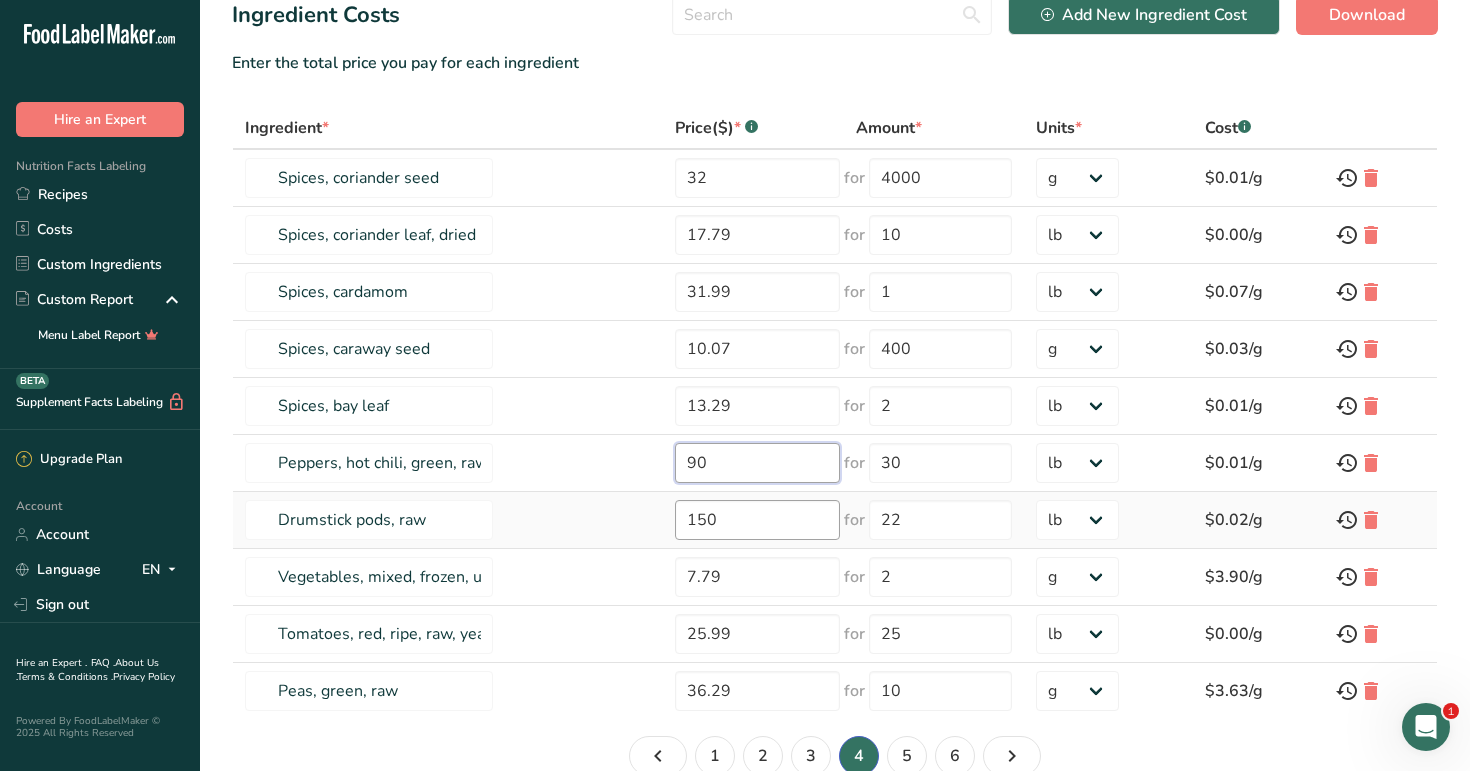 type on "90" 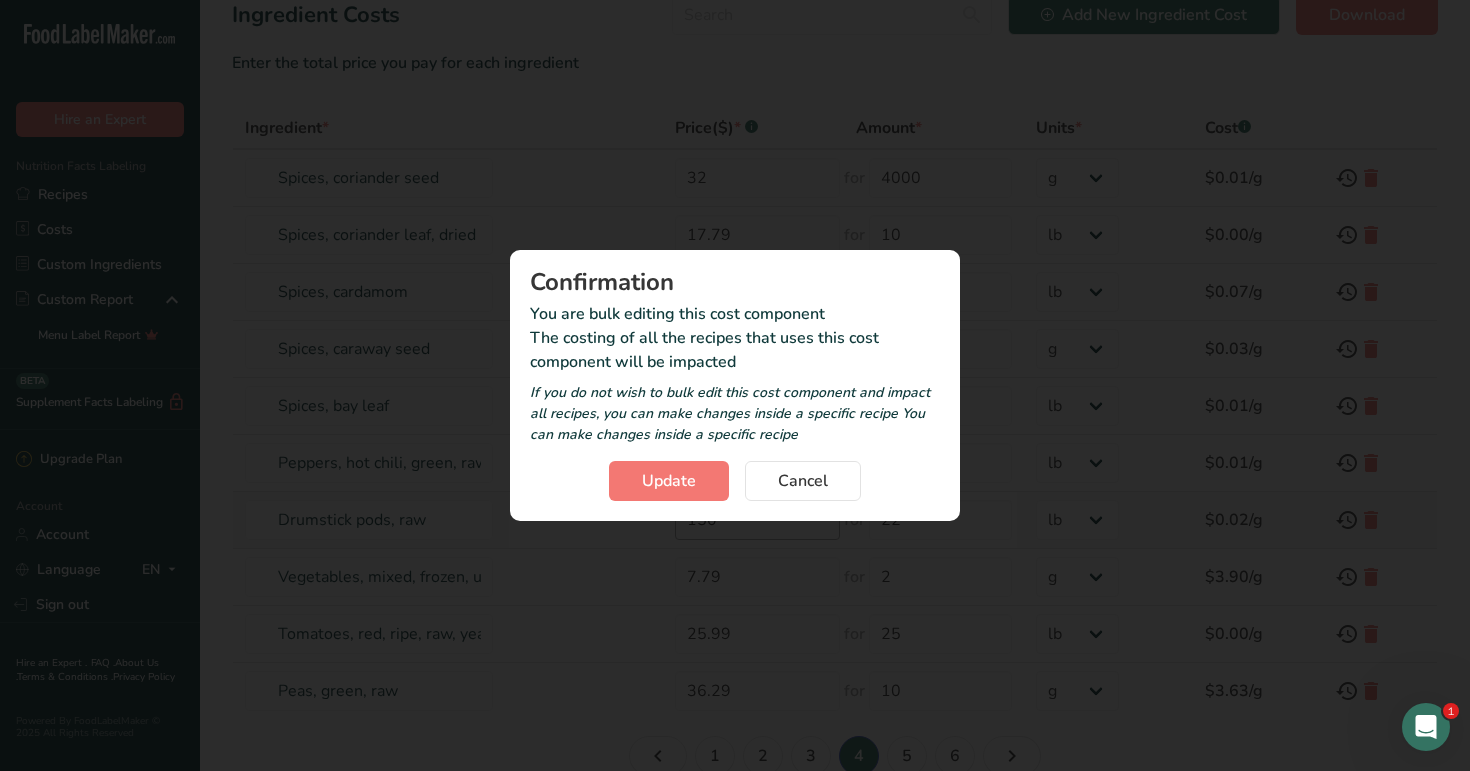 click on "Ingredient Costs
Add New Ingredient Cost
Download
Enter the total price you pay for each ingredient
Ingredient *
Price($) *   .a-a{fill:#347362;}.b-a{fill:#fff;}
Amount *
Units *
Cost
.a-a{fill:#347362;}.b-a{fill:#fff;}            Spices, coriander seed   32
for
4000
g
kg
mg
mcg
lb
oz
$0.01/g
Spices, coriander leaf, dried   17.79
for
10
g
kg
mg
mcg
lb
oz
$0.00/g" at bounding box center (835, 393) 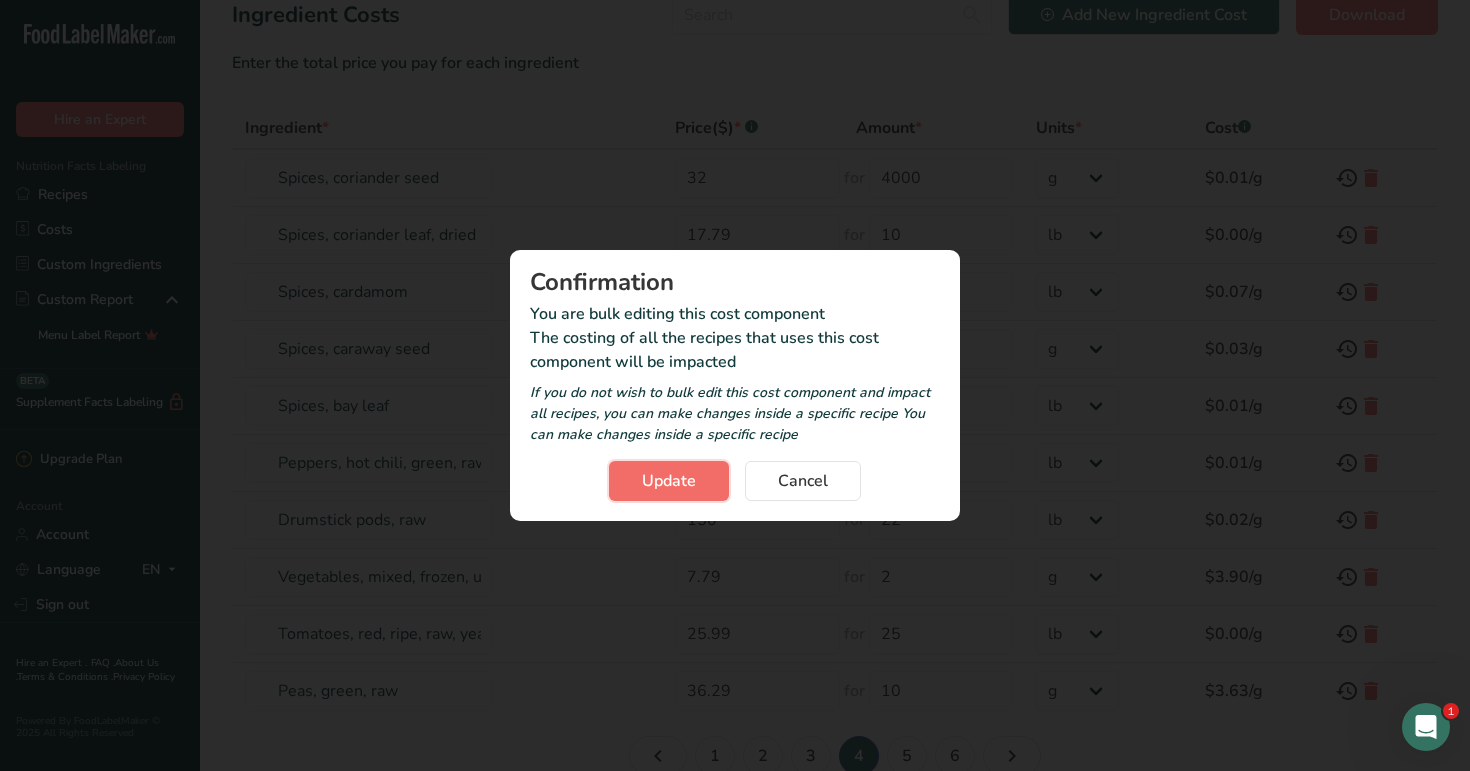 click on "Update" at bounding box center (669, 481) 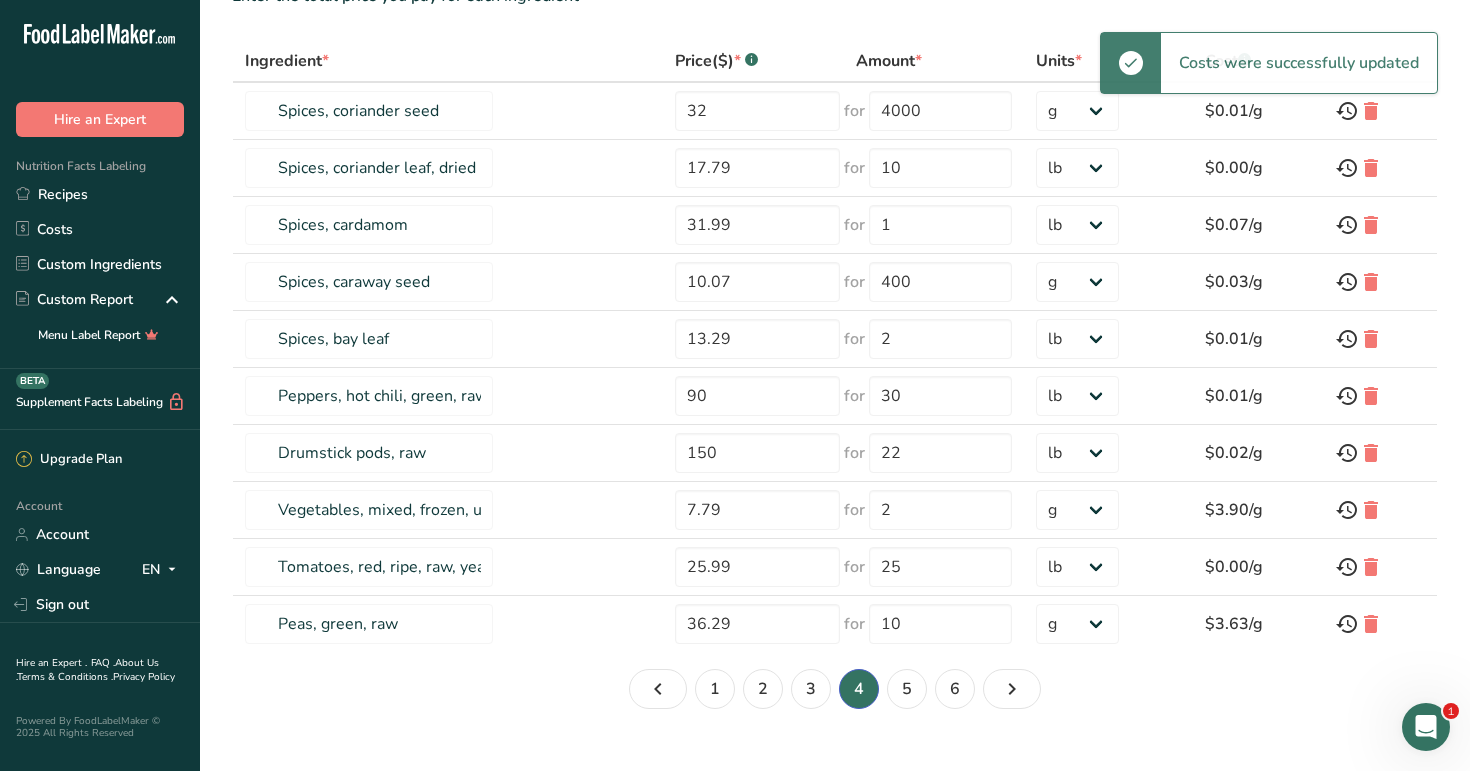 scroll, scrollTop: 223, scrollLeft: 0, axis: vertical 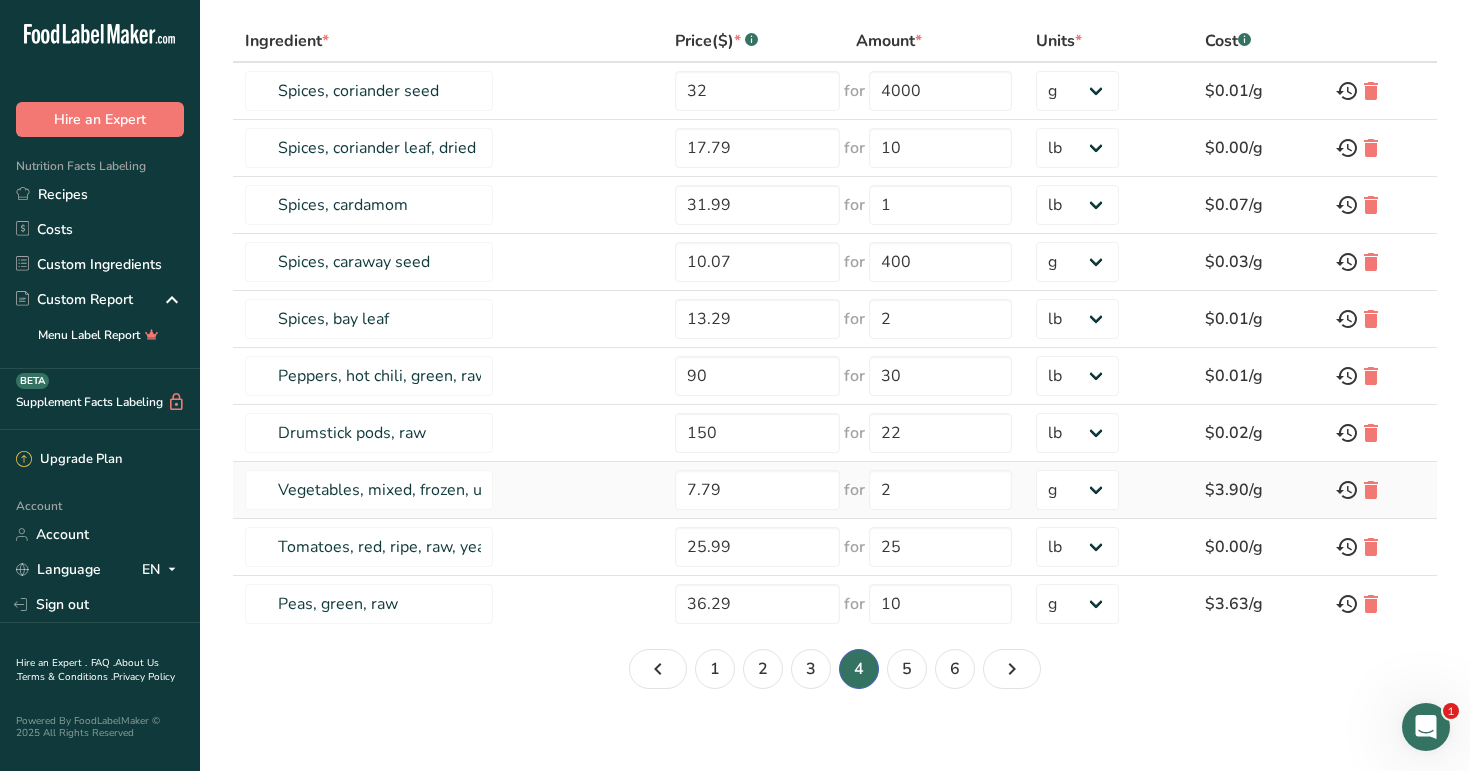 click on "g
kg
mg
mcg
lb
oz" at bounding box center [1108, 490] 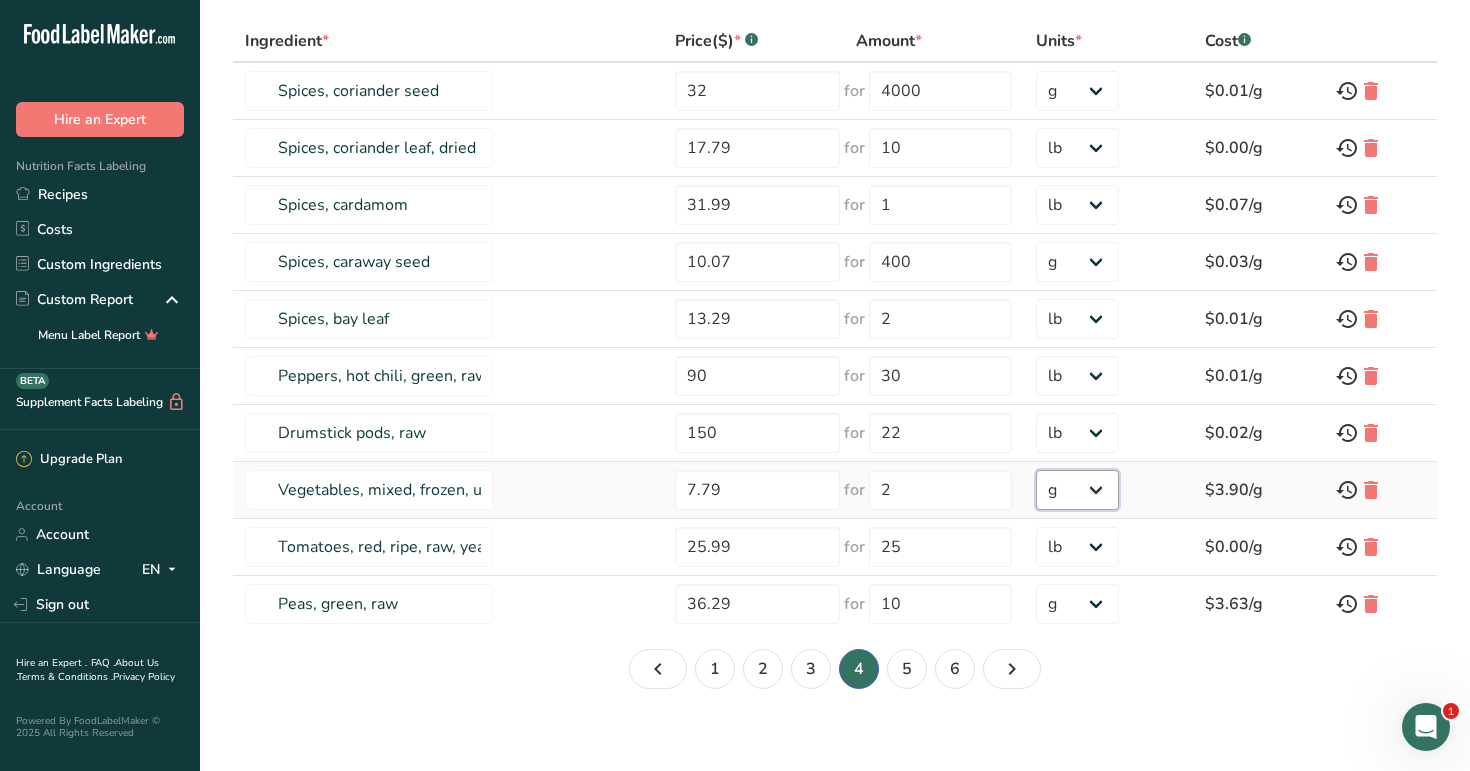 click on "g
kg
mg
mcg
lb
oz" at bounding box center (1077, 490) 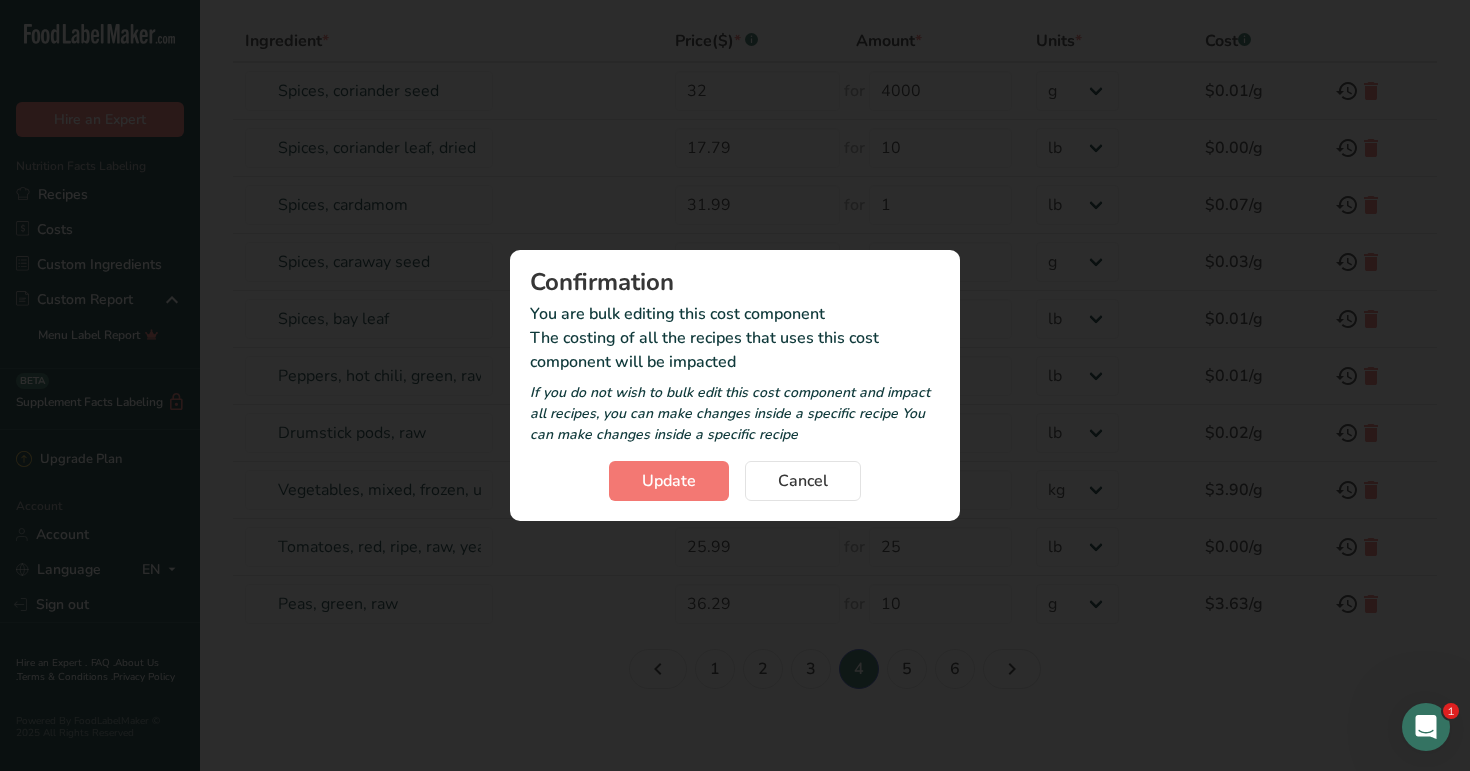 click on "Confirmation
You are bulk editing this cost component
The costing of all the recipes that uses this cost component will be impacted
If you do not wish to bulk edit this cost component and impact all recipes, you can make changes inside a specific recipe
You can make changes inside a specific recipe
Update
Cancel" at bounding box center (735, 385) 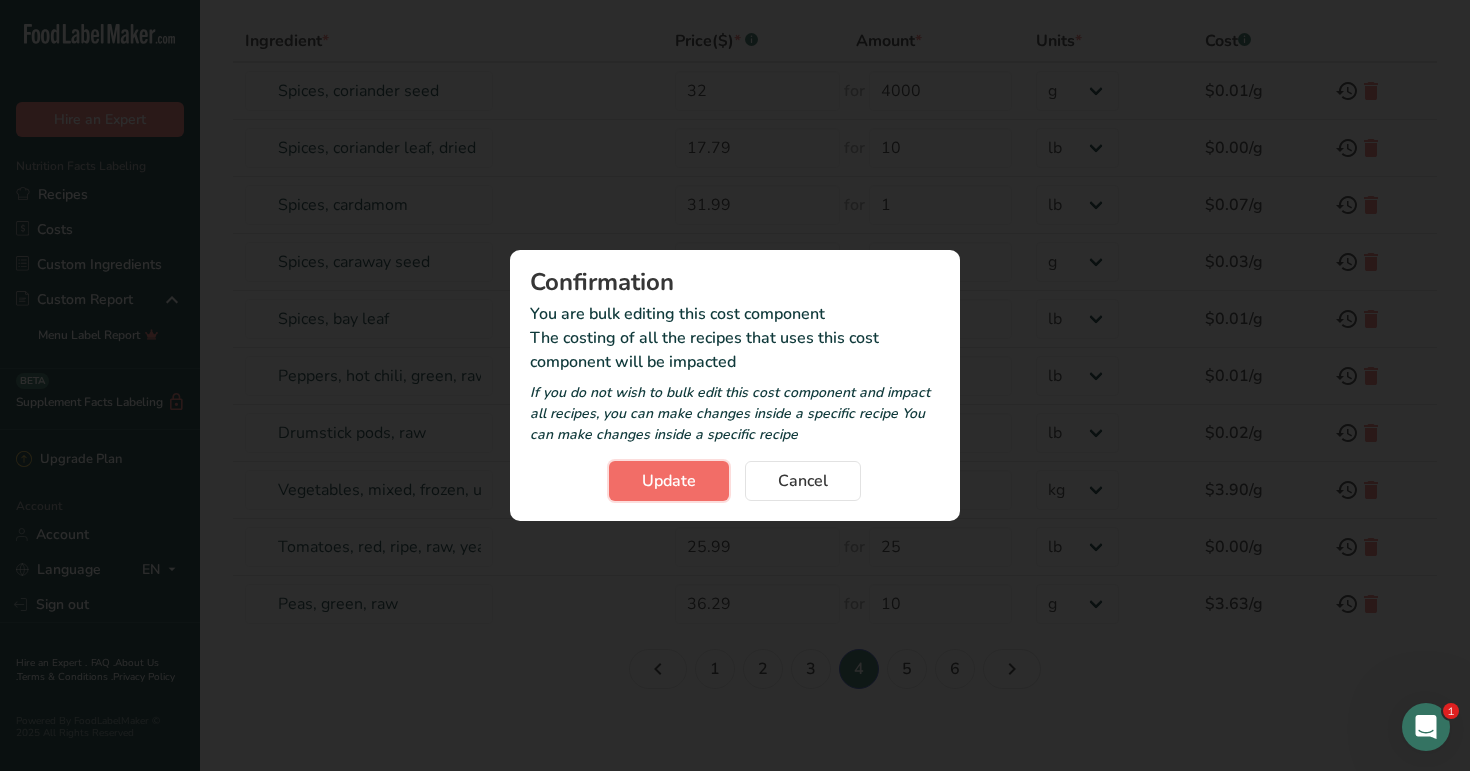 click on "Update" at bounding box center [669, 481] 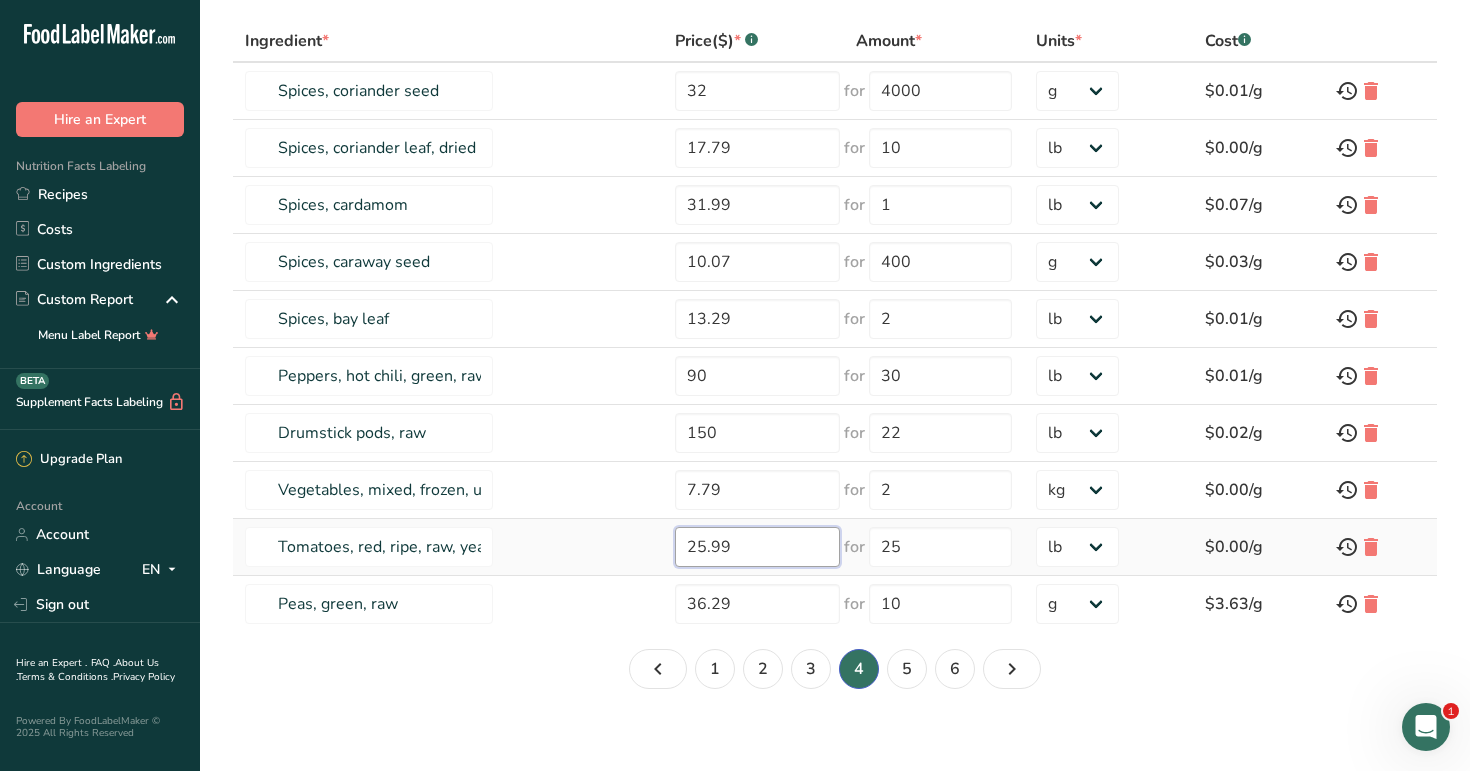 click on "25.99" at bounding box center (757, 547) 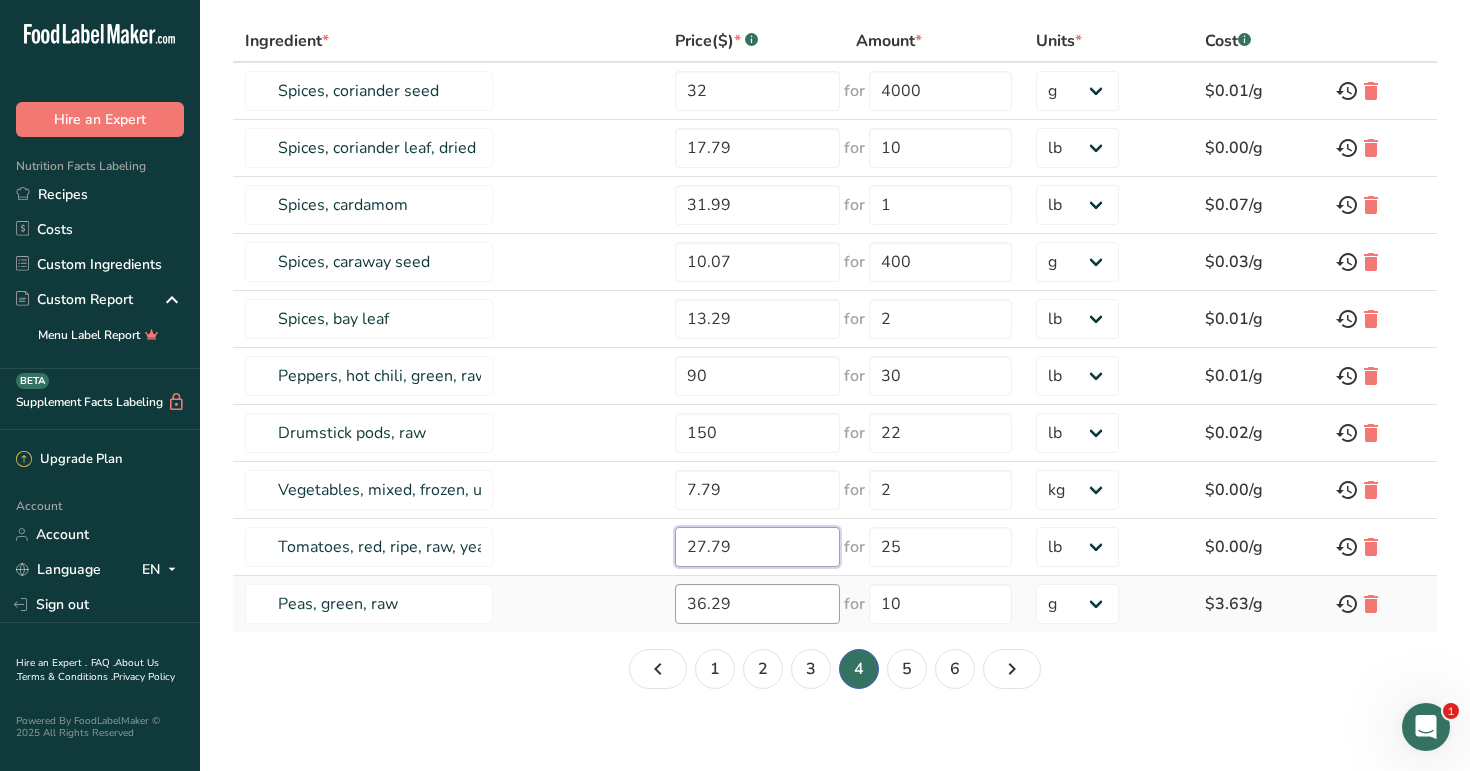 type on "27.79" 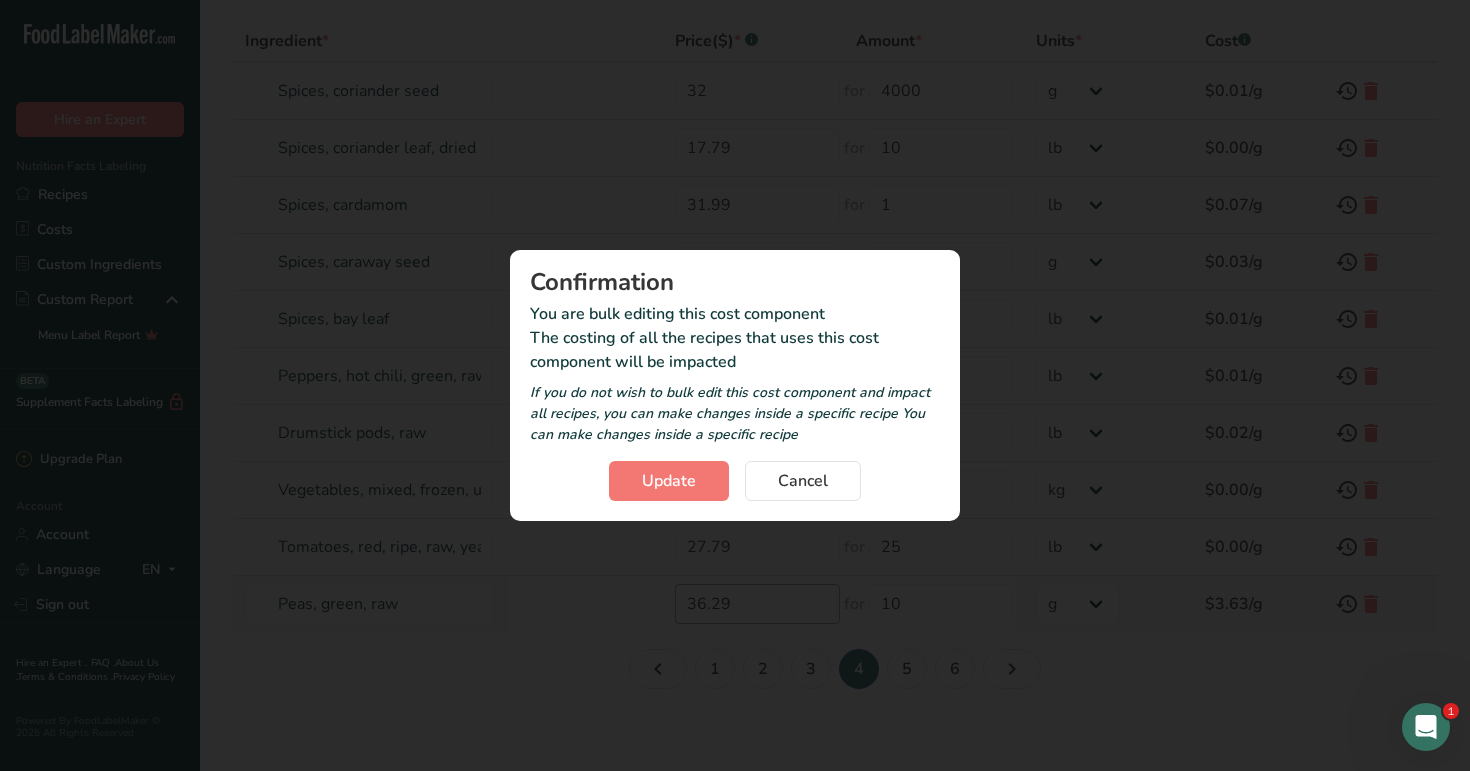 click on "Ingredient Costs
Add New Ingredient Cost
Download
Enter the total price you pay for each ingredient
Ingredient *
Price($) *   .a-a{fill:#347362;}.b-a{fill:#fff;}
Amount *
Units *
Cost
.a-a{fill:#347362;}.b-a{fill:#fff;}            Spices, coriander seed   32
for
4000
g
kg
mg
mcg
lb
oz
$0.01/g
Spices, coriander leaf, dried   17.79
for
10
g
kg
mg
mcg
lb
oz
$0.00/g" at bounding box center [835, 306] 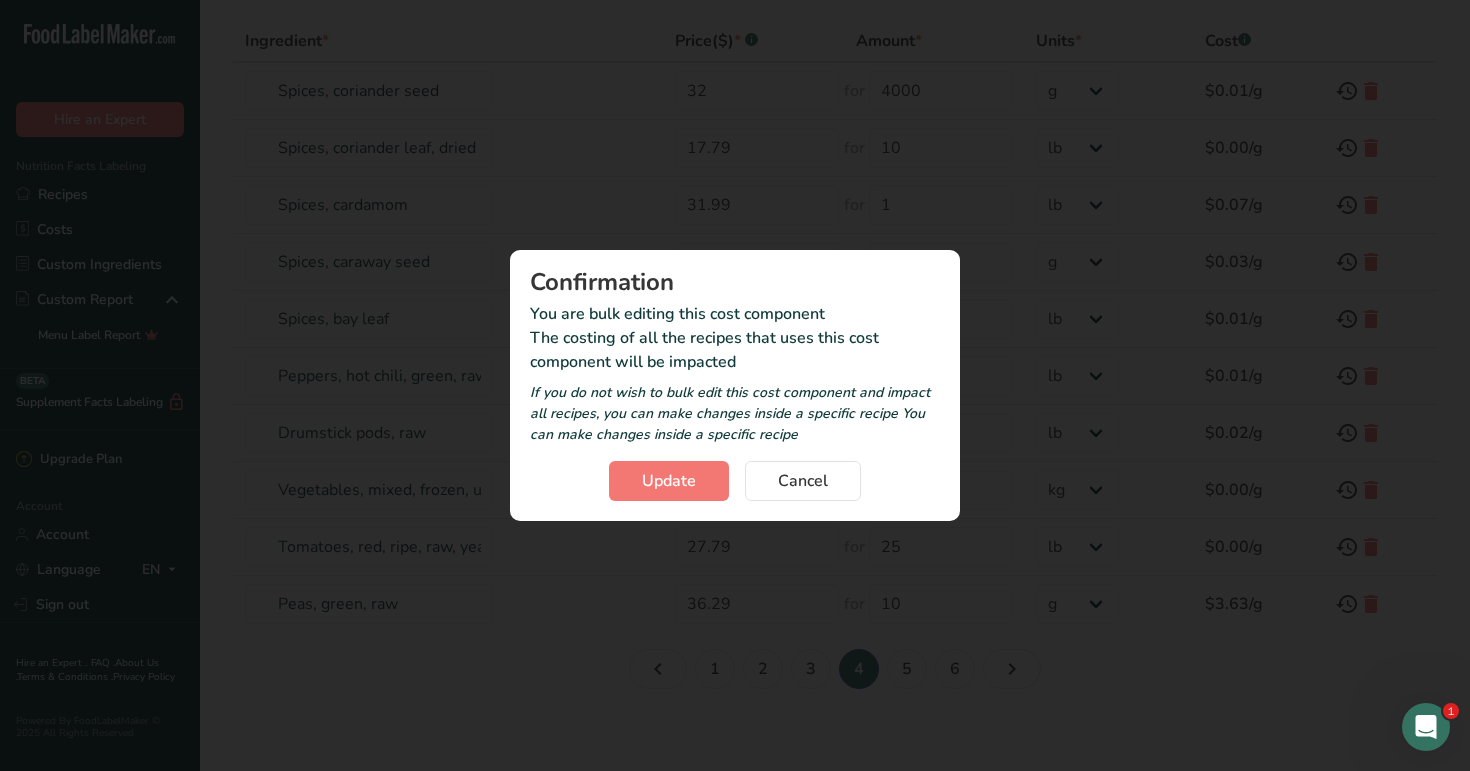 click on "Confirmation
You are bulk editing this cost component
The costing of all the recipes that uses this cost component will be impacted
If you do not wish to bulk edit this cost component and impact all recipes, you can make changes inside a specific recipe
You can make changes inside a specific recipe
Update
Cancel" at bounding box center [735, 385] 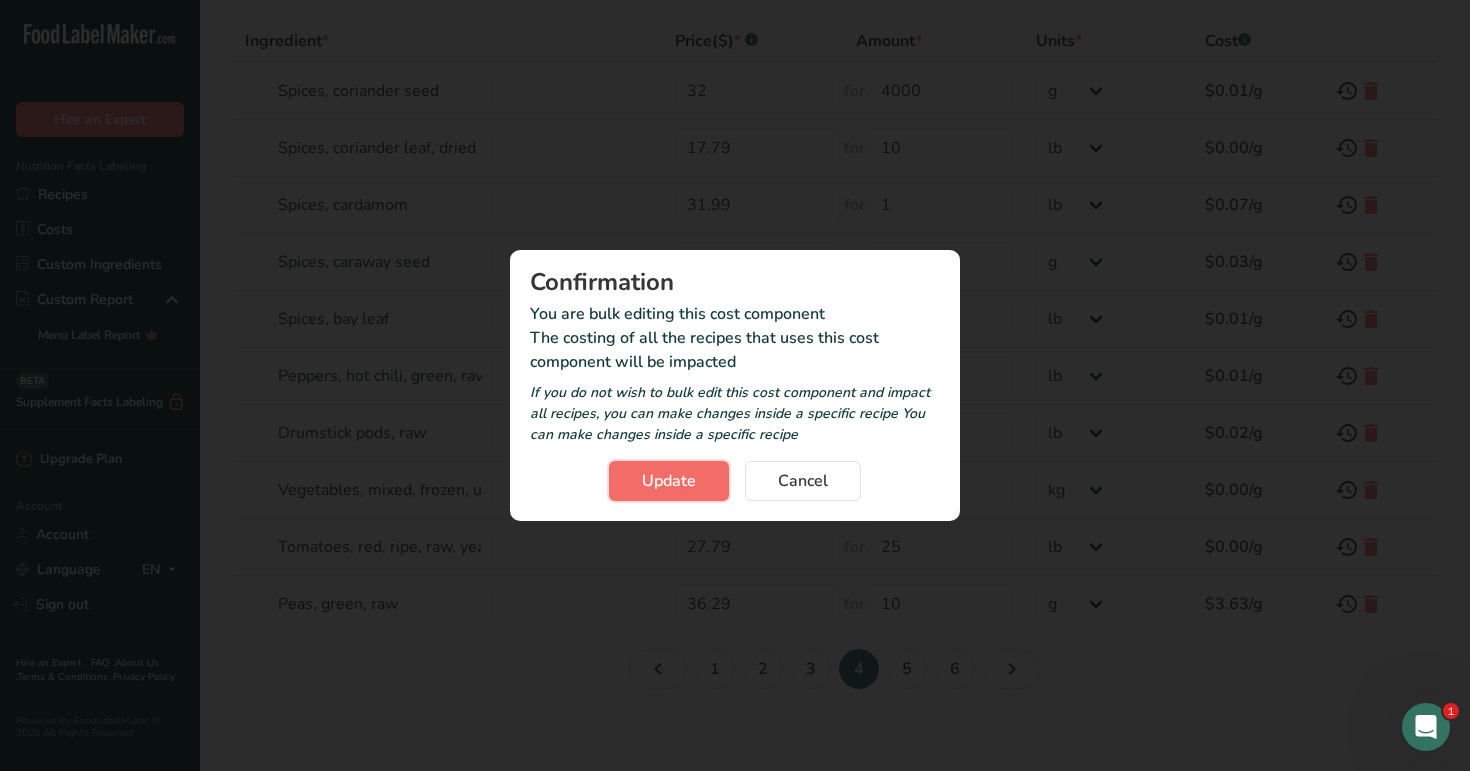 click on "Update" at bounding box center [669, 481] 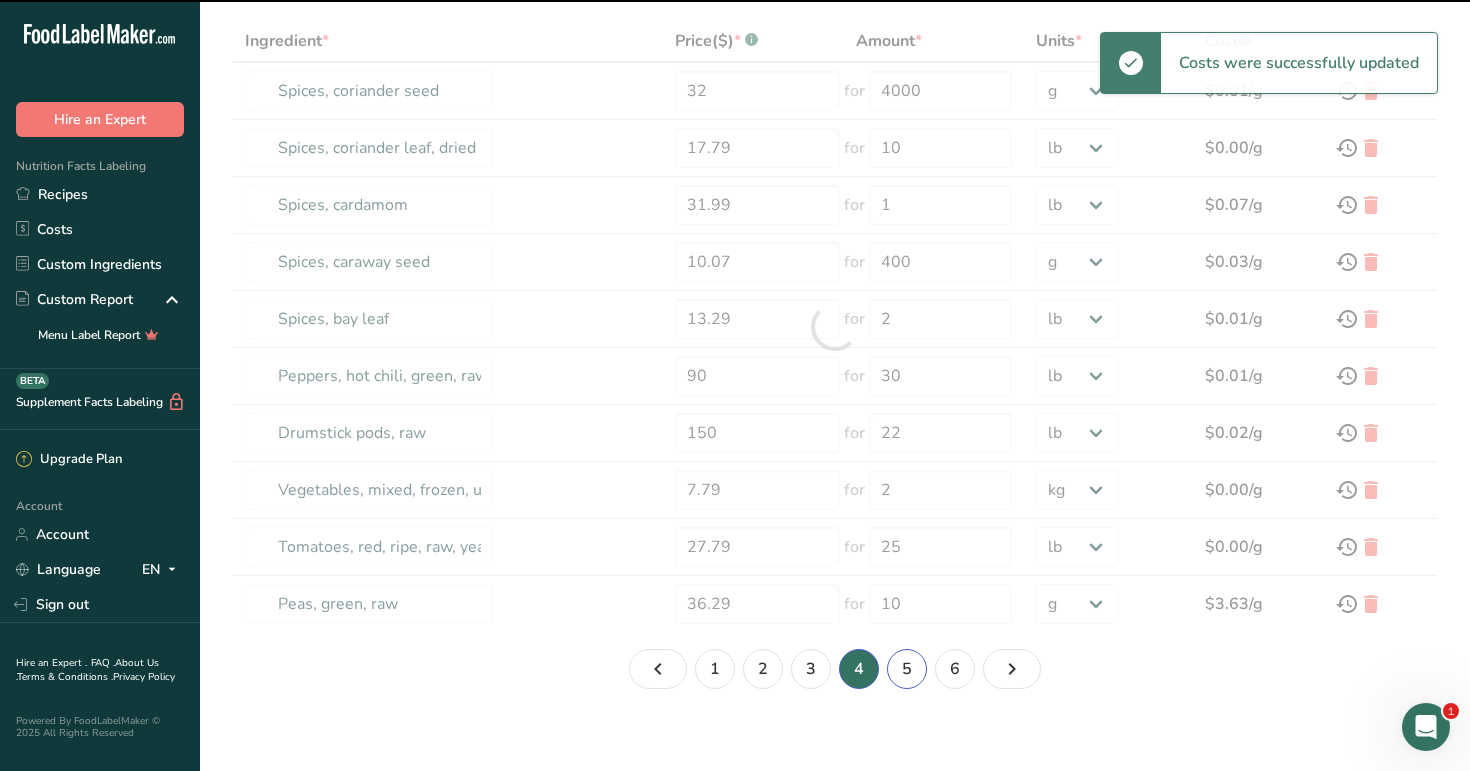 click on "5" at bounding box center [907, 669] 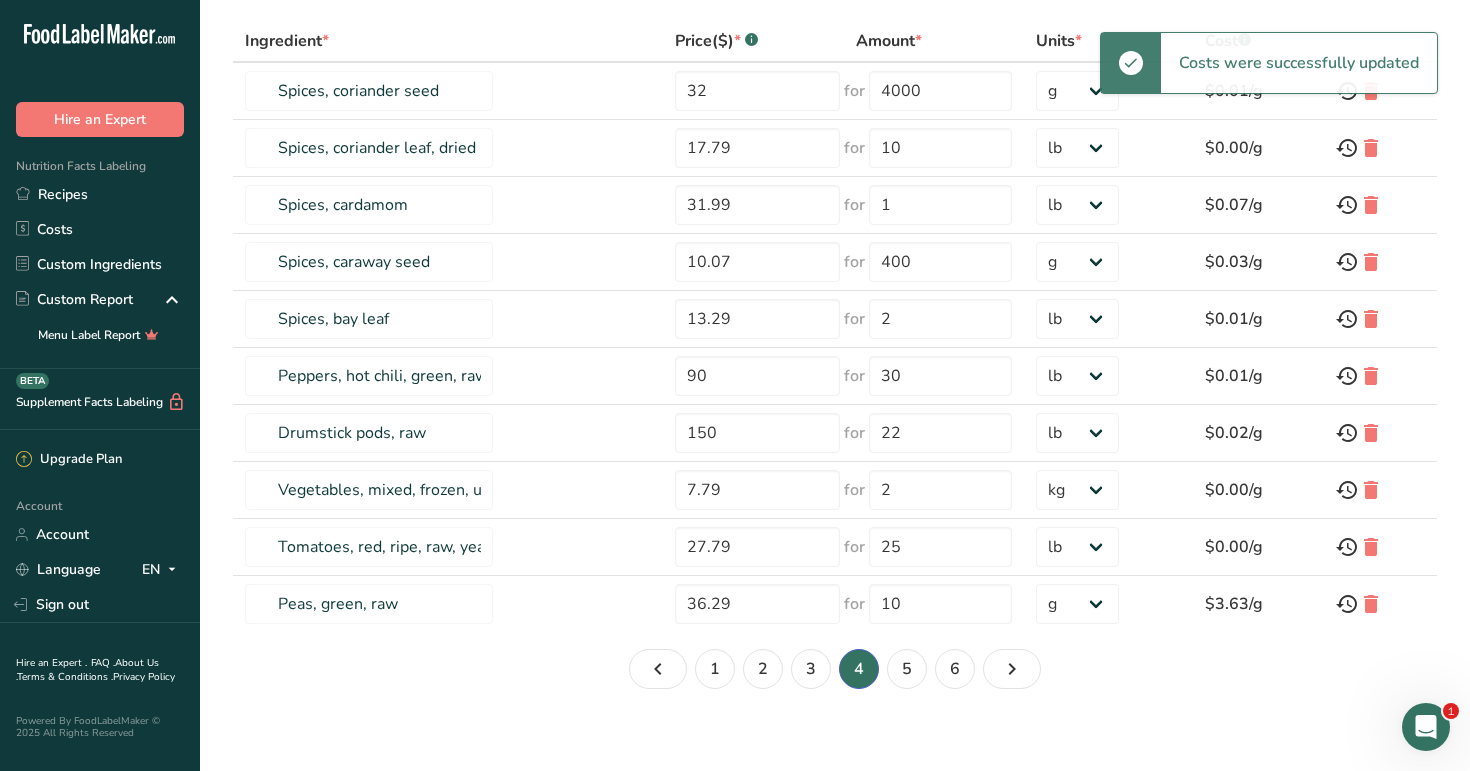 type on "Nuts, coconut milk, canned (liquid expressed from grated meat and water)" 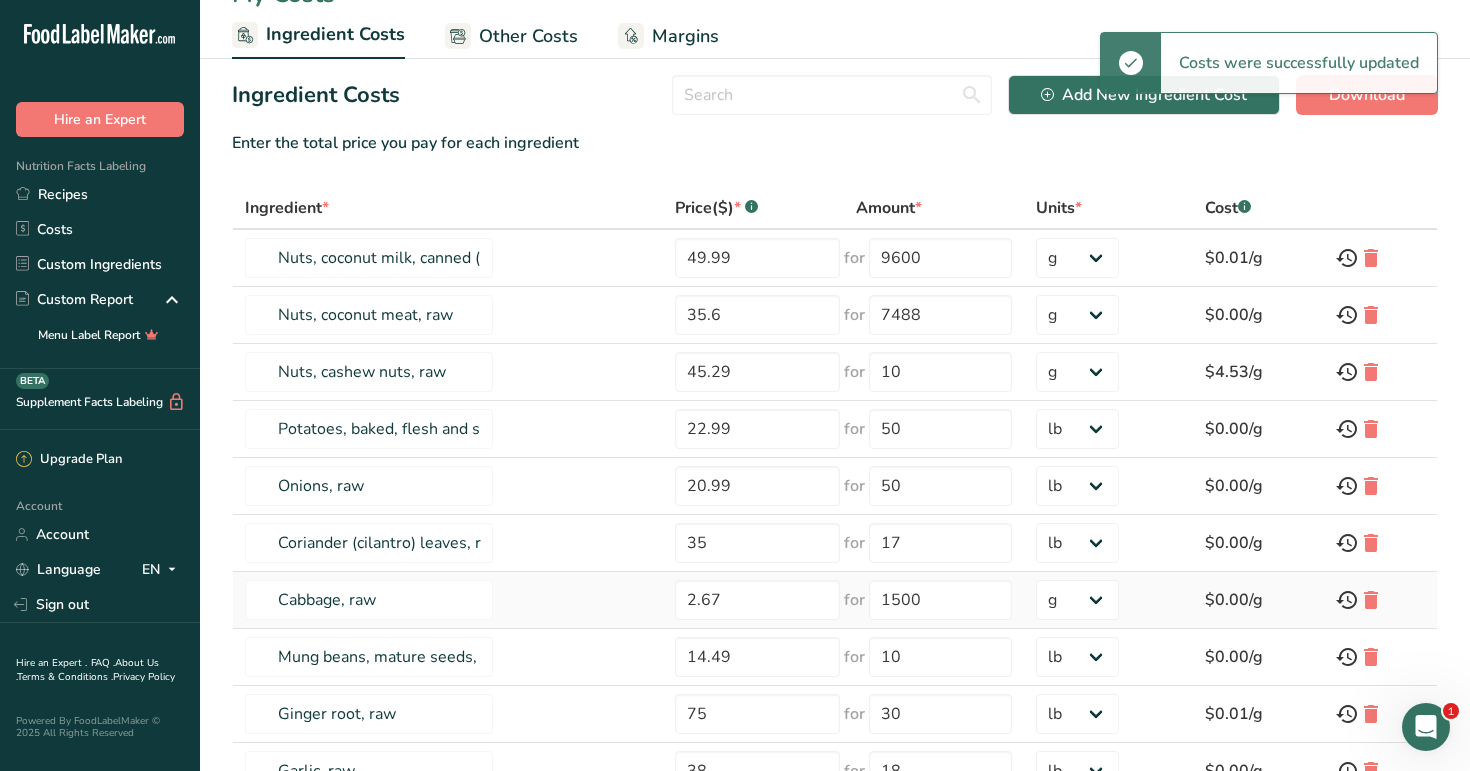 scroll, scrollTop: 0, scrollLeft: 0, axis: both 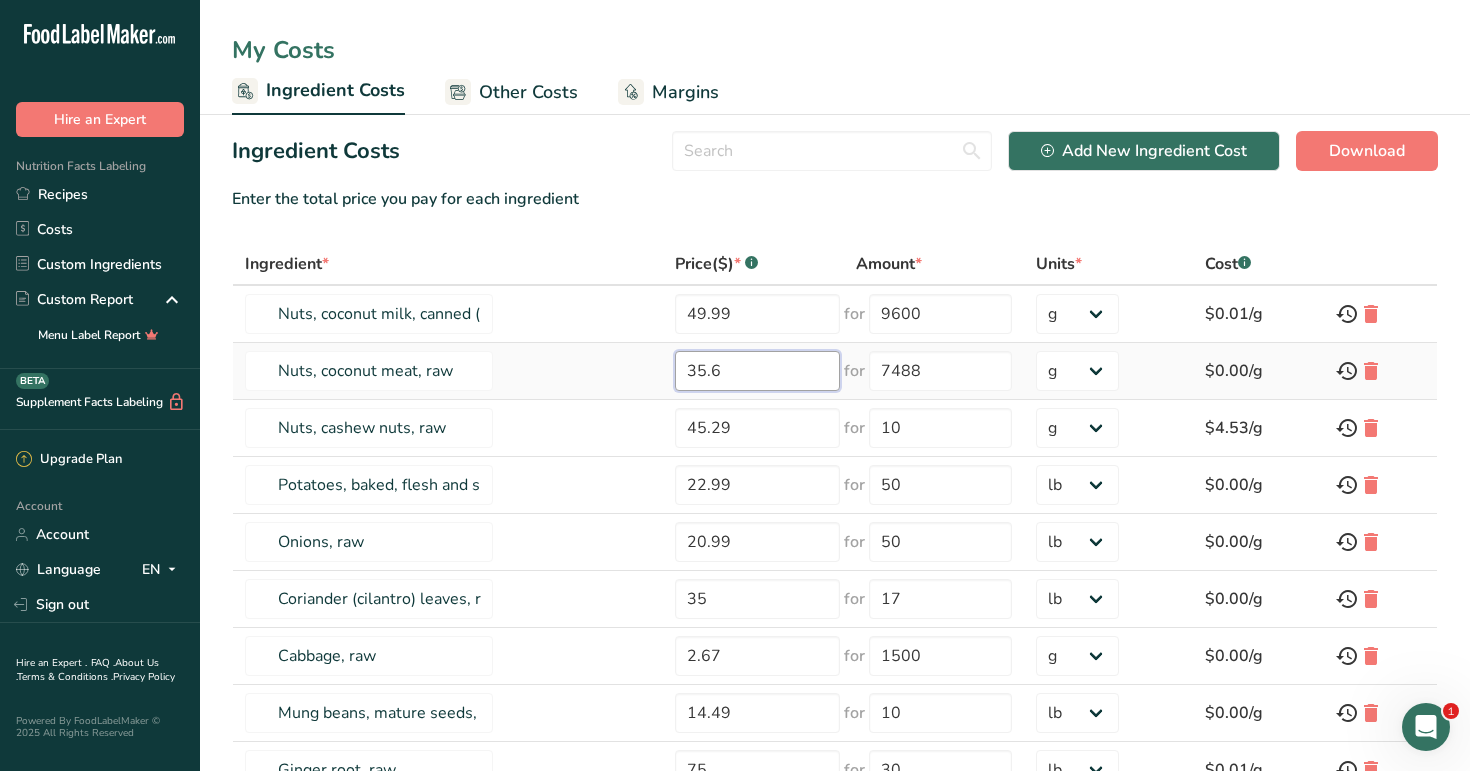 click on "35.6" at bounding box center [757, 371] 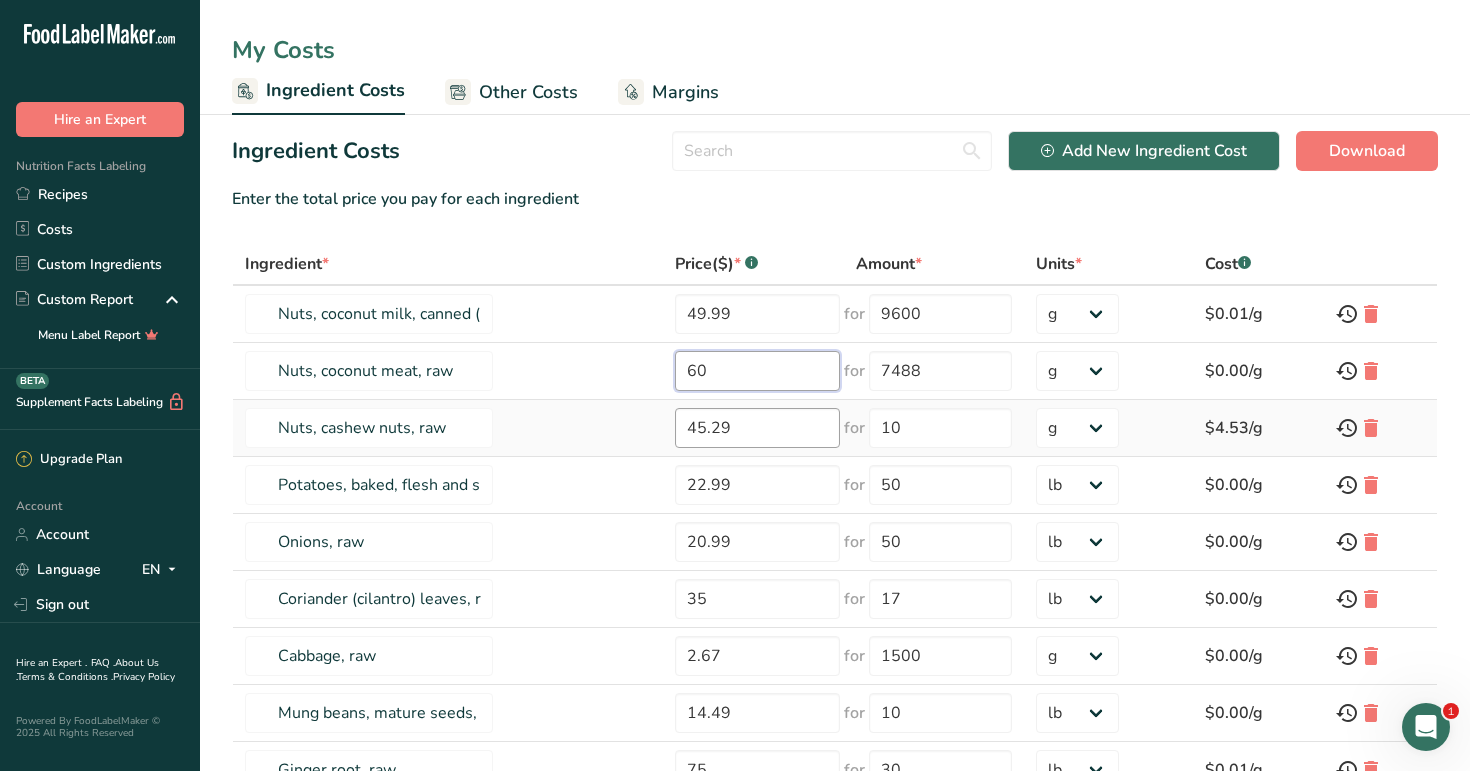 type on "60" 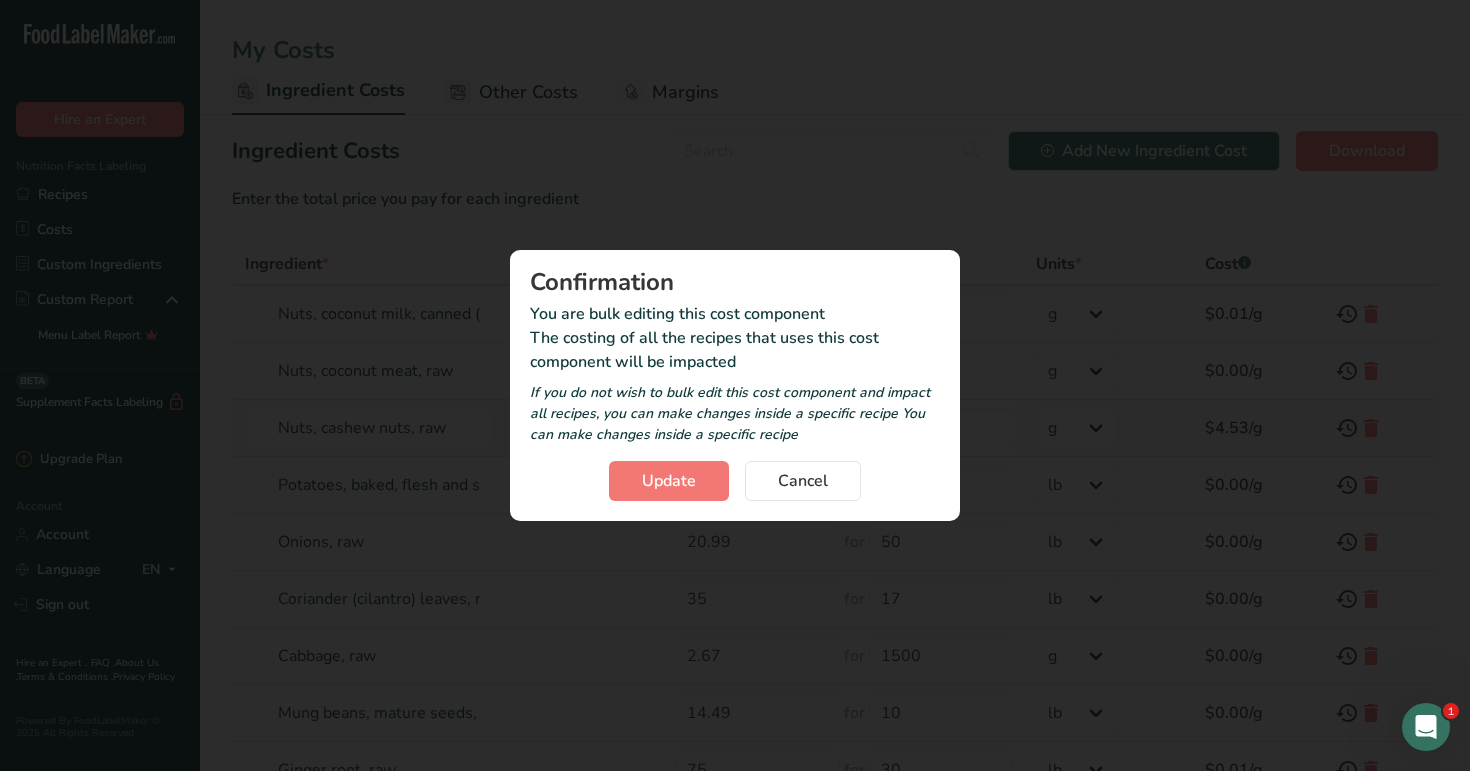 click on "Ingredient Costs
Add New Ingredient Cost
Download
Enter the total price you pay for each ingredient
Ingredient *
Price($) *   .a-a{fill:#347362;}.b-a{fill:#fff;}
Amount *
Units *
Cost
.a-a{fill:#347362;}.b-a{fill:#fff;}            Nuts, coconut milk, canned (liquid expressed from grated meat and water)   49.99
for
9600
g
kg
mg
mcg
lb
oz
$0.01/g
Nuts, coconut meat, raw   60
for
7488
g
kg
mg
mcg
lb
45.29   10" at bounding box center (835, 529) 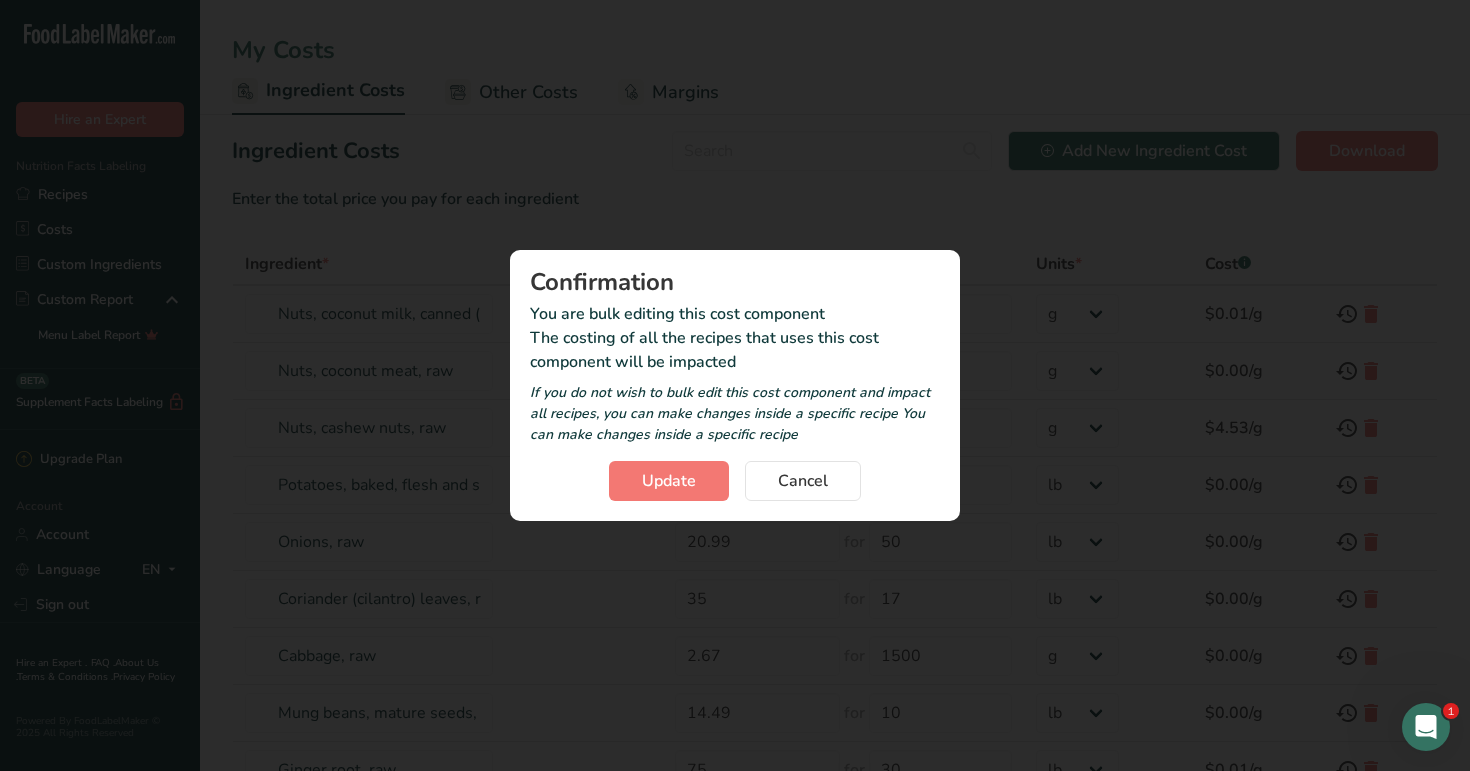 click on "Confirmation
You are bulk editing this cost component
The costing of all the recipes that uses this cost component will be impacted
If you do not wish to bulk edit this cost component and impact all recipes, you can make changes inside a specific recipe
You can make changes inside a specific recipe
Update
Cancel" at bounding box center (735, 385) 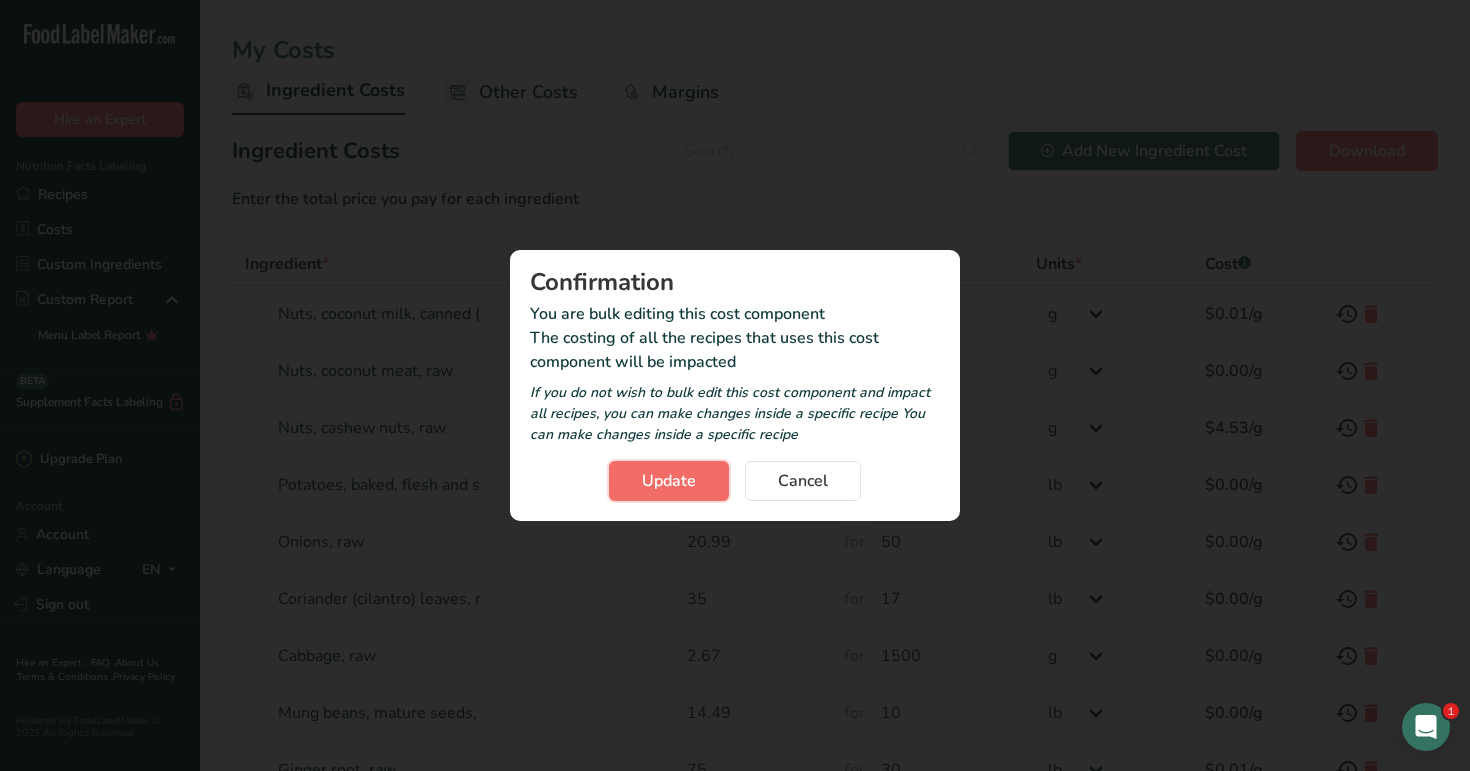 click on "Update" at bounding box center (669, 481) 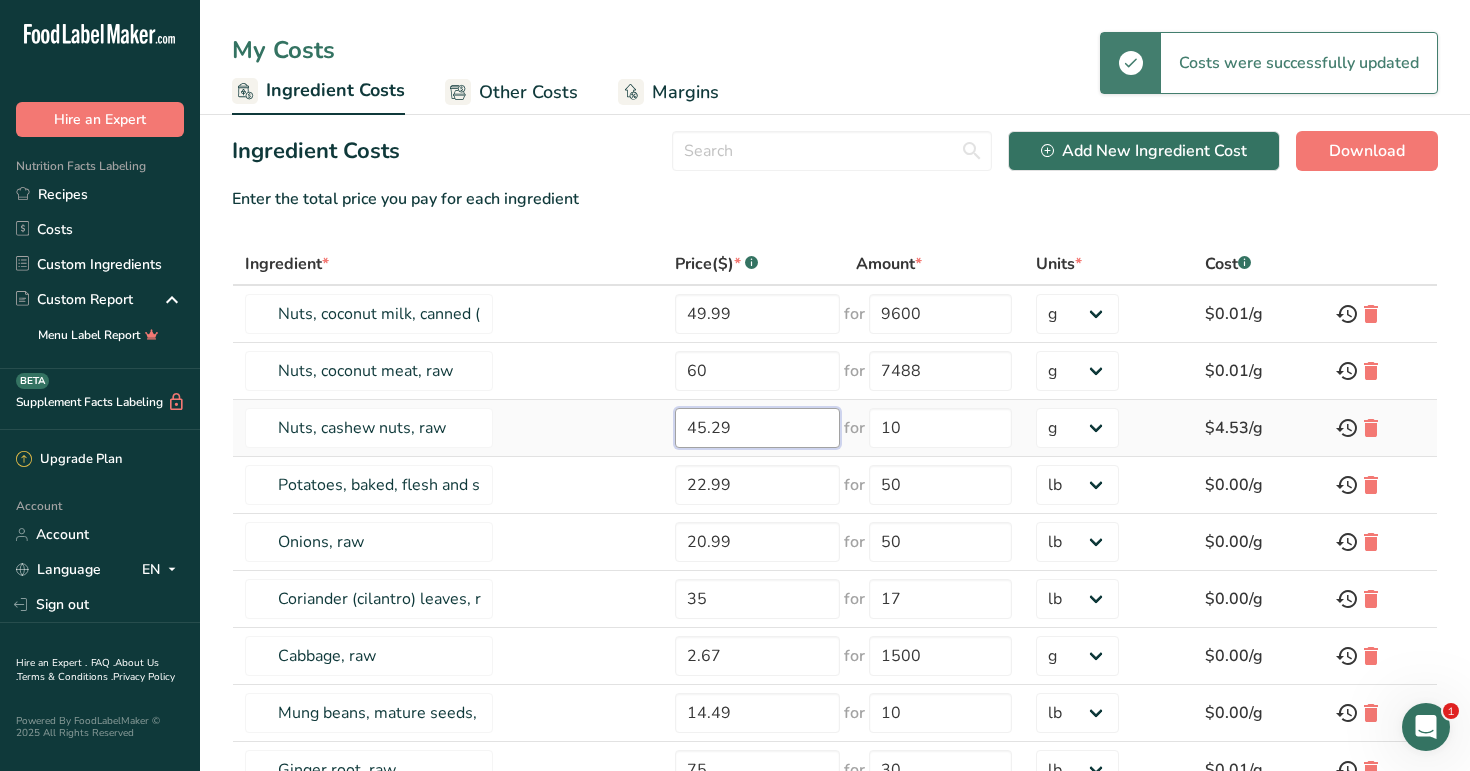 click on "45.29" at bounding box center (757, 428) 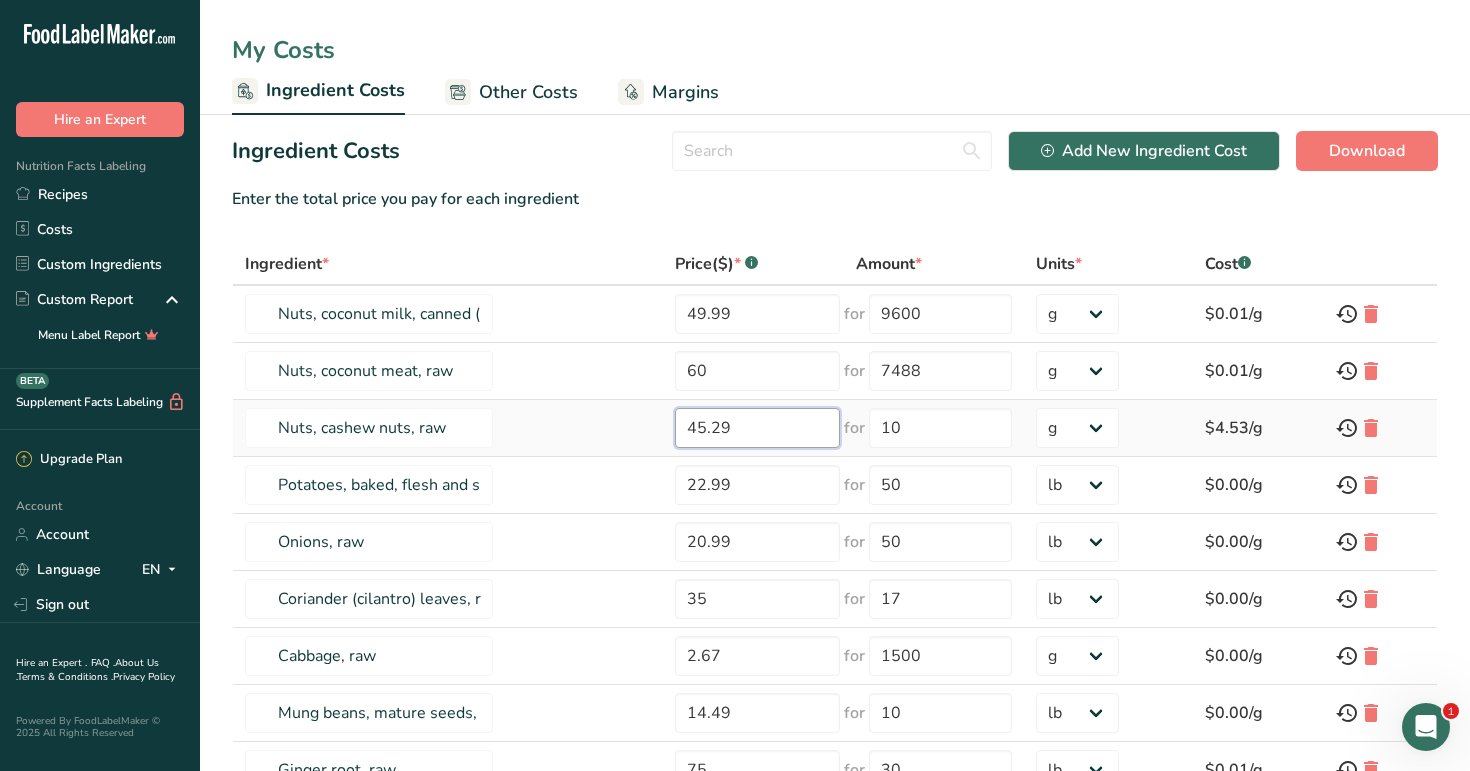 drag, startPoint x: 772, startPoint y: 430, endPoint x: 726, endPoint y: 427, distance: 46.09772 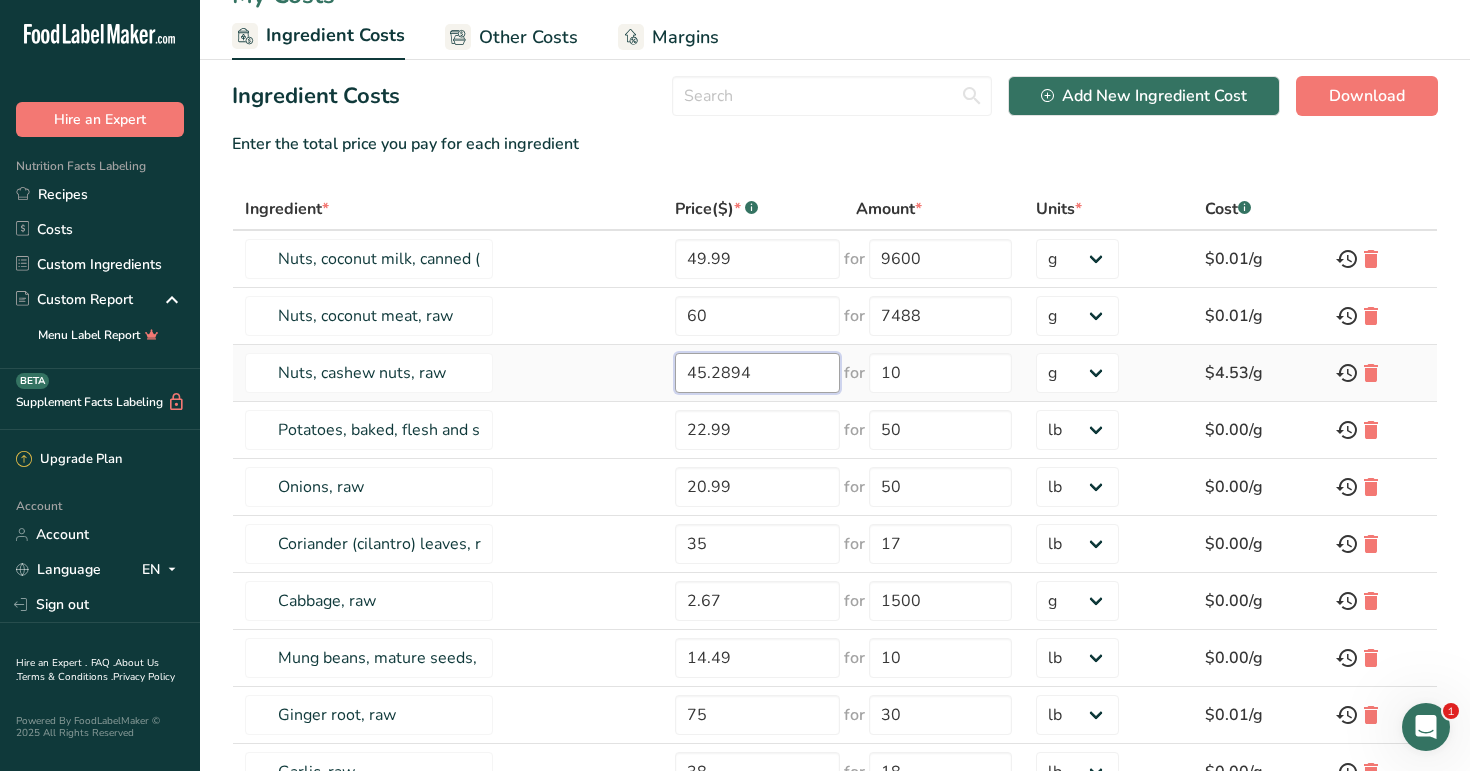 scroll, scrollTop: 57, scrollLeft: 0, axis: vertical 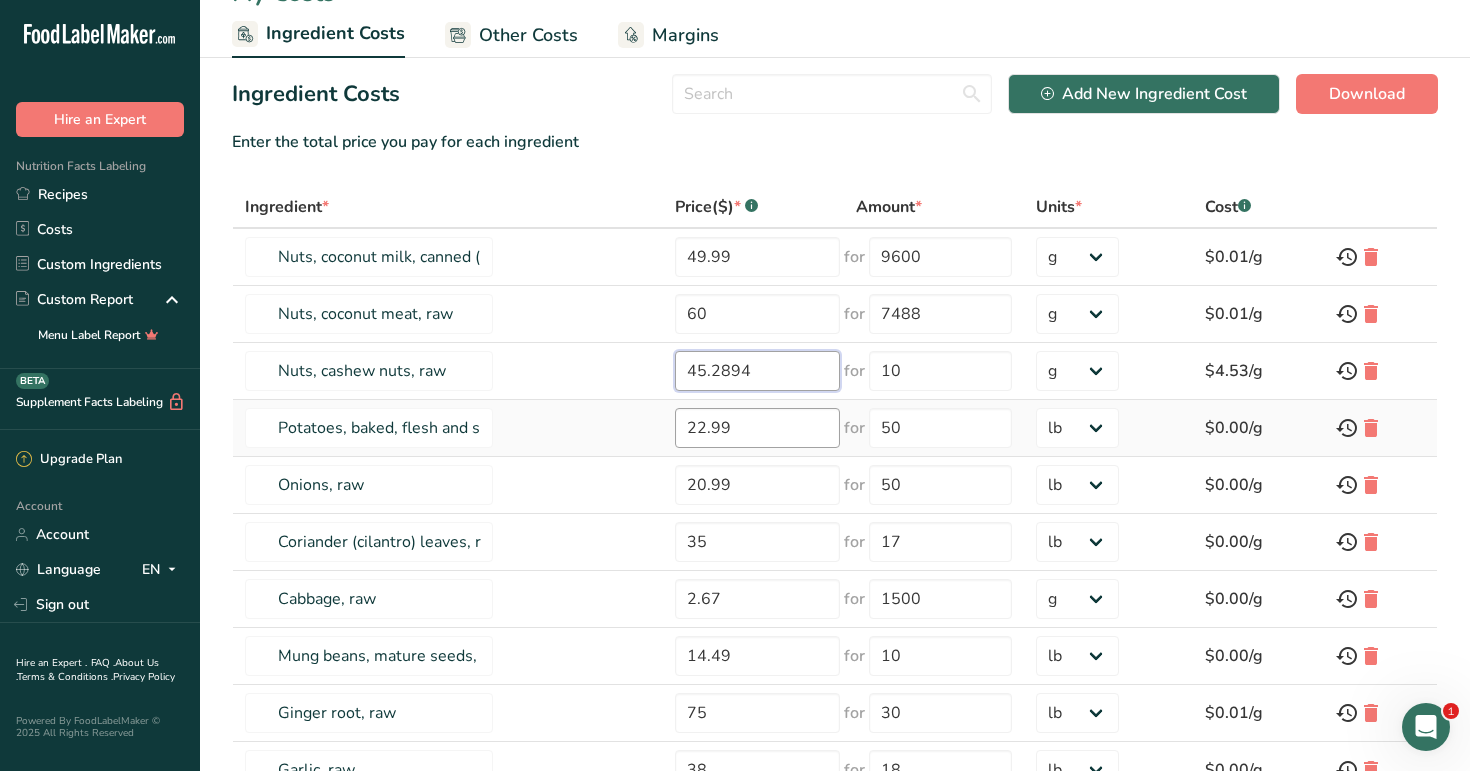 type on "45.2894" 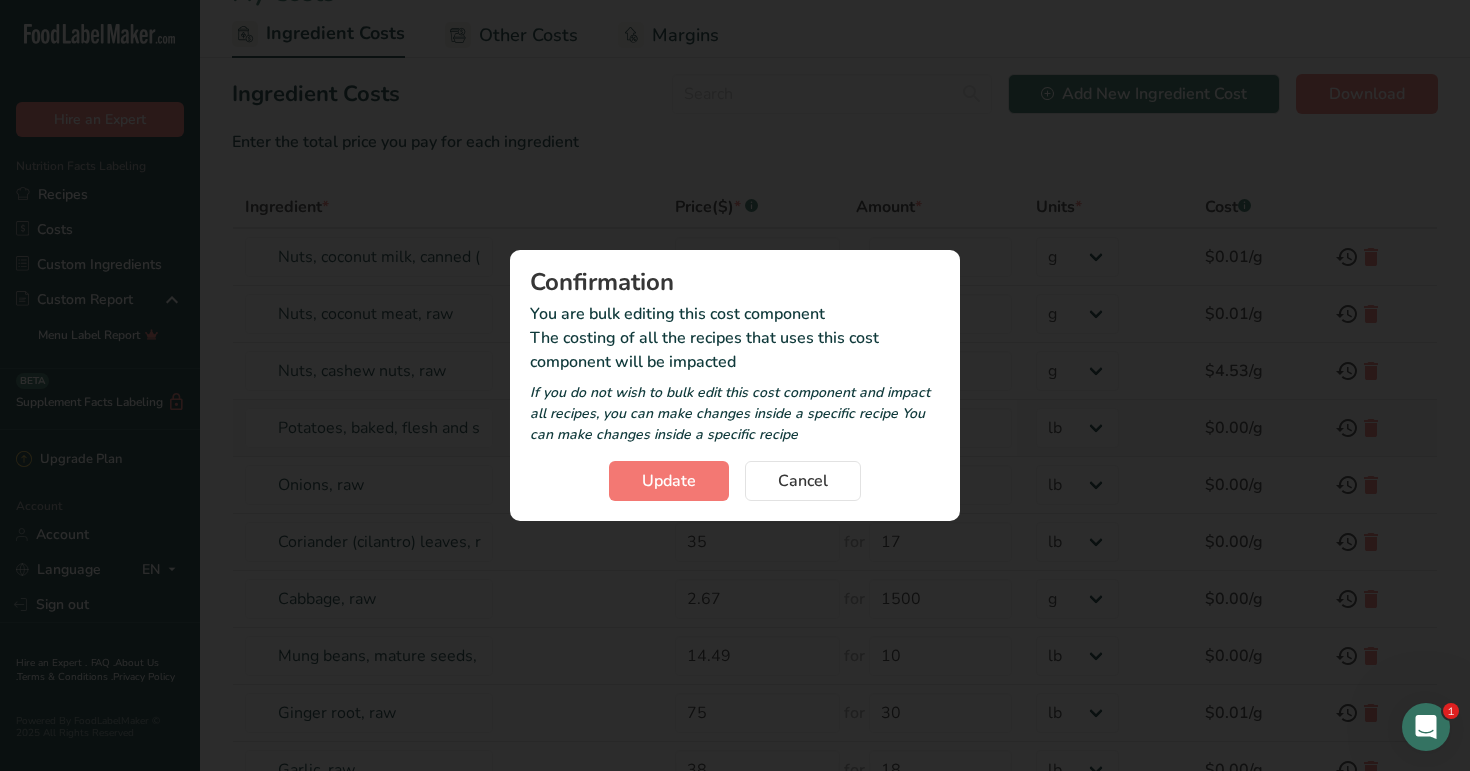 click on "Ingredient Costs
Add New Ingredient Cost
Download
Enter the total price you pay for each ingredient
Ingredient *
Price($) *   .a-a{fill:#347362;}.b-a{fill:#fff;}
Amount *
Units *
Cost
.a-a{fill:#347362;}.b-a{fill:#fff;}            Nuts, coconut milk, canned (liquid expressed from grated meat and water)   49.99
for
9600
g
kg
mg
mcg
lb
oz
$0.01/g
Nuts, coconut meat, raw   60
for
7488
g
kg
mg
mcg
lb
45.2894   10" at bounding box center [835, 472] 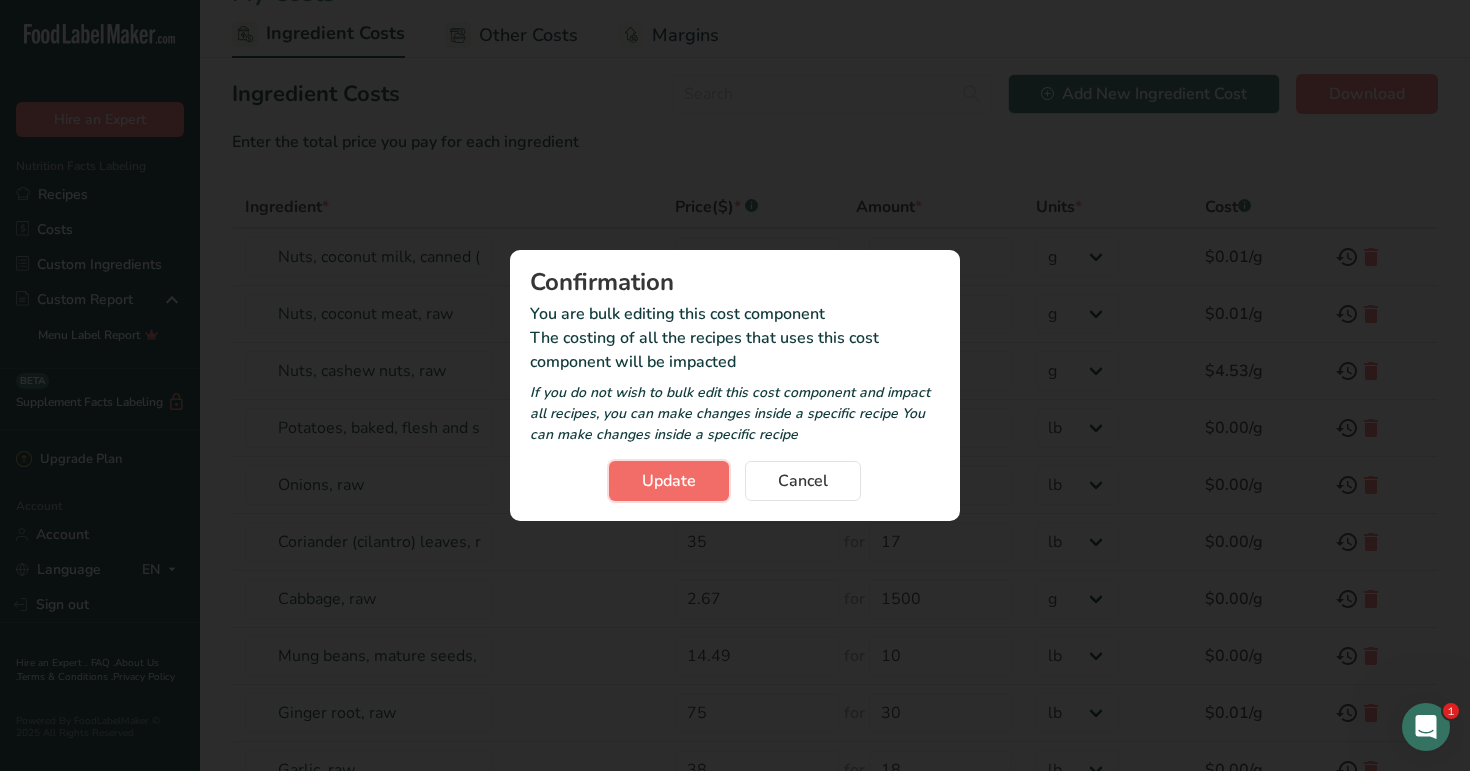 click on "Update" at bounding box center (669, 481) 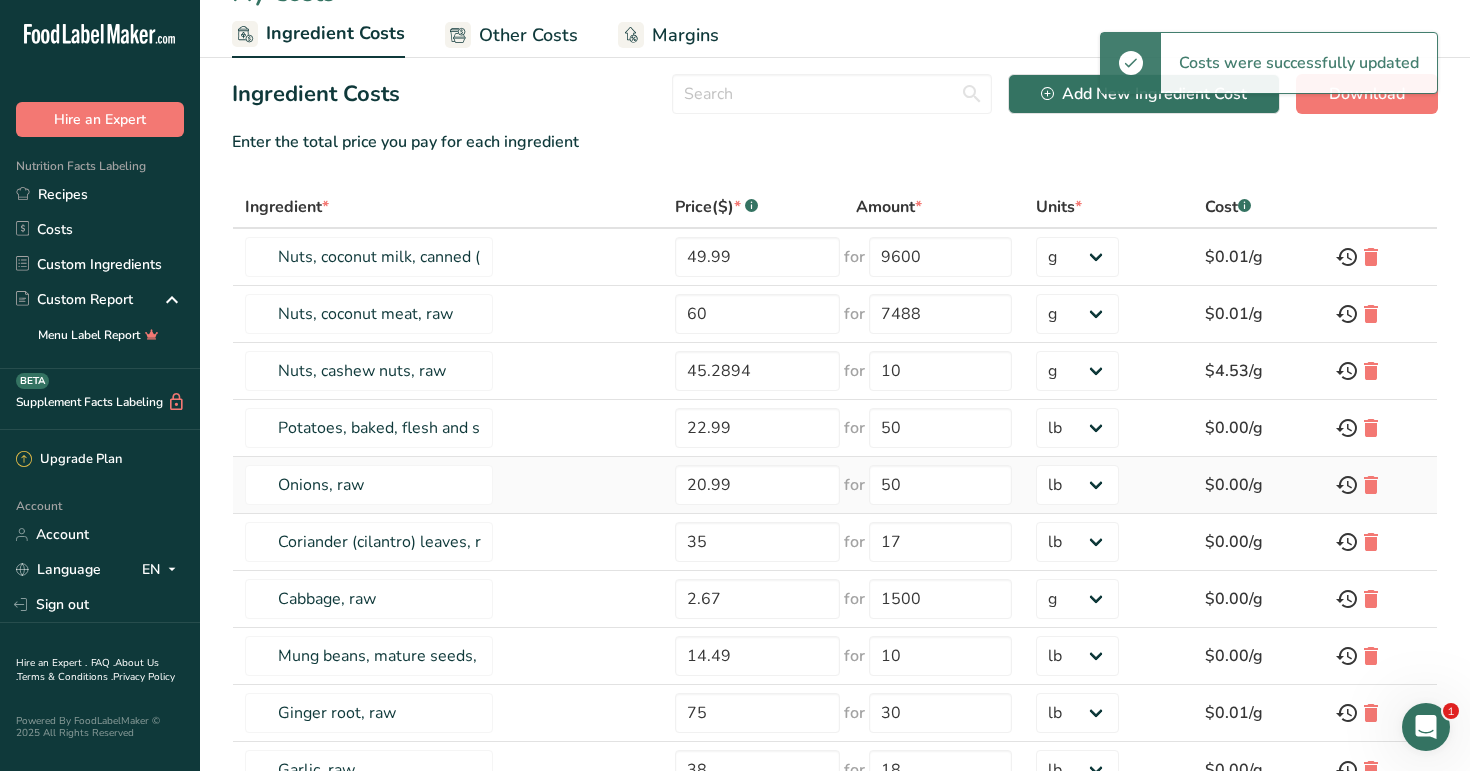 click on "20.99" at bounding box center (753, 485) 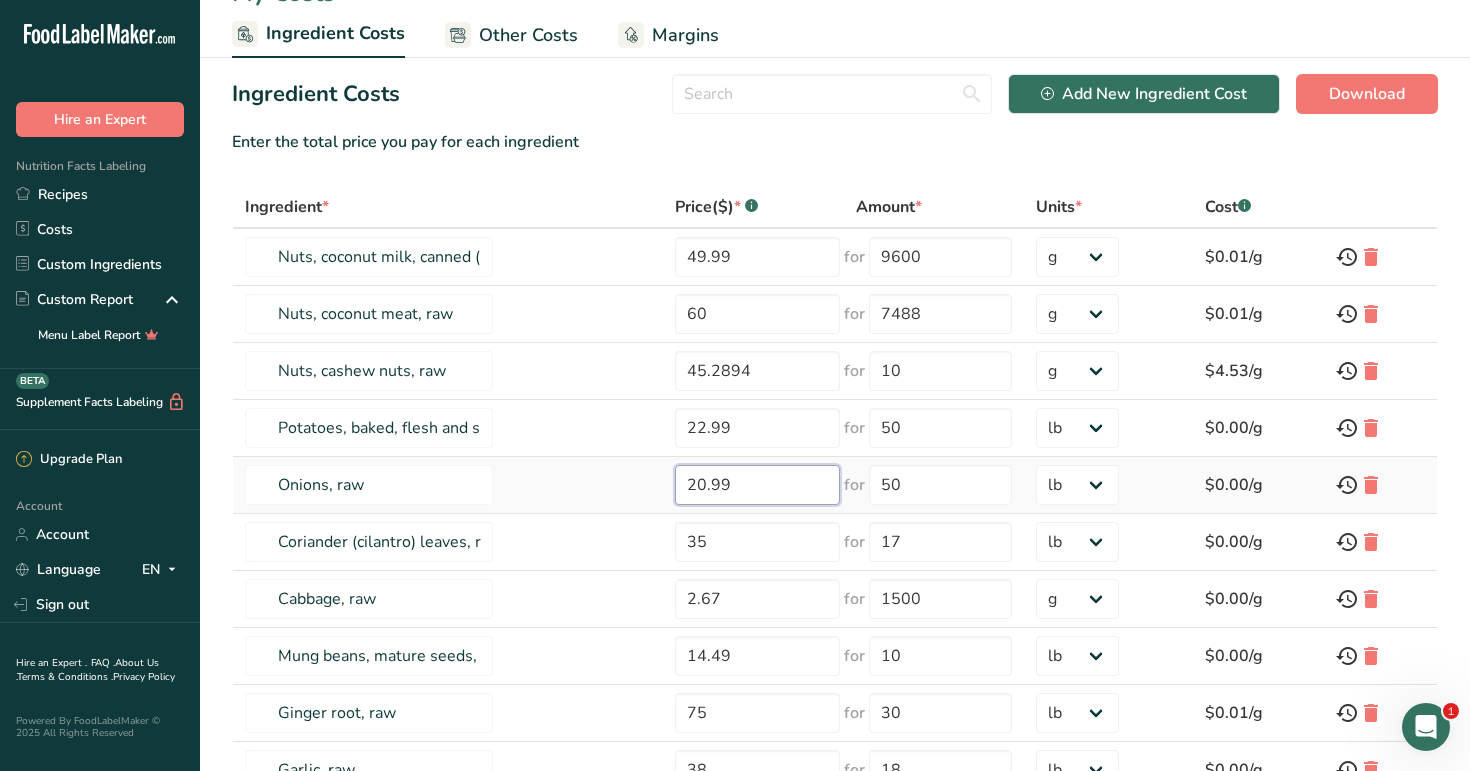 click on "20.99" at bounding box center (757, 485) 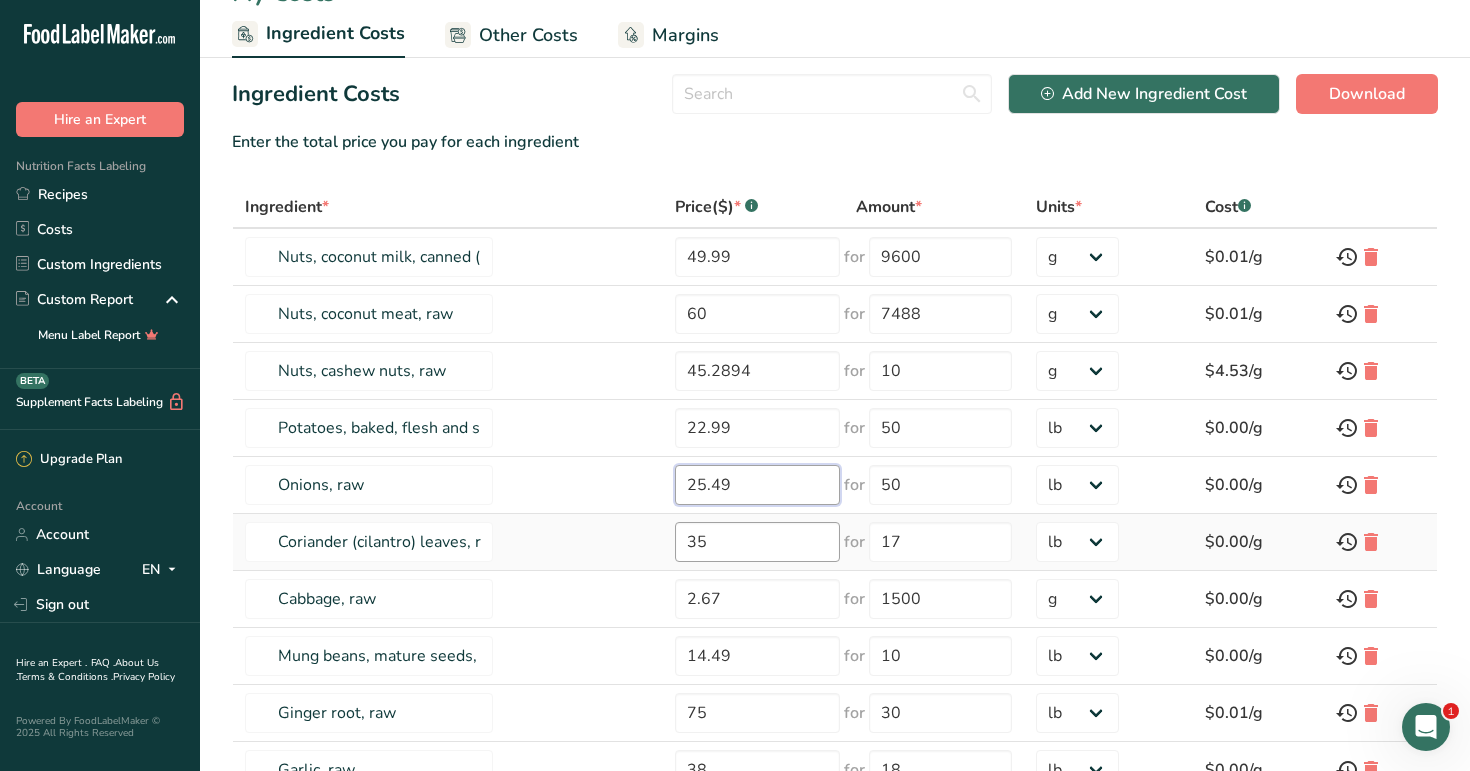type on "25.49" 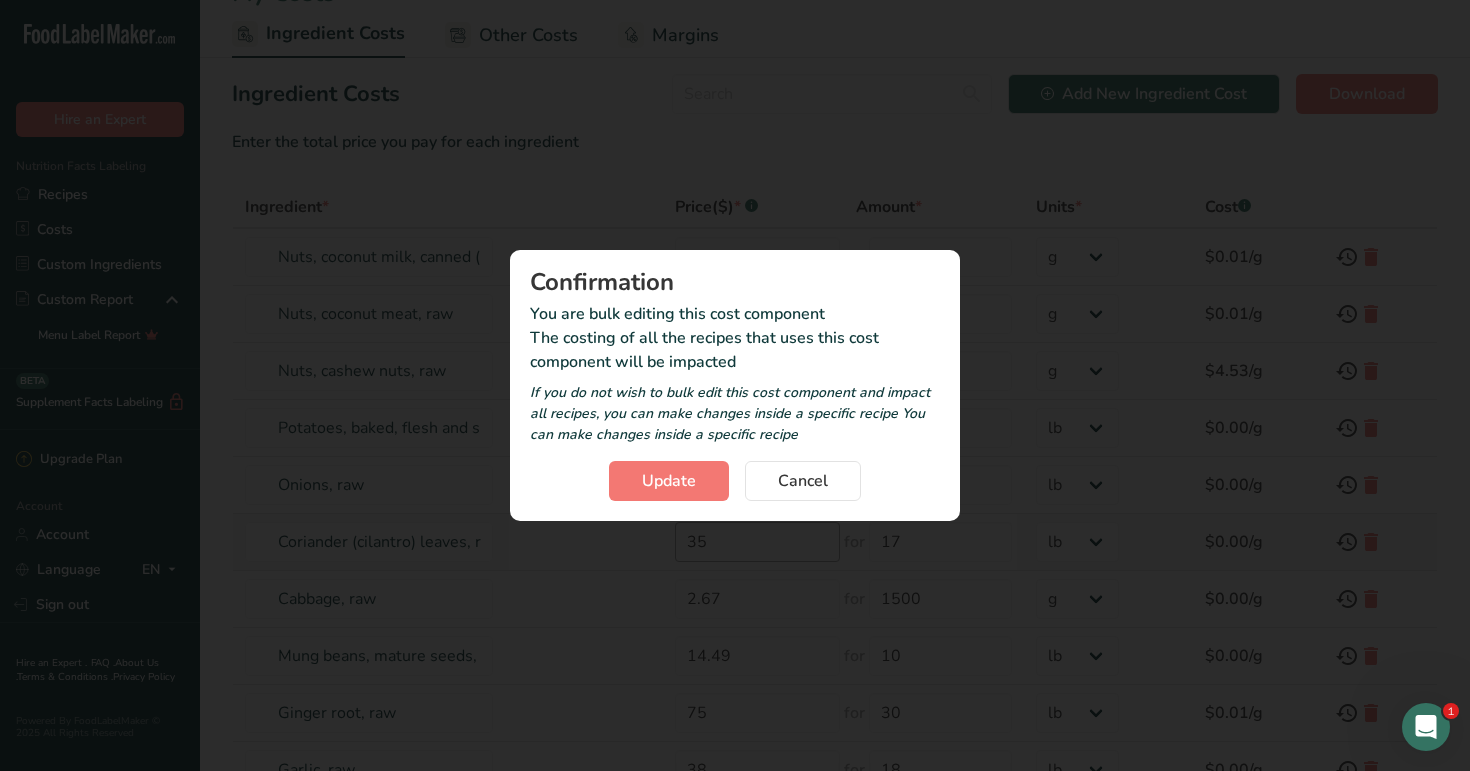 click on "Ingredient Costs
Add New Ingredient Cost
Download
Enter the total price you pay for each ingredient
Ingredient *
Price($) *   .a-a{fill:#347362;}.b-a{fill:#fff;}
Amount *
Units *
Cost
.a-a{fill:#347362;}.b-a{fill:#fff;}            Nuts, coconut milk, canned (liquid expressed from grated meat and water)   49.99
for
9600
g
kg
mg
mcg
lb
oz
$0.01/g
Nuts, coconut meat, raw   60
for
7488
g
kg
mg
mcg
lb
45.2894   10" at bounding box center [835, 472] 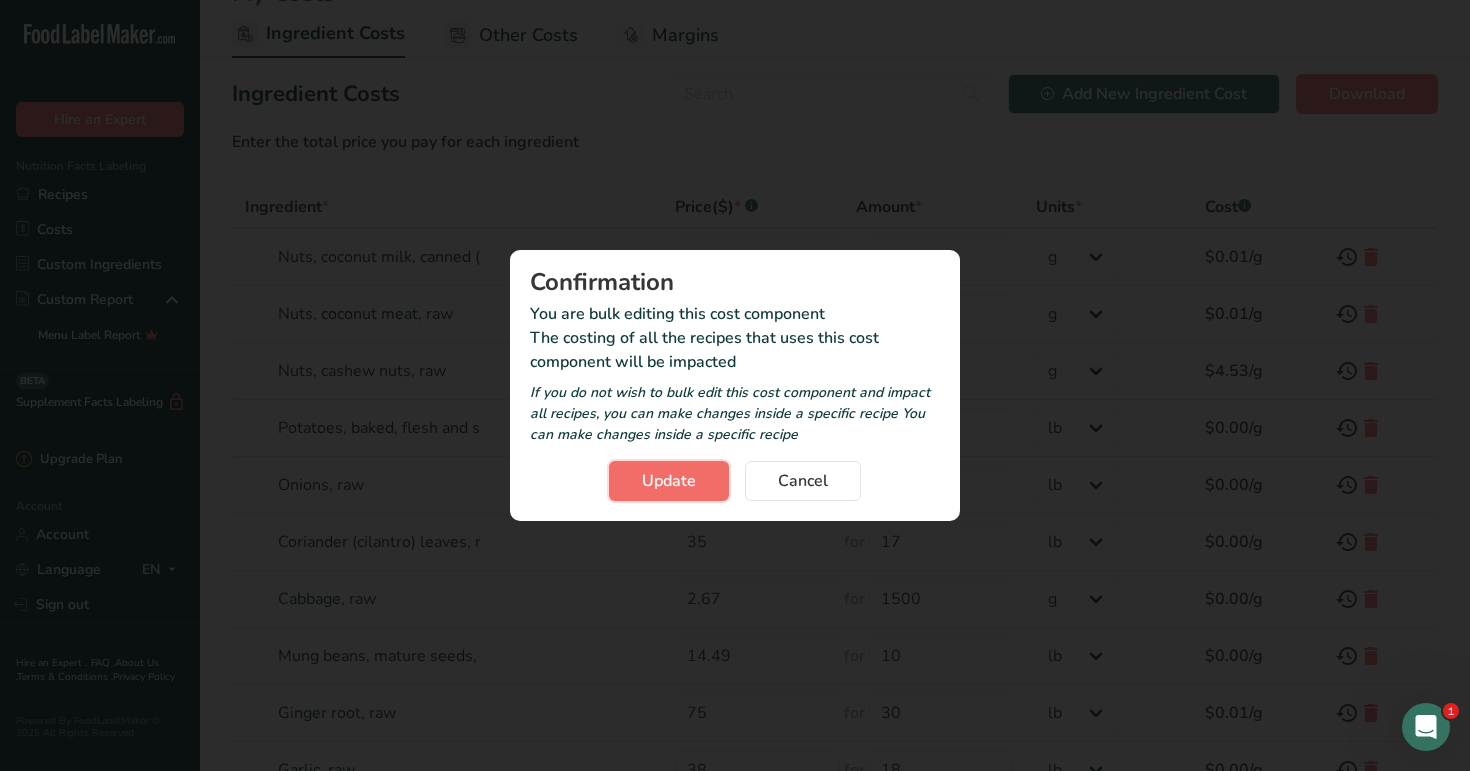 click on "Update" at bounding box center [669, 481] 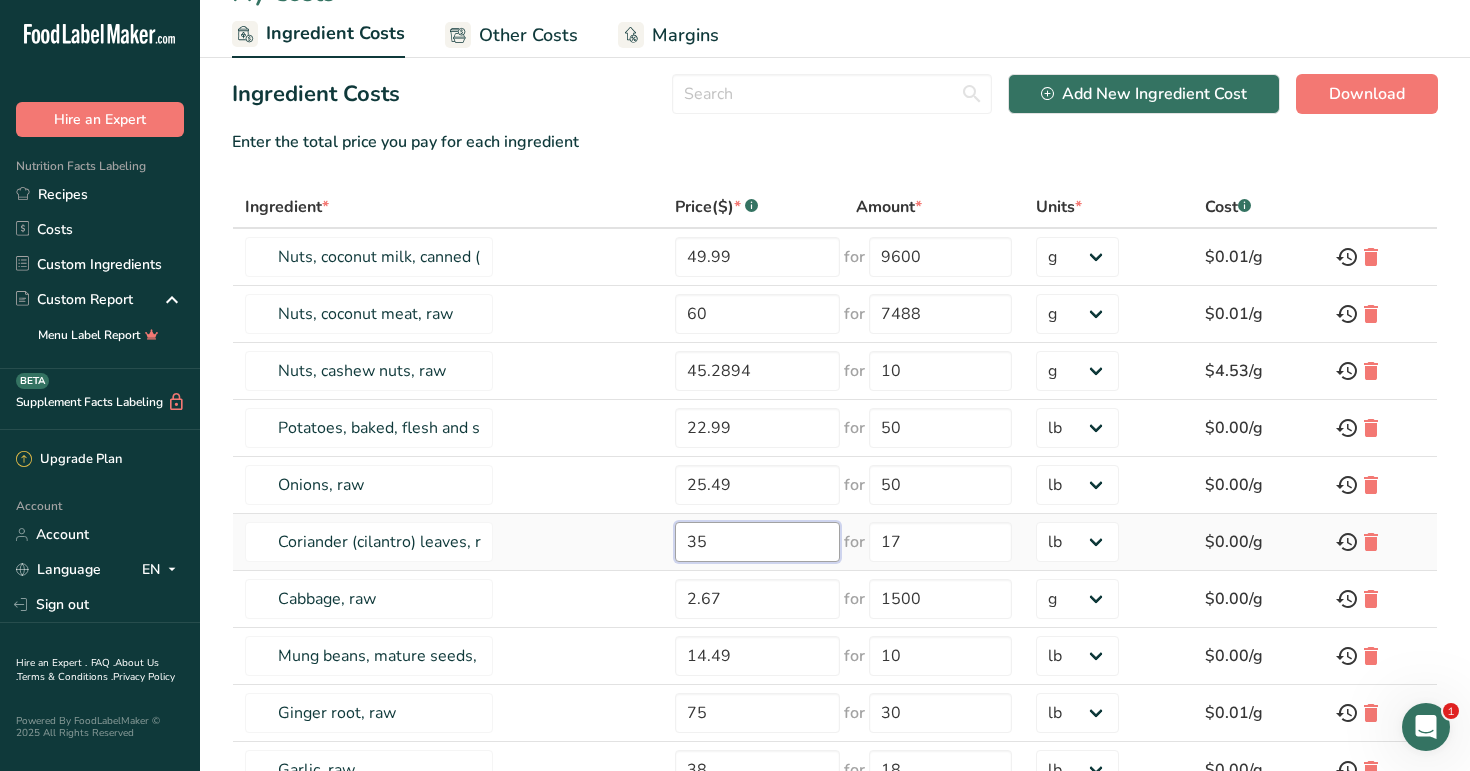 click on "35" at bounding box center [757, 542] 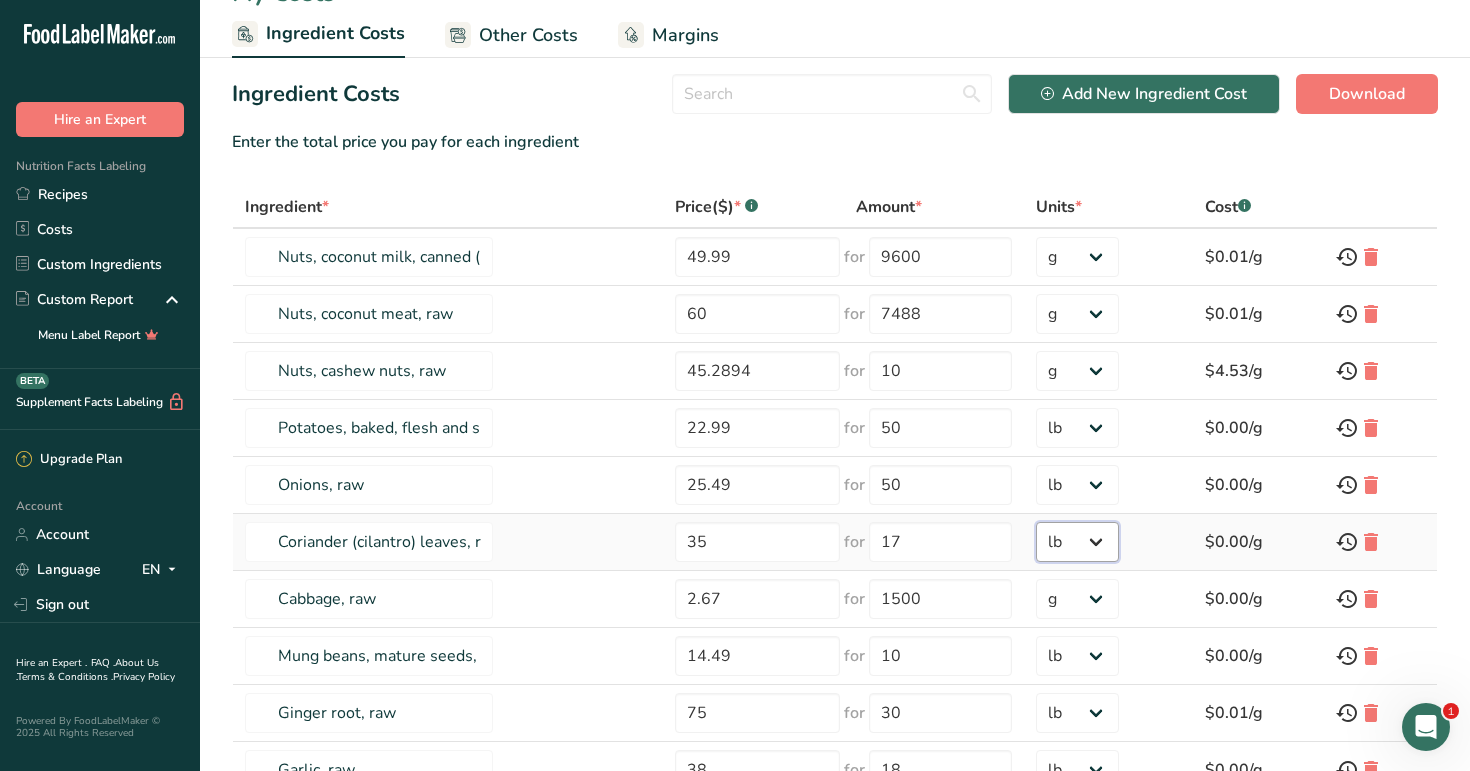 click on "g
kg
mg
mcg
lb
oz" at bounding box center (1077, 542) 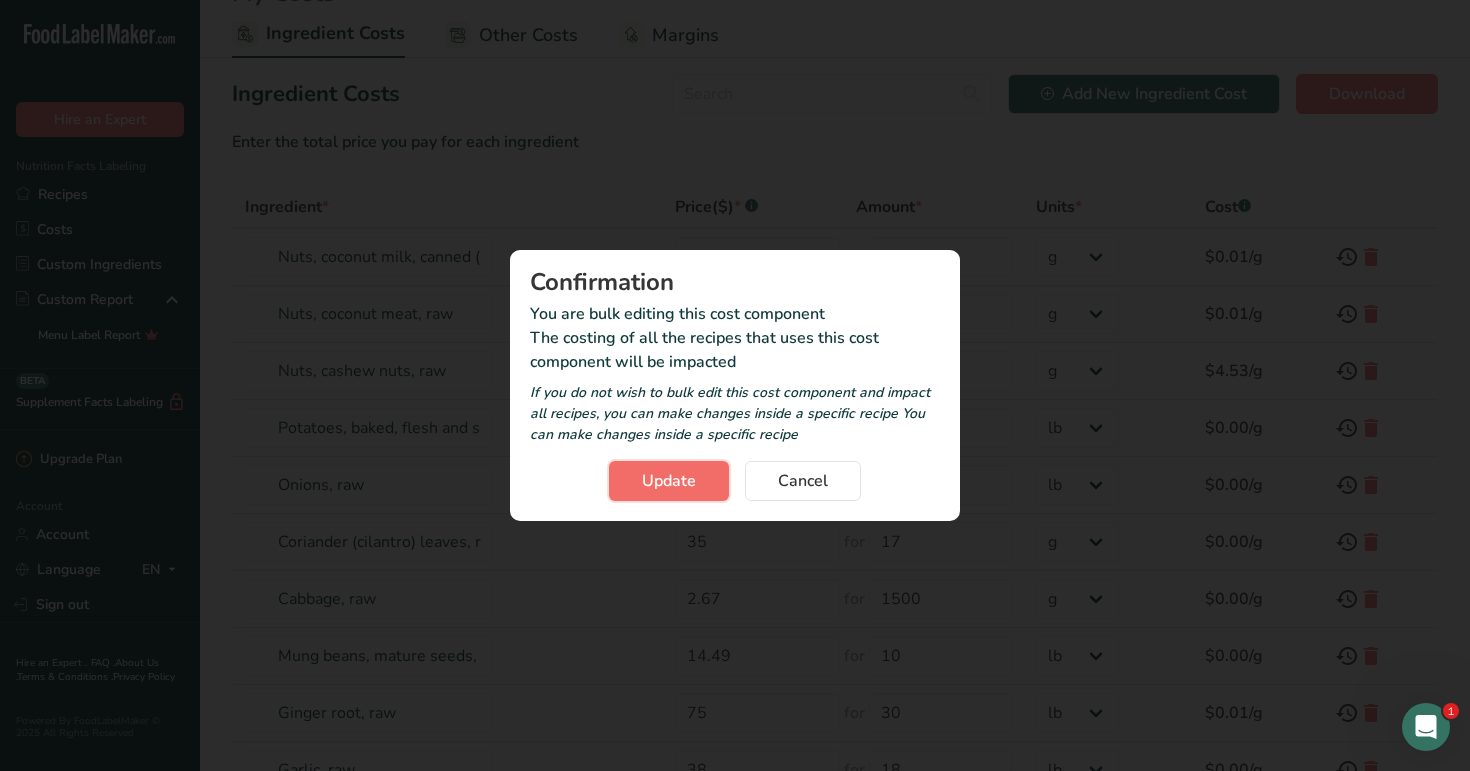 click on "Update" at bounding box center (669, 481) 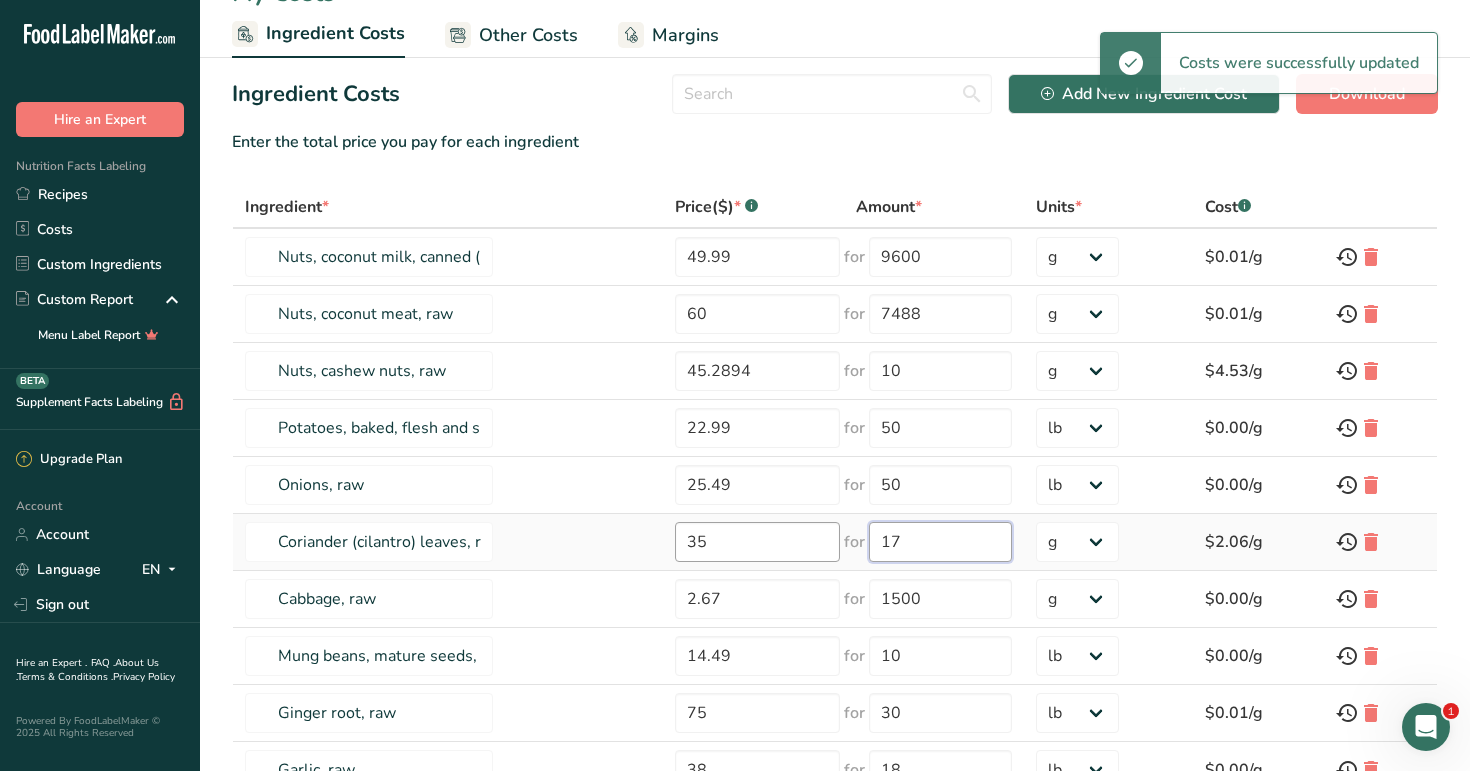 drag, startPoint x: 901, startPoint y: 548, endPoint x: 809, endPoint y: 547, distance: 92.00543 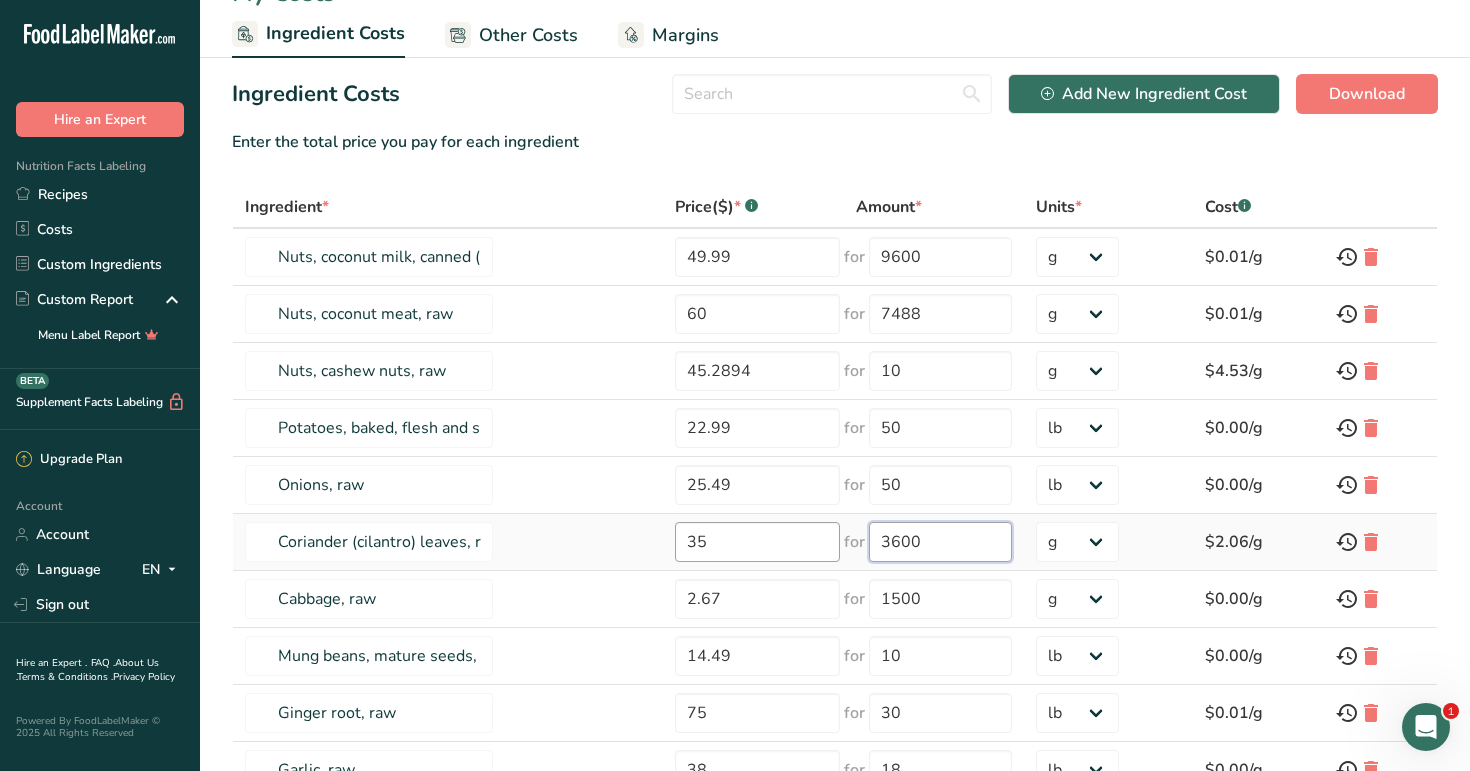 type on "3600" 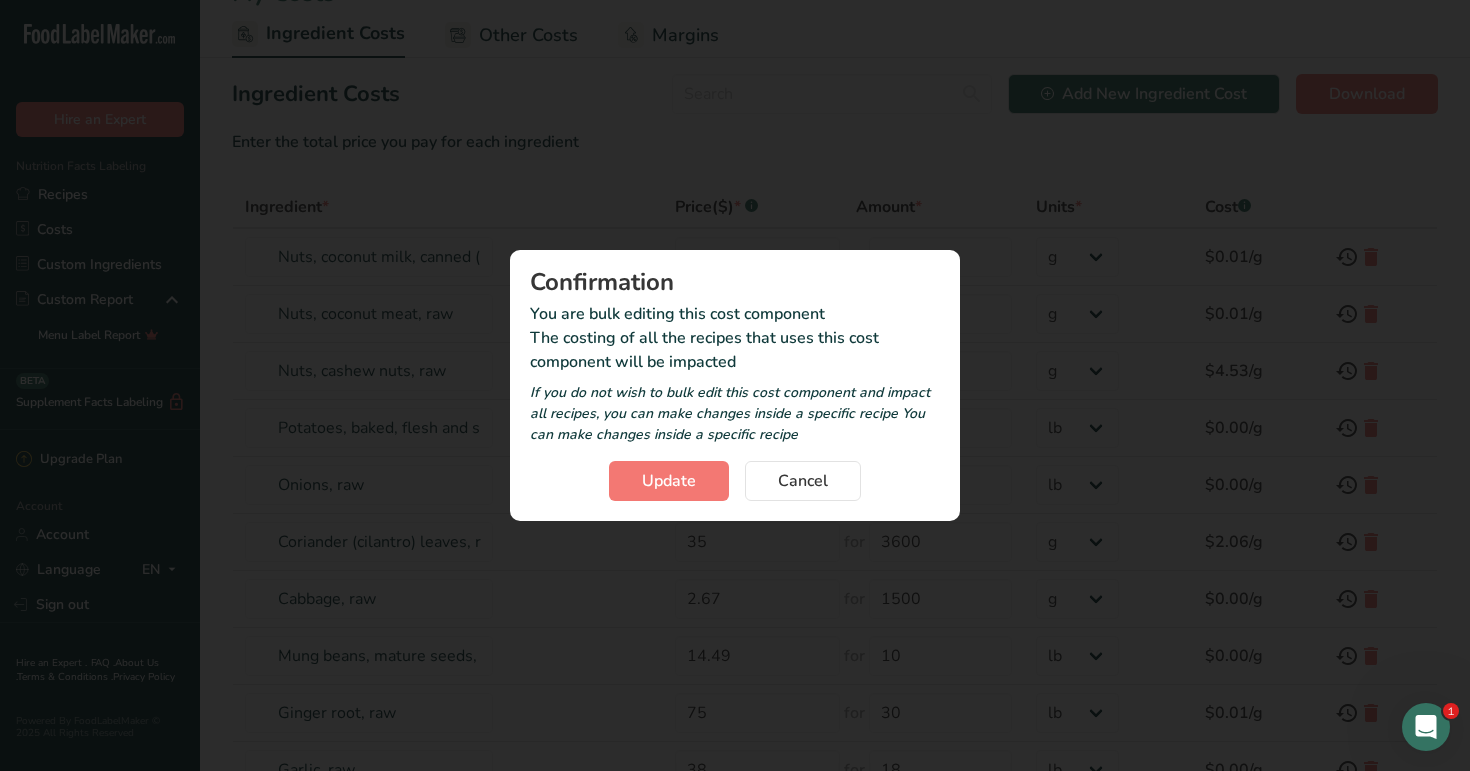 drag, startPoint x: 736, startPoint y: 540, endPoint x: 636, endPoint y: 538, distance: 100.02 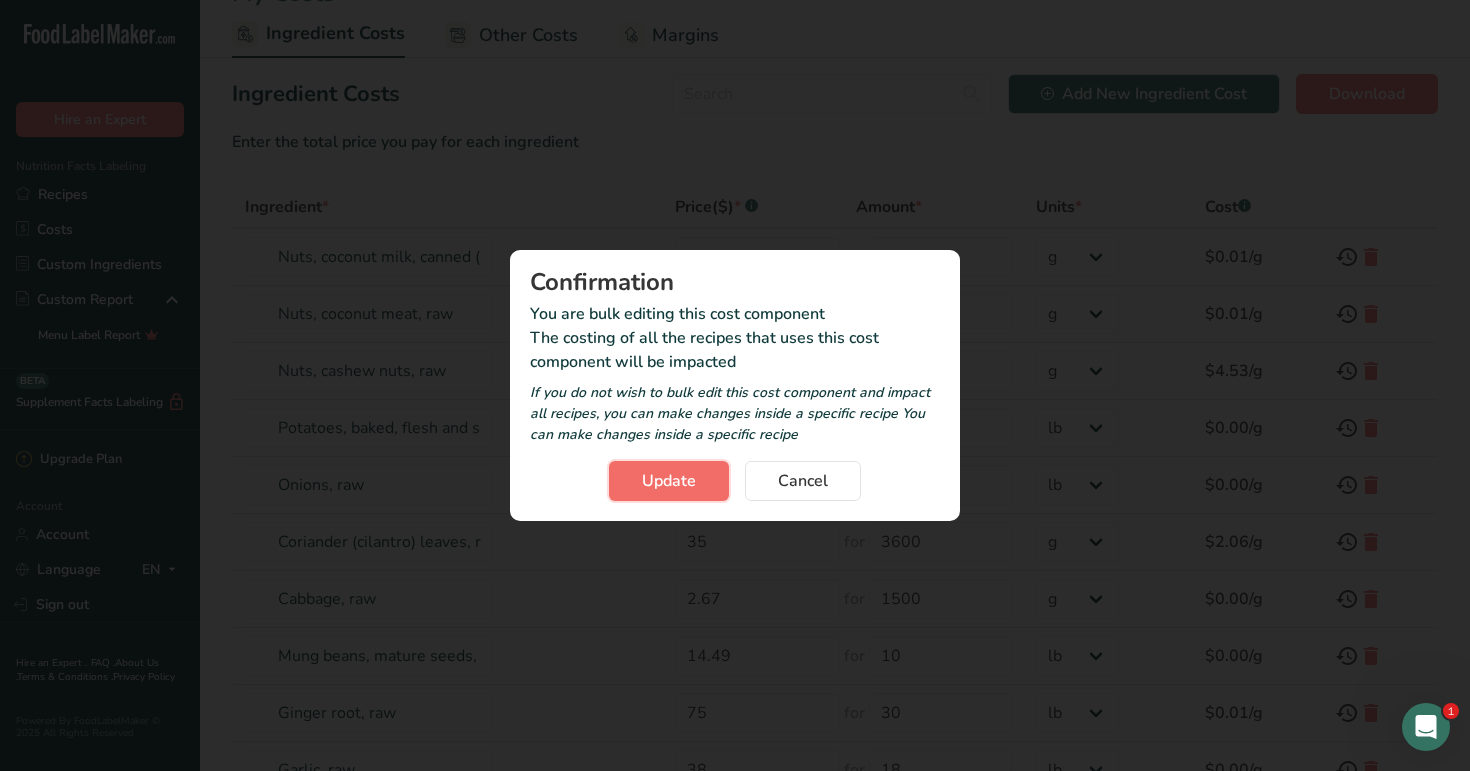 click on "Update" at bounding box center (669, 481) 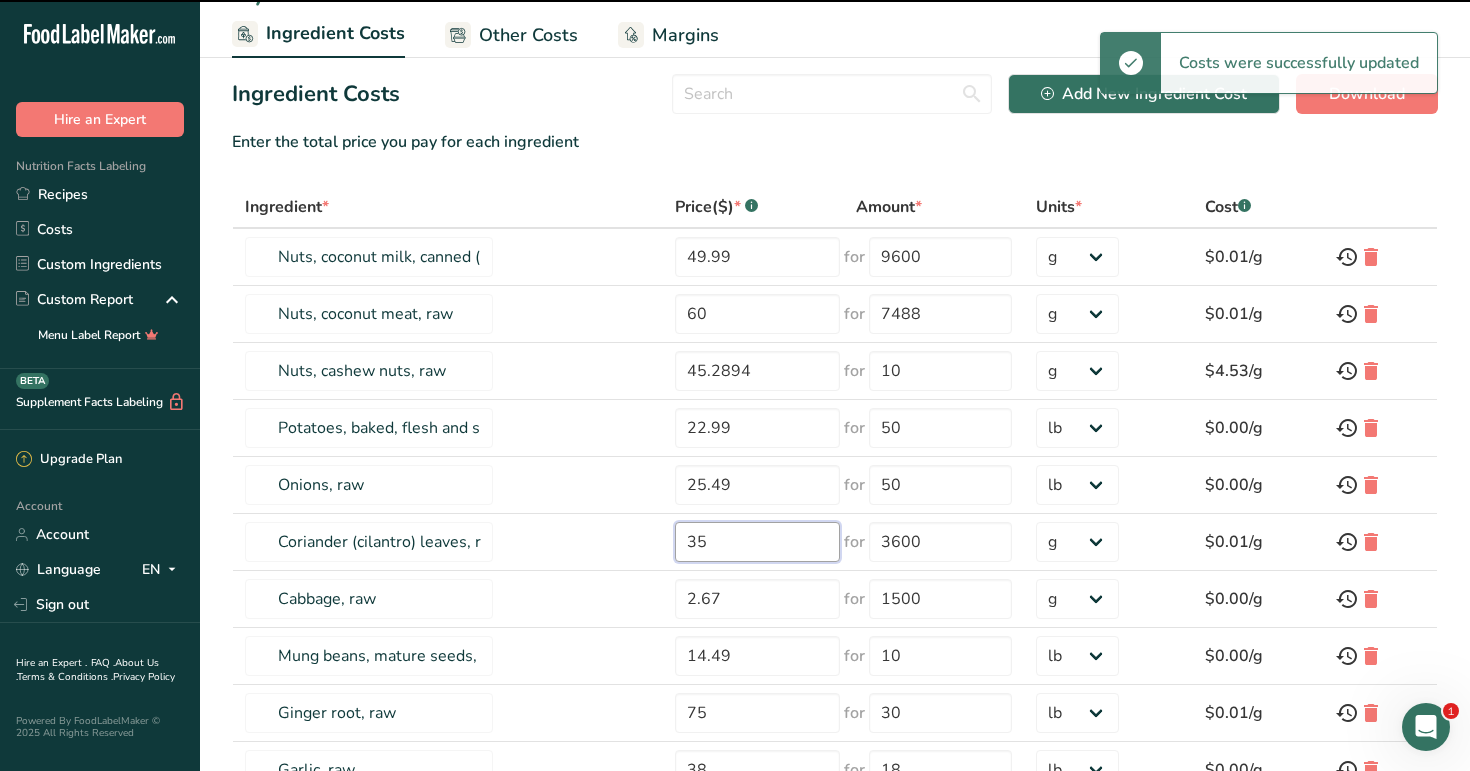click on "35" at bounding box center (757, 542) 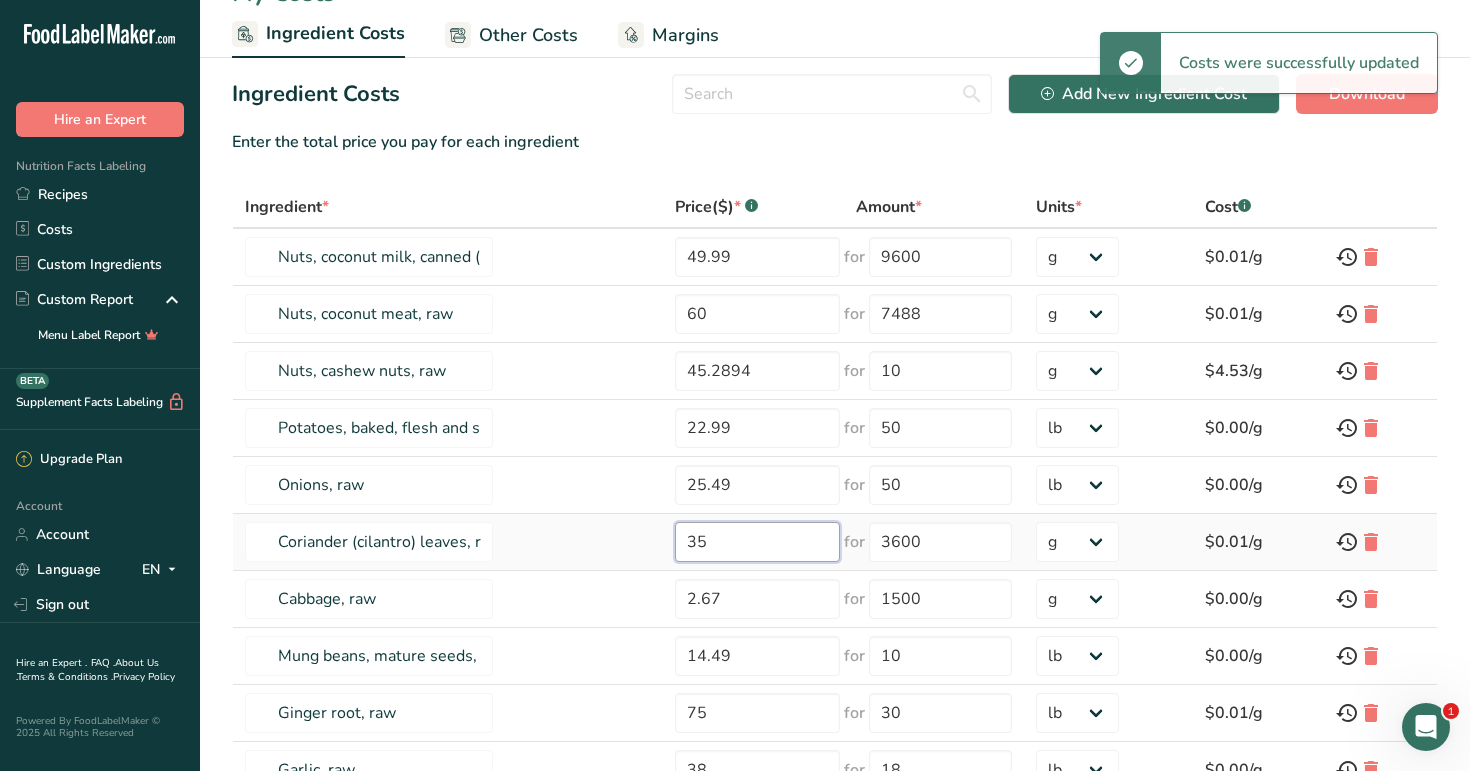 drag, startPoint x: 696, startPoint y: 542, endPoint x: 610, endPoint y: 540, distance: 86.023254 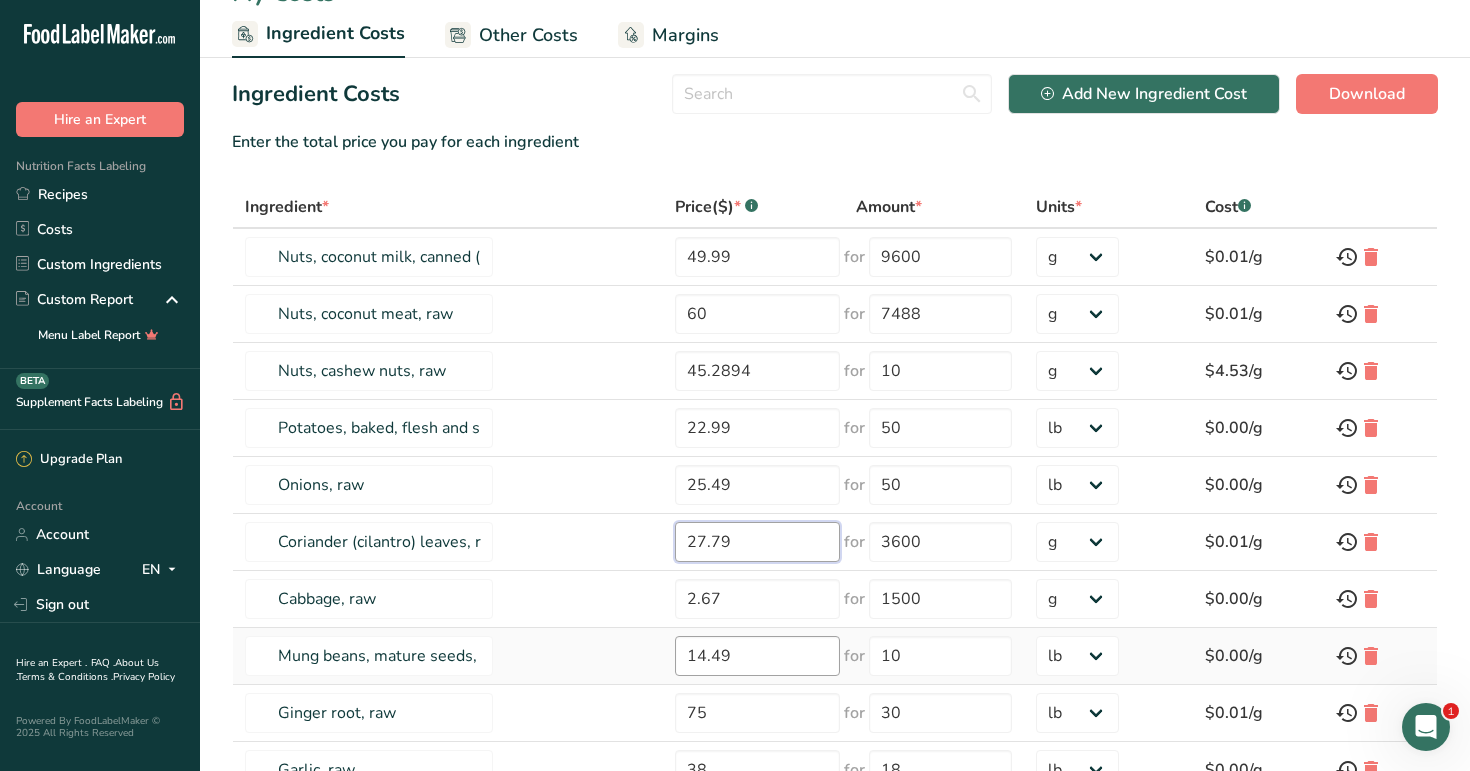 type on "27.79" 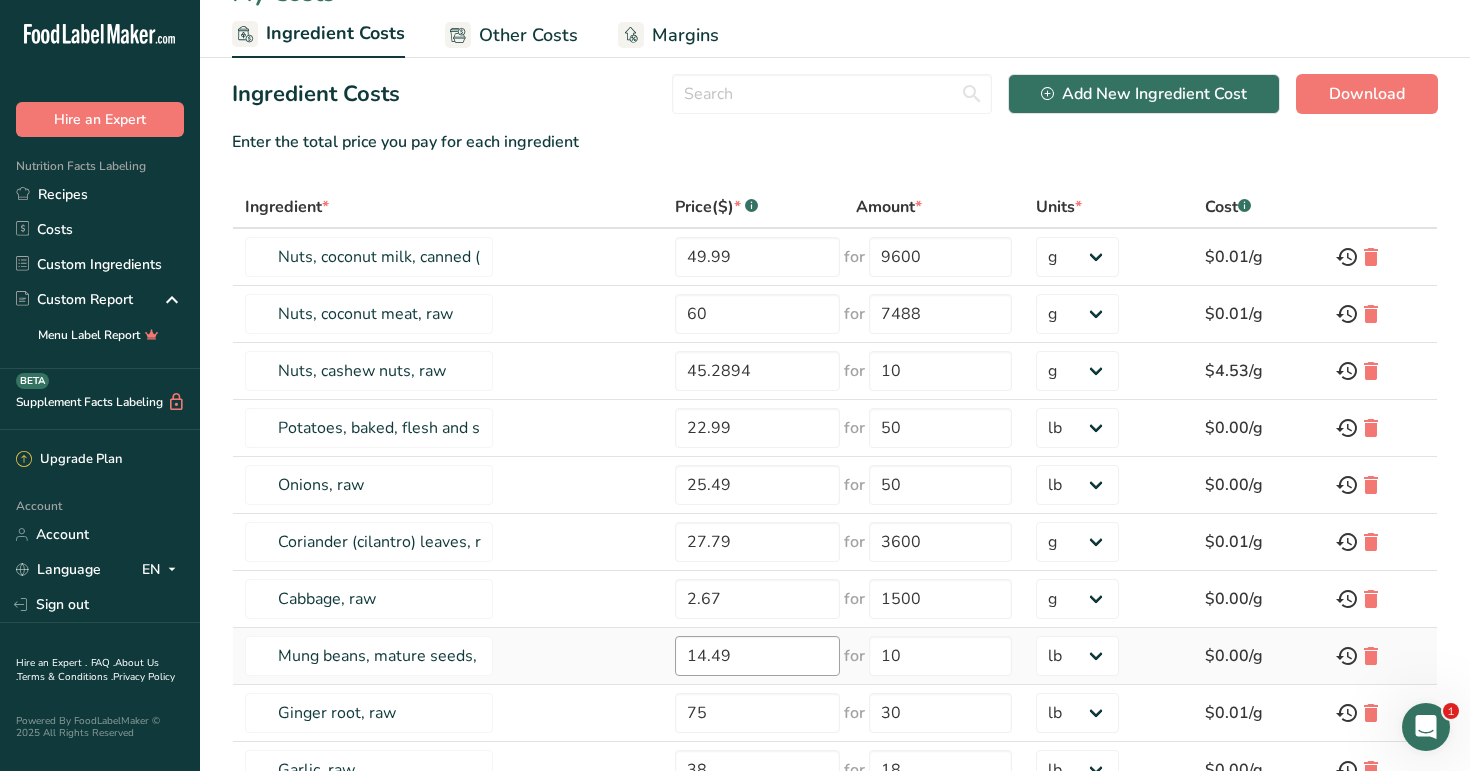 click on "Ingredient Costs
Add New Ingredient Cost
Download
Enter the total price you pay for each ingredient
Ingredient *
Price($) *   .a-a{fill:#347362;}.b-a{fill:#fff;}
Amount *
Units *
Cost
.a-a{fill:#347362;}.b-a{fill:#fff;}            Nuts, coconut milk, canned (liquid expressed from grated meat and water)   49.99
for
9600
g
kg
mg
mcg
lb
oz
$0.01/g
Nuts, coconut meat, raw   60
for
7488
g
kg
mg
mcg
lb
45.2894   10" at bounding box center (835, 472) 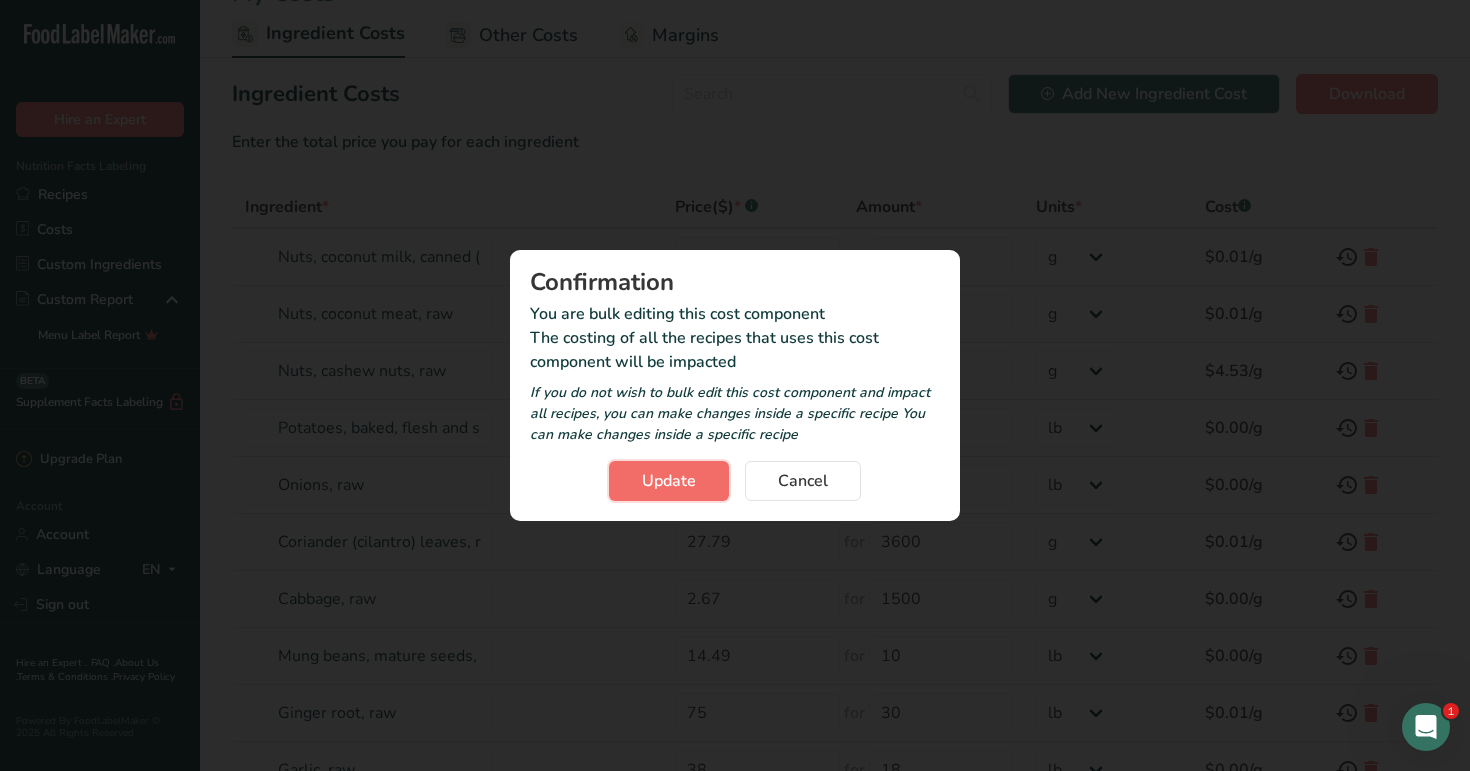 click on "Update" at bounding box center (669, 481) 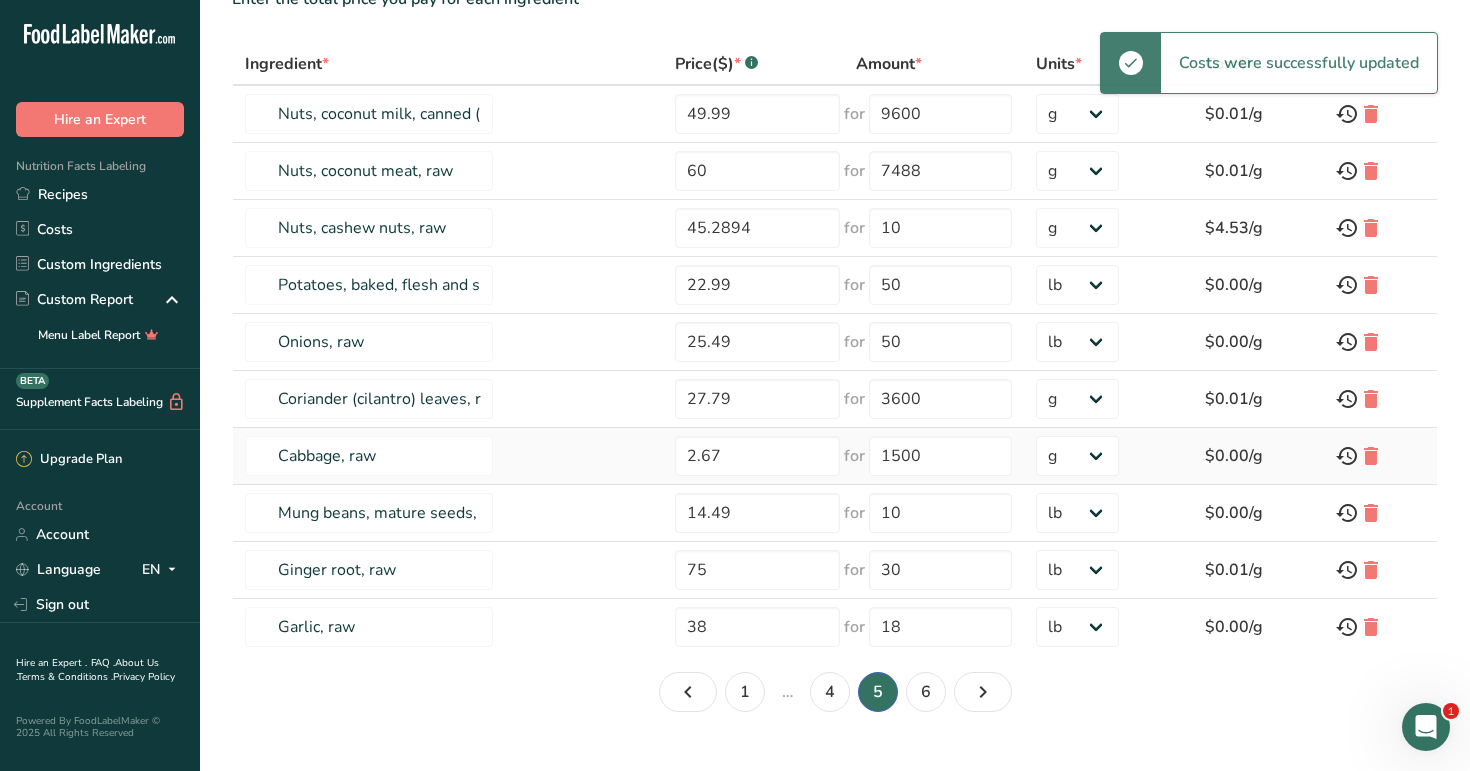 scroll, scrollTop: 237, scrollLeft: 0, axis: vertical 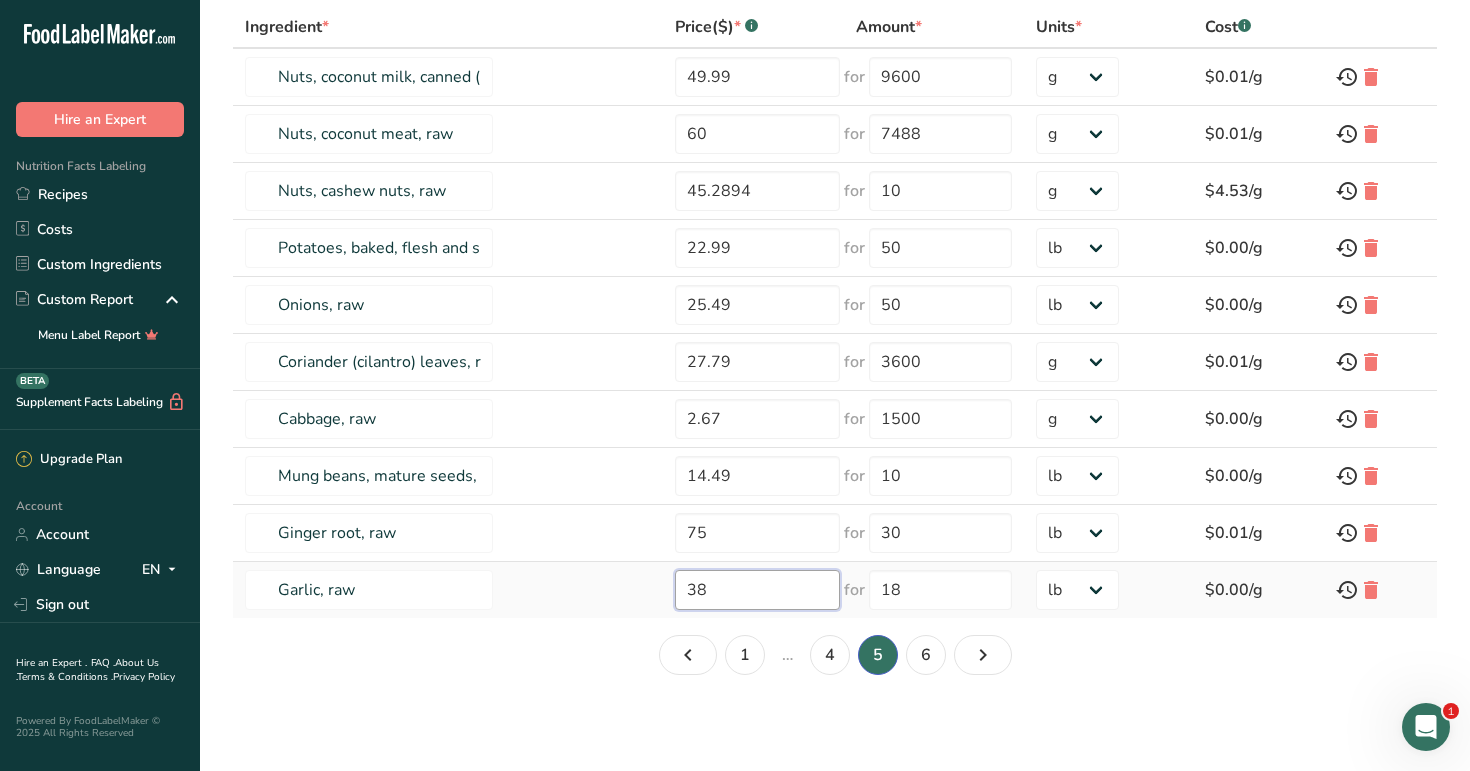 drag, startPoint x: 716, startPoint y: 591, endPoint x: 618, endPoint y: 591, distance: 98 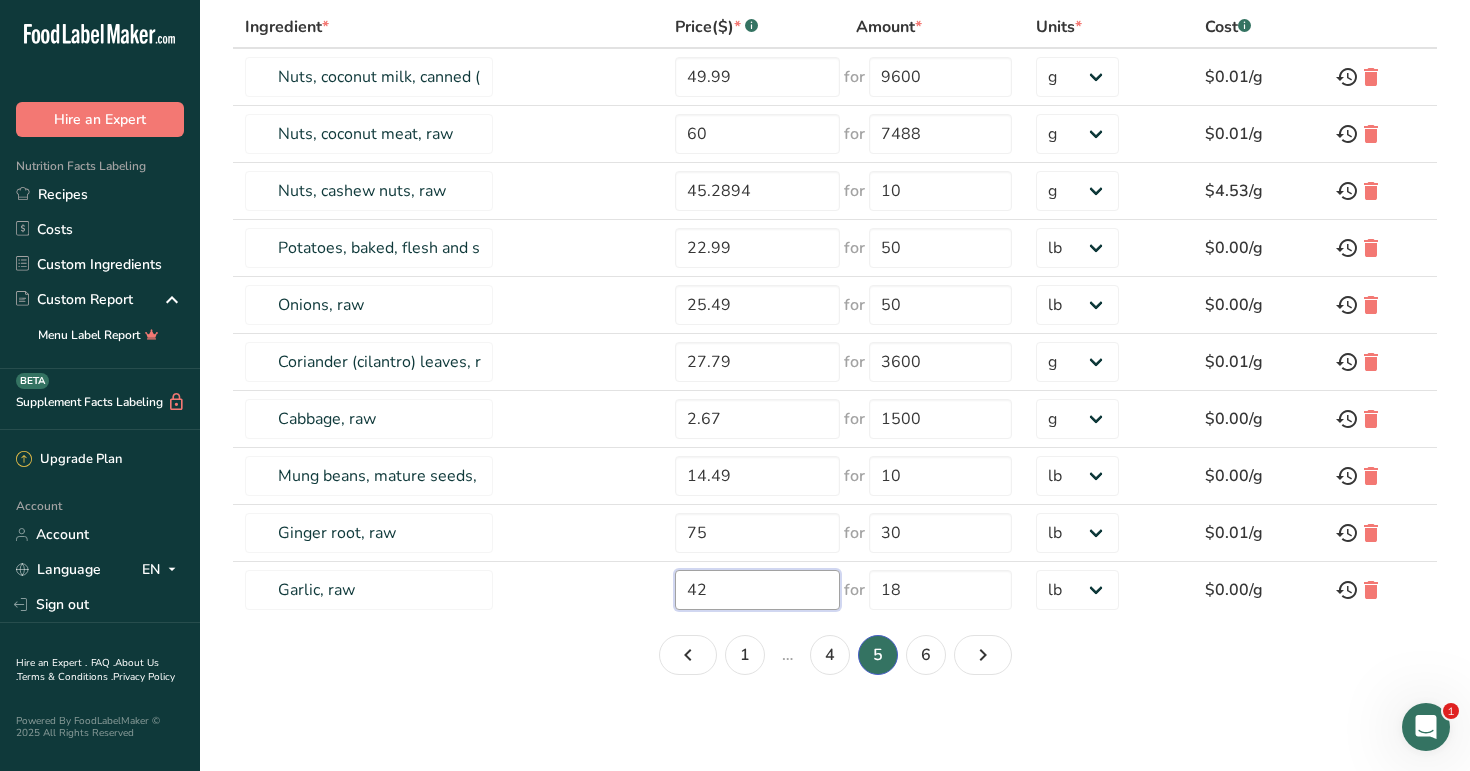 type on "42" 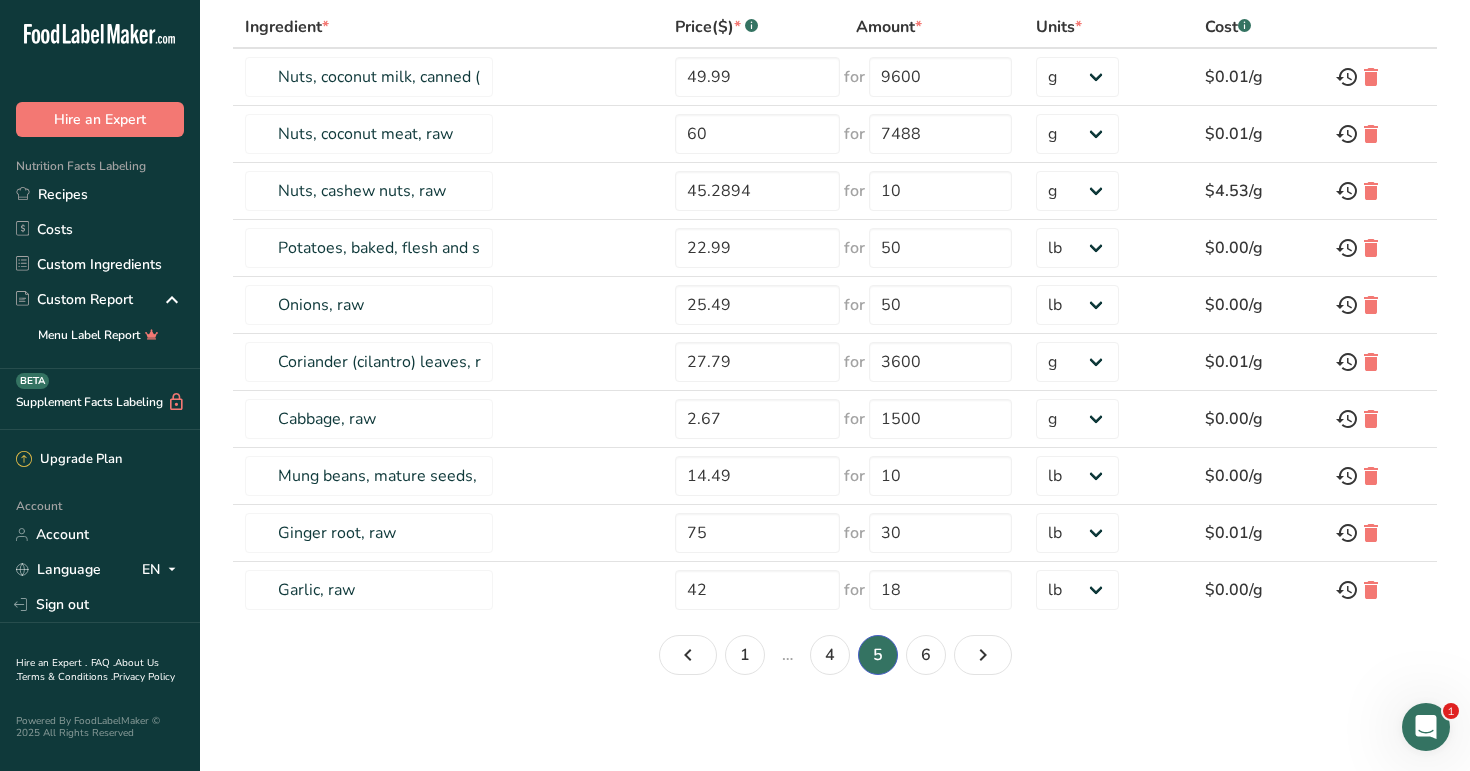 click on "Ingredient Costs
Add New Ingredient Cost
Download
Enter the total price you pay for each ingredient
Ingredient *
Price($) *   .a-a{fill:#347362;}.b-a{fill:#fff;}
Amount *
Units *
Cost
.a-a{fill:#347362;}.b-a{fill:#fff;}            Nuts, coconut milk, canned (liquid expressed from grated meat and water)   49.99
for
9600
g
kg
mg
mcg
lb
oz
$0.01/g
Nuts, coconut meat, raw   60
for
7488
g
kg
mg
mcg
lb
45.2894   10" at bounding box center [835, 292] 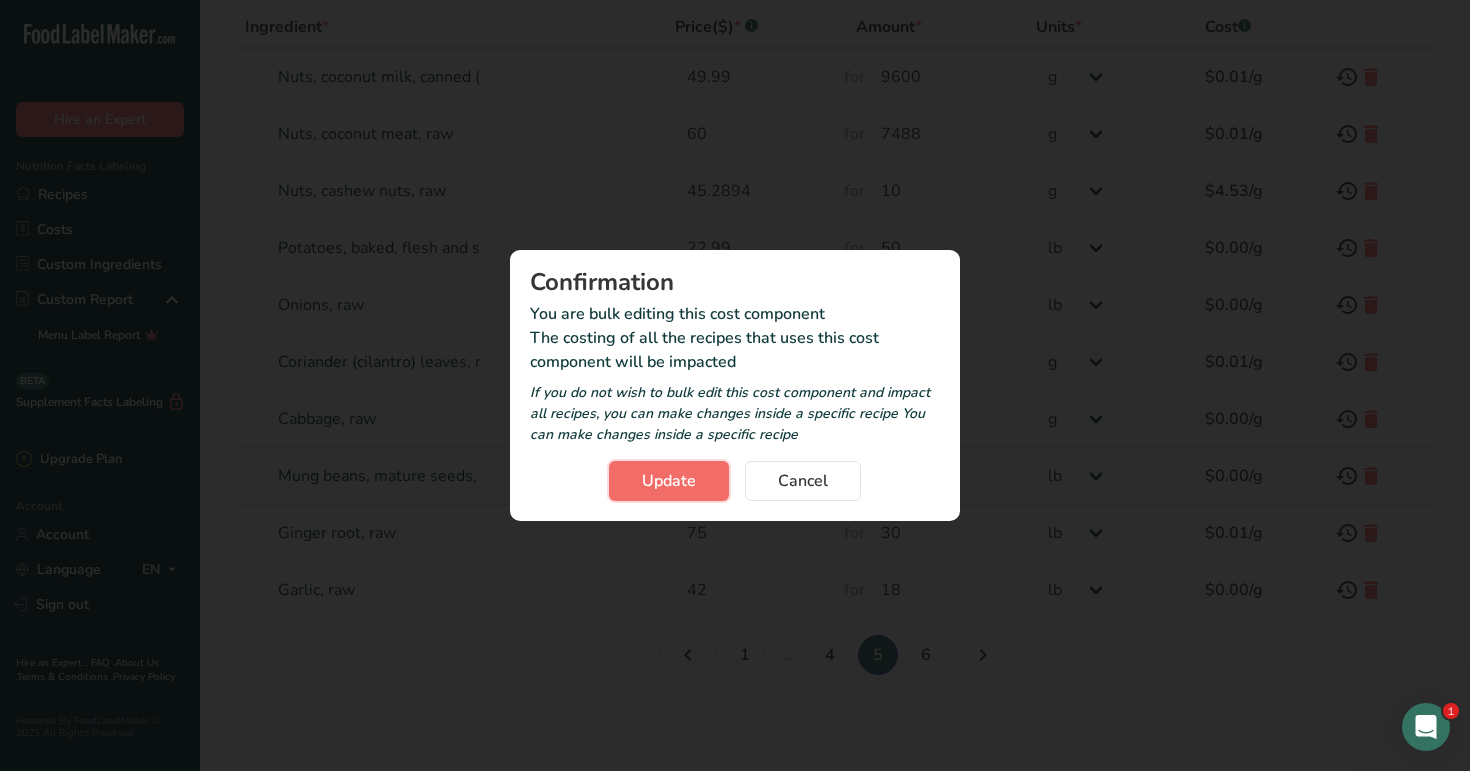click on "Update" at bounding box center [669, 481] 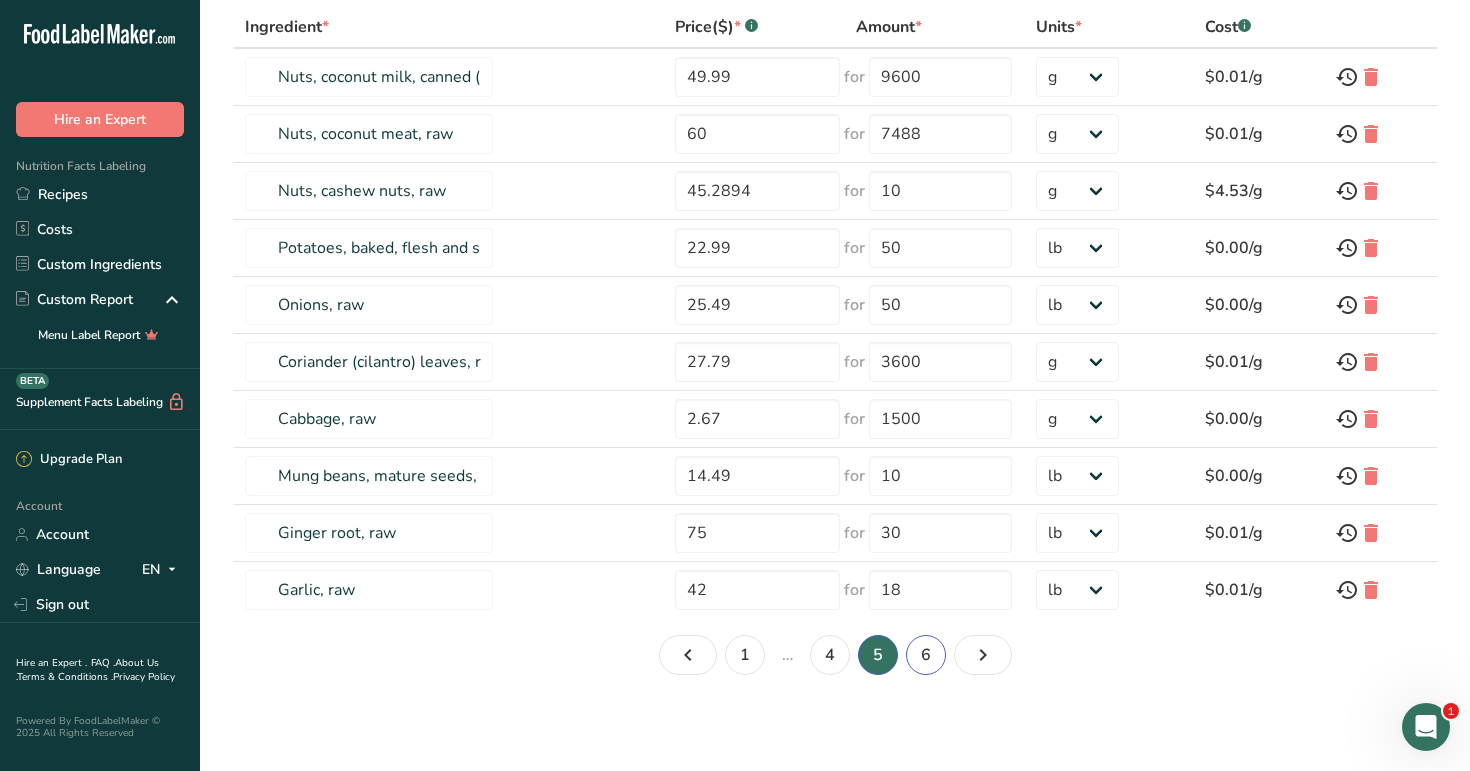 click on "6" at bounding box center (926, 655) 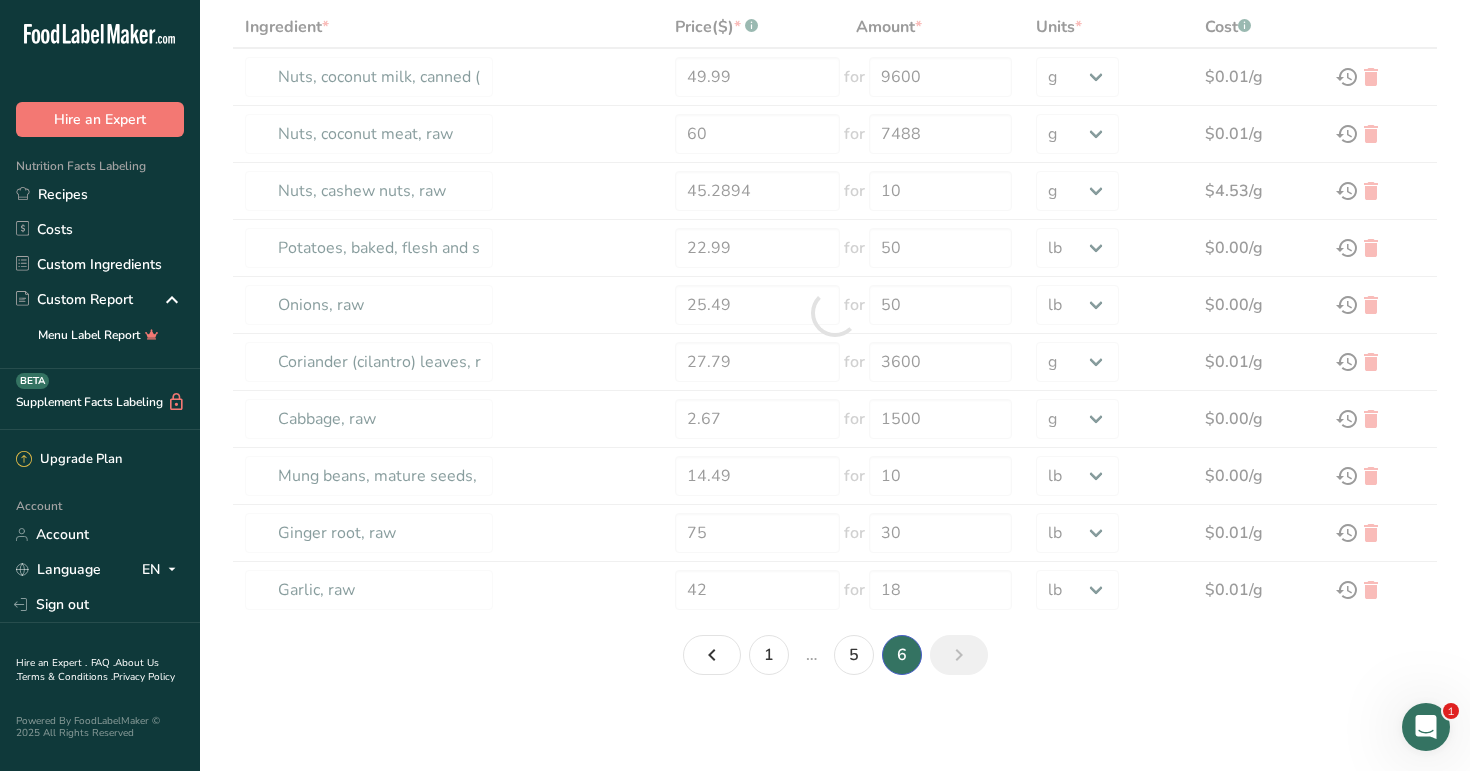type on "Rice, white, medium-grain, raw, enriched" 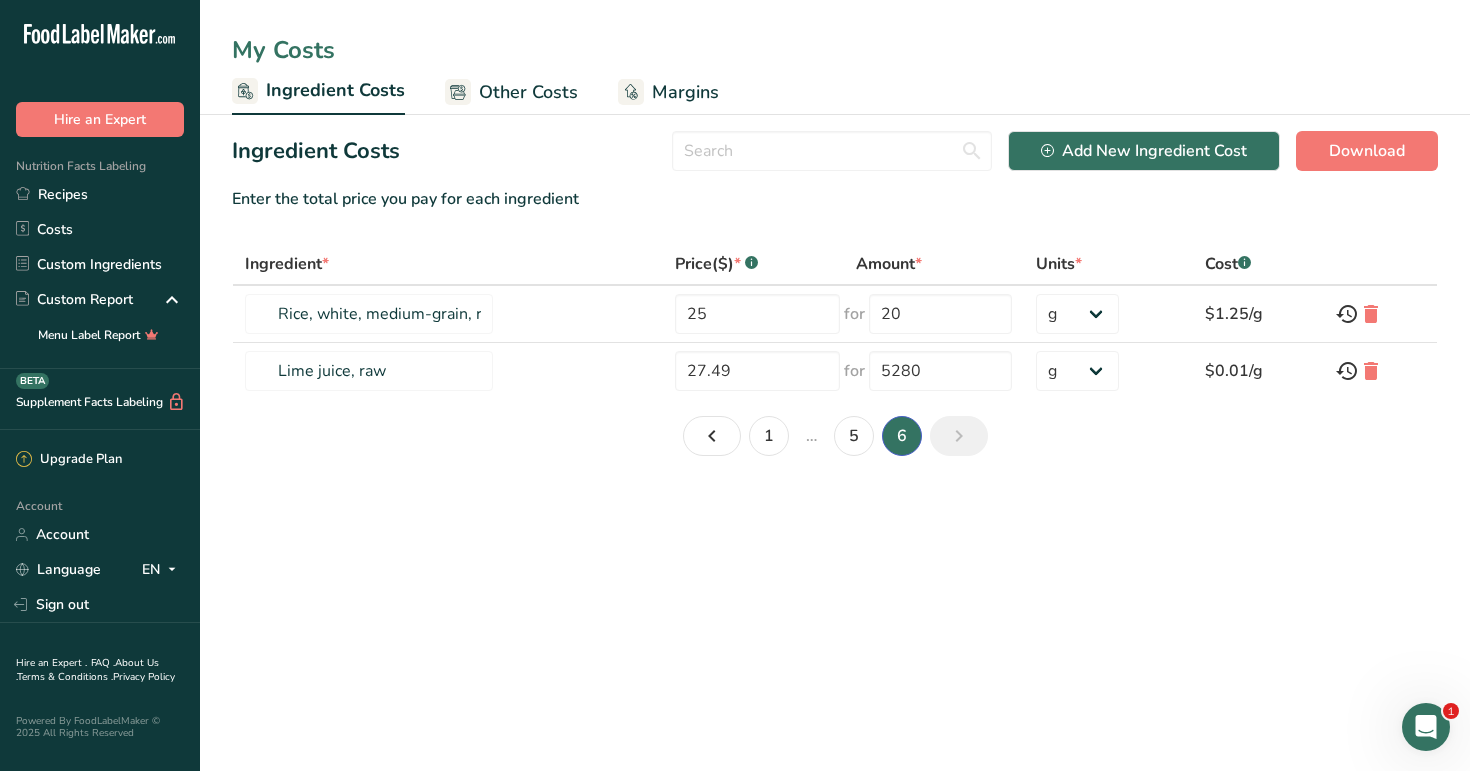 scroll, scrollTop: 0, scrollLeft: 0, axis: both 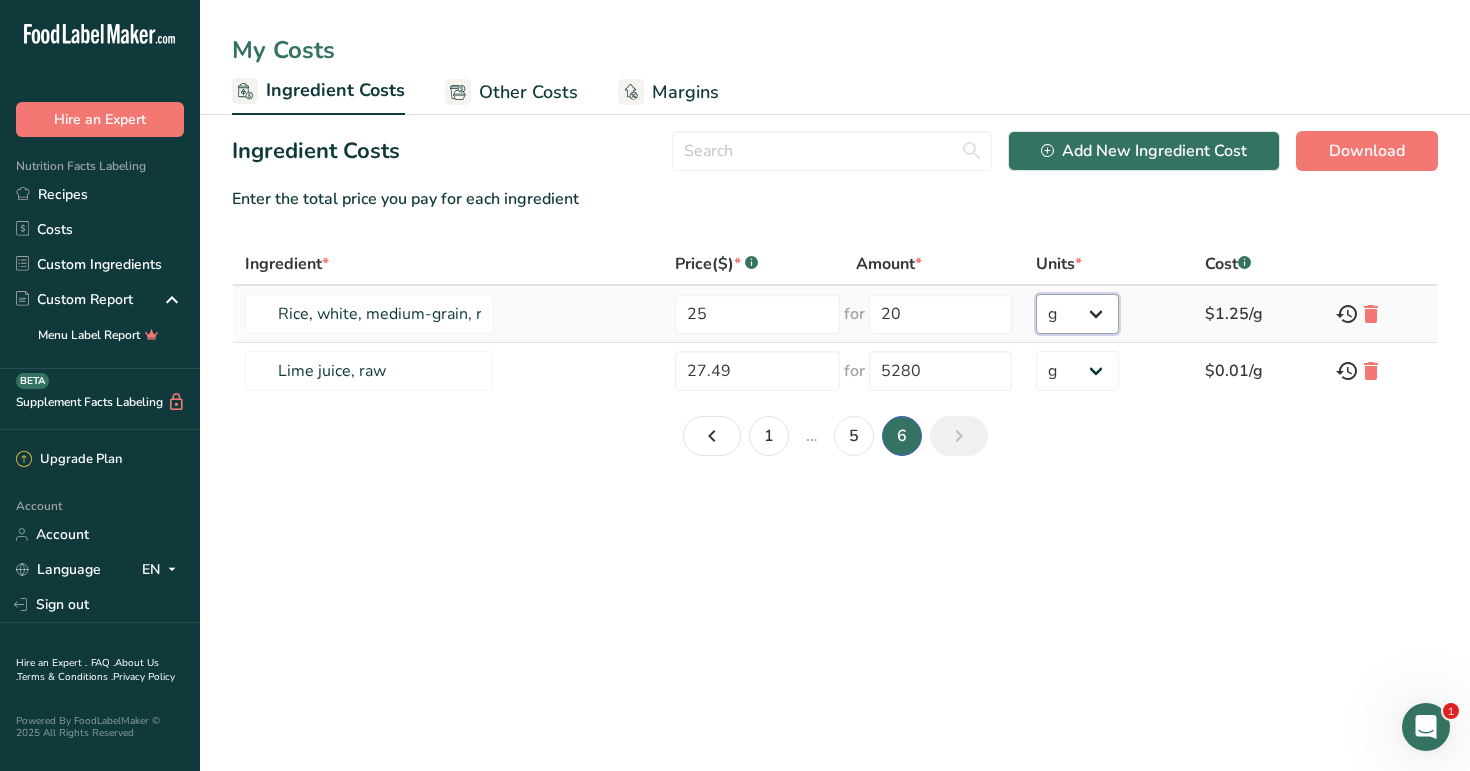 click on "g
kg
mg
mcg
lb
oz" at bounding box center [1077, 314] 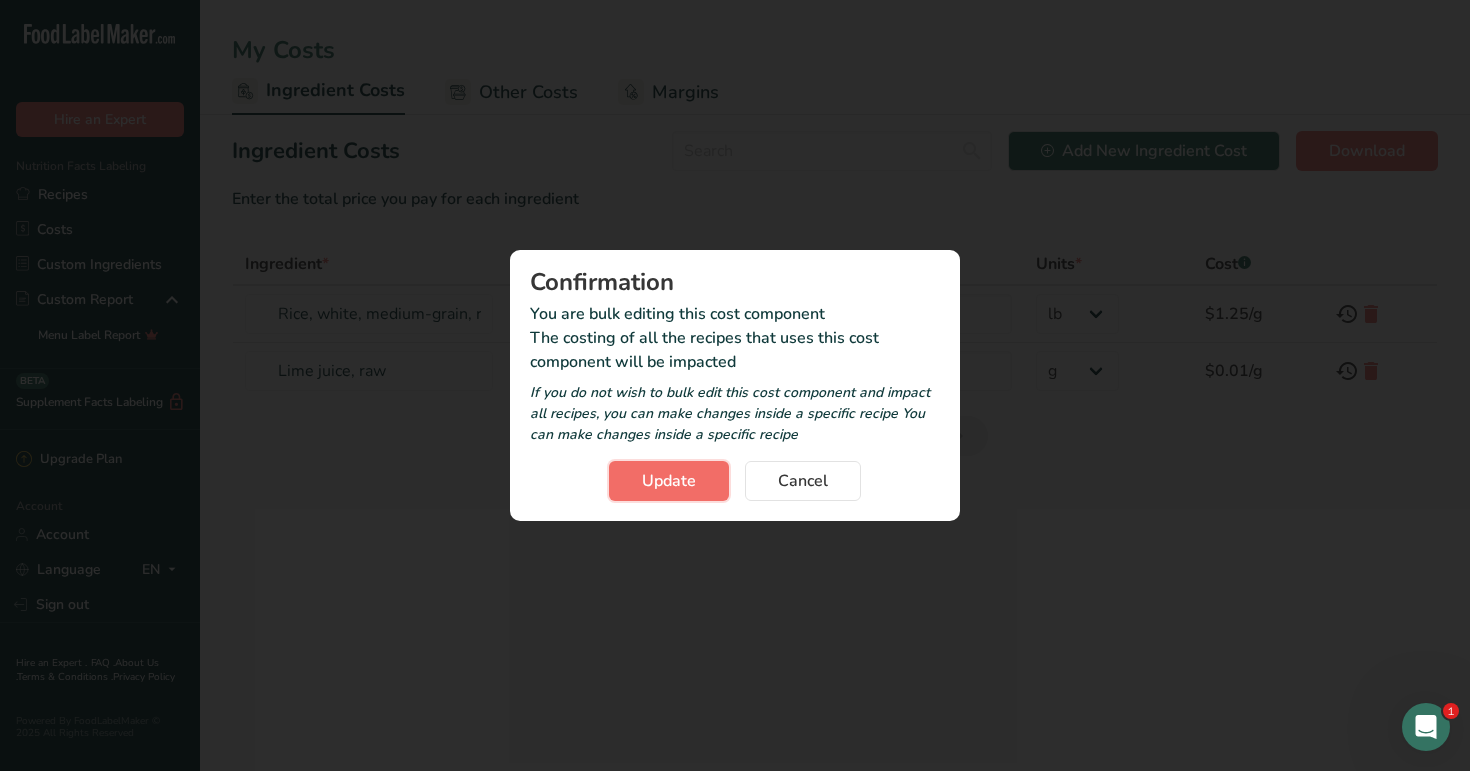 click on "Update" at bounding box center [669, 481] 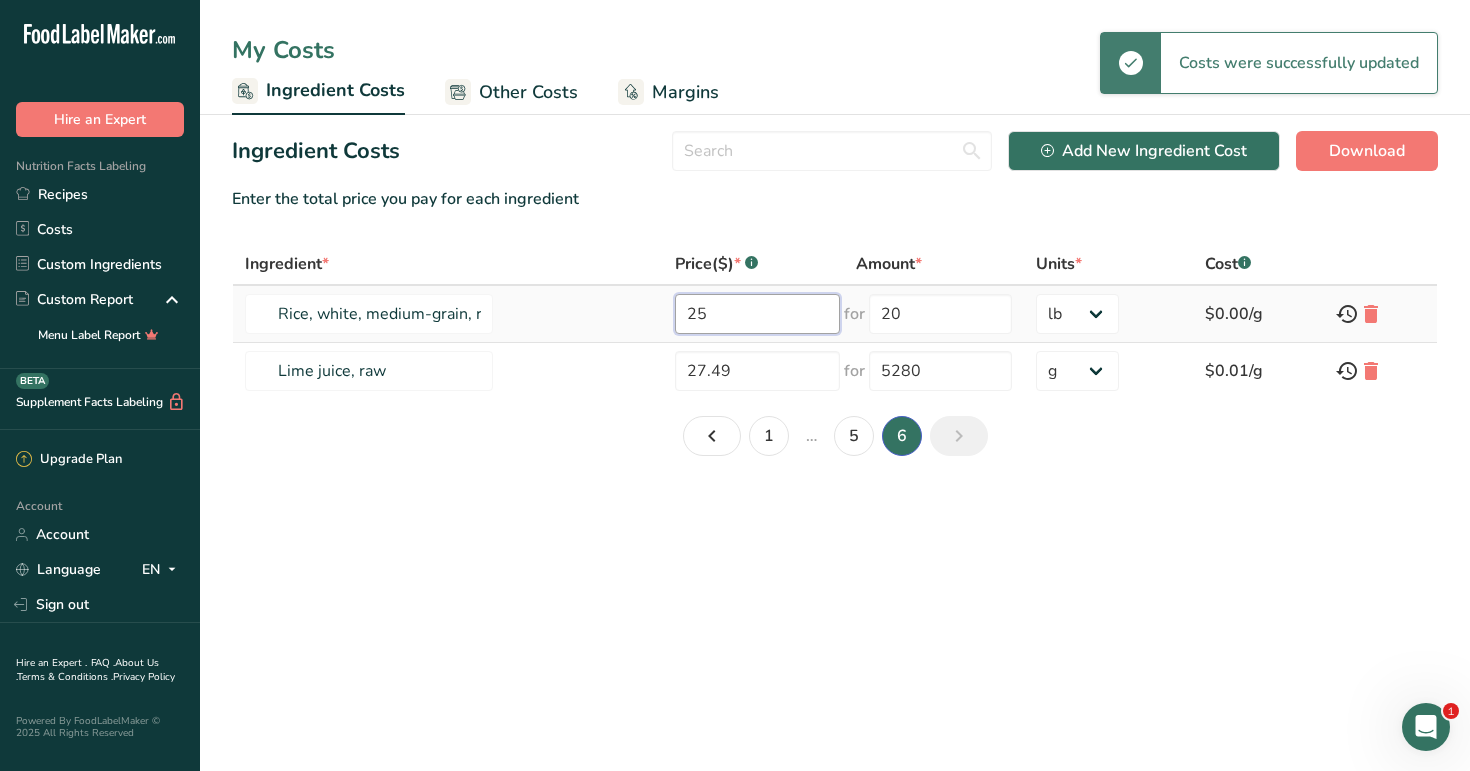drag, startPoint x: 744, startPoint y: 322, endPoint x: 577, endPoint y: 321, distance: 167.00299 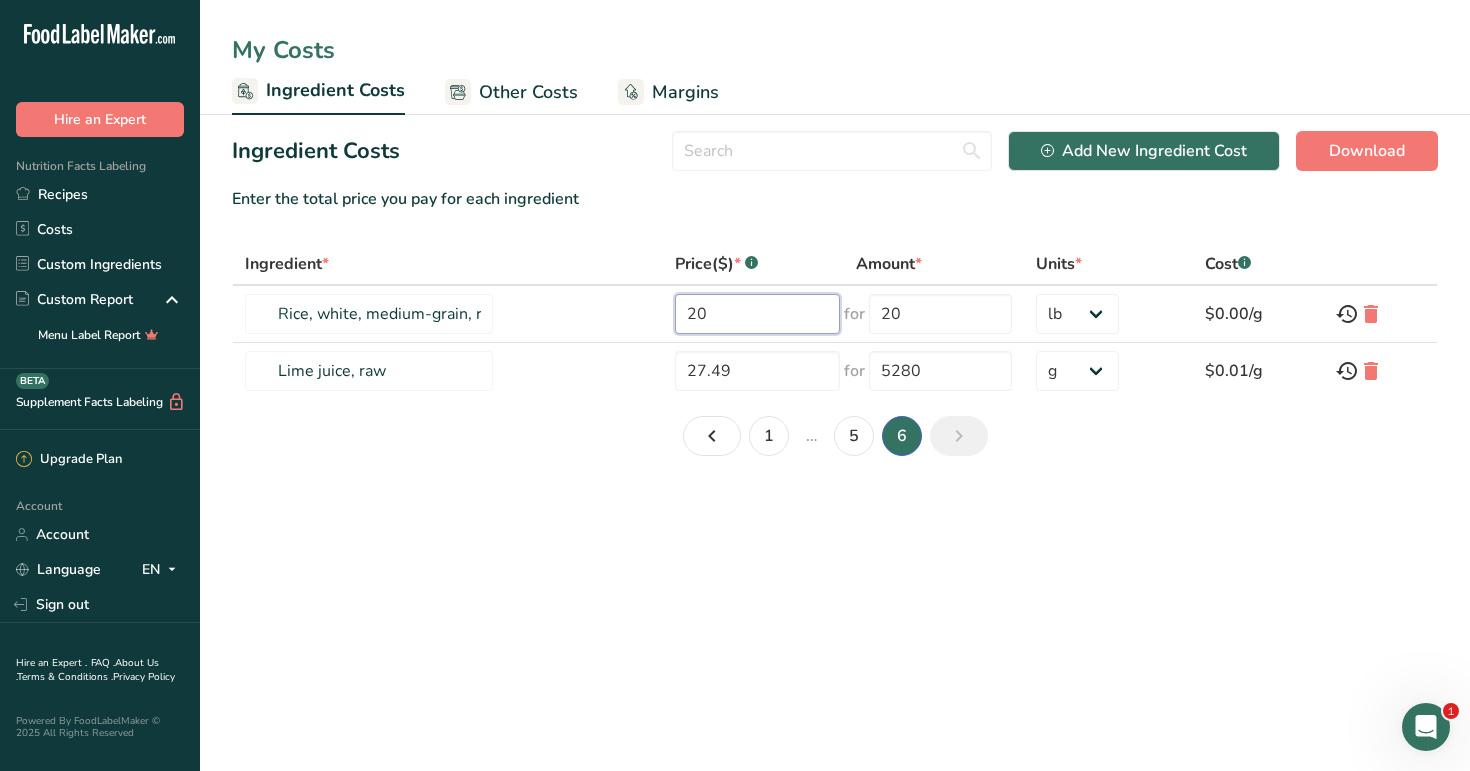 type on "20" 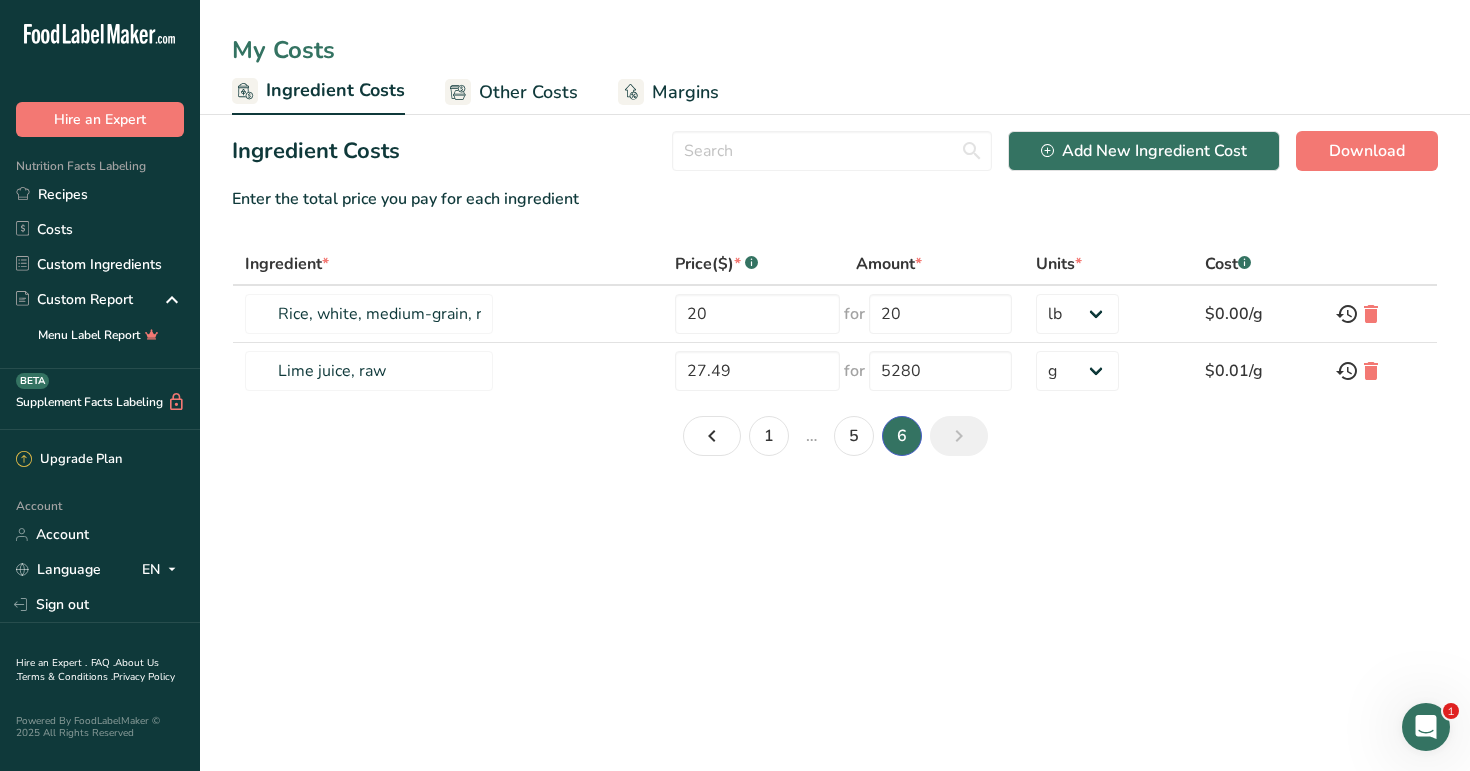 click on "Ingredient Costs
Add New Ingredient Cost
Download
Enter the total price you pay for each ingredient
Ingredient *
Price($) *   .a-a{fill:#347362;}.b-a{fill:#fff;}
Amount *
Units *
Cost
.a-a{fill:#347362;}.b-a{fill:#fff;}            Rice, white, medium-grain, raw, enriched   20
for
20
g
kg
mg
mcg
lb
oz
$0.00/g
Lime juice, raw   27.49
for
5280
g
kg
mg
mcg
lb
oz
$0.01/g" at bounding box center (835, 301) 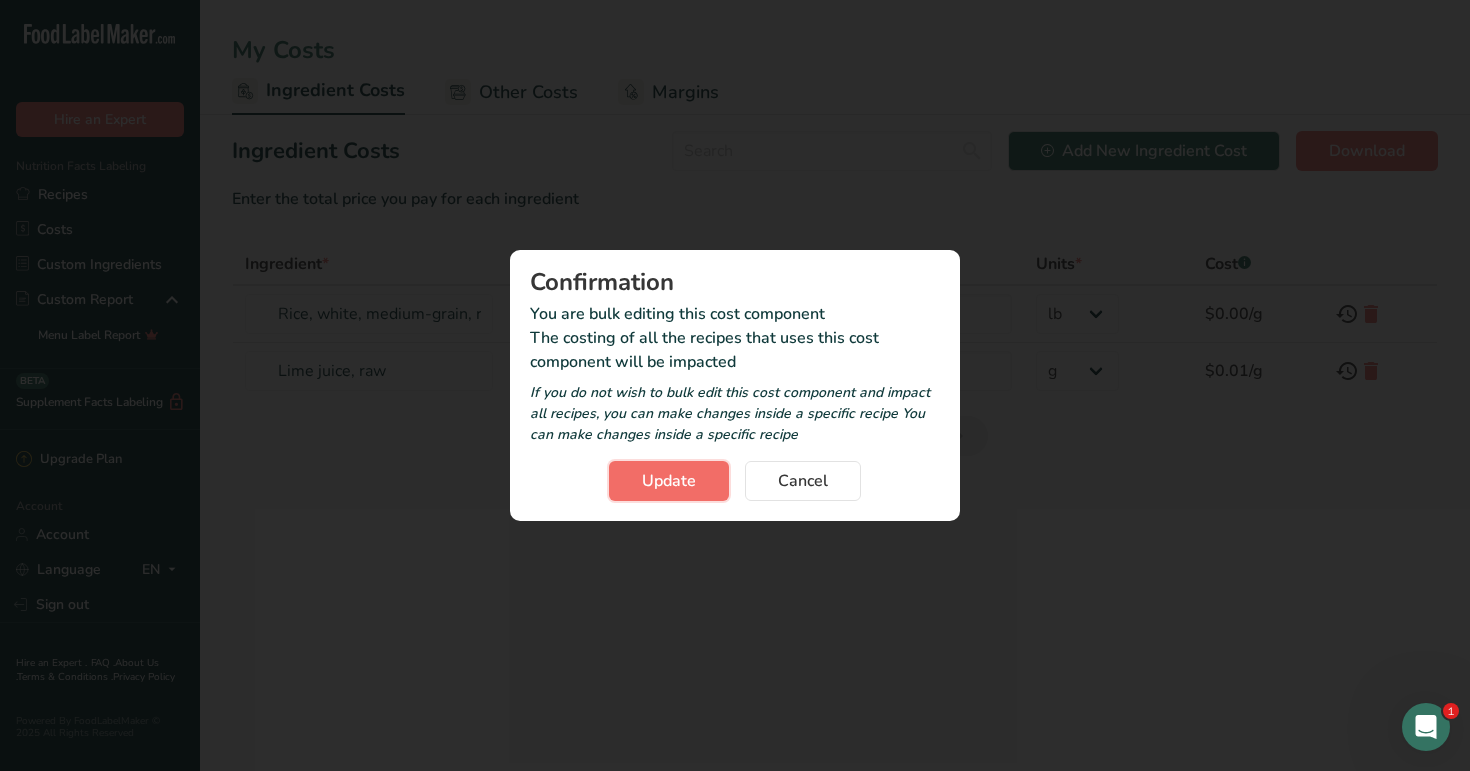 click on "Update" at bounding box center [669, 481] 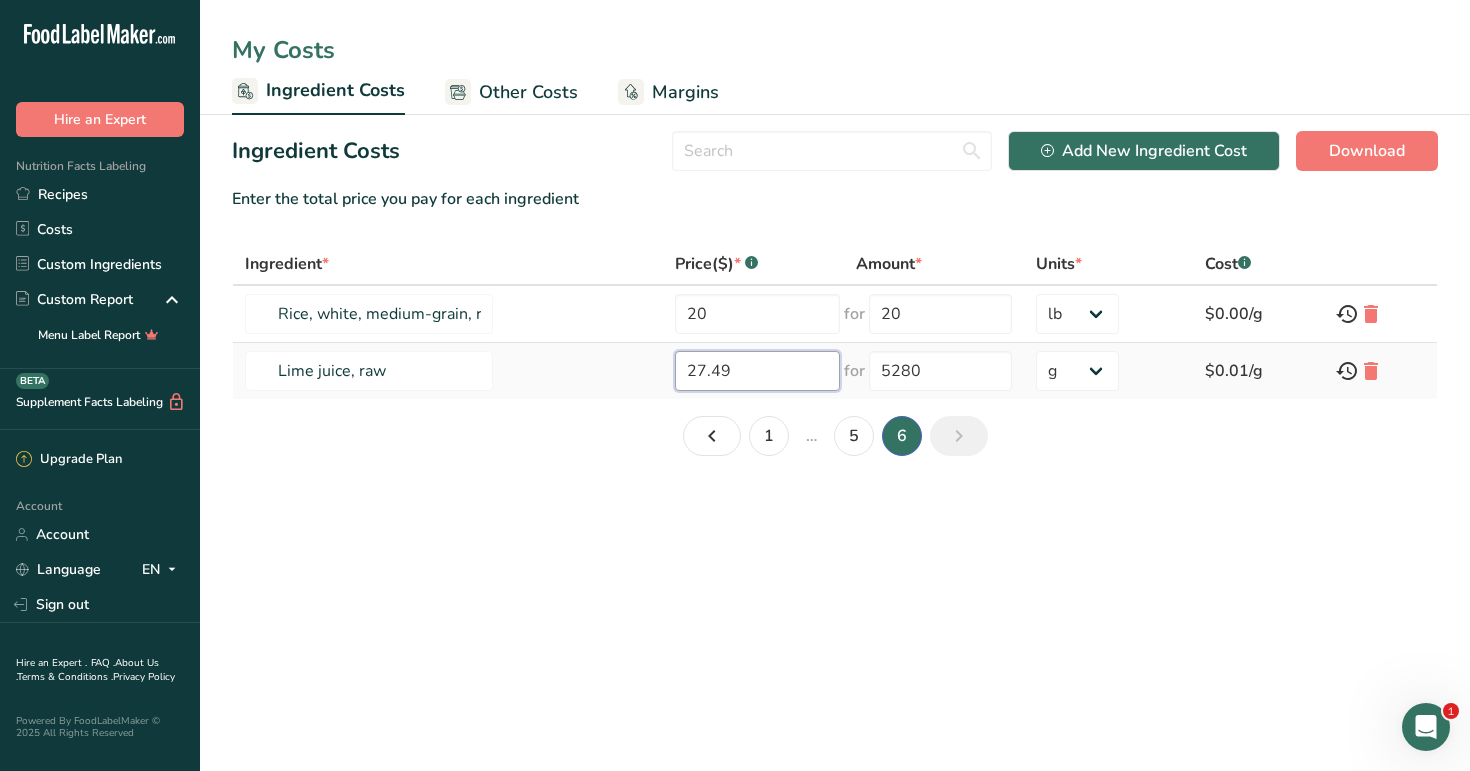 click on "27.49" at bounding box center [757, 371] 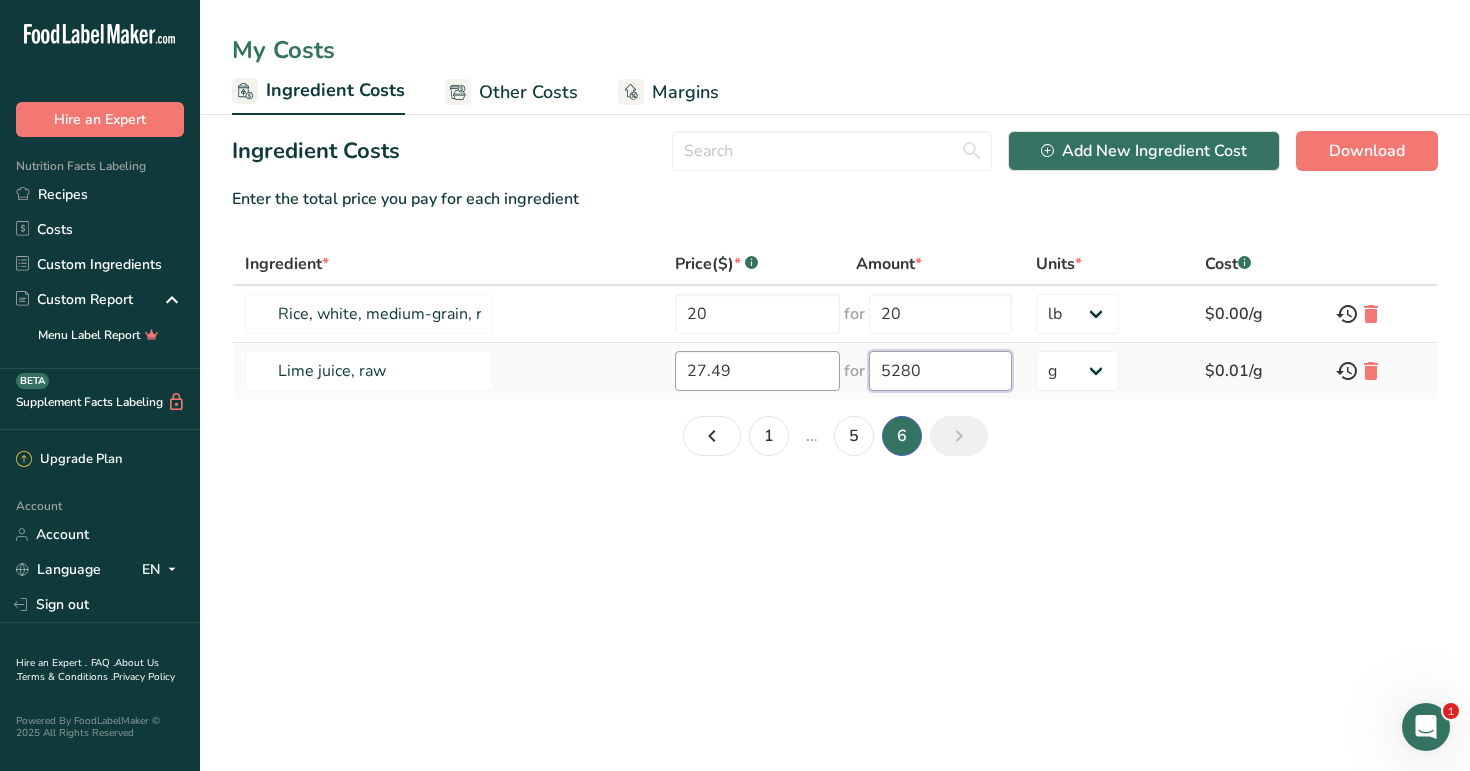 drag, startPoint x: 985, startPoint y: 367, endPoint x: 794, endPoint y: 363, distance: 191.04189 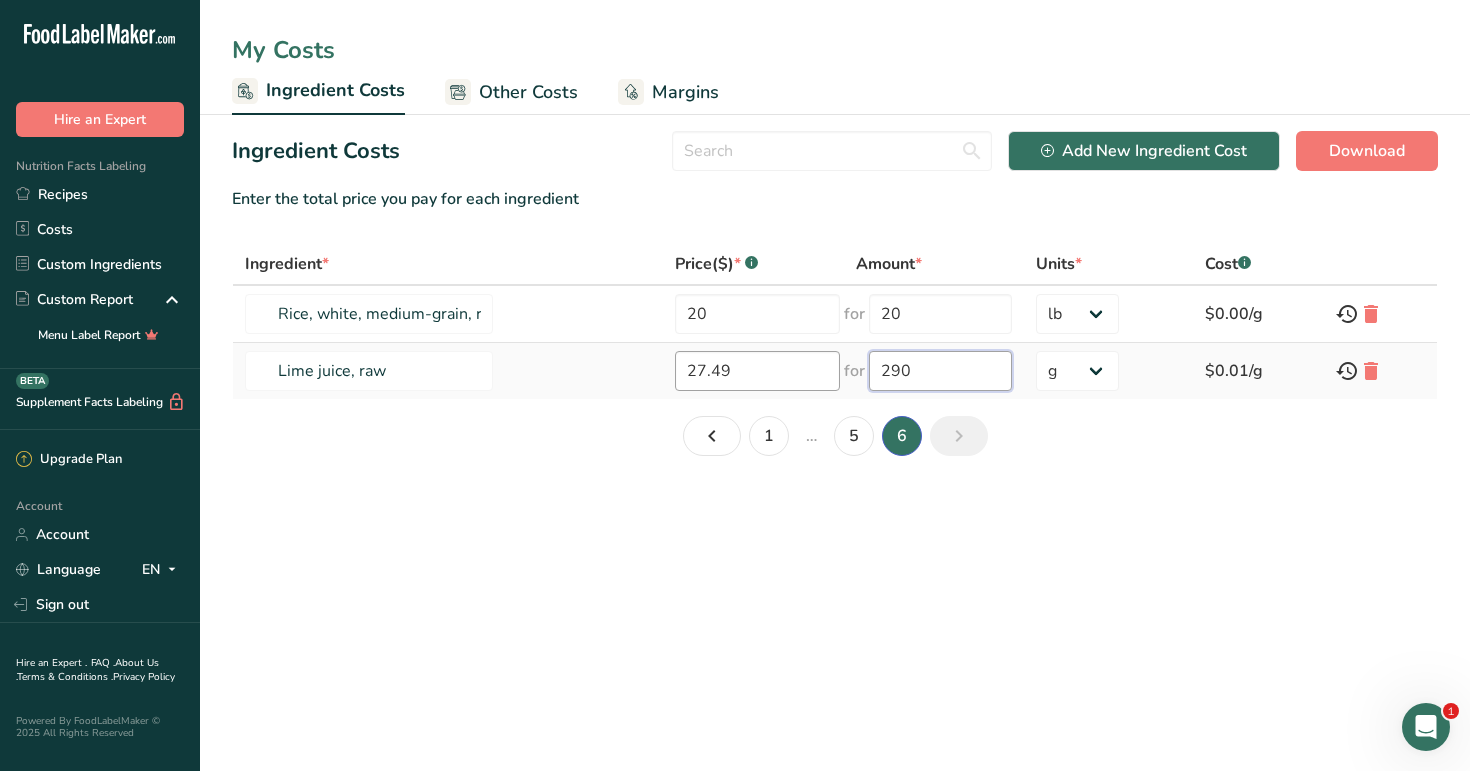 type on "290" 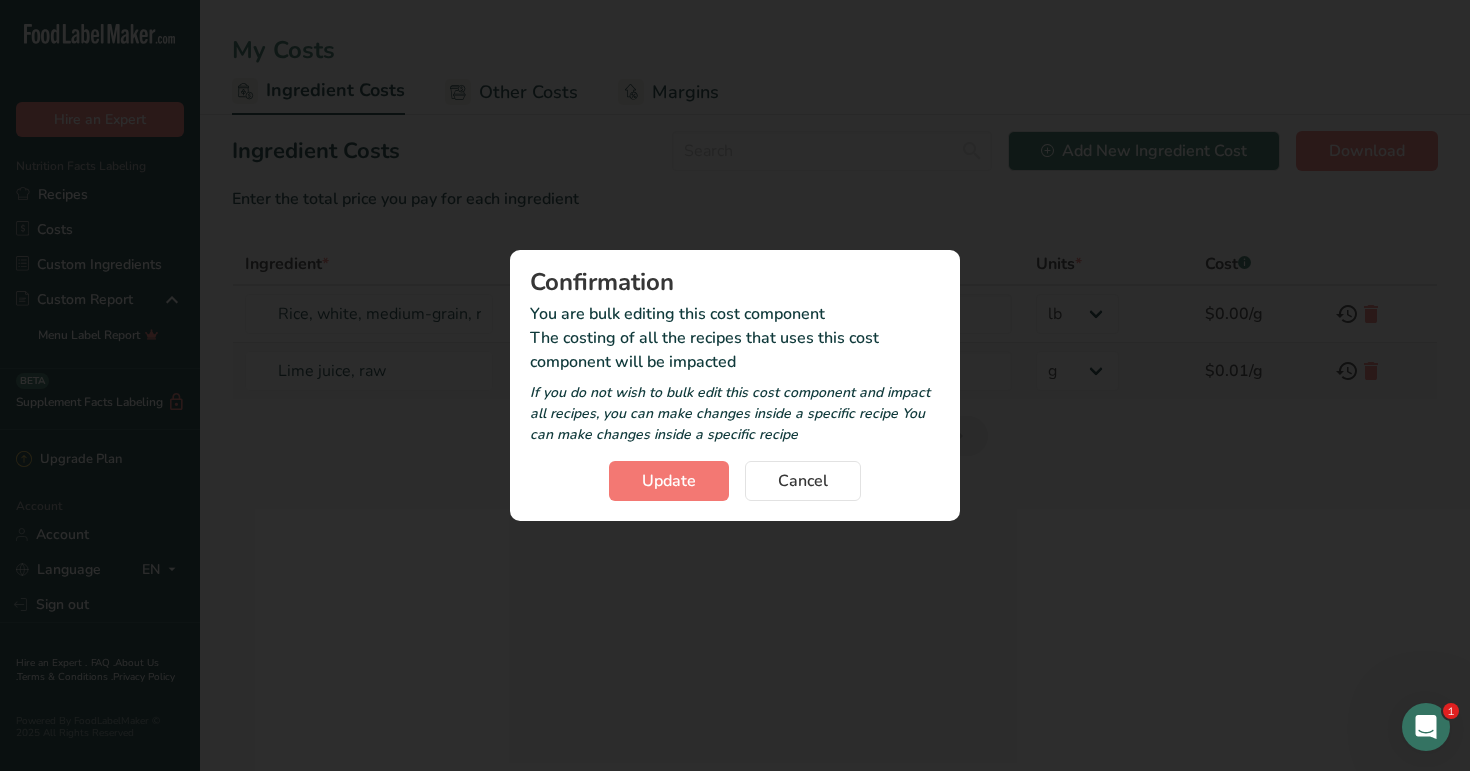 click on "Ingredient Costs
Add New Ingredient Cost
Download
Enter the total price you pay for each ingredient
Ingredient *
Price($) *   .a-a{fill:#347362;}.b-a{fill:#fff;}
Amount *
Units *
Cost
.a-a{fill:#347362;}.b-a{fill:#fff;}            Rice, white, medium-grain, raw, enriched   20
for
20
g
kg
mg
mcg
lb
oz
$0.00/g
Lime juice, raw   27.49
for
290
g
kg
mg
mcg
lb
oz
$0.01/g" at bounding box center [835, 301] 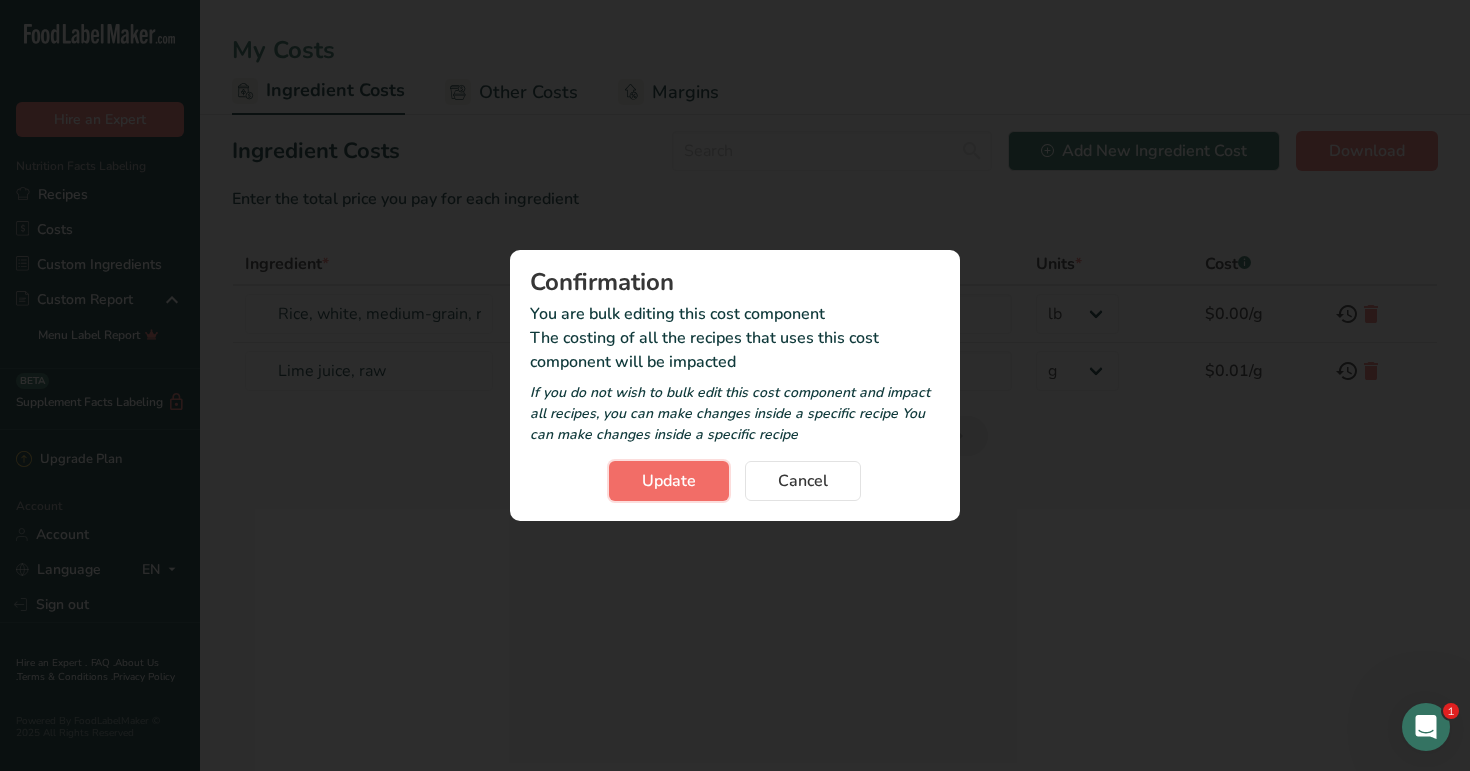 click on "Update" at bounding box center (669, 481) 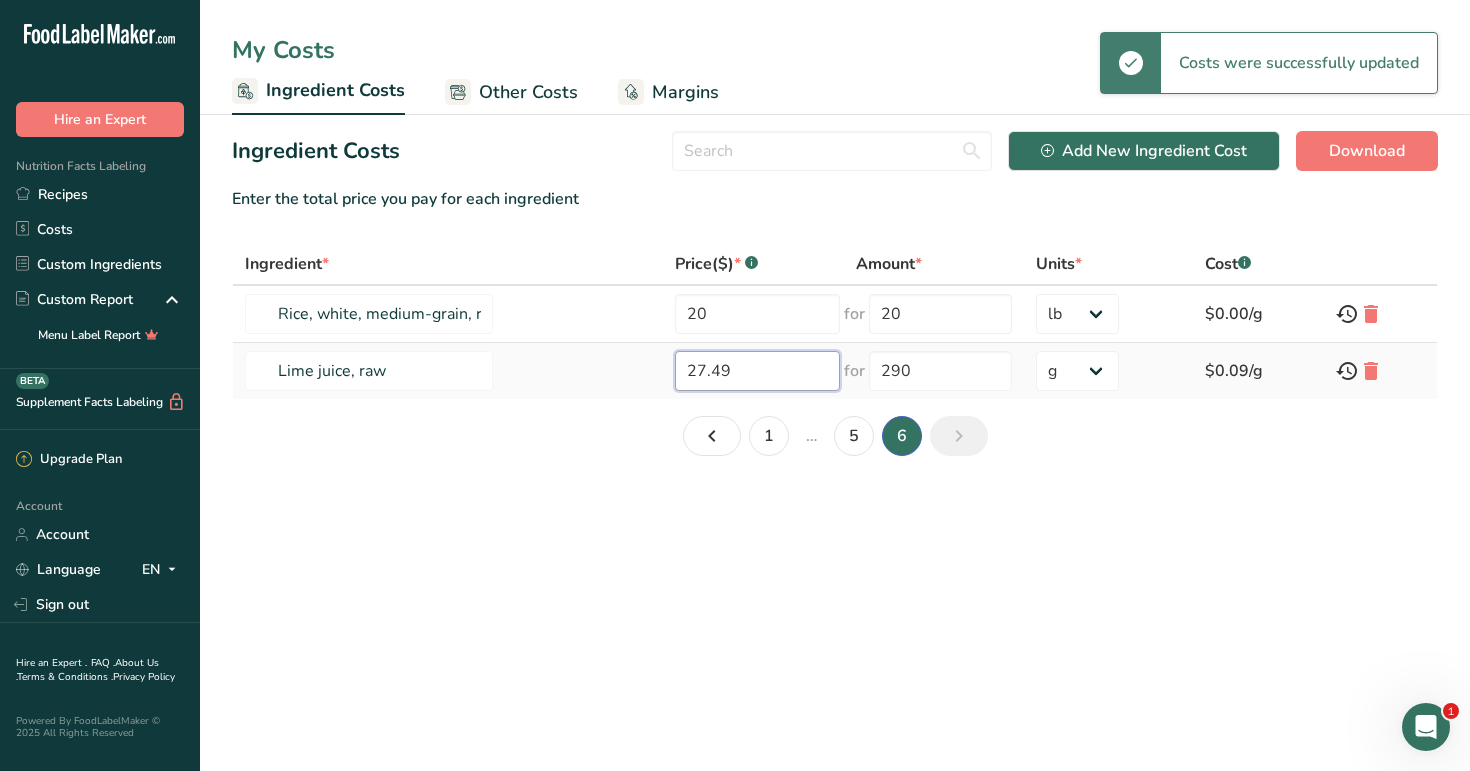 click on "27.49" at bounding box center [757, 371] 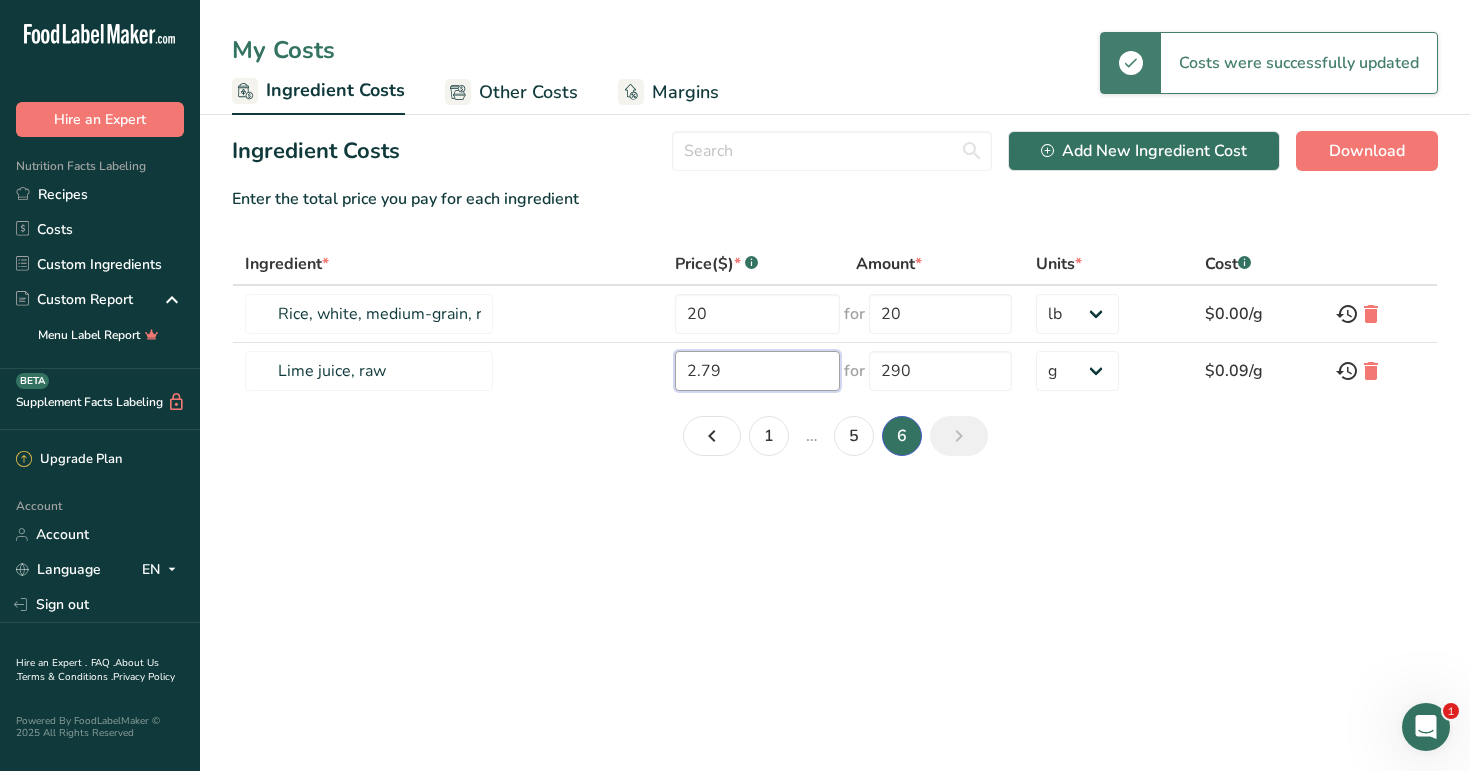 type on "2.79" 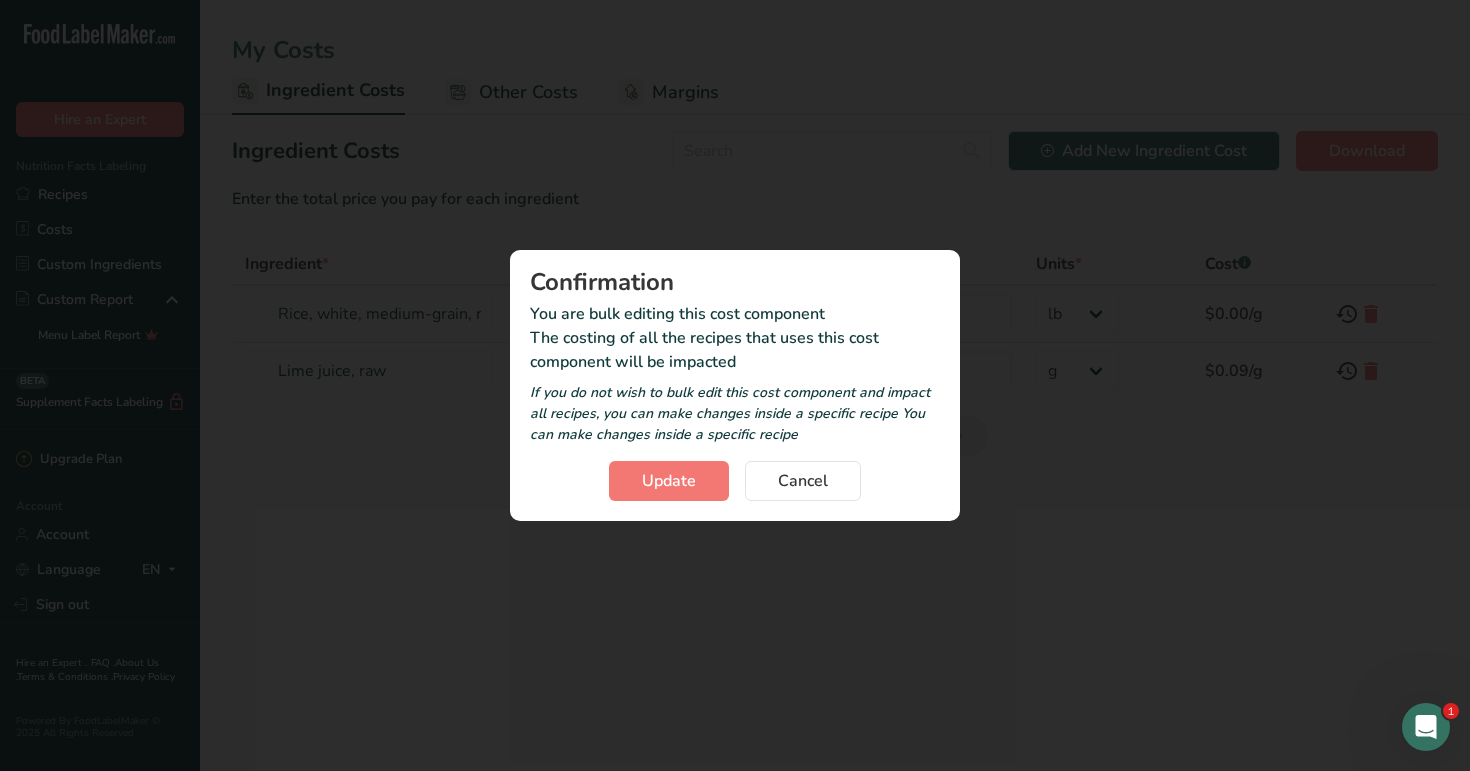 click on "My Costs
Ingredient Costs           Other Costs           Margins
Ingredient Costs
Add New Ingredient Cost
Download
Enter the total price you pay for each ingredient
Ingredient *
Price($) *   .a-a{fill:#347362;}.b-a{fill:#fff;}
Amount *
Units *
Cost
.a-a{fill:#347362;}.b-a{fill:#fff;}            Rice, white, medium-grain, raw, enriched   20
for
20
g
kg
mg
mcg
lb
oz
$0.00/g
Lime juice, raw   2.79
for
290
g
kg
mg
$0.09/g" at bounding box center (735, 385) 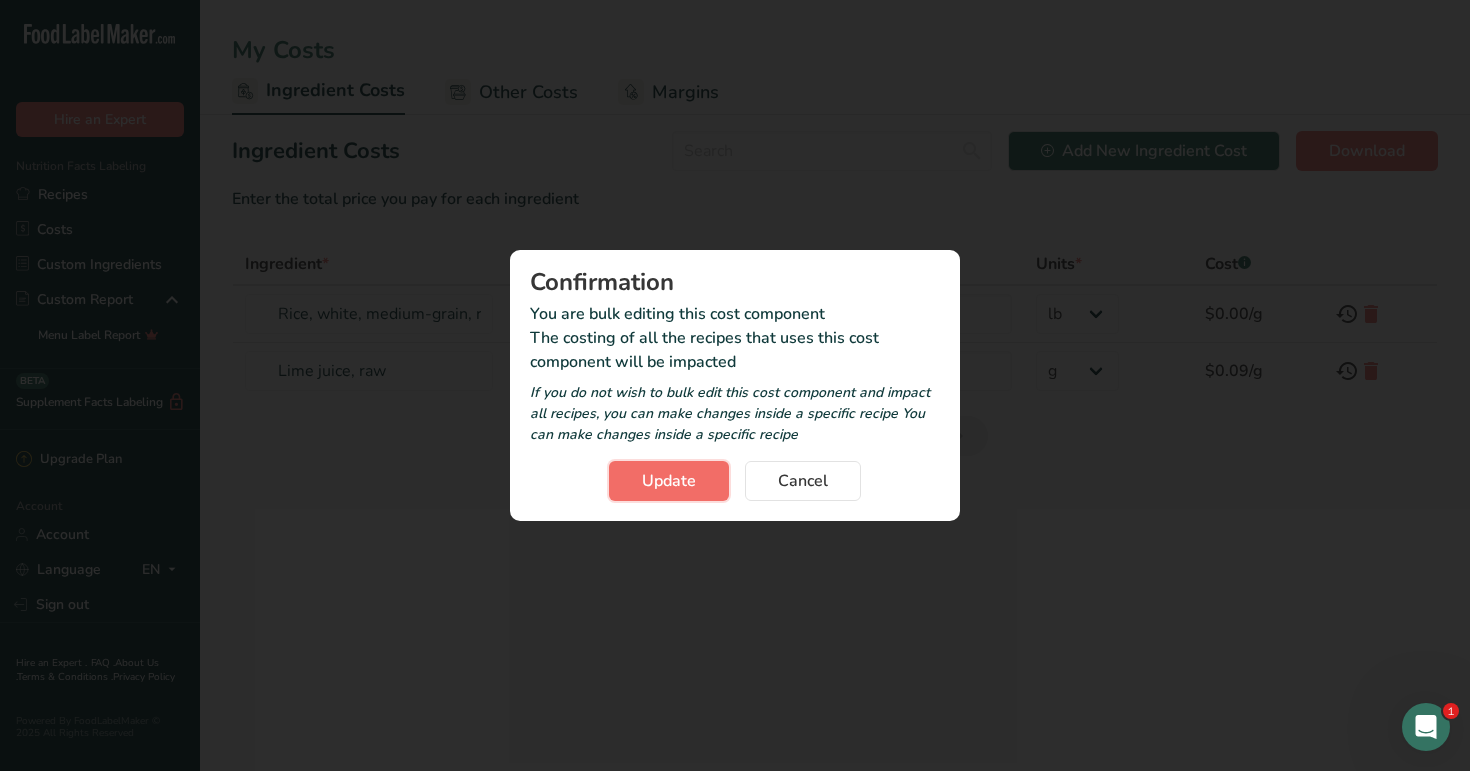 click on "Update" at bounding box center [669, 481] 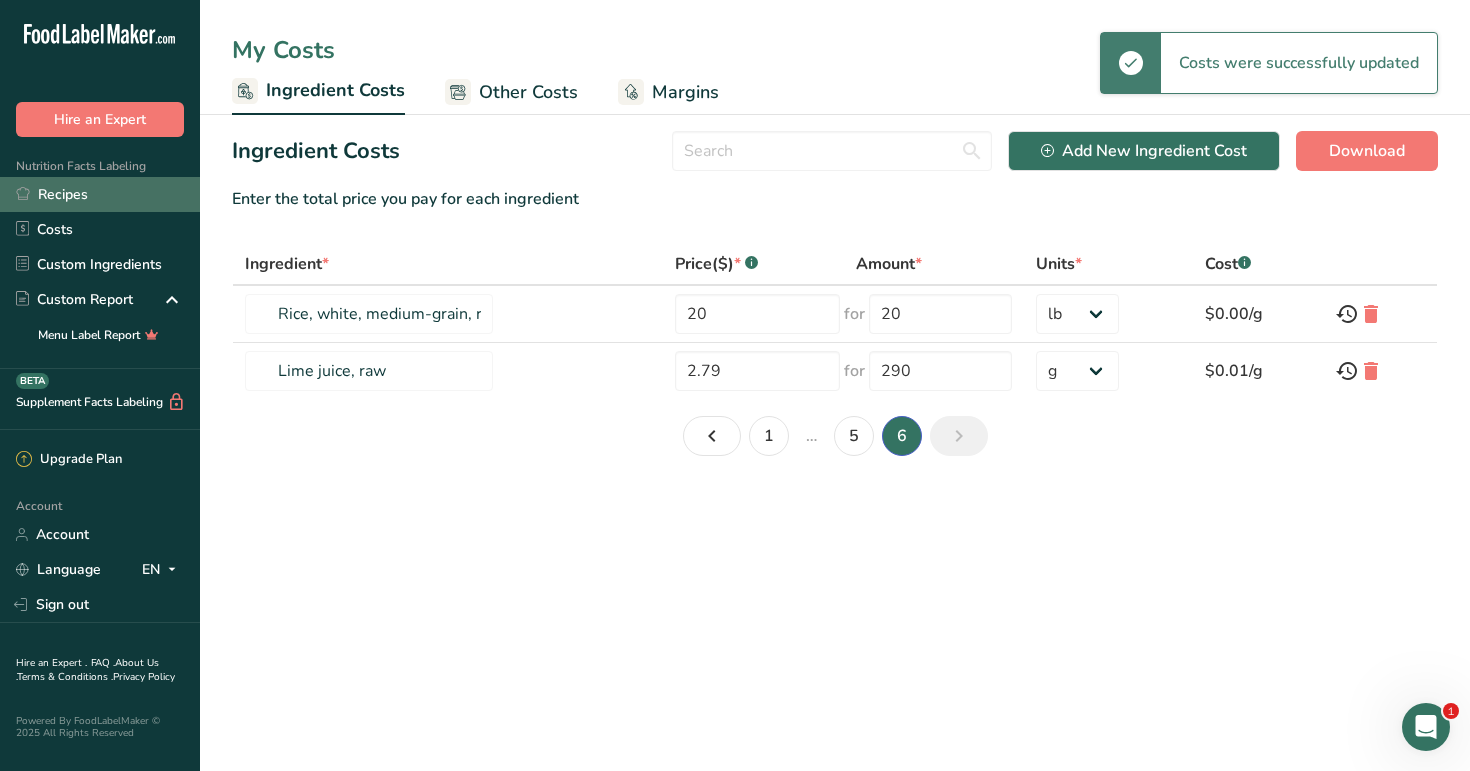 click on "Recipes" at bounding box center [100, 194] 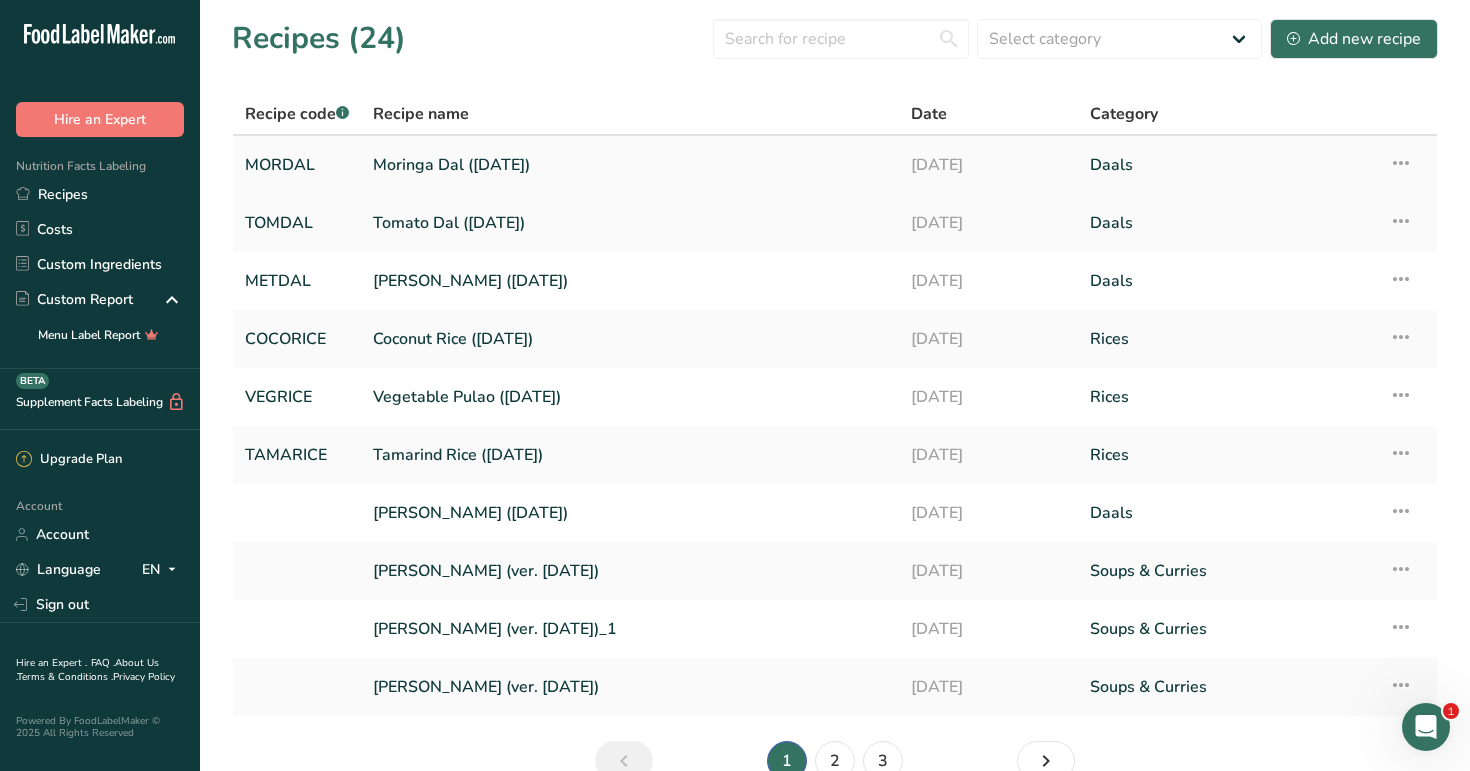 click on "Moringa Dal ([DATE])" at bounding box center [630, 165] 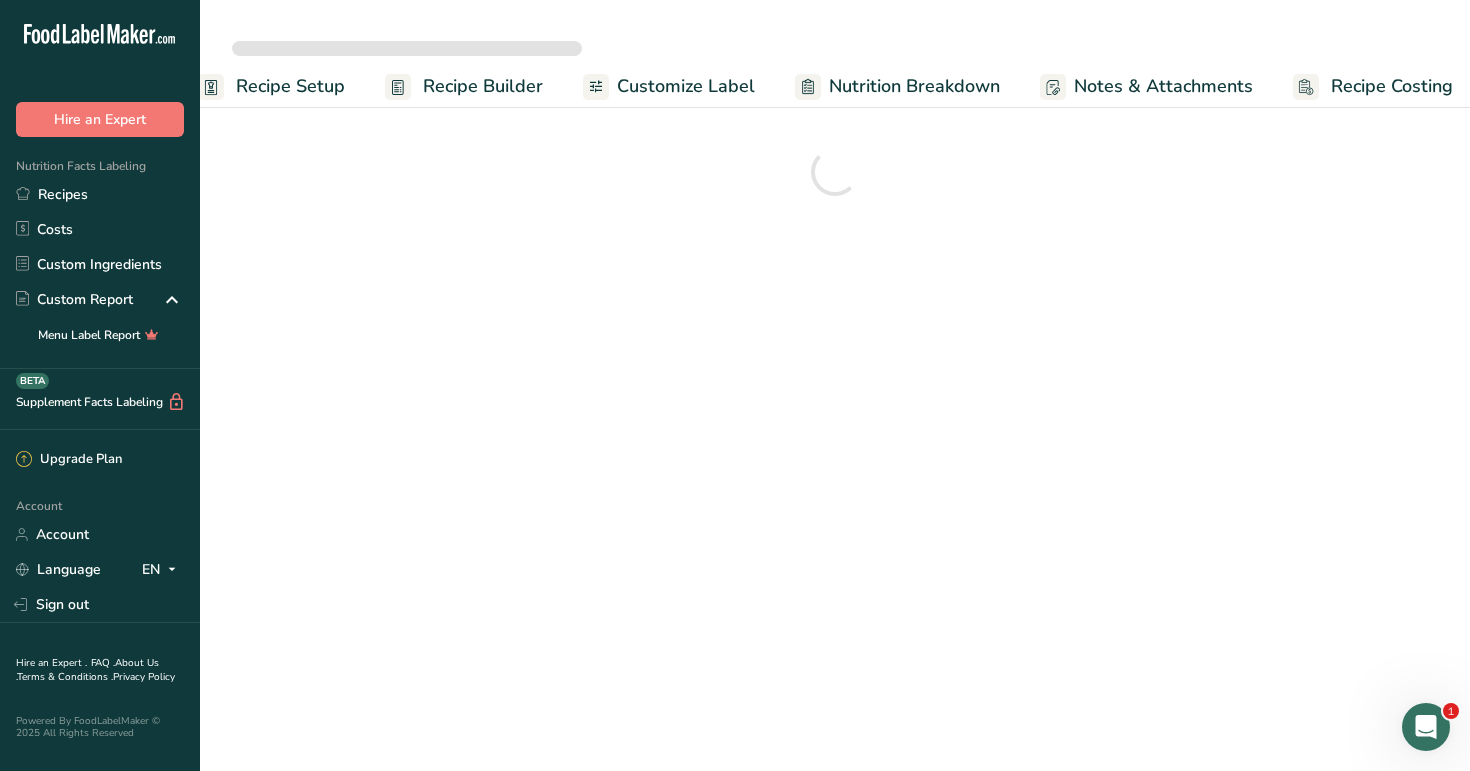 scroll, scrollTop: 0, scrollLeft: 49, axis: horizontal 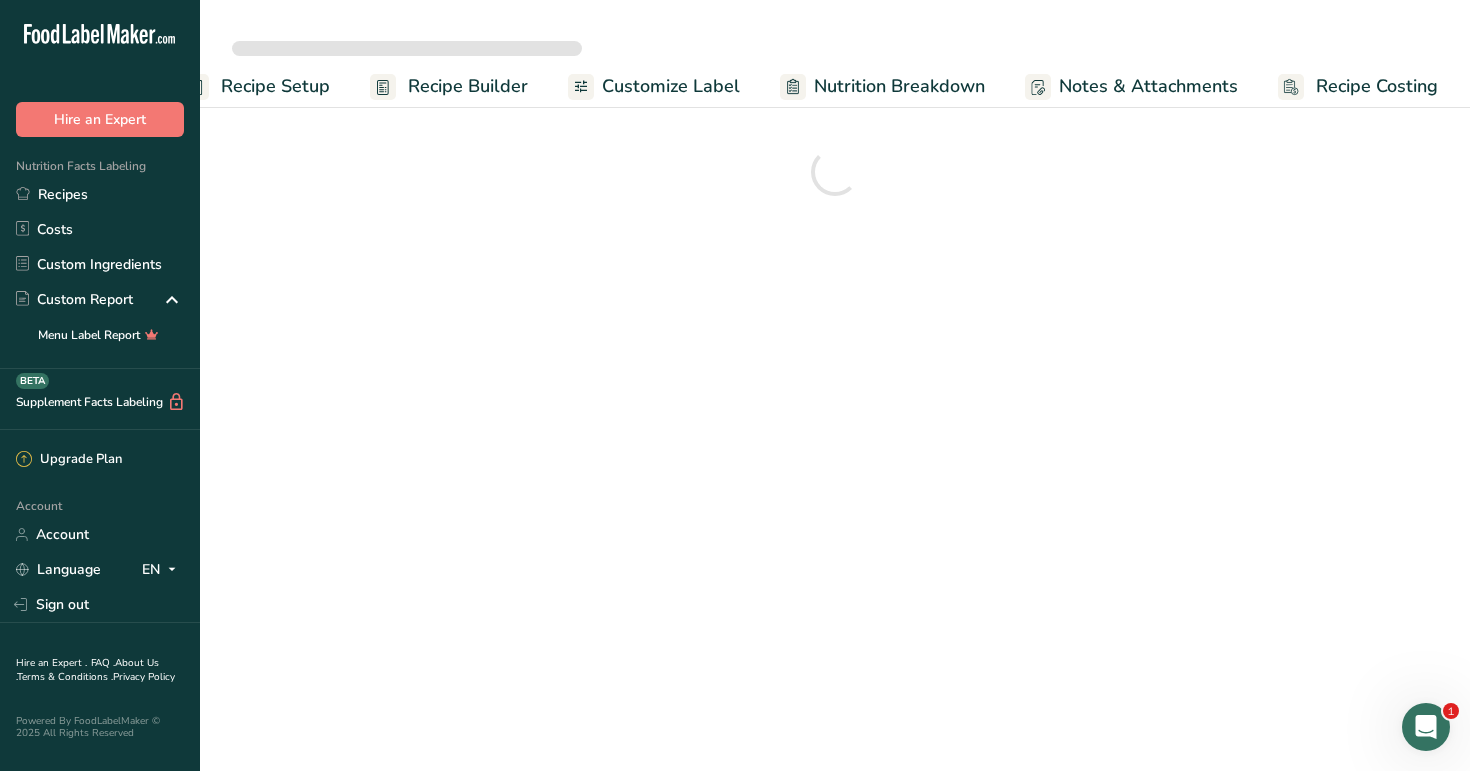 click on "Recipe Costing" at bounding box center (1377, 86) 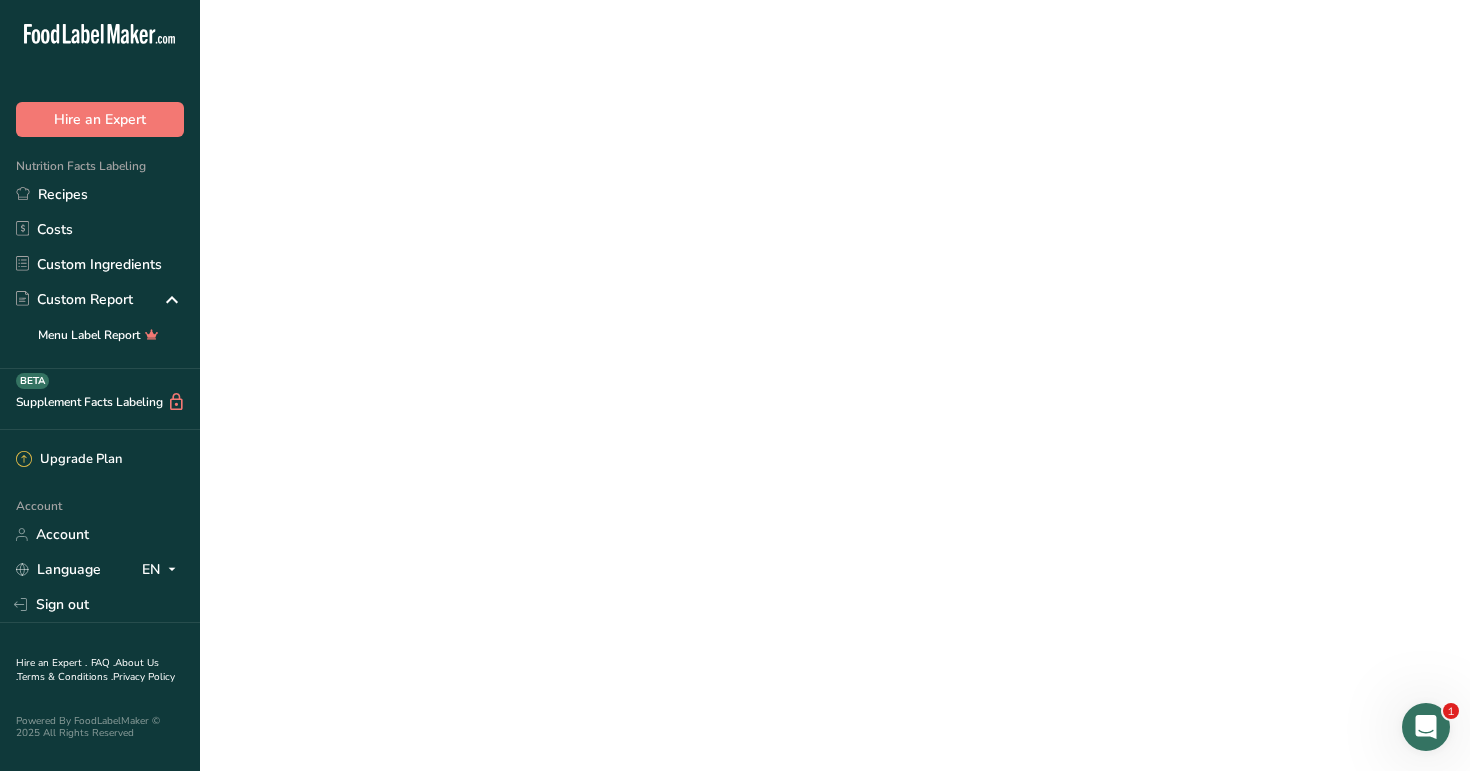 select on "1" 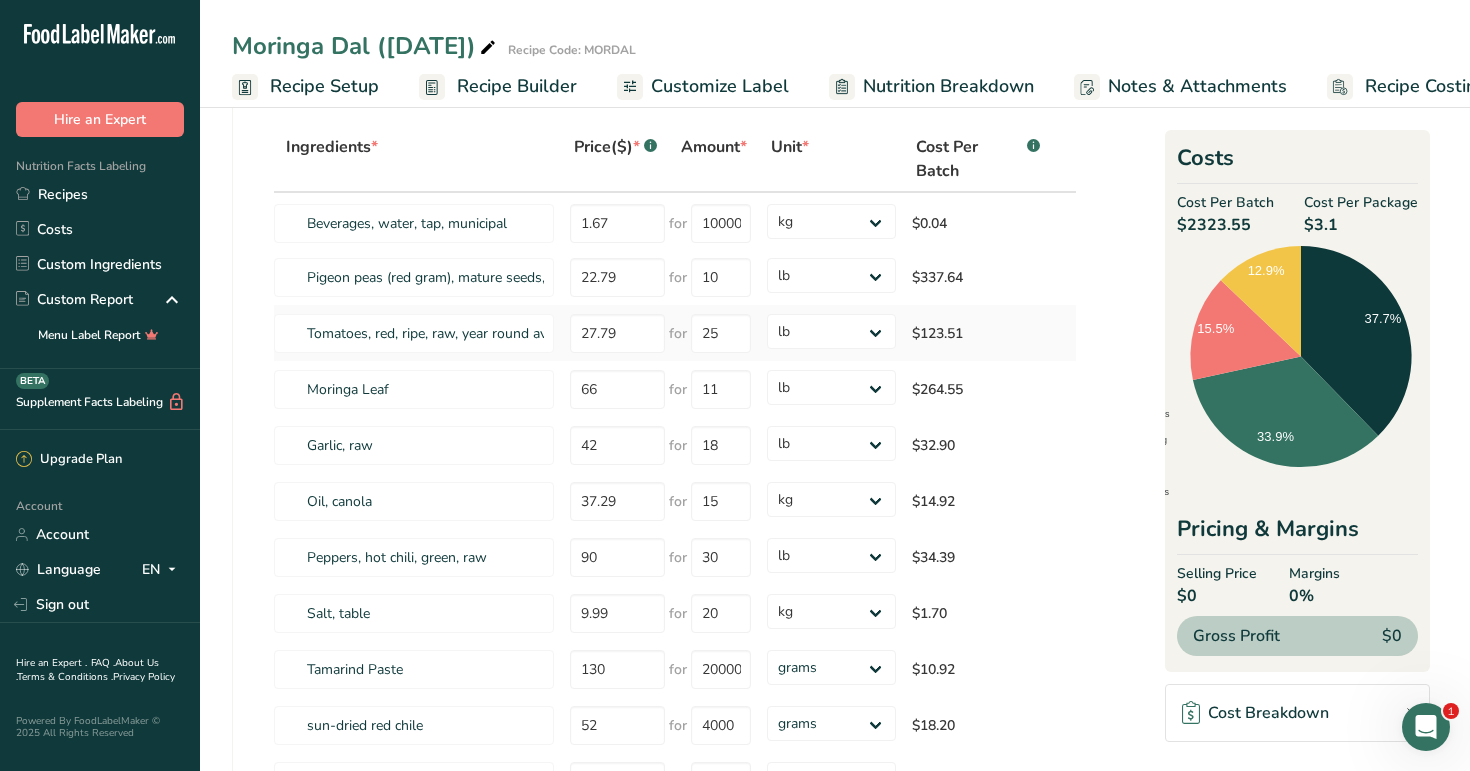 scroll, scrollTop: 125, scrollLeft: 0, axis: vertical 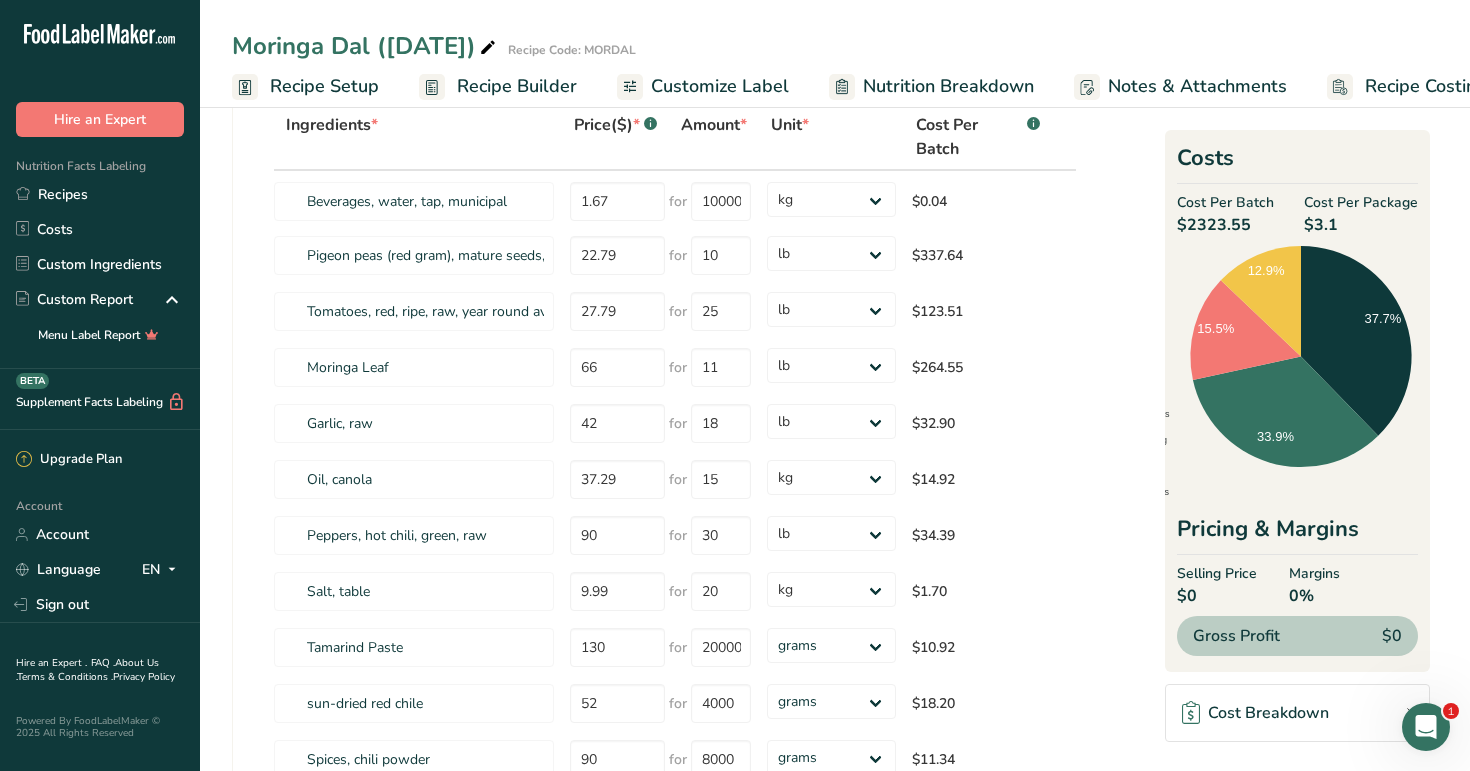 click on "Cost Breakdown" at bounding box center [1297, 713] 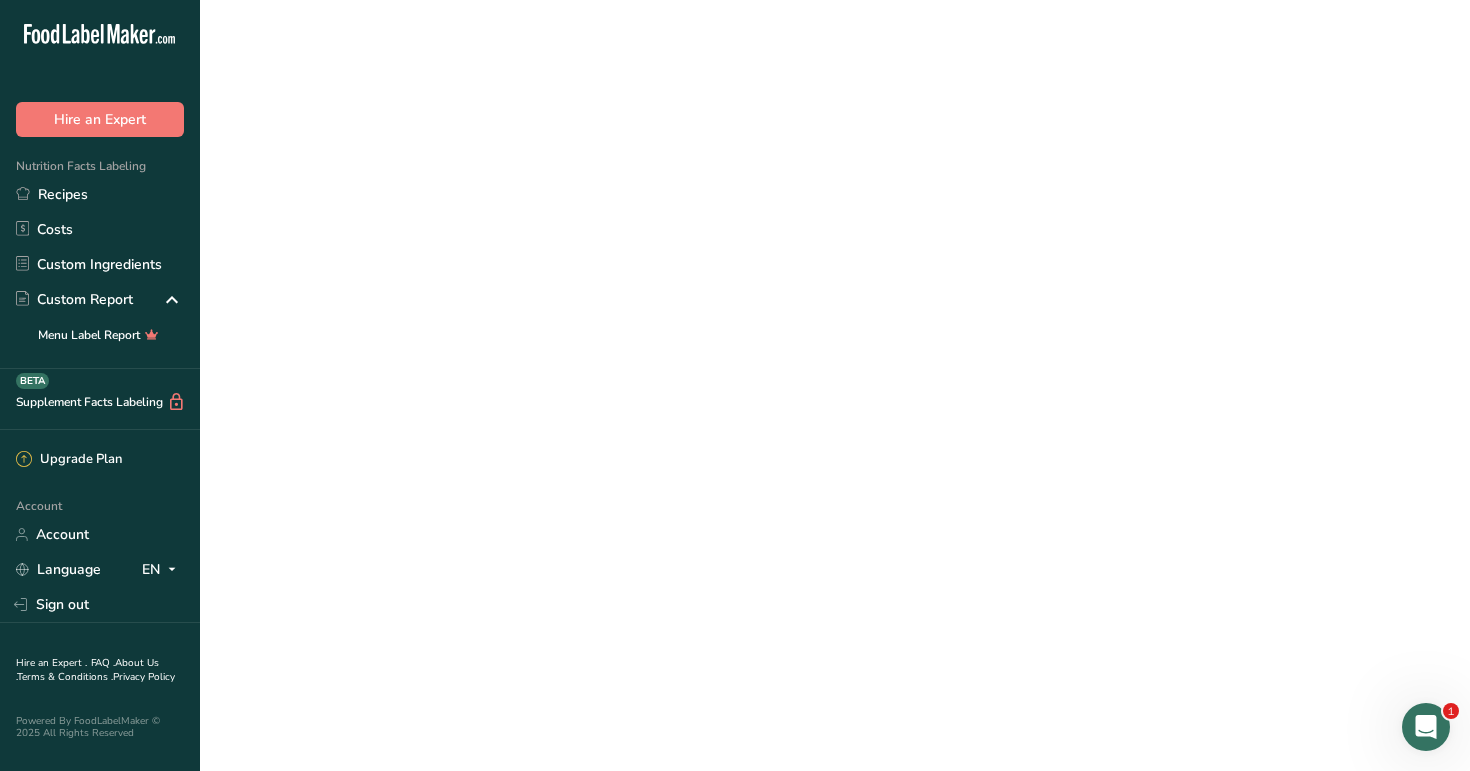 scroll, scrollTop: 0, scrollLeft: 0, axis: both 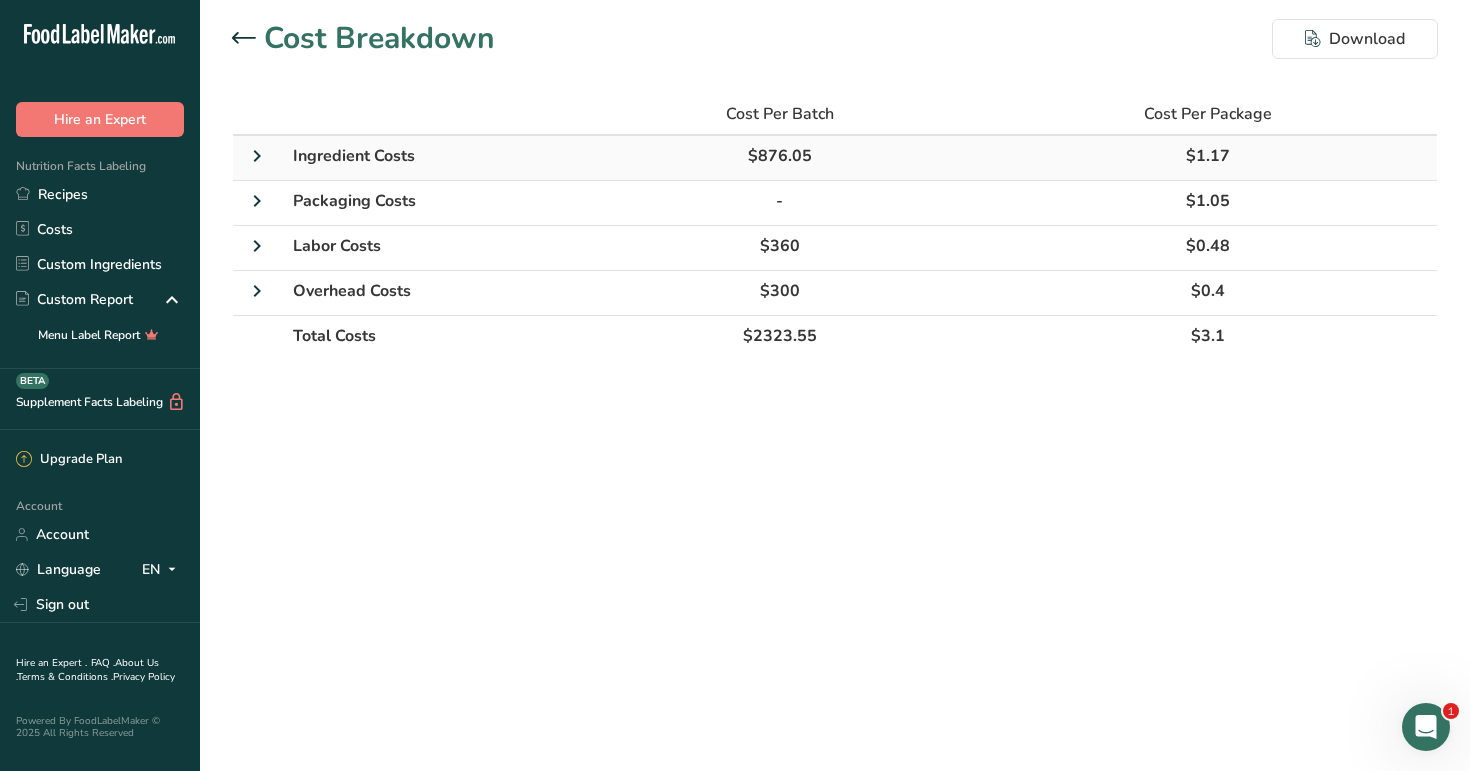 click on "$876.05" at bounding box center (780, 156) 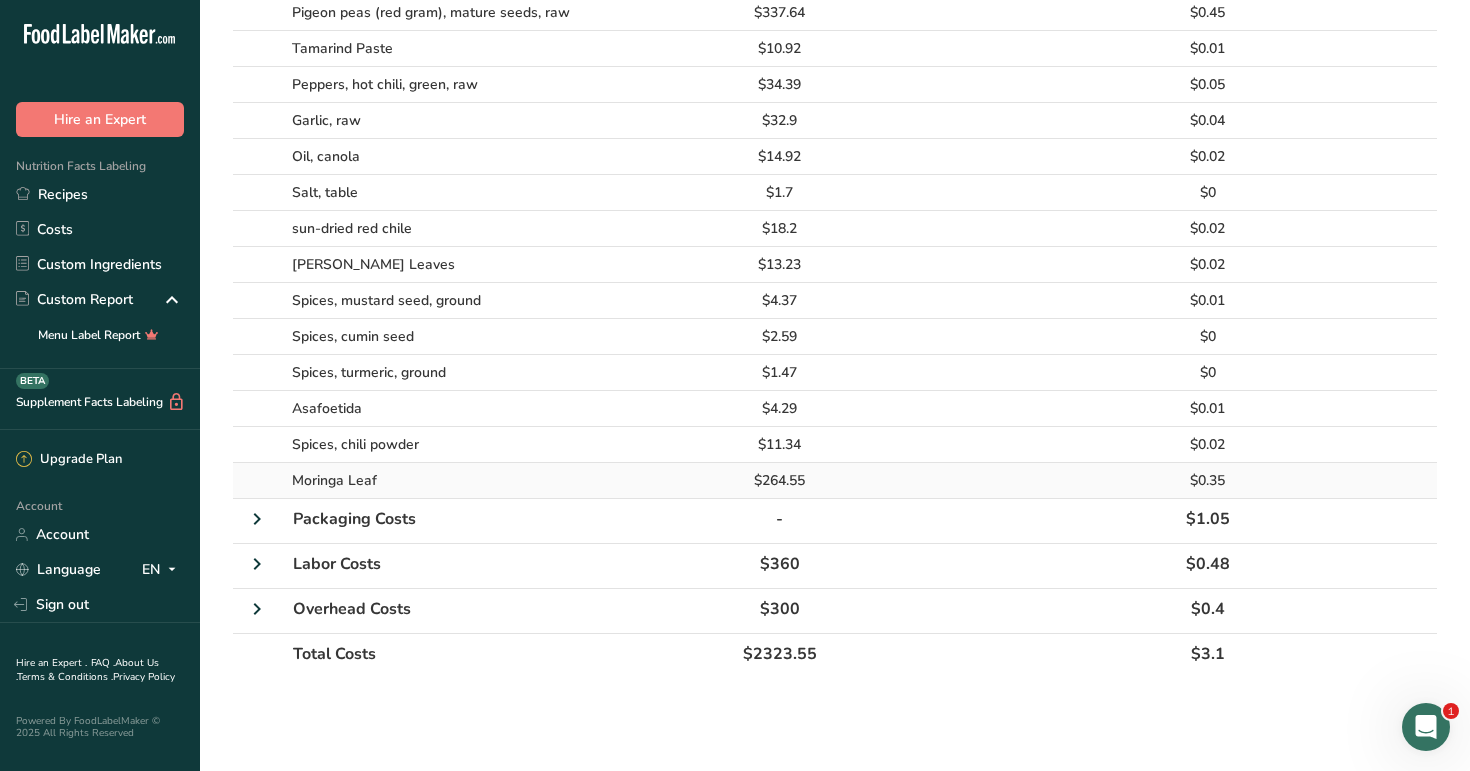 scroll, scrollTop: 0, scrollLeft: 0, axis: both 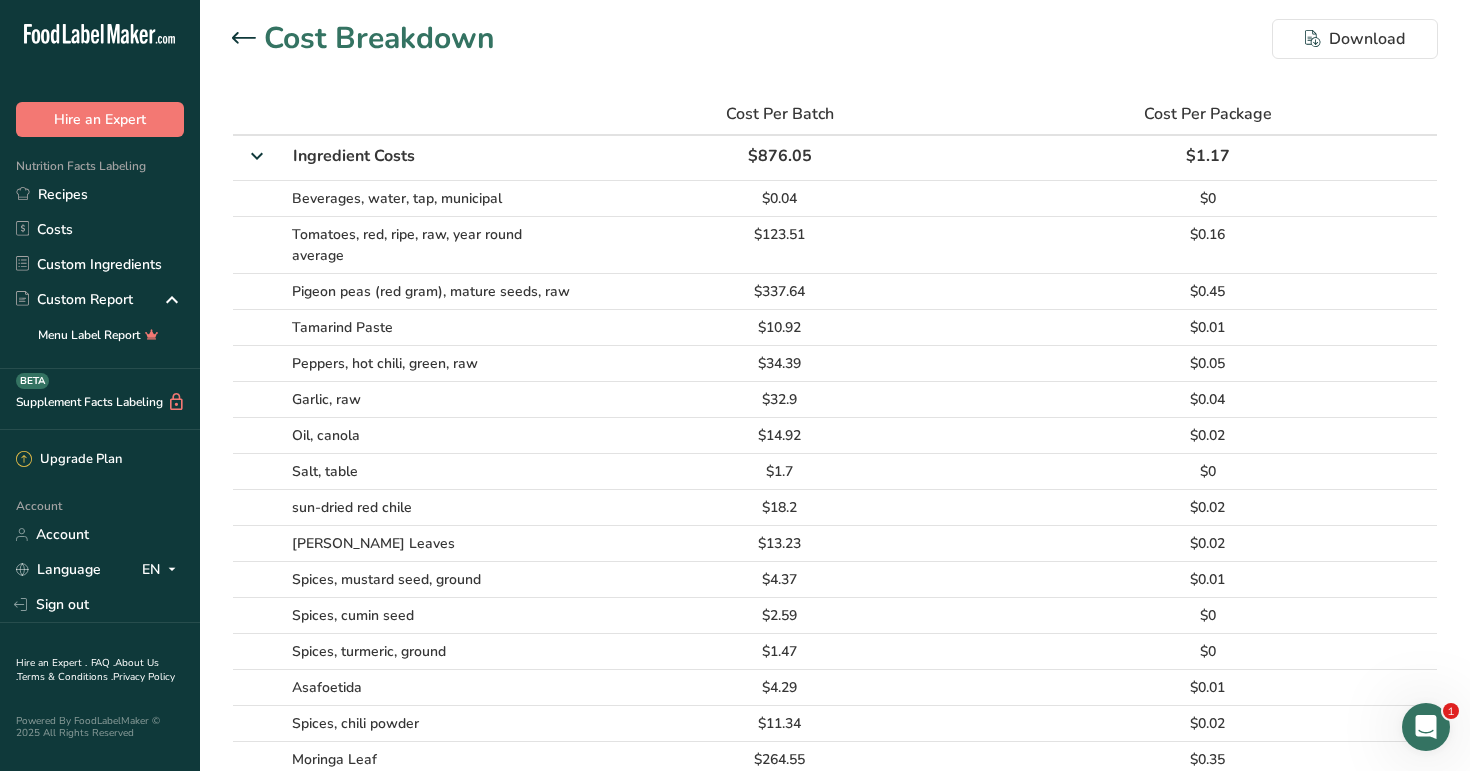 click at bounding box center [248, 39] 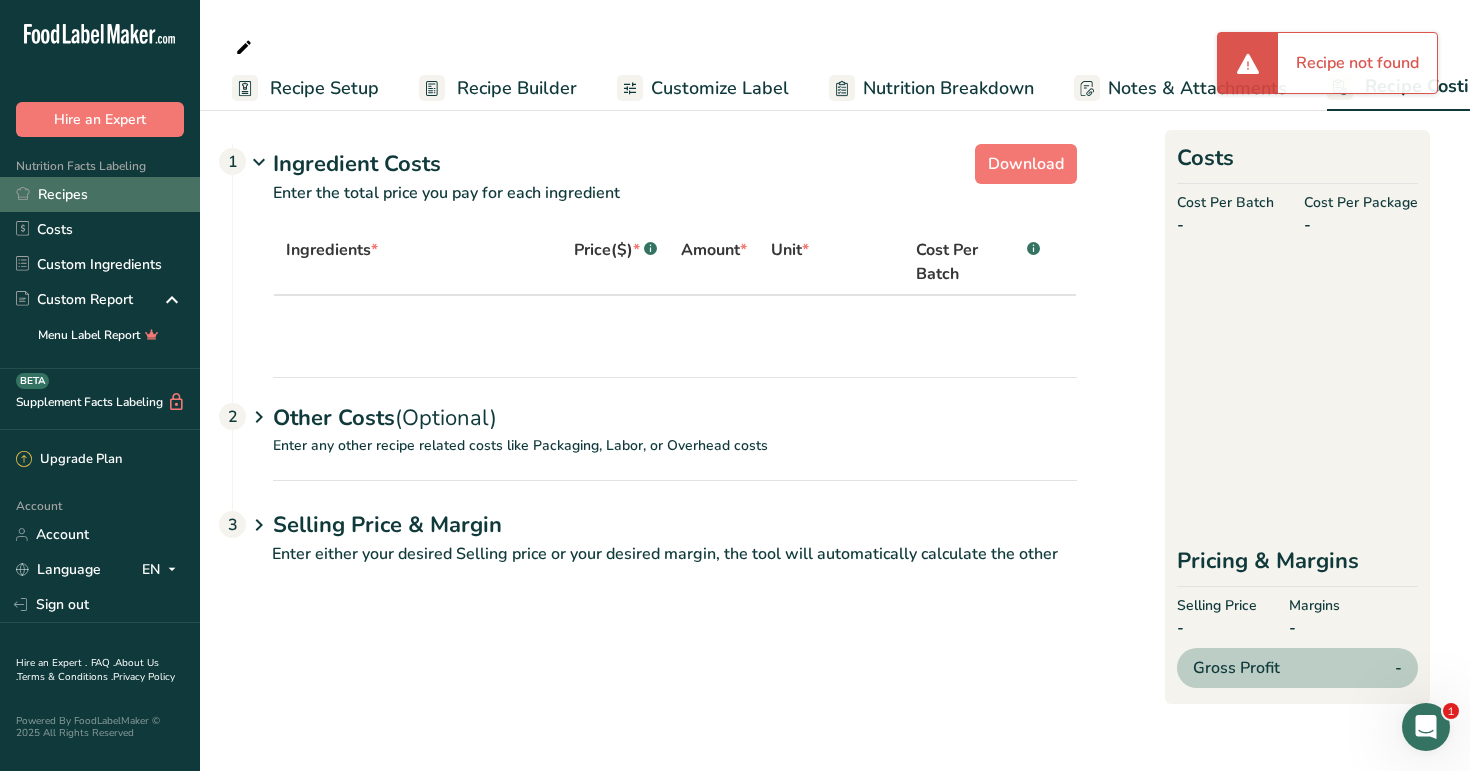 click on "Recipes" at bounding box center [100, 194] 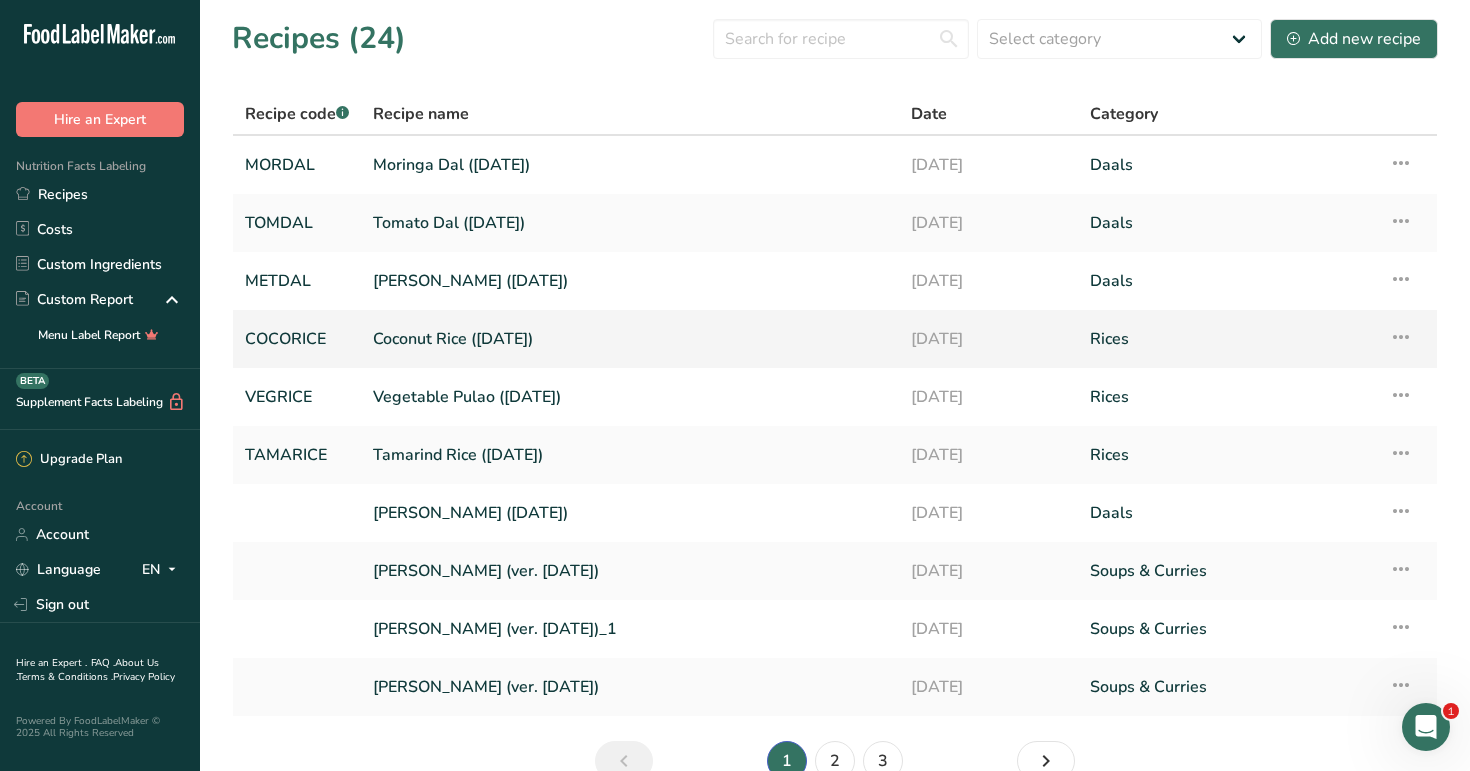 click on "Coconut Rice ([DATE])" at bounding box center [630, 339] 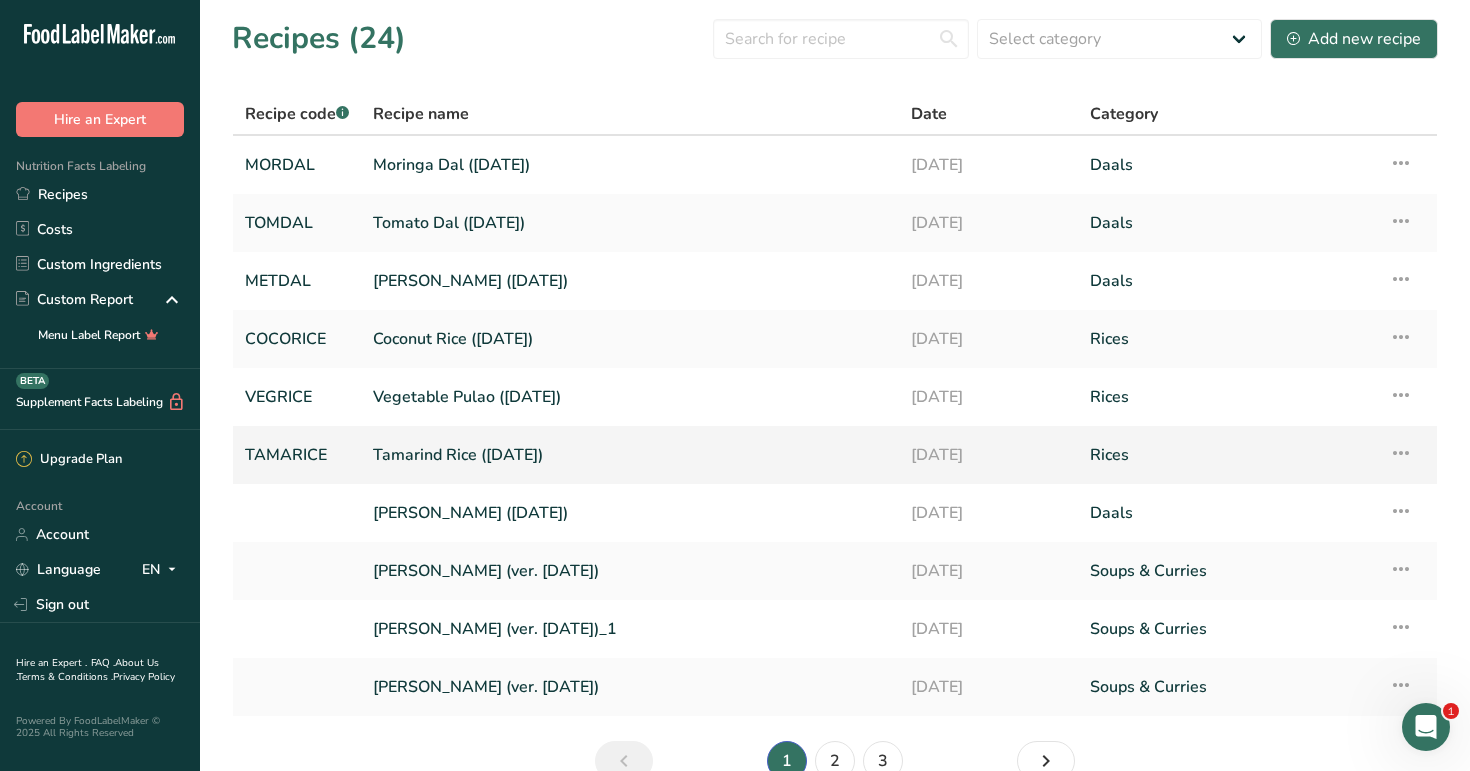 click on "Tamarind Rice ([DATE])" at bounding box center [630, 455] 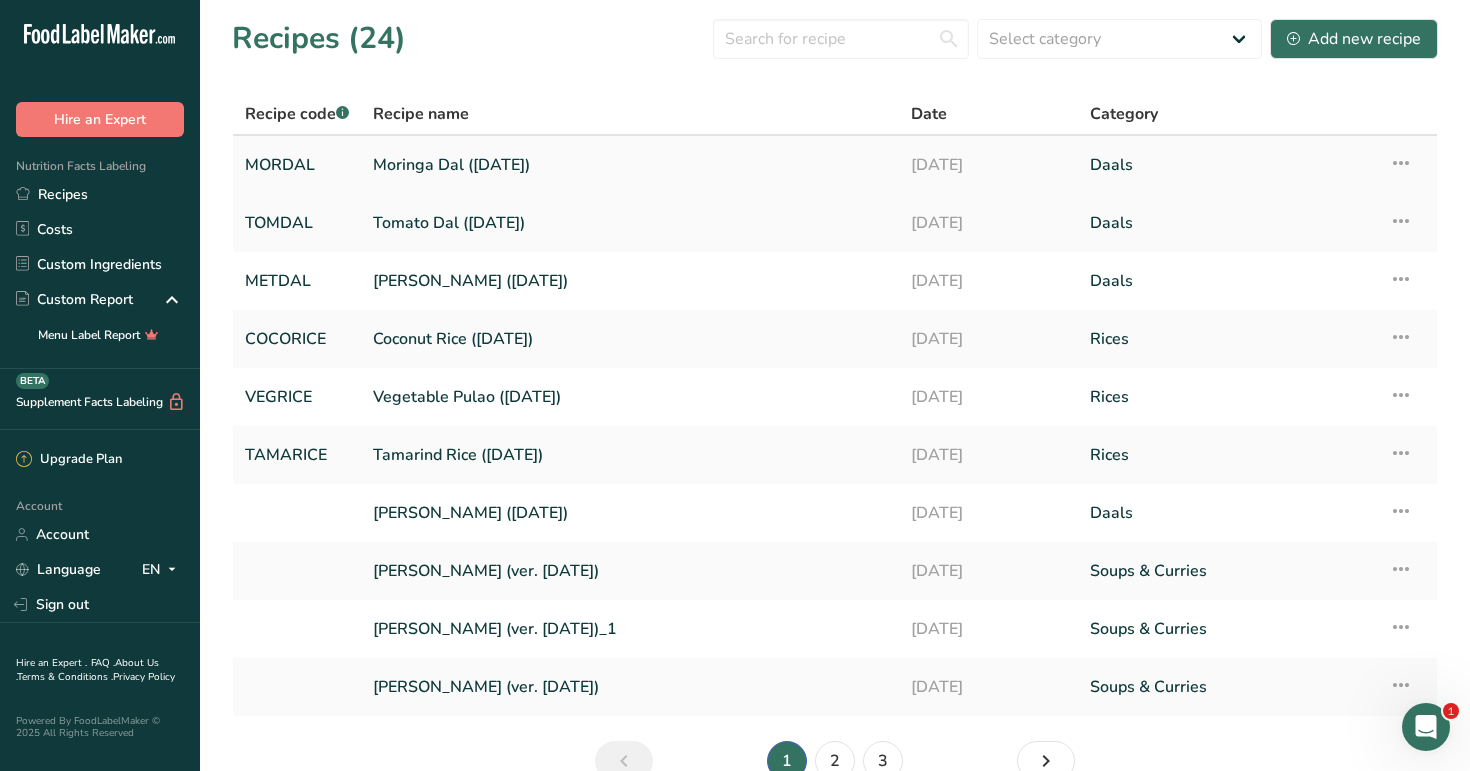 click on "Moringa Dal ([DATE])" at bounding box center (630, 165) 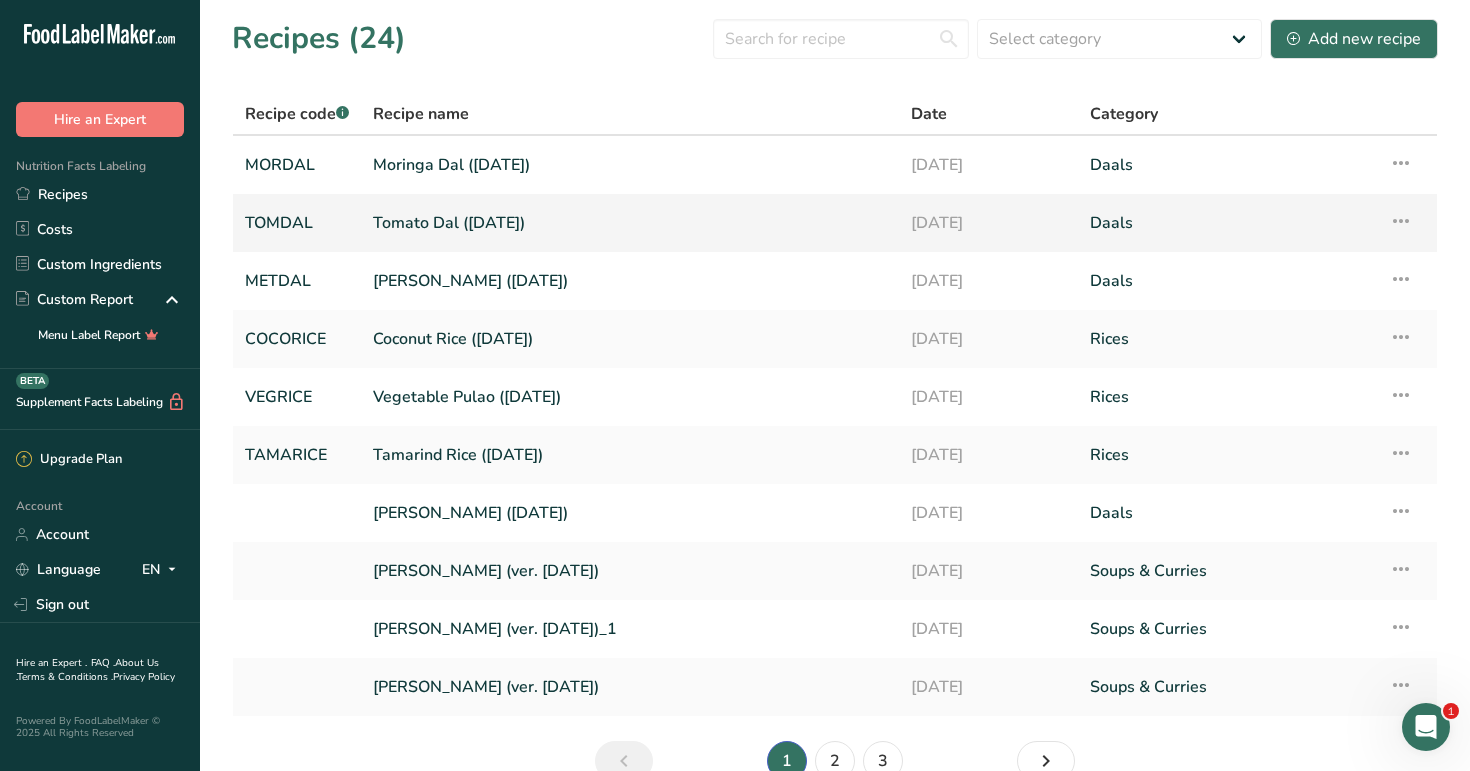 click on "Tomato Dal ([DATE])" at bounding box center (630, 223) 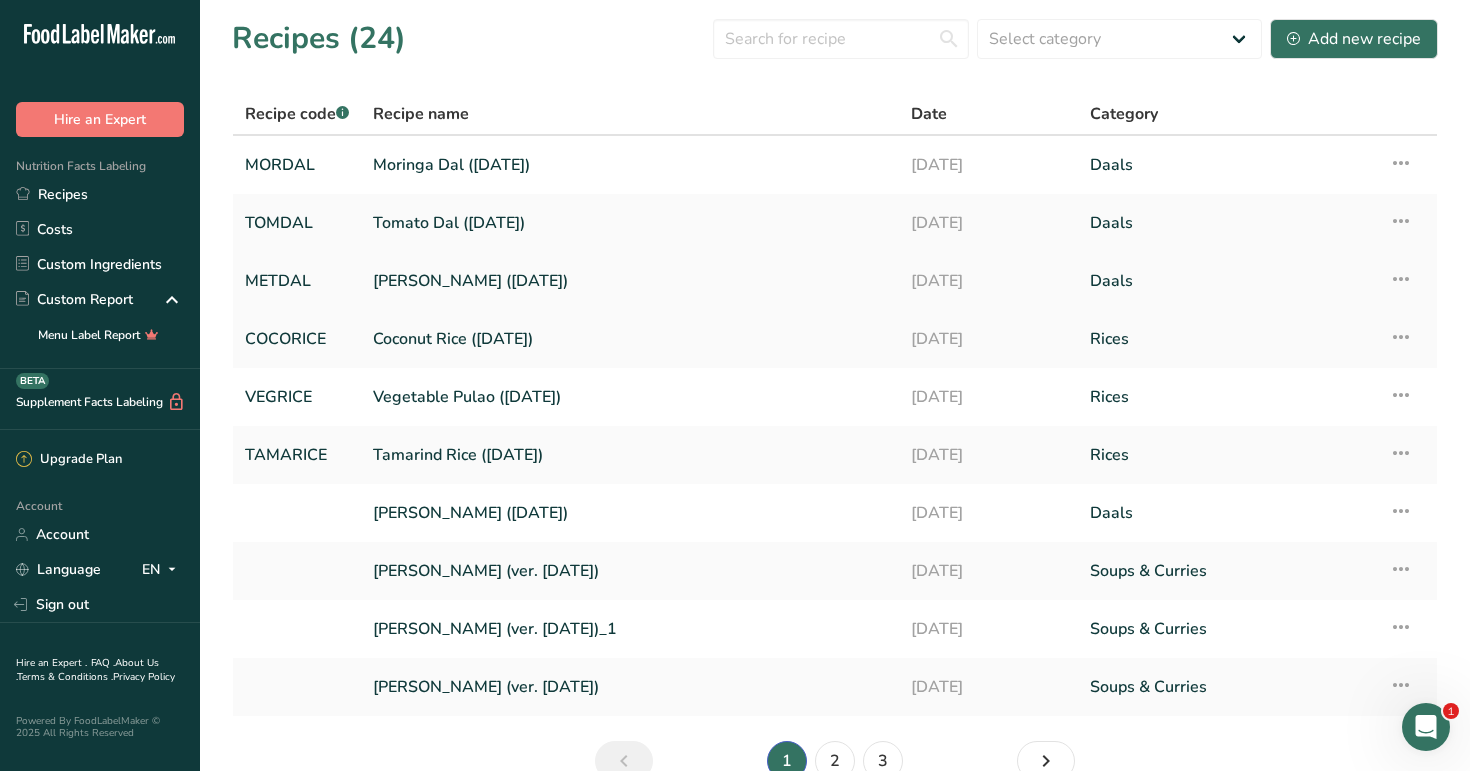click on "[PERSON_NAME] ([DATE])" at bounding box center [630, 281] 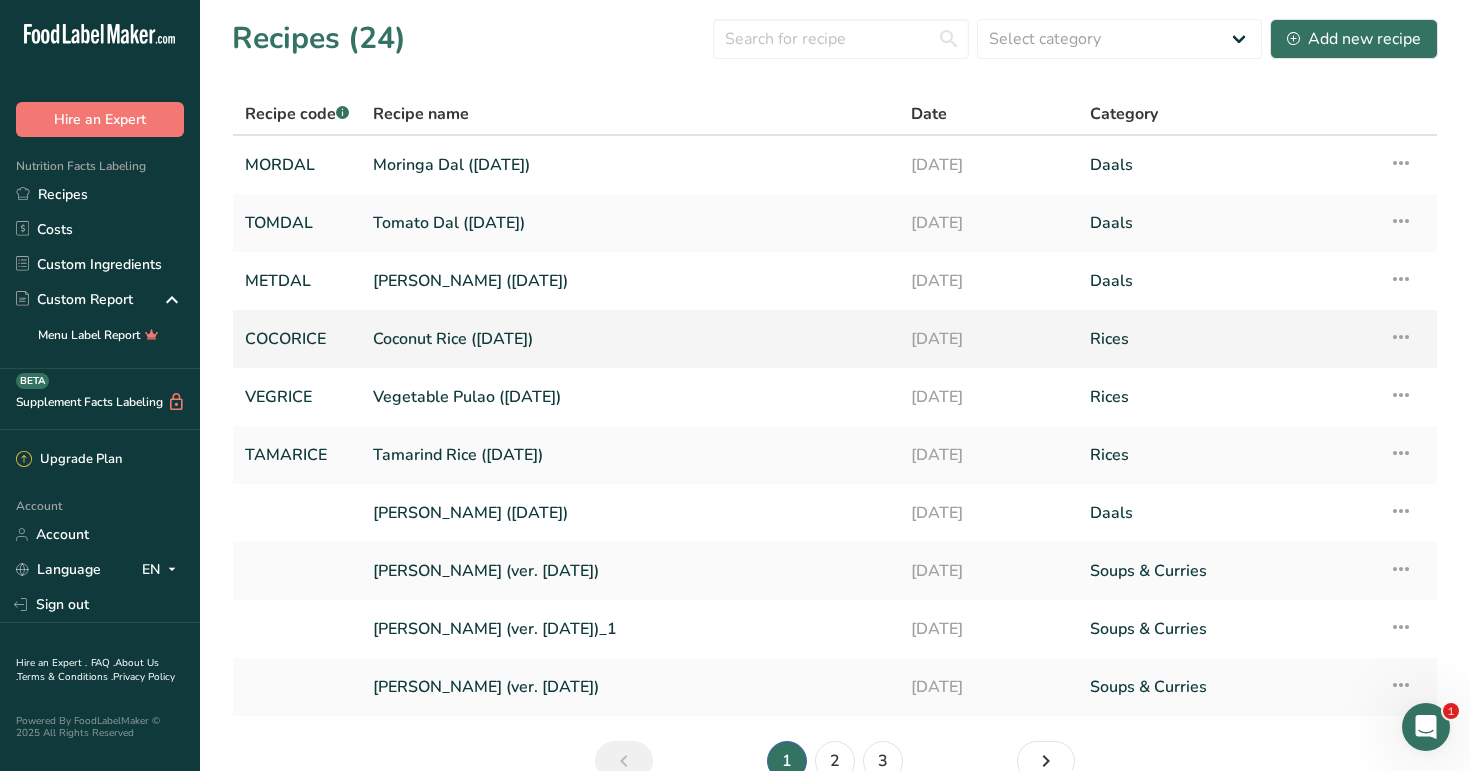 click on "Coconut Rice ([DATE])" at bounding box center (630, 339) 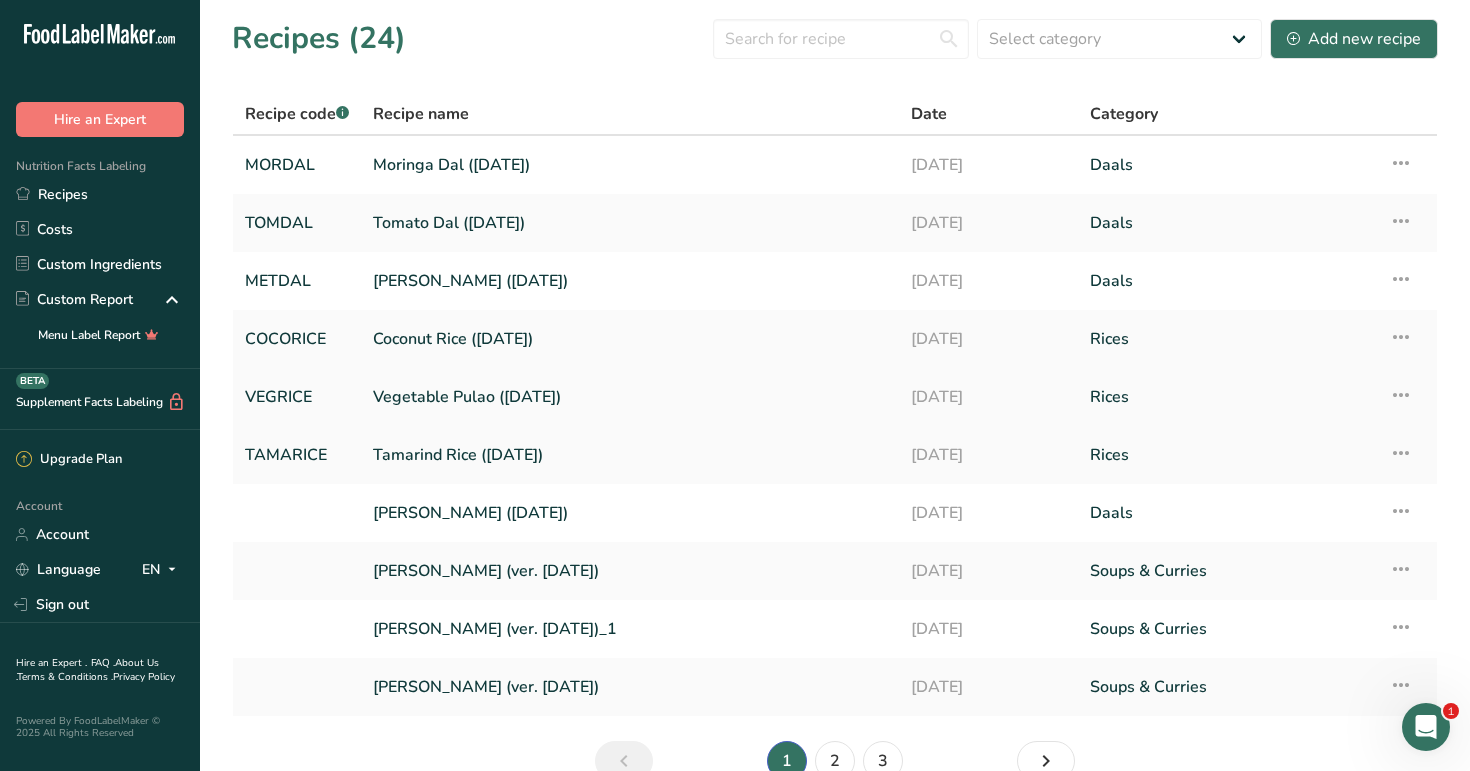 click on "Vegetable Pulao ([DATE])" at bounding box center (630, 397) 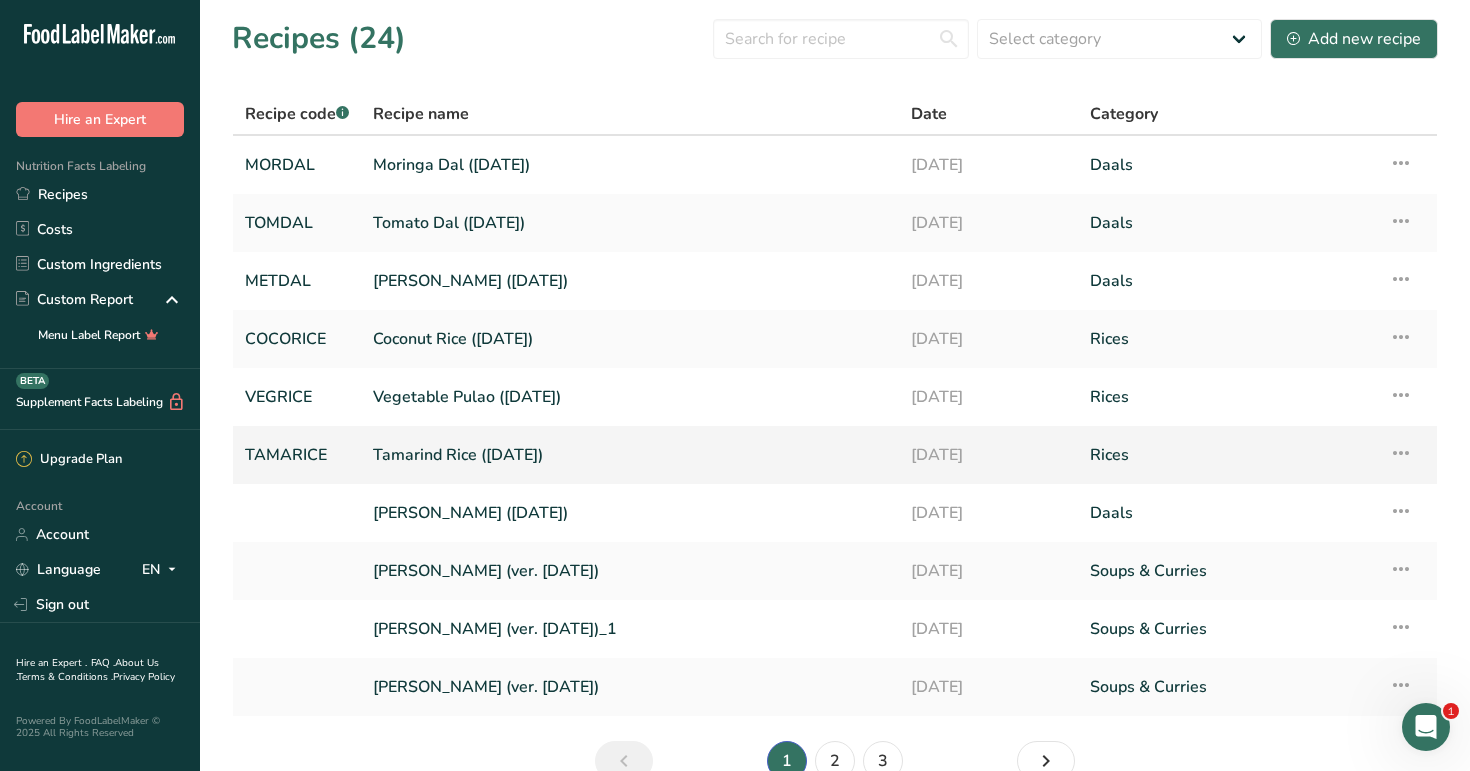 click on "Tamarind Rice ([DATE])" at bounding box center [630, 455] 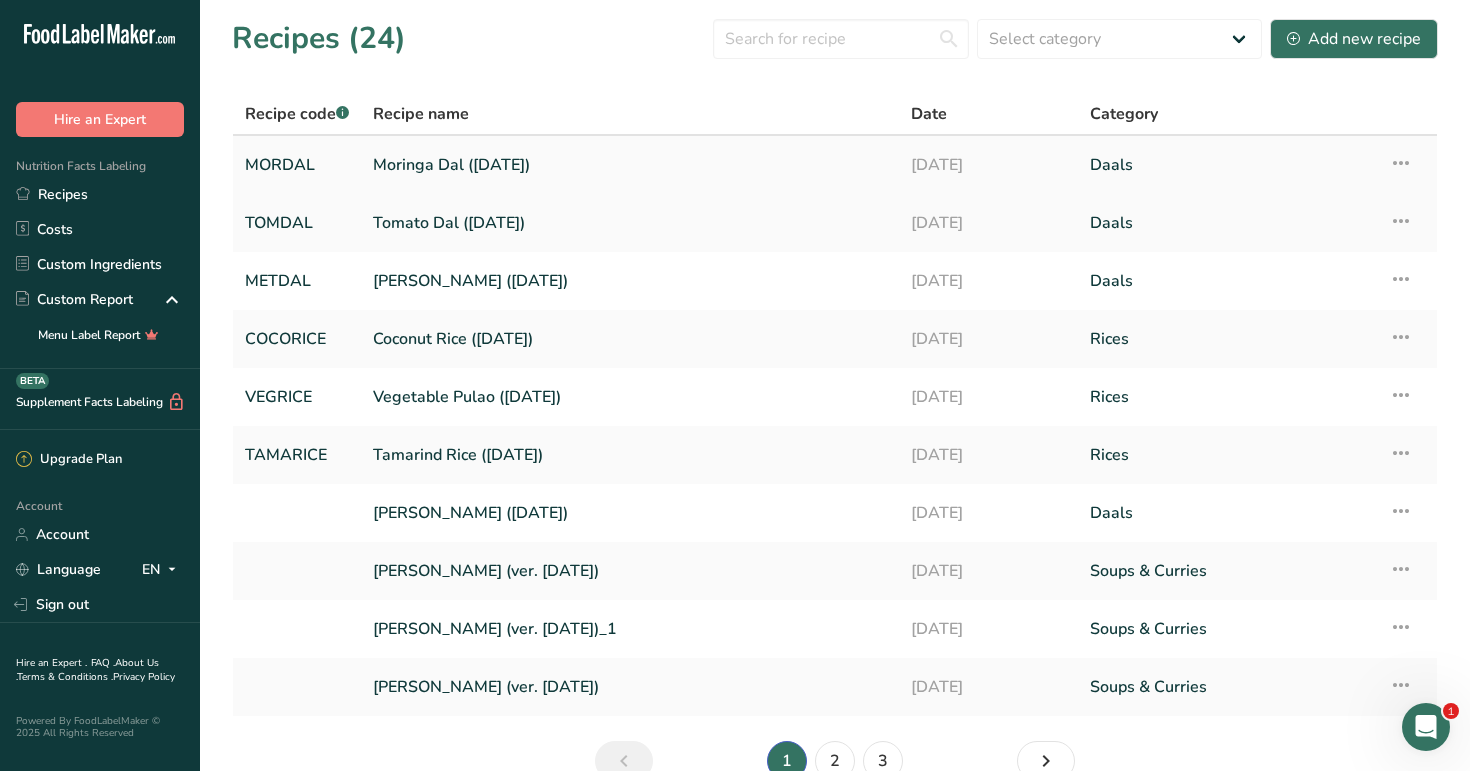 click on "Moringa Dal ([DATE])" at bounding box center [630, 165] 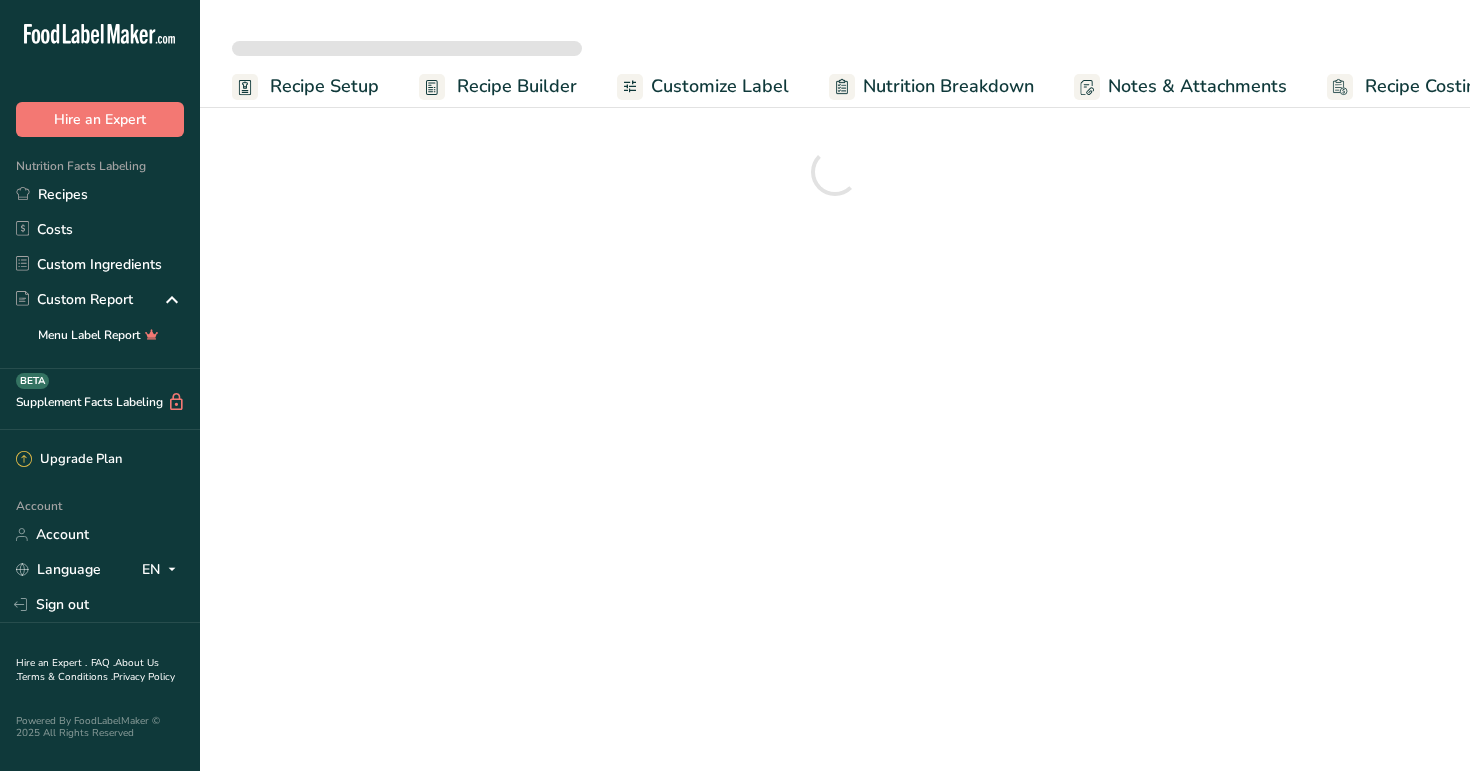 scroll, scrollTop: 0, scrollLeft: 0, axis: both 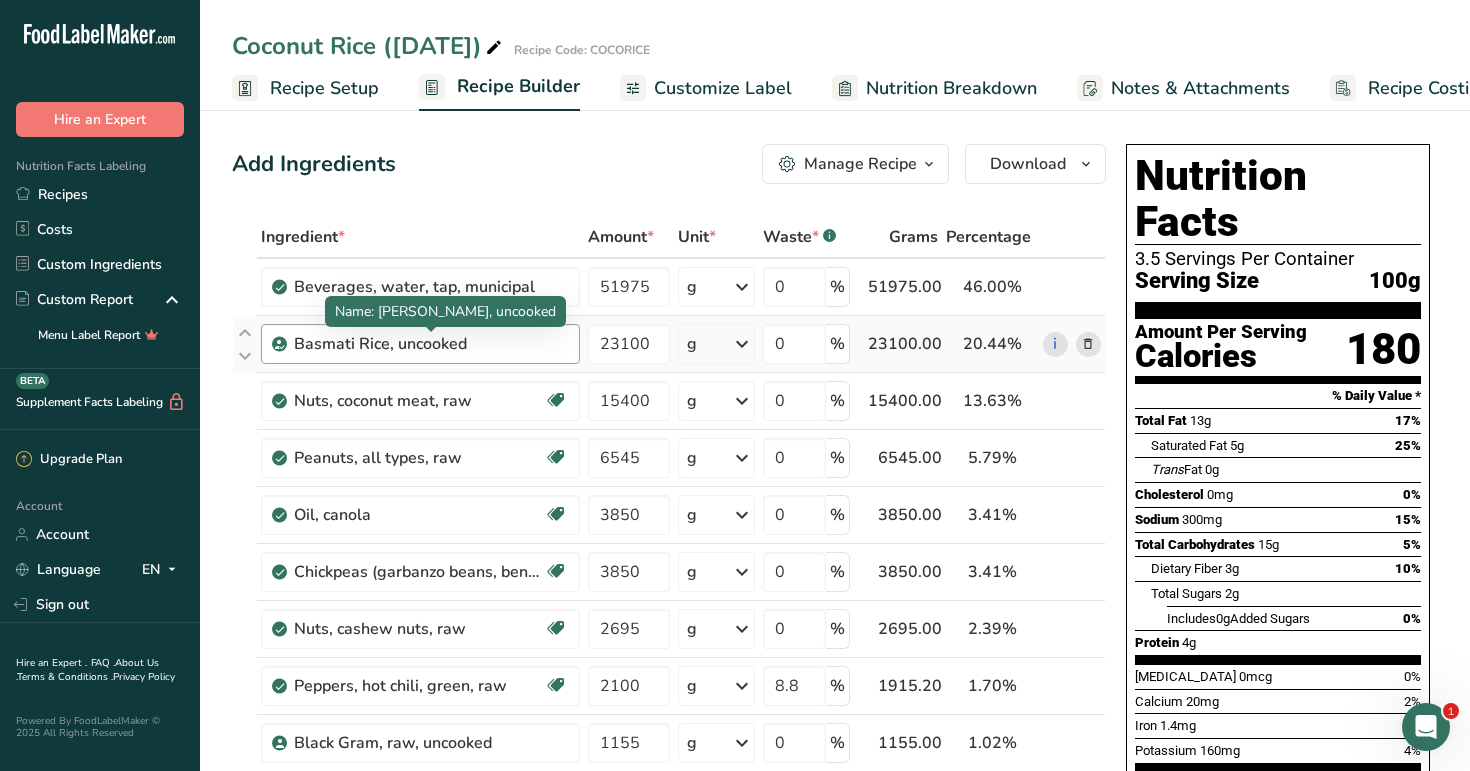 click on "Basmati Rice, uncooked" at bounding box center (419, 344) 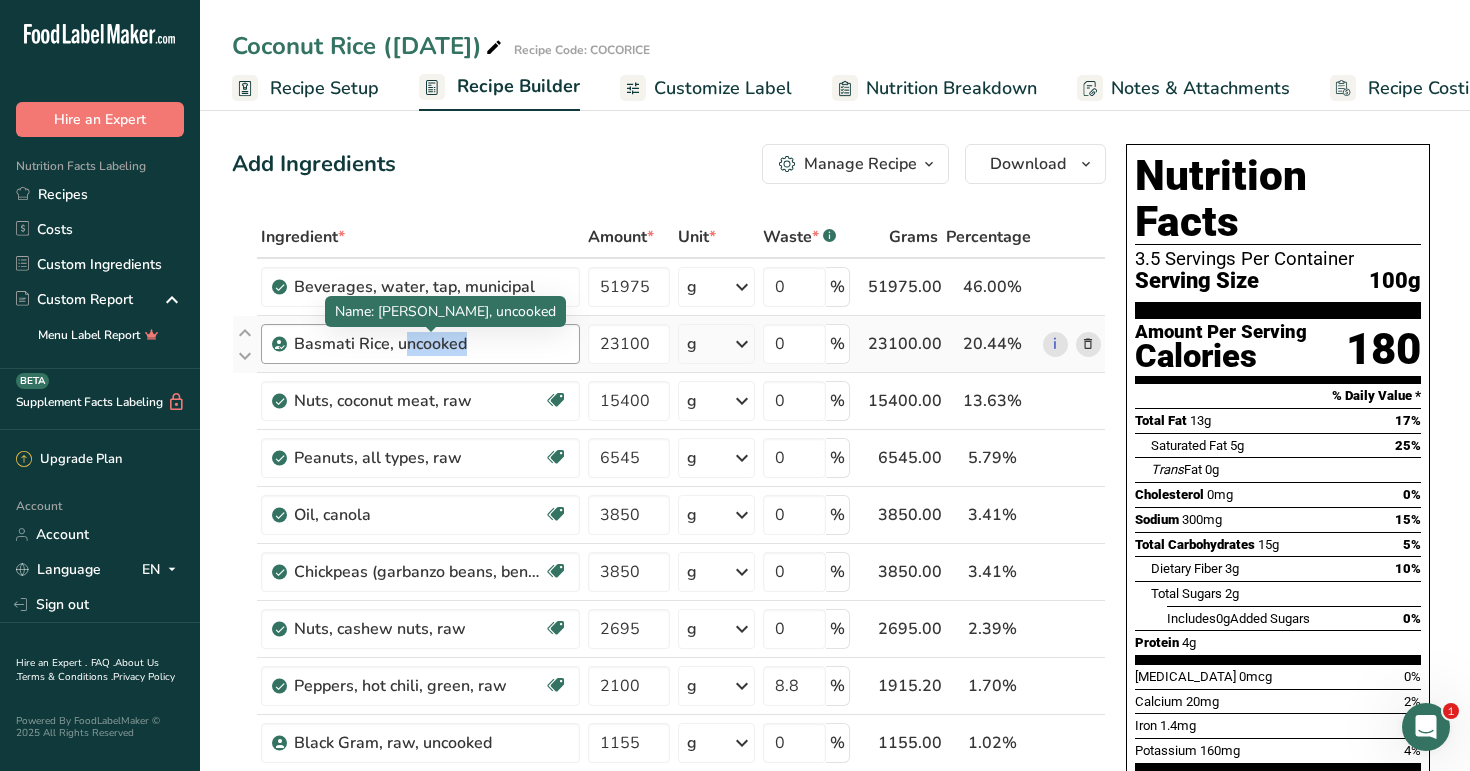 click on "Basmati Rice, uncooked" at bounding box center (419, 344) 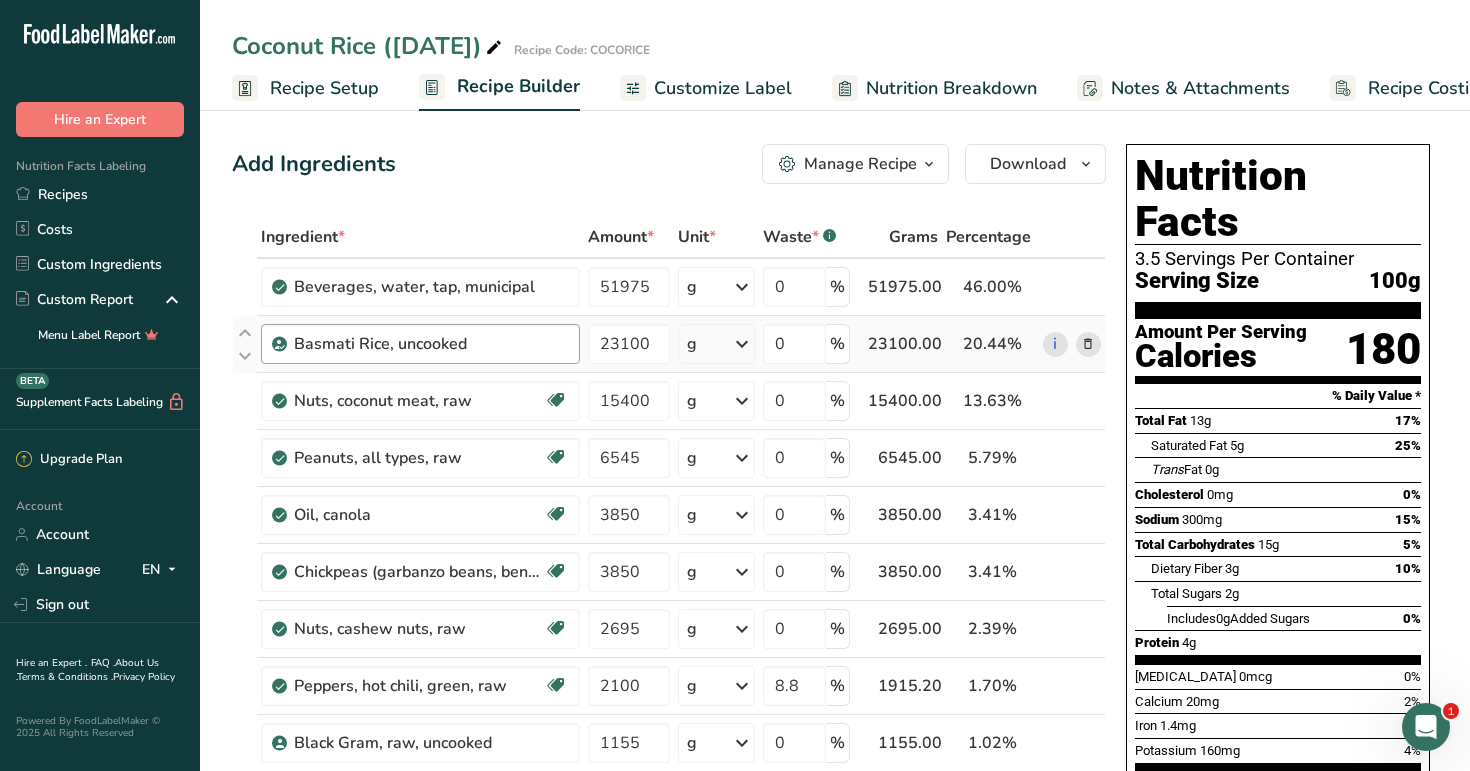 click on "Basmati Rice, uncooked" at bounding box center (419, 344) 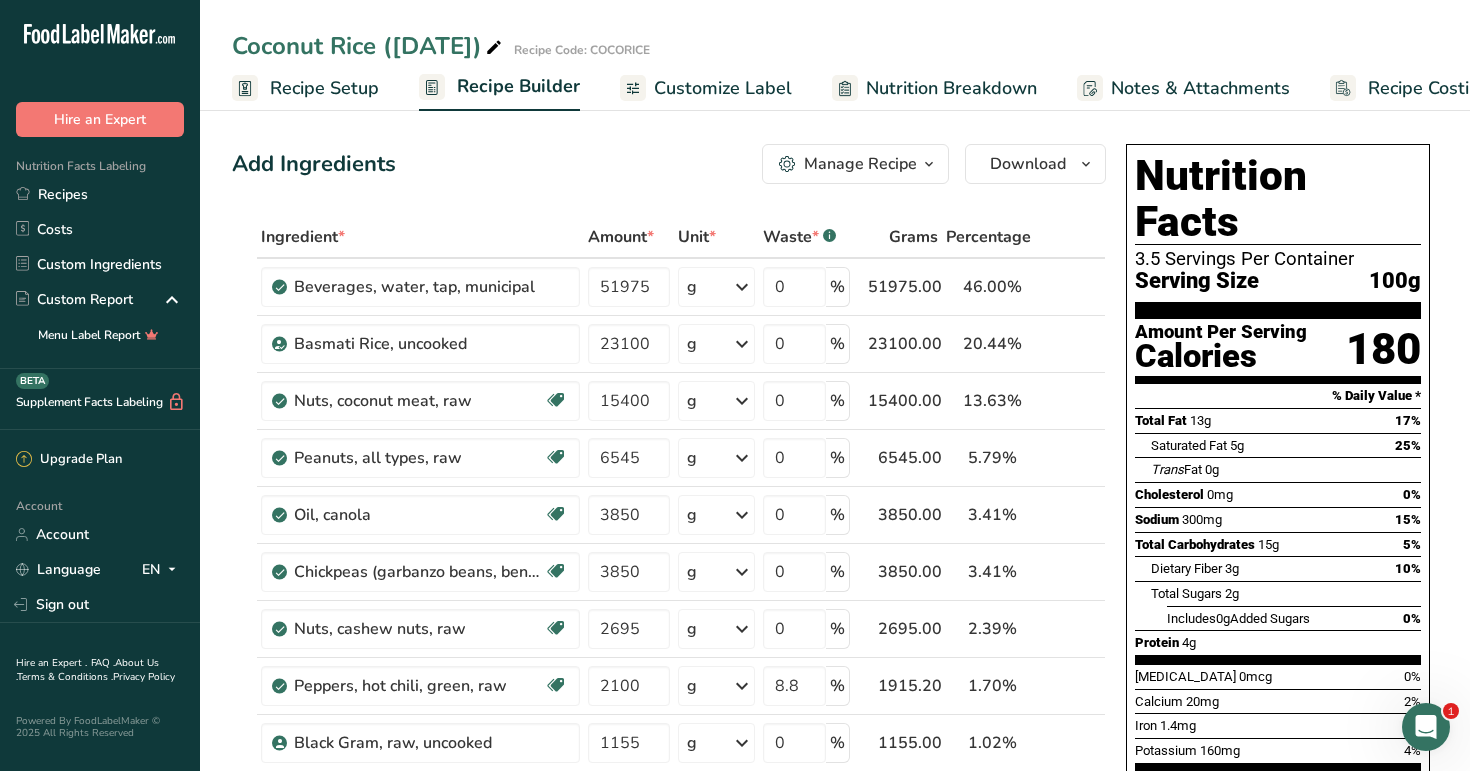 click on "Manage Recipe" at bounding box center [860, 164] 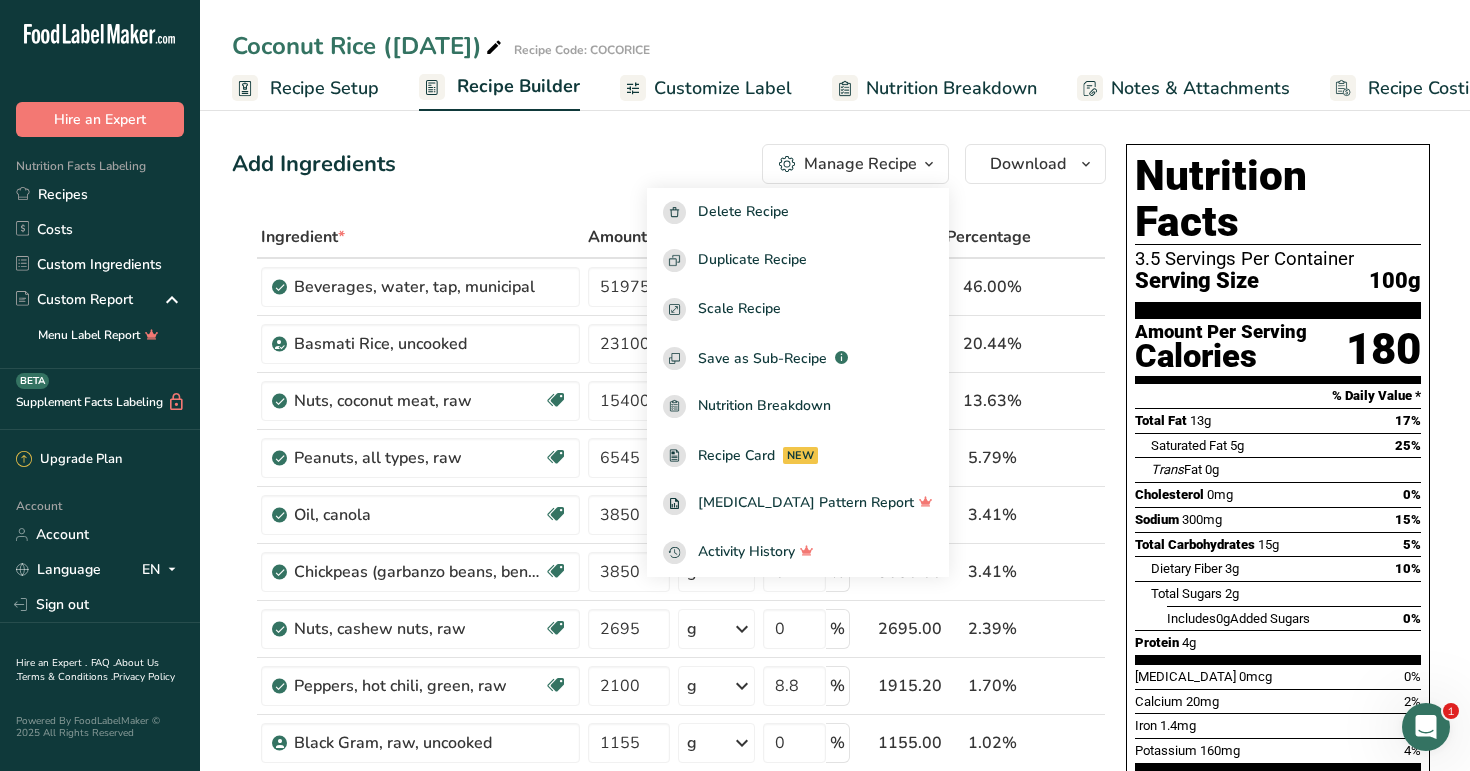 click on "Add Ingredients
Manage Recipe         Delete Recipe           Duplicate Recipe             Scale Recipe             Save as Sub-Recipe   .a-a{fill:#347362;}.b-a{fill:#fff;}                               Nutrition Breakdown                 Recipe Card
NEW
Amino Acids Pattern Report             Activity History
Download
Choose your preferred label style
Standard FDA label
Standard FDA label
The most common format for nutrition facts labels in compliance with the FDA's typeface, style and requirements
Tabular FDA label
A label format compliant with the FDA regulations presented in a tabular (horizontal) display.
Linear FDA label
A simple linear display for small sized packages.
Simplified FDA label" at bounding box center [675, 1034] 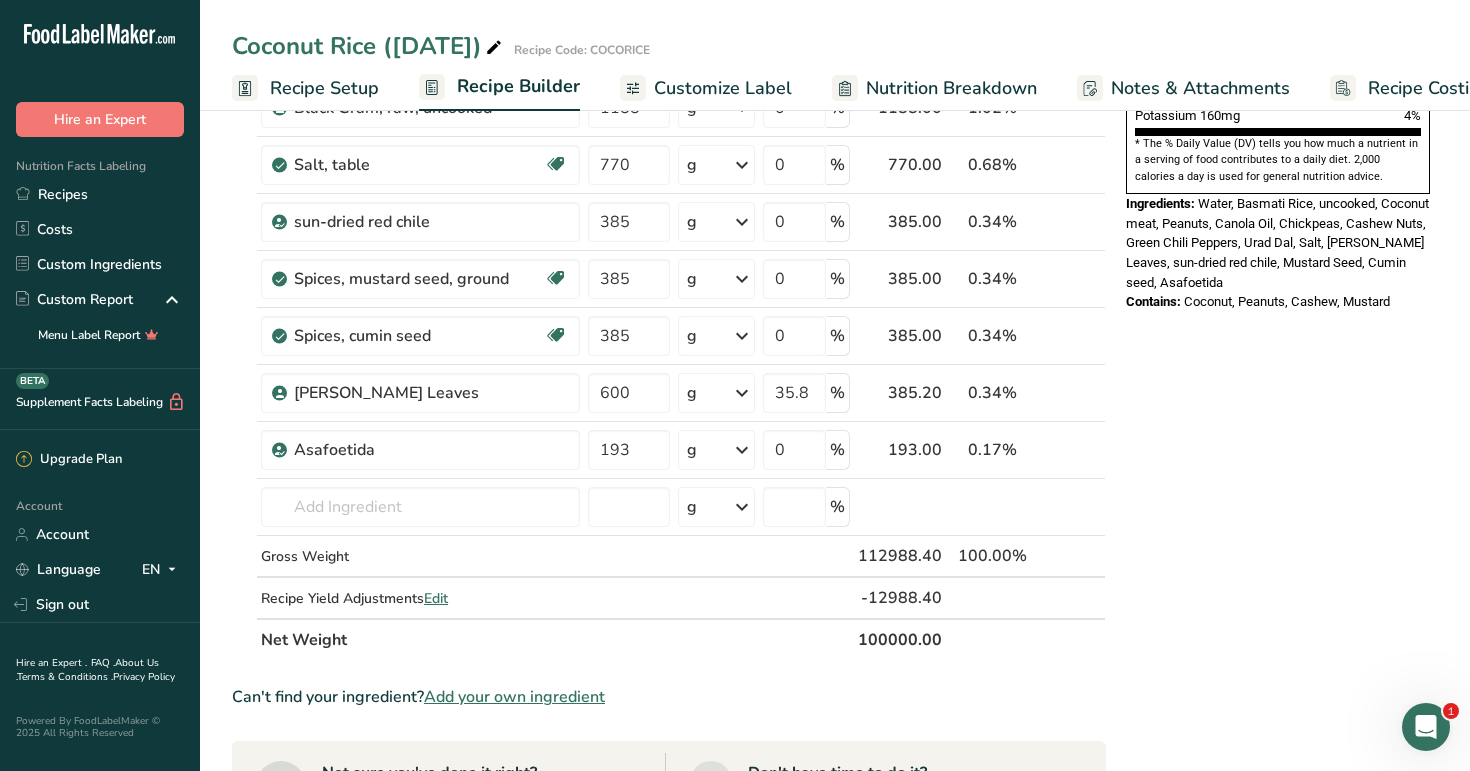 scroll, scrollTop: 804, scrollLeft: 0, axis: vertical 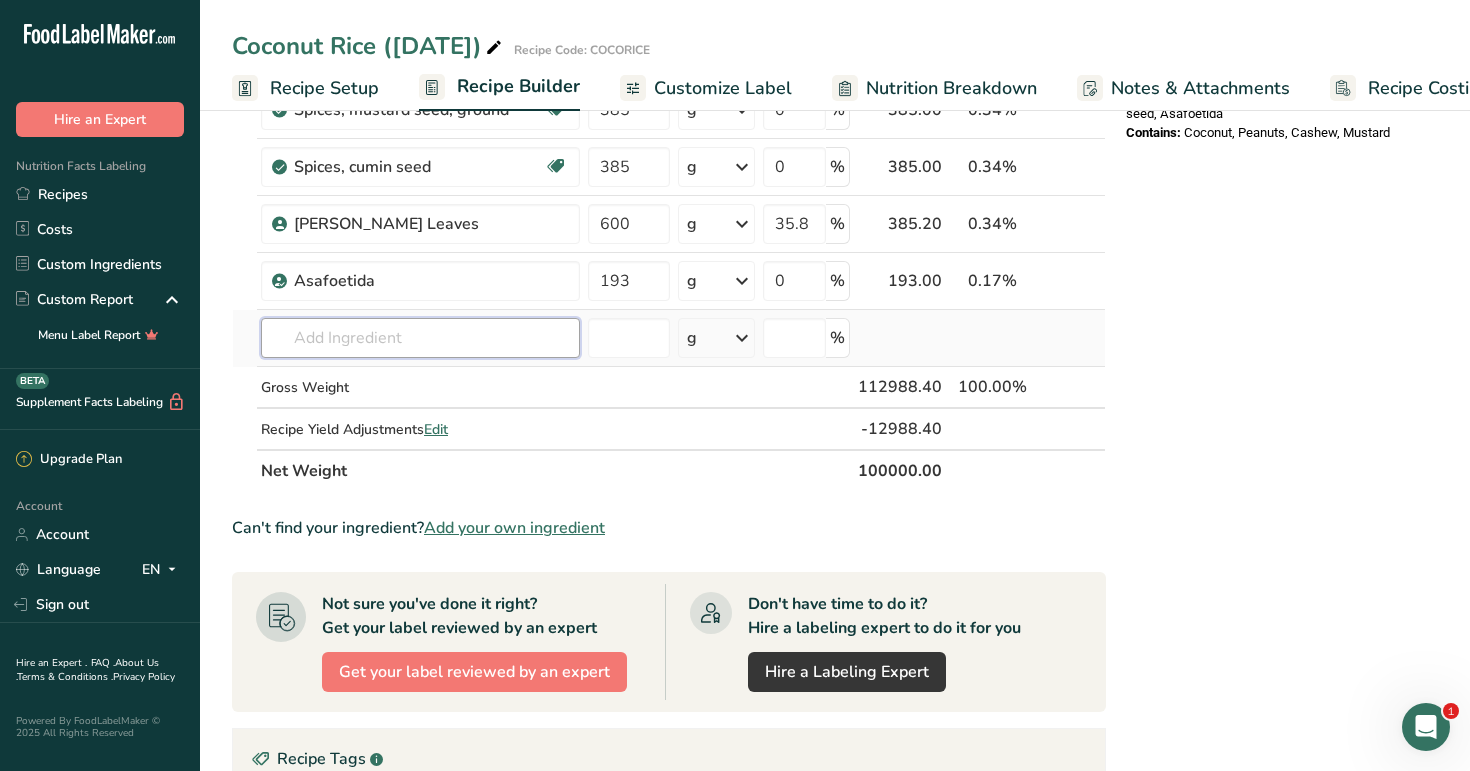 click at bounding box center [420, 338] 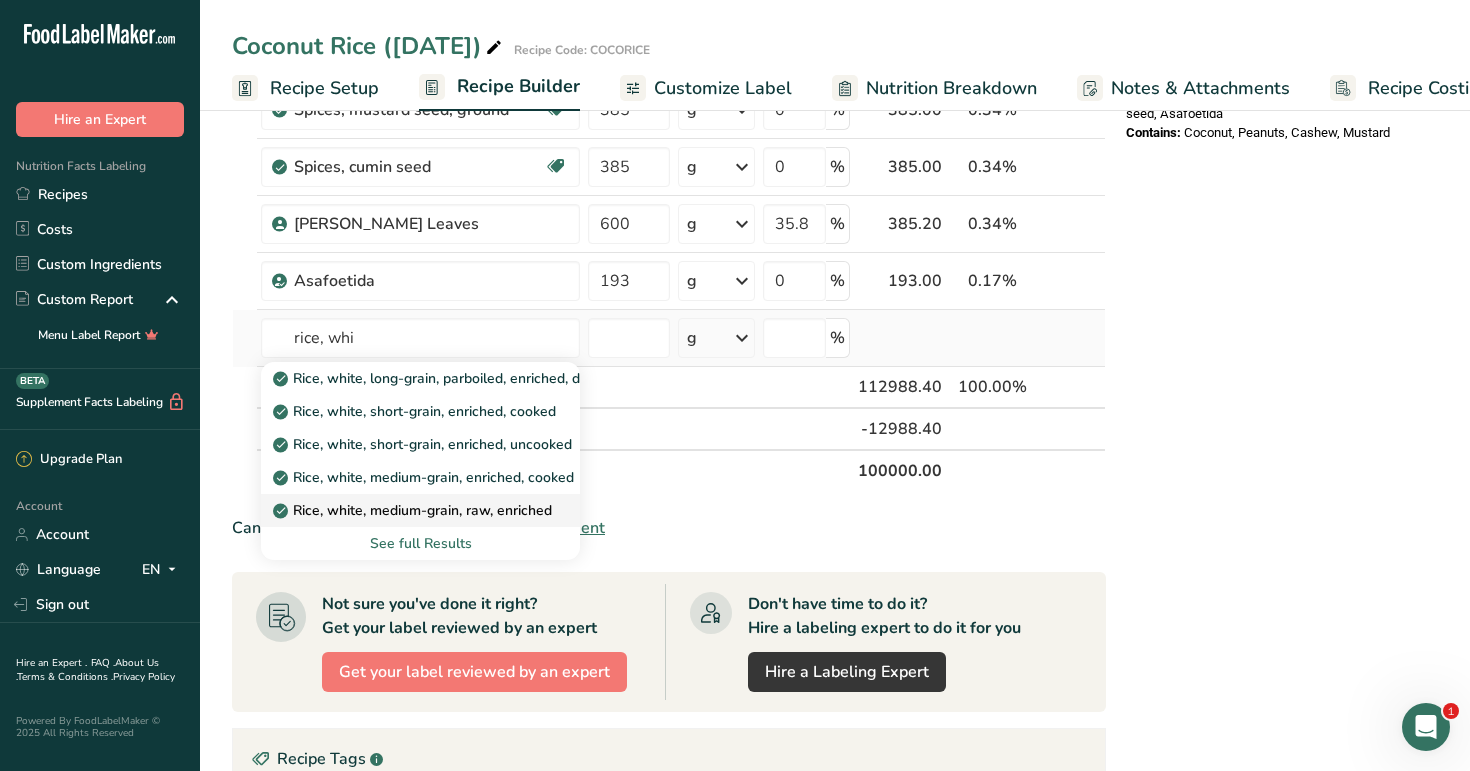 click on "Rice, white, medium-grain, raw, enriched" at bounding box center [414, 510] 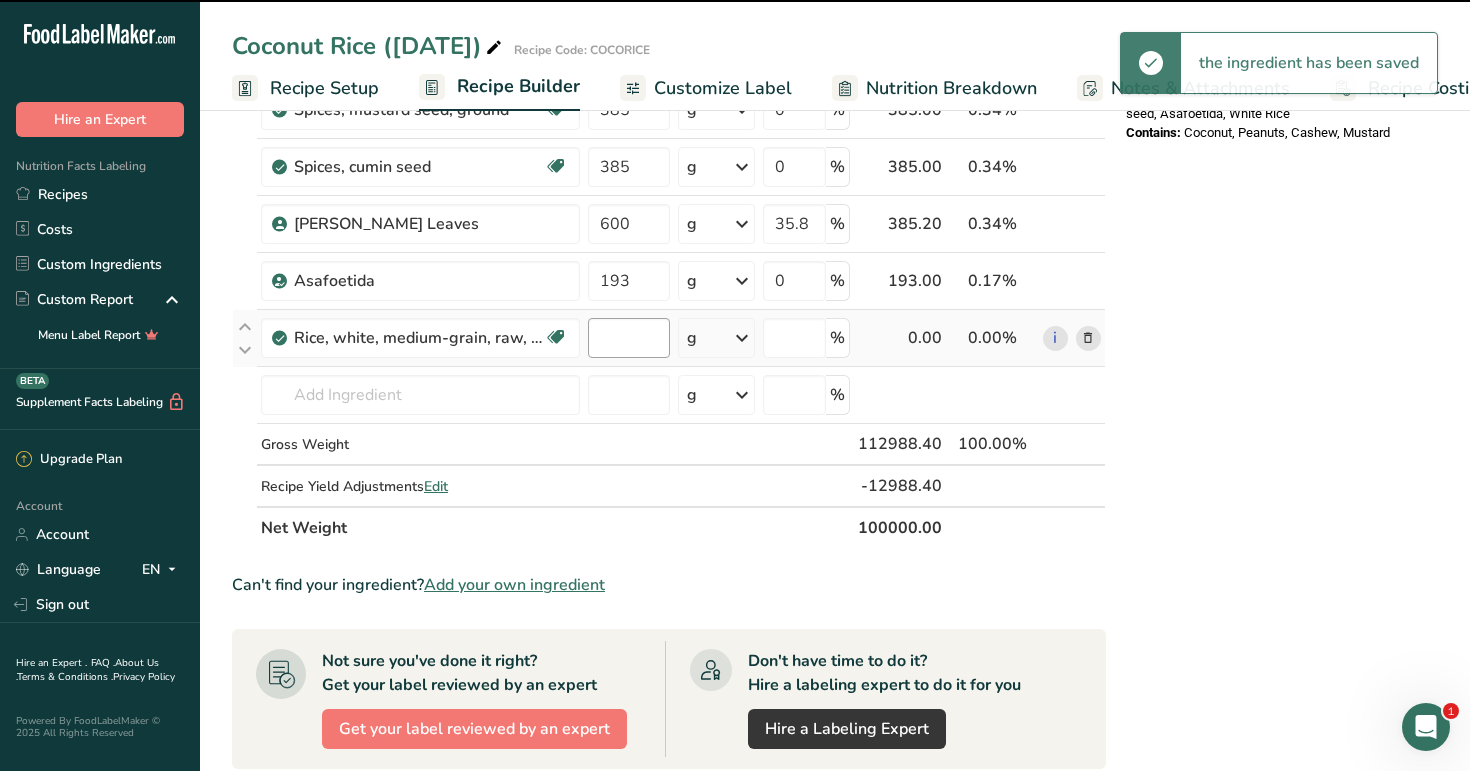 type on "0" 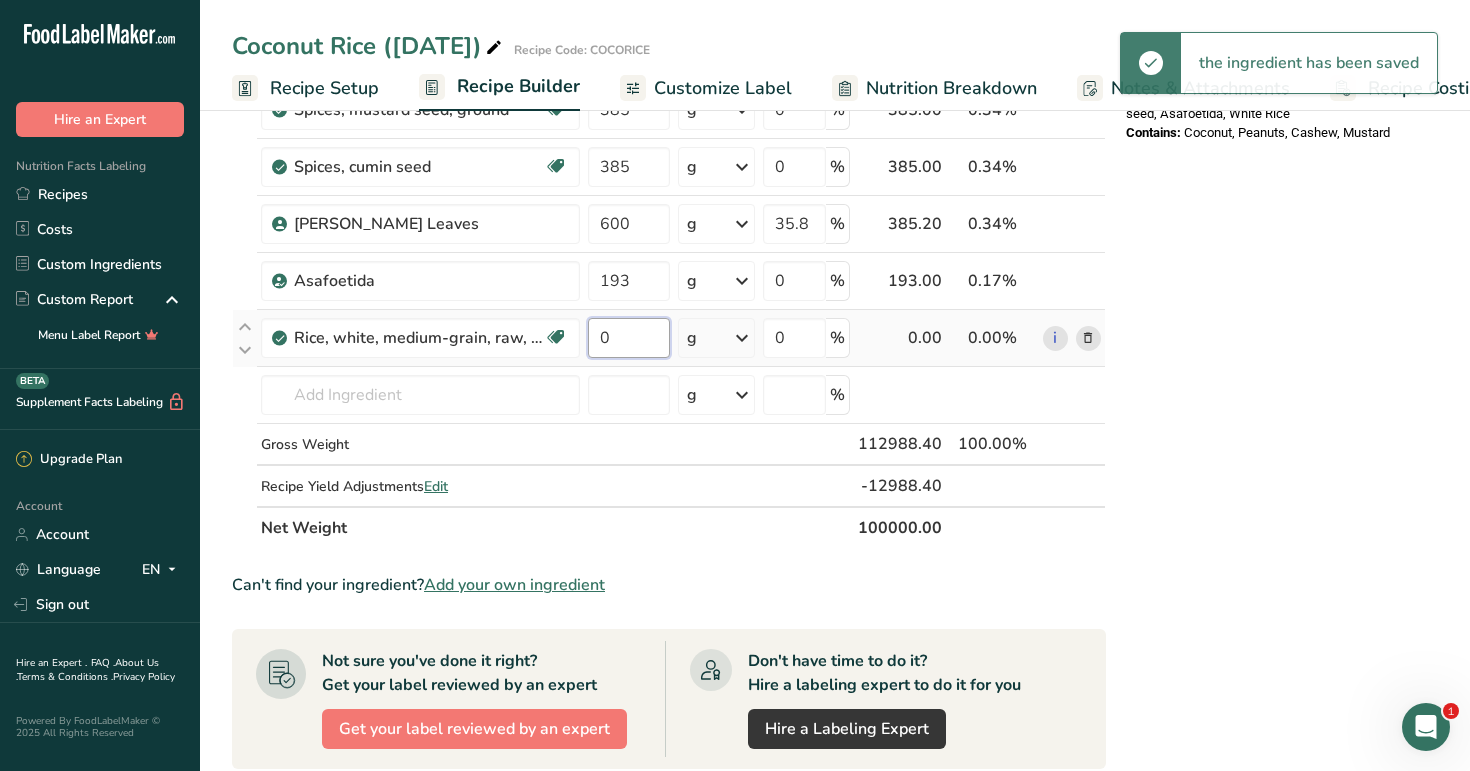 click on "0" at bounding box center [629, 338] 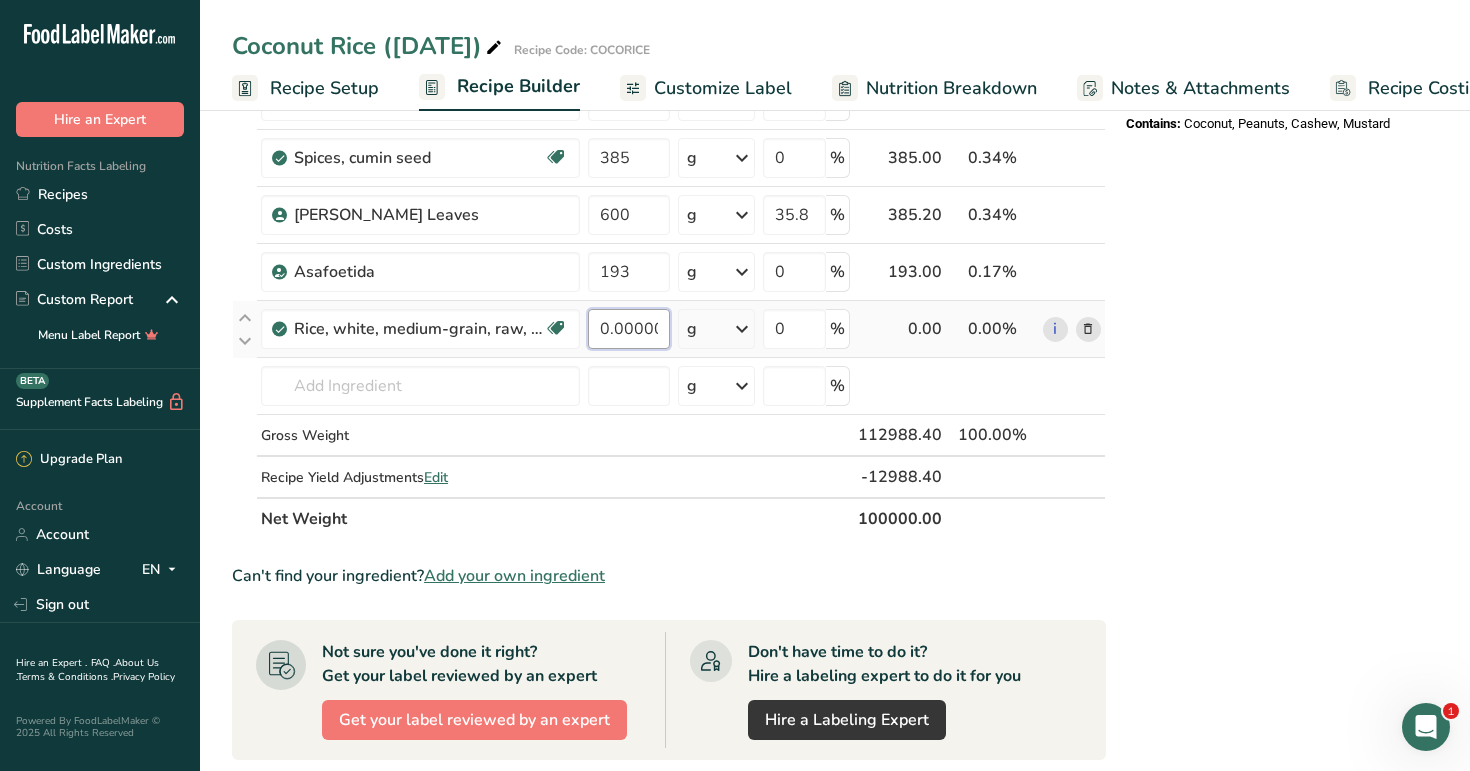 type on "0" 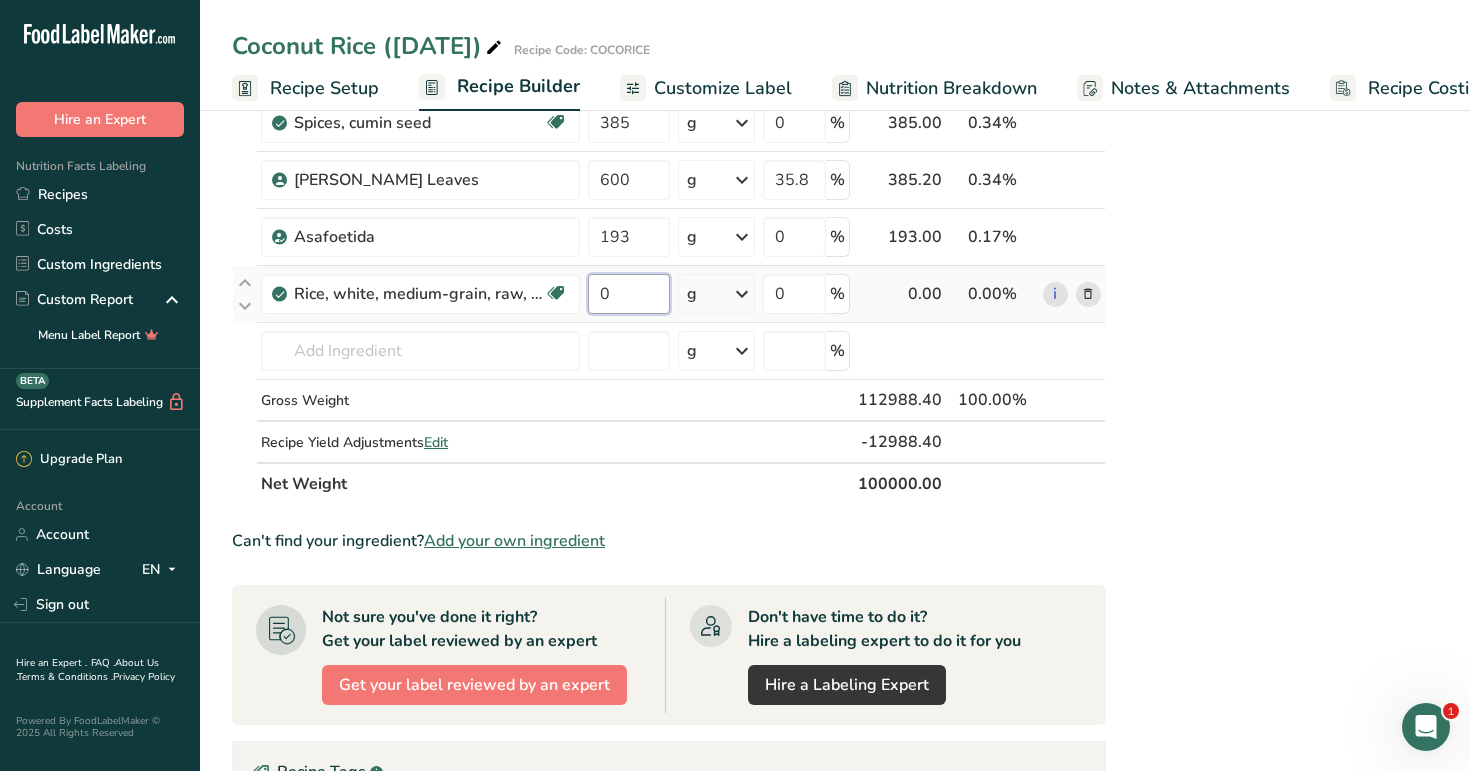 scroll, scrollTop: 836, scrollLeft: 0, axis: vertical 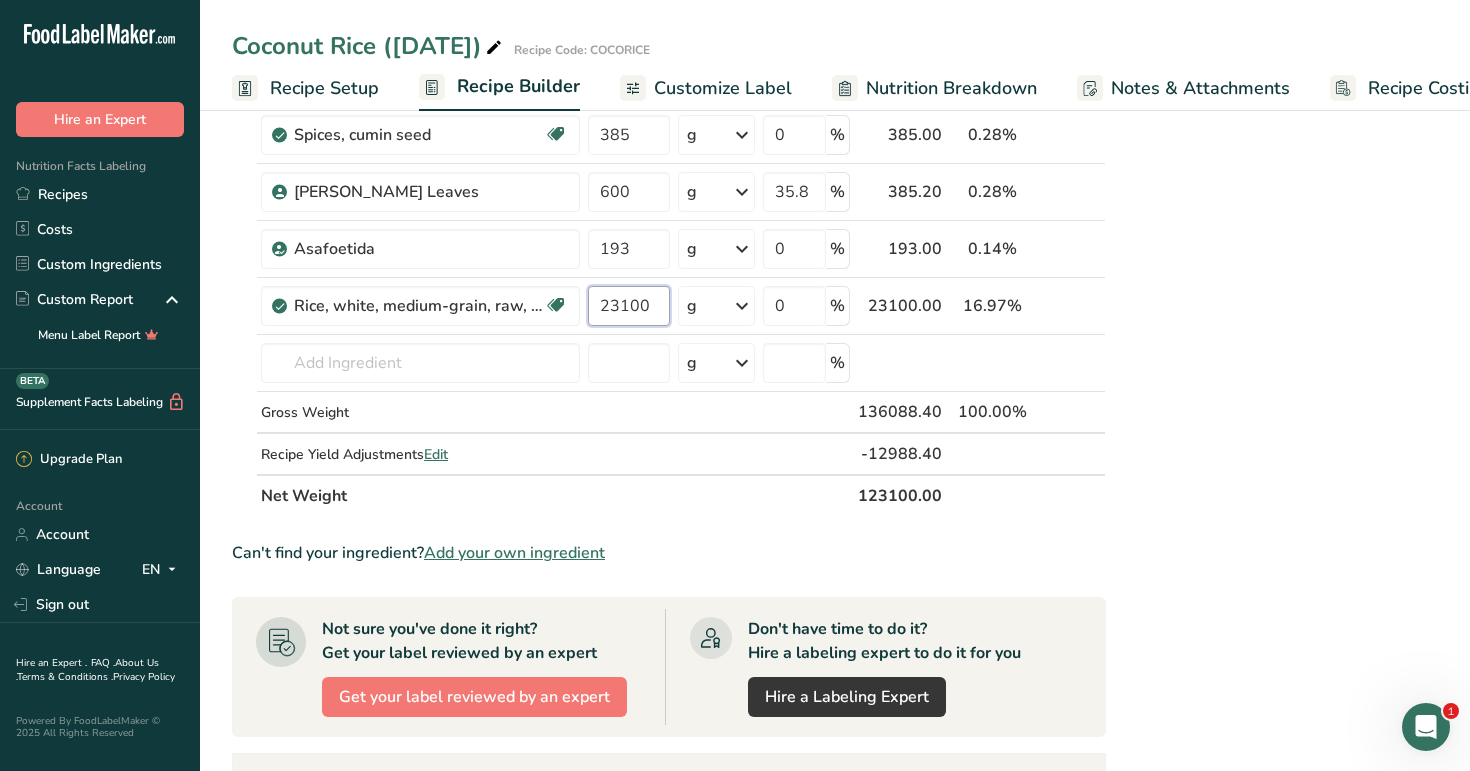 type on "23100" 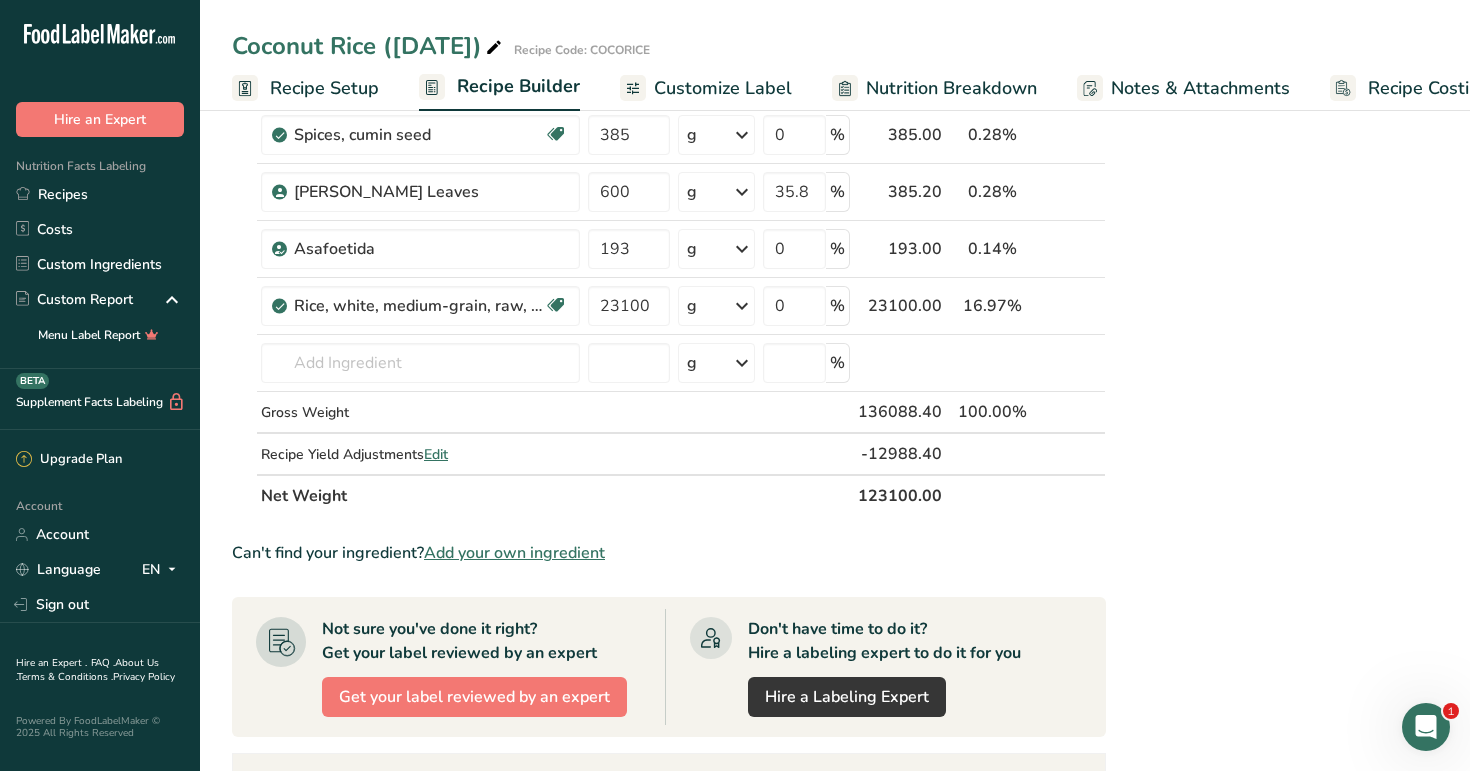 click on "Nutrition Facts
3.5 Servings Per Container
Serving Size
100g
Amount Per Serving
Calories
180
% Daily Value *
Total Fat
13g
17%
Saturated Fat
5g
25%
Trans  Fat
0g
Cholesterol
0mg
0%
Sodium
300mg
15%
Total Carbohydrates
15g
5%
Dietary Fiber
3g
10%" at bounding box center (1278, 226) 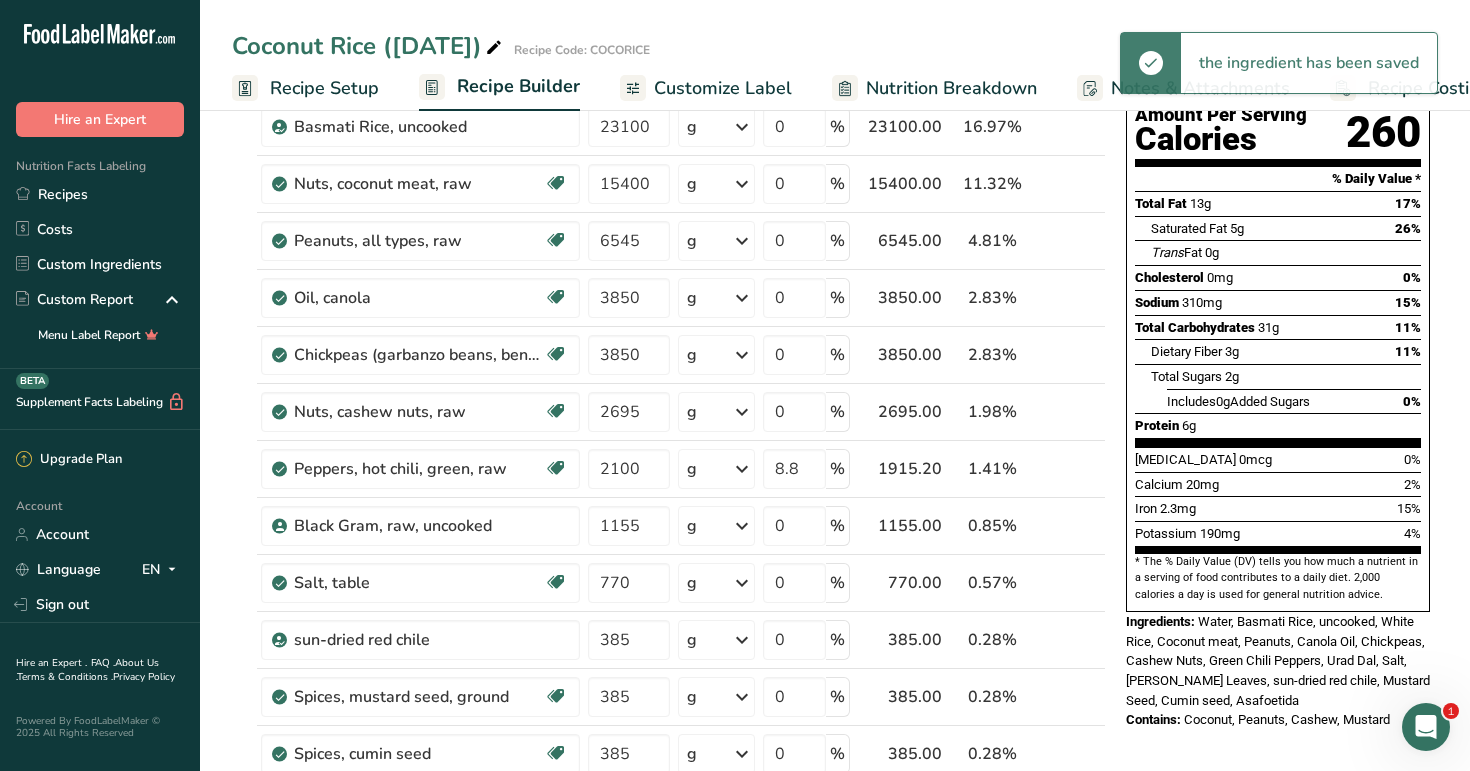 scroll, scrollTop: 162, scrollLeft: 0, axis: vertical 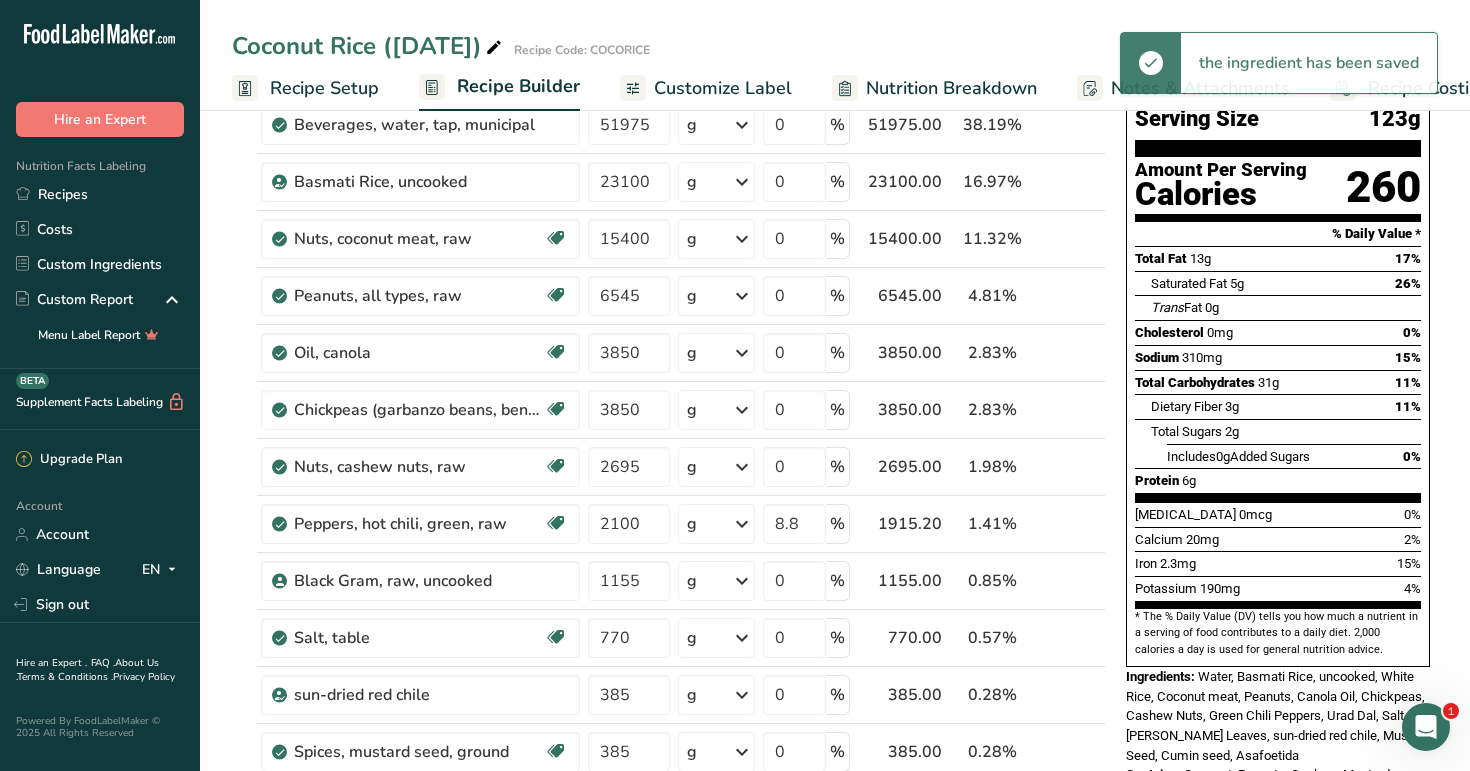 click on "Recipe Costing" at bounding box center [1429, 88] 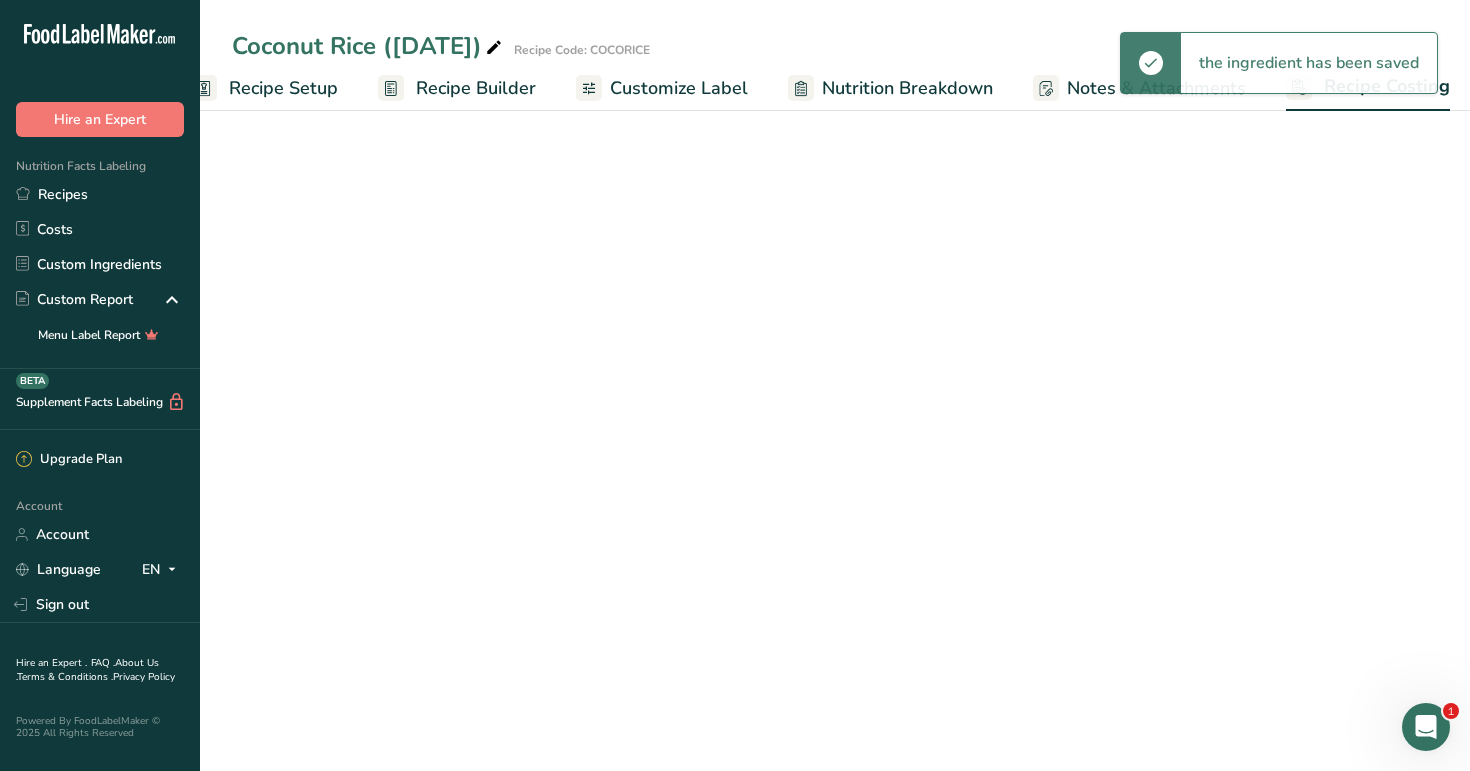 select on "1" 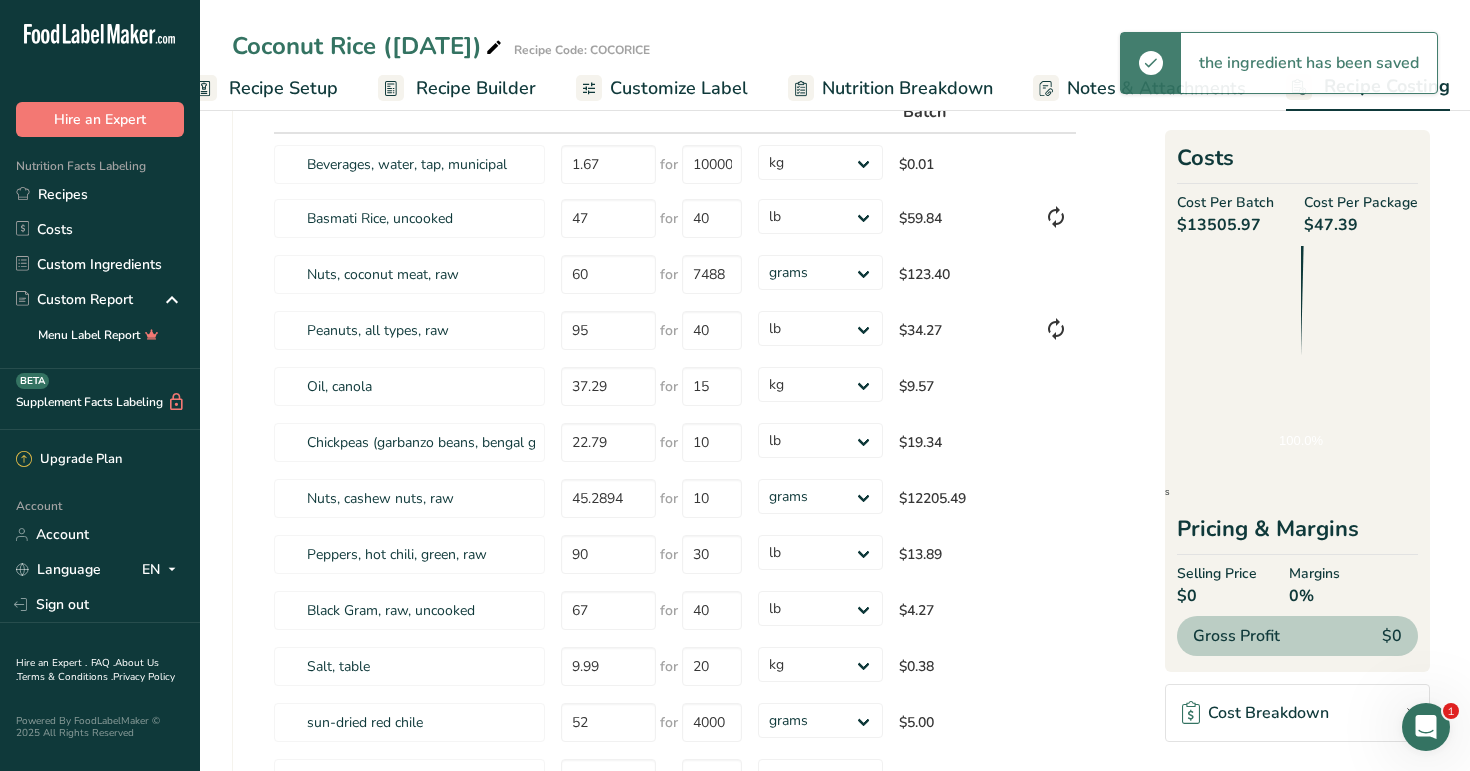 scroll, scrollTop: 0, scrollLeft: 51, axis: horizontal 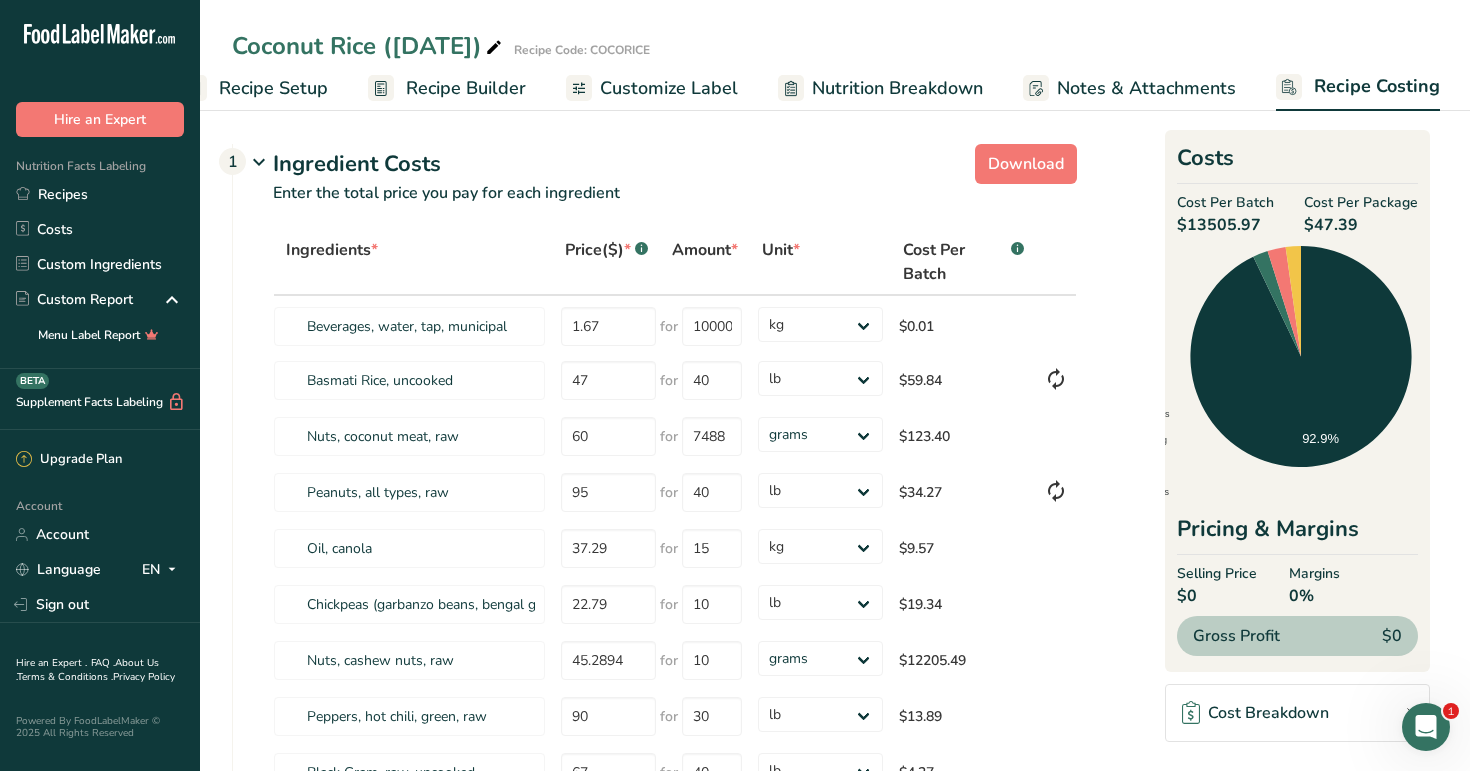 click on "Recipe Builder" at bounding box center (466, 88) 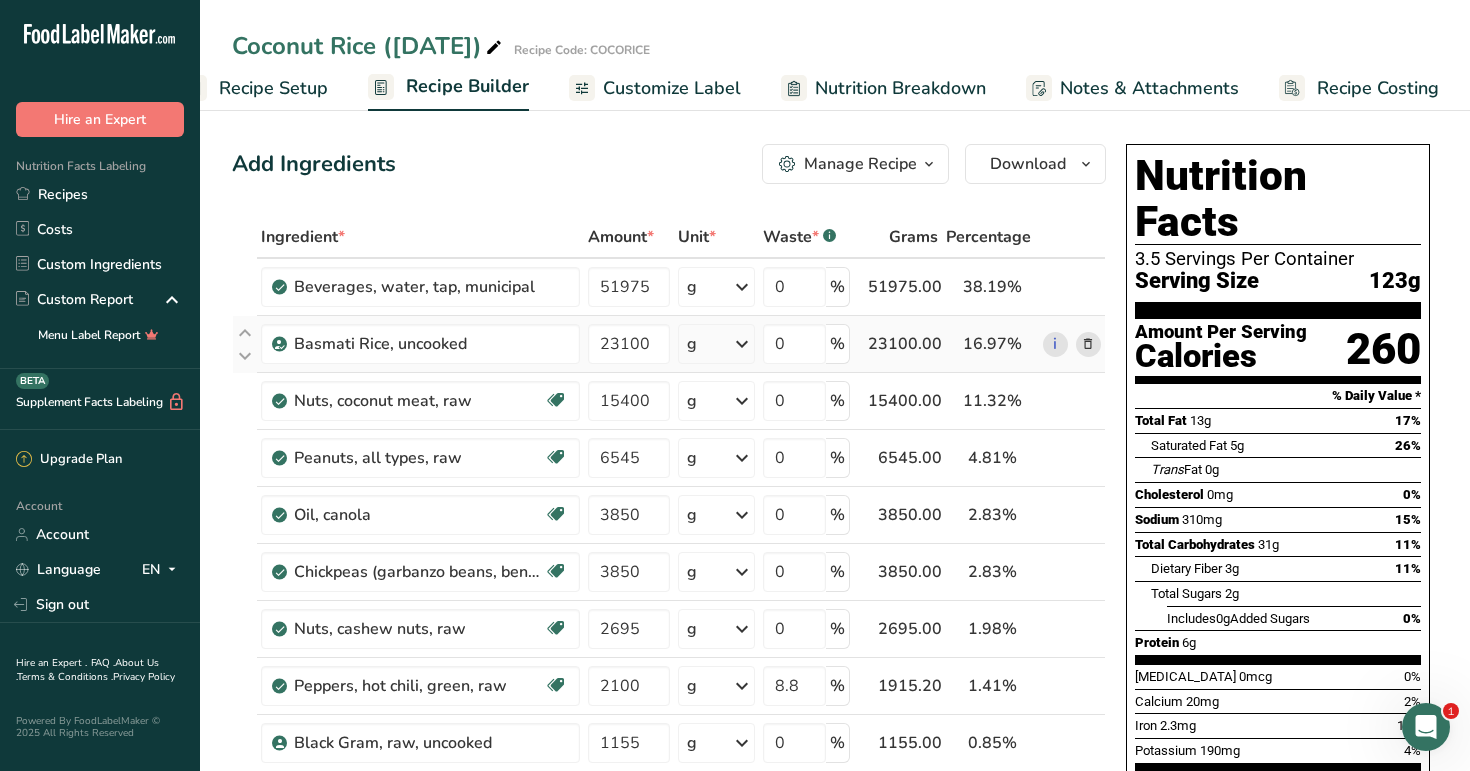 click at bounding box center [1088, 344] 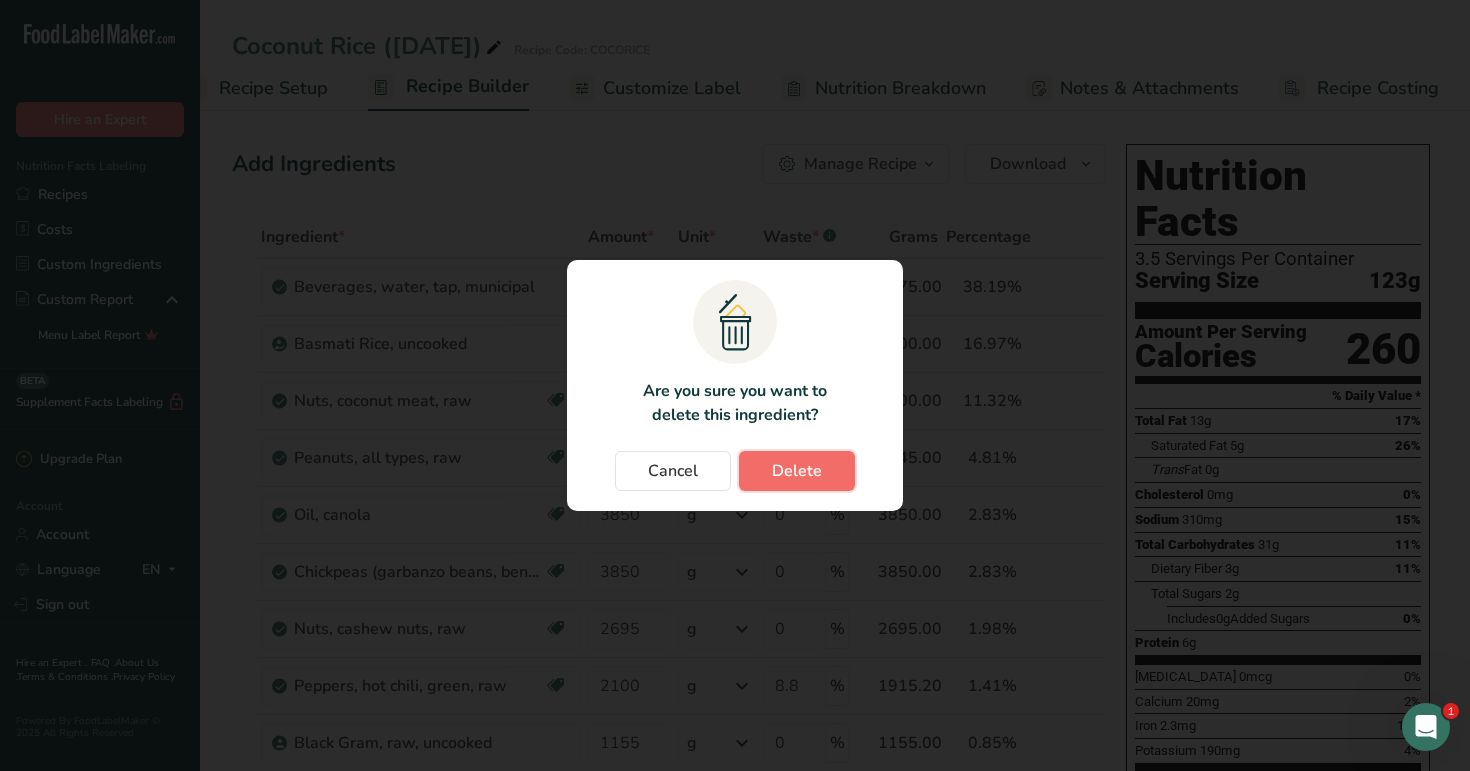 click on "Delete" at bounding box center [797, 471] 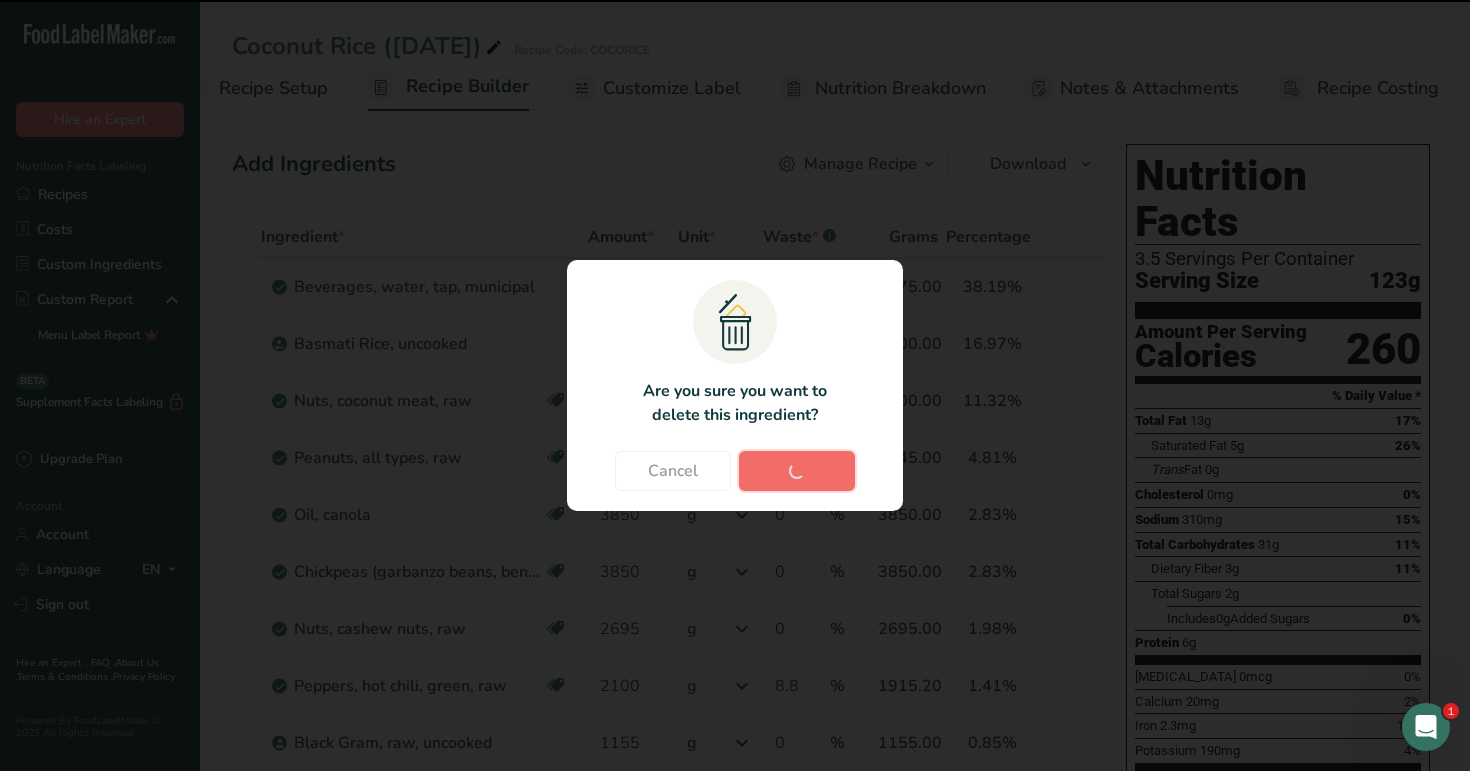 type on "15400" 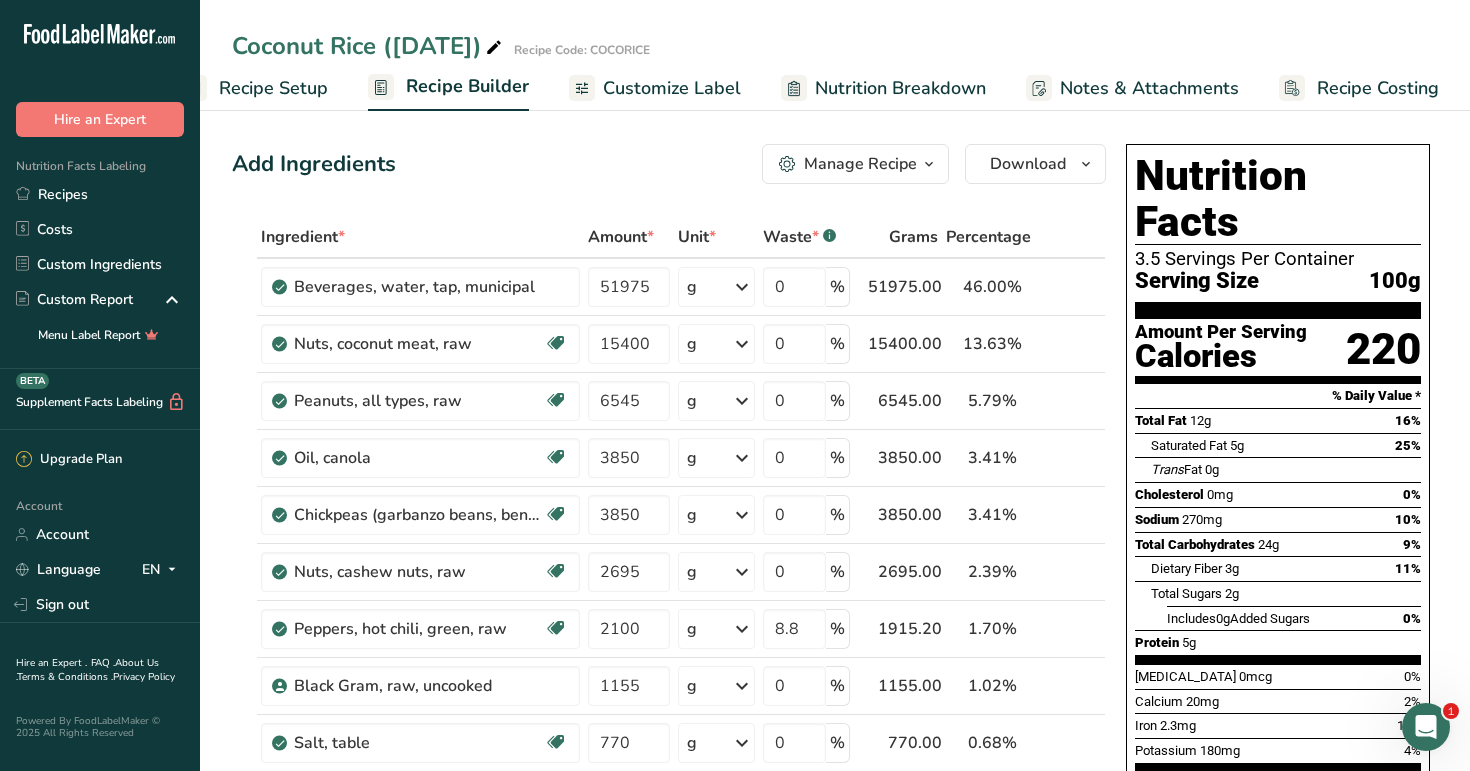 click on "Recipe Costing" at bounding box center (1378, 88) 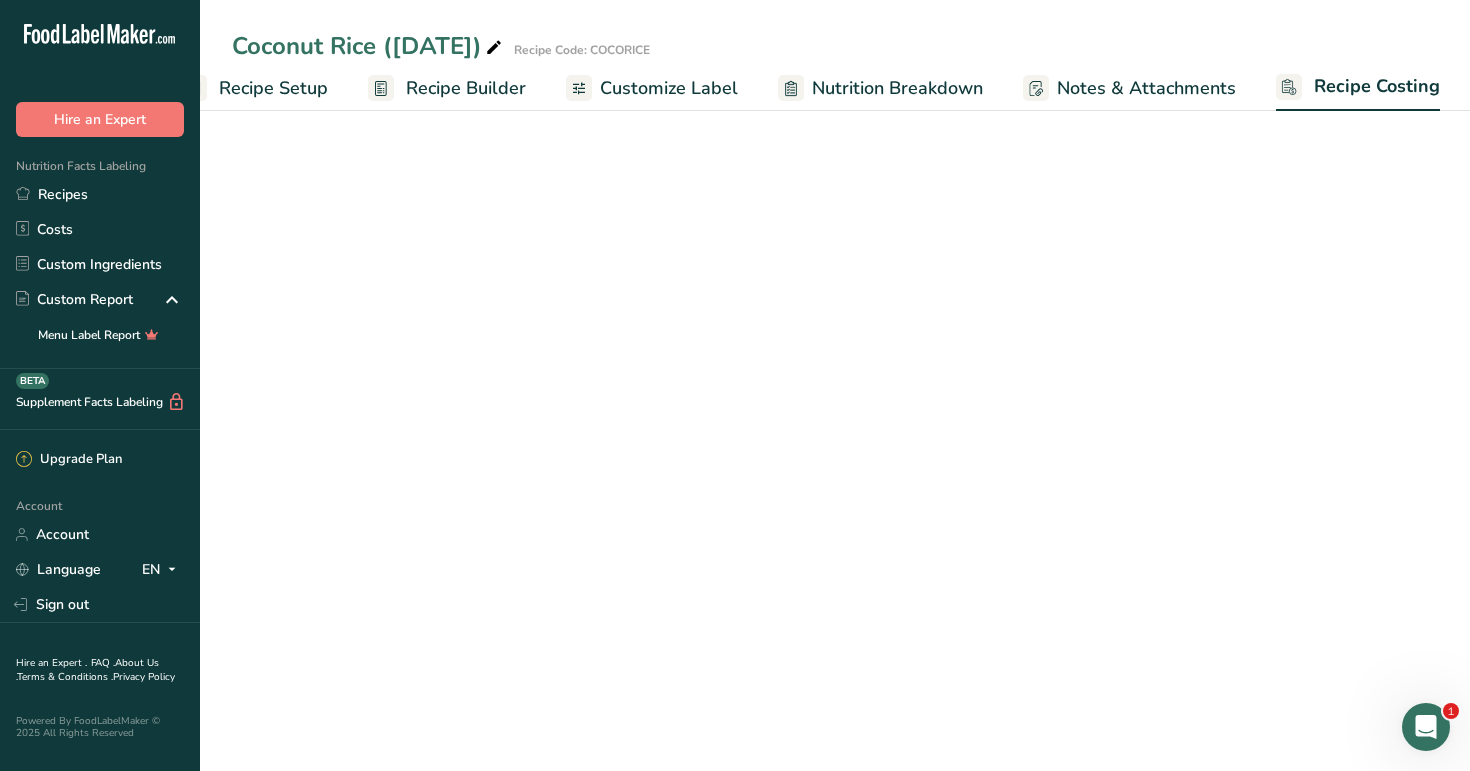 select on "1" 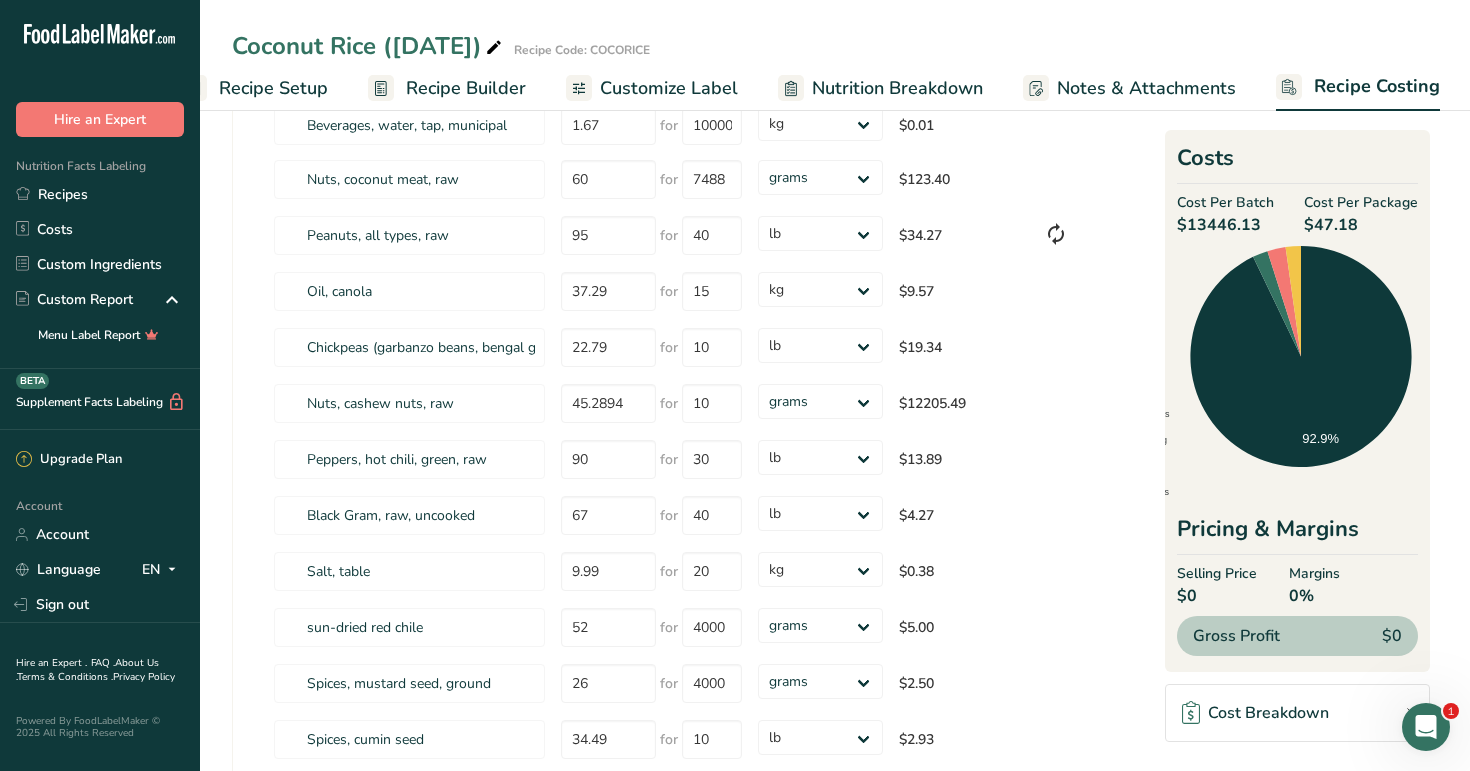 scroll, scrollTop: 210, scrollLeft: 0, axis: vertical 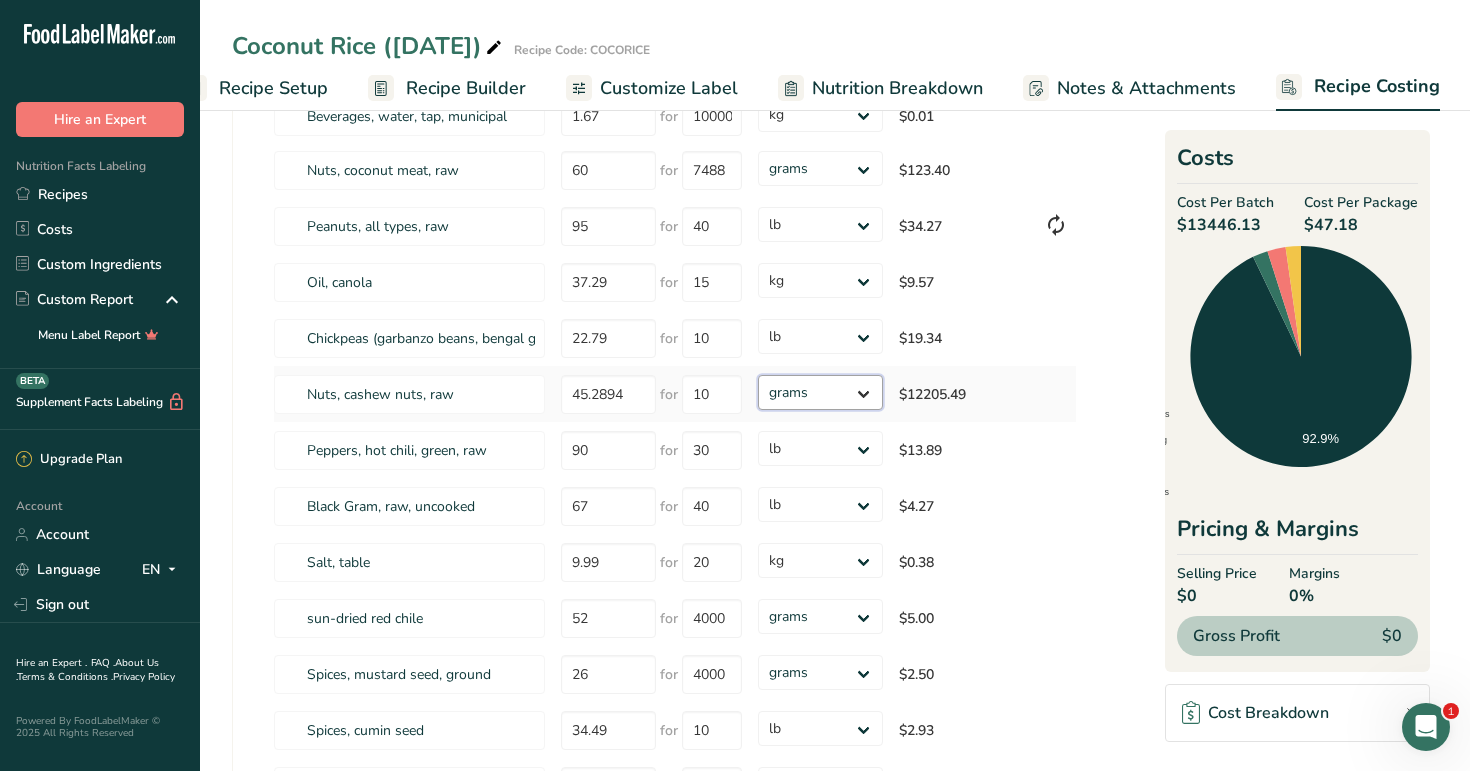 click on "grams
kg
mg
mcg
lb
oz" at bounding box center [820, 392] 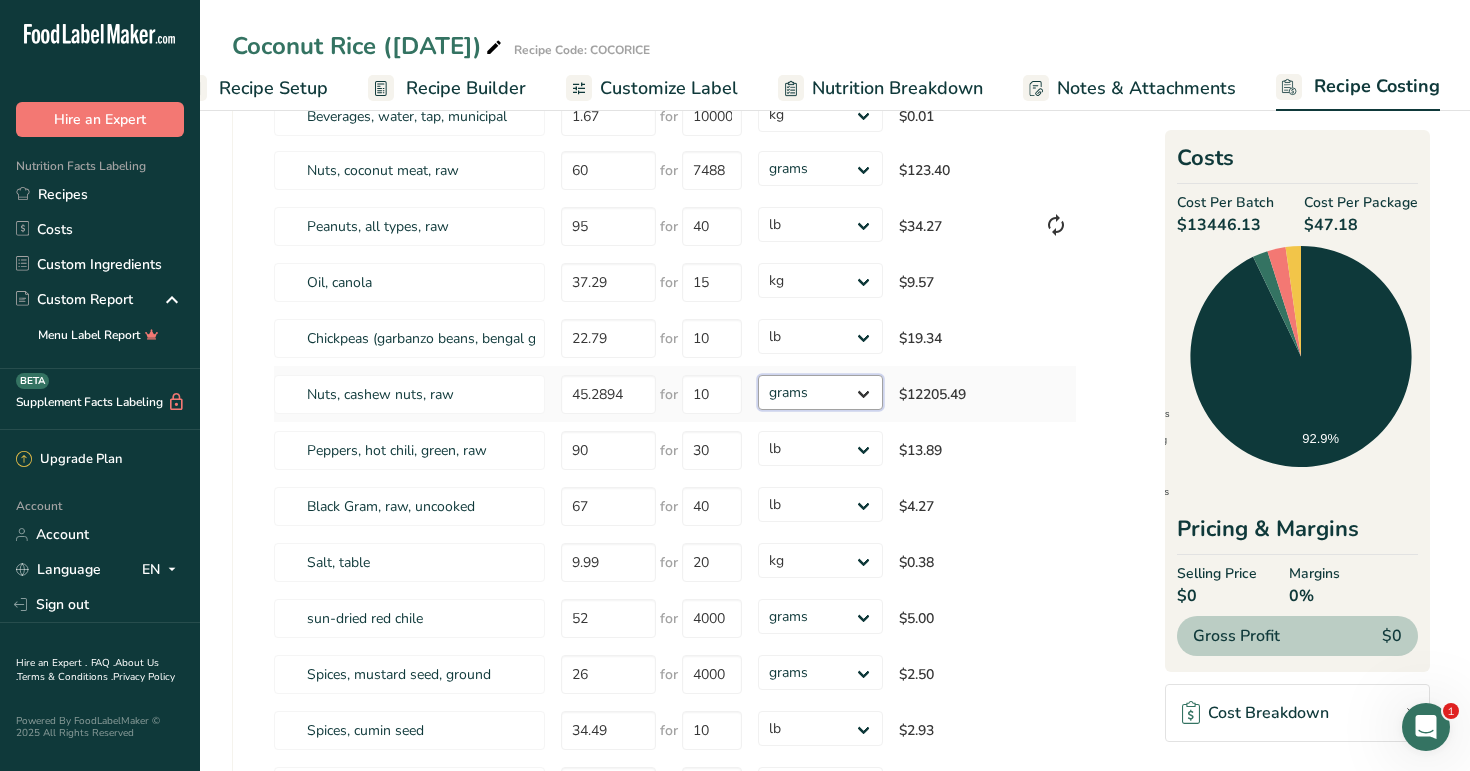 select on "12" 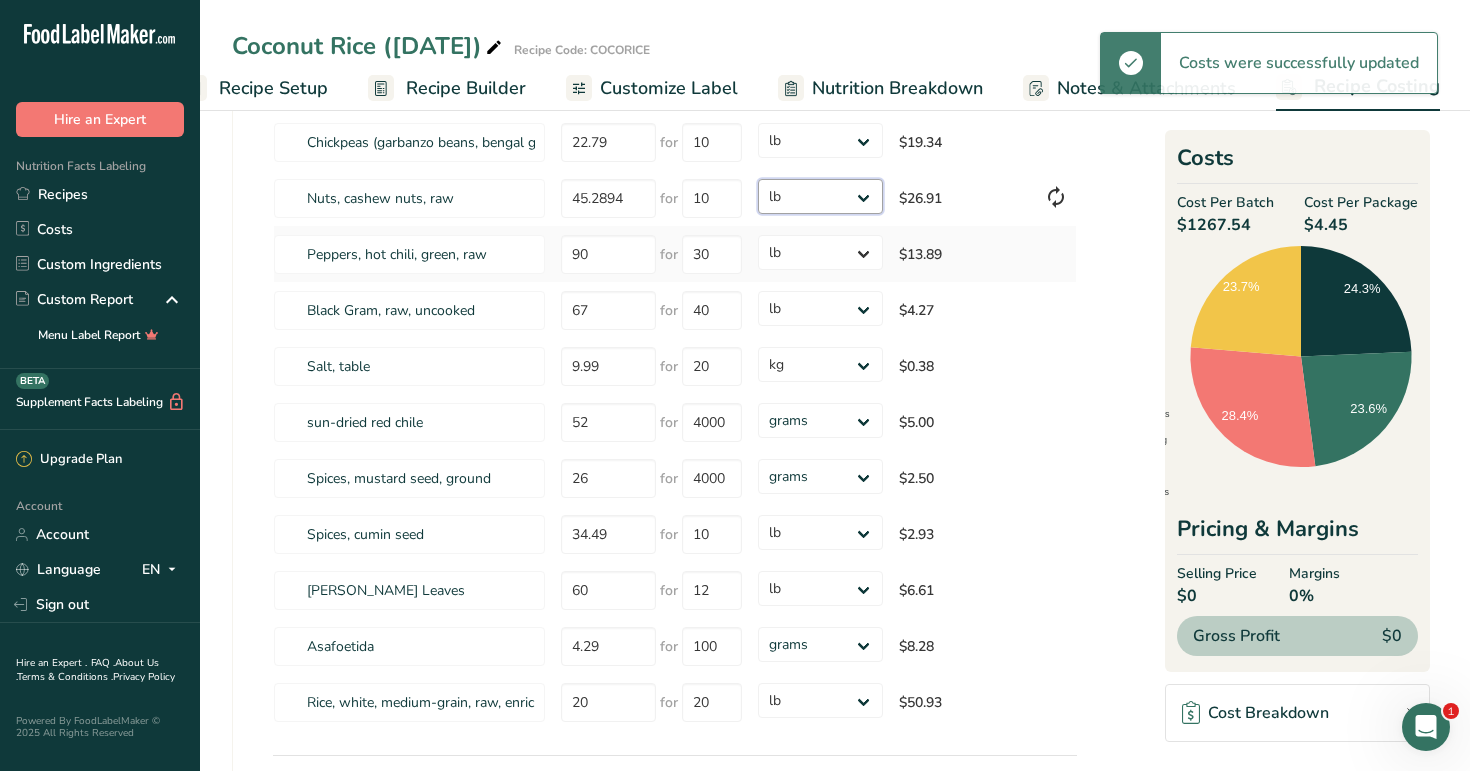 scroll, scrollTop: 0, scrollLeft: 0, axis: both 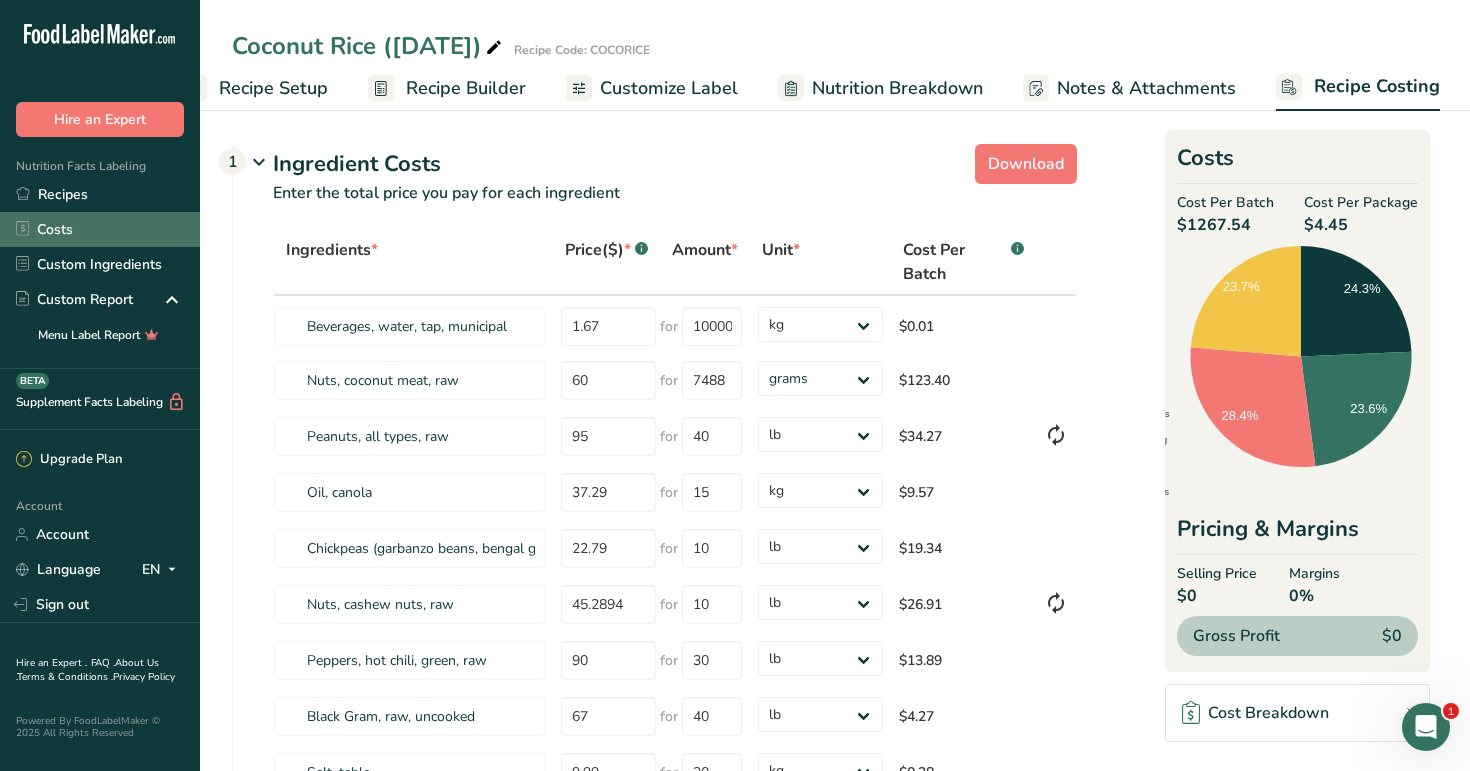 click on "Costs" at bounding box center [100, 229] 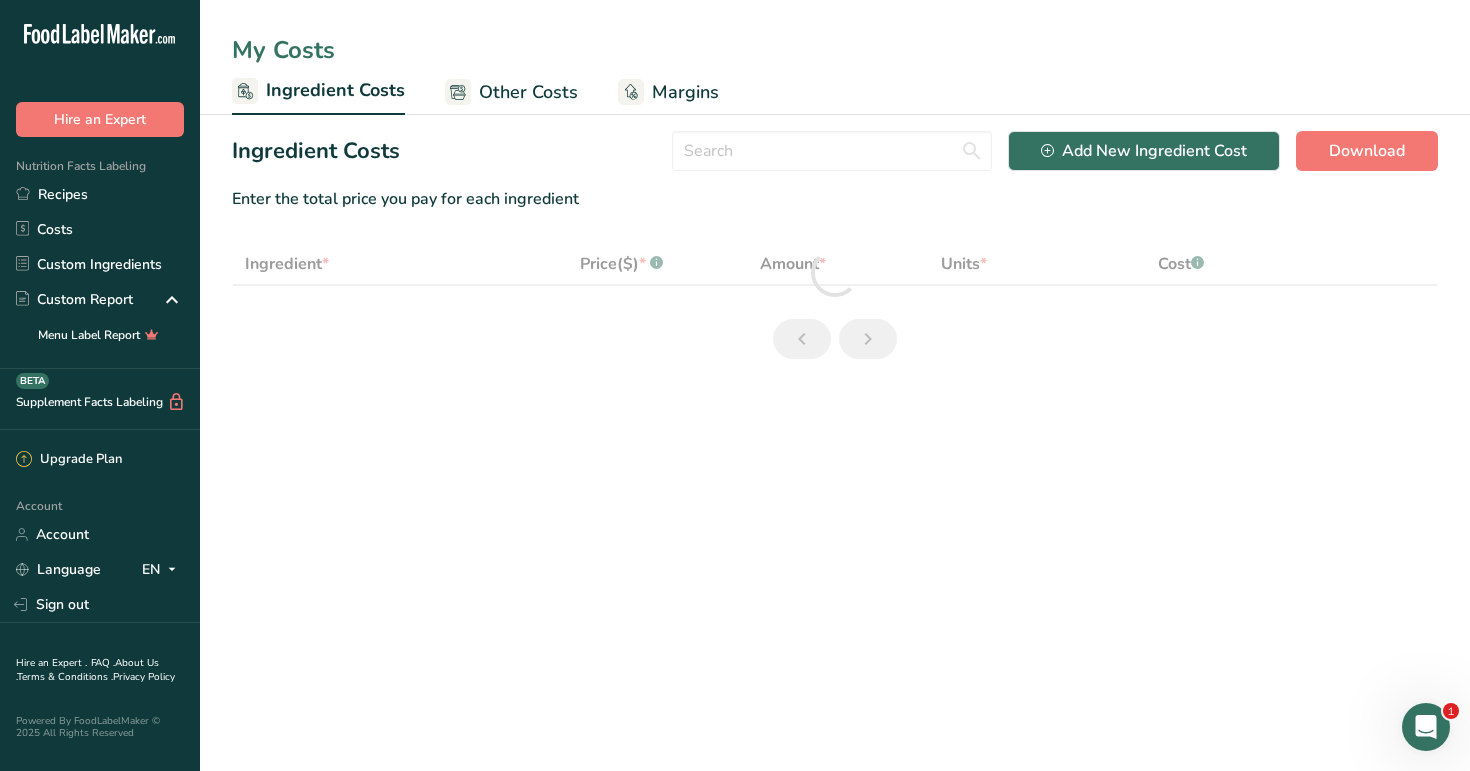 select on "12" 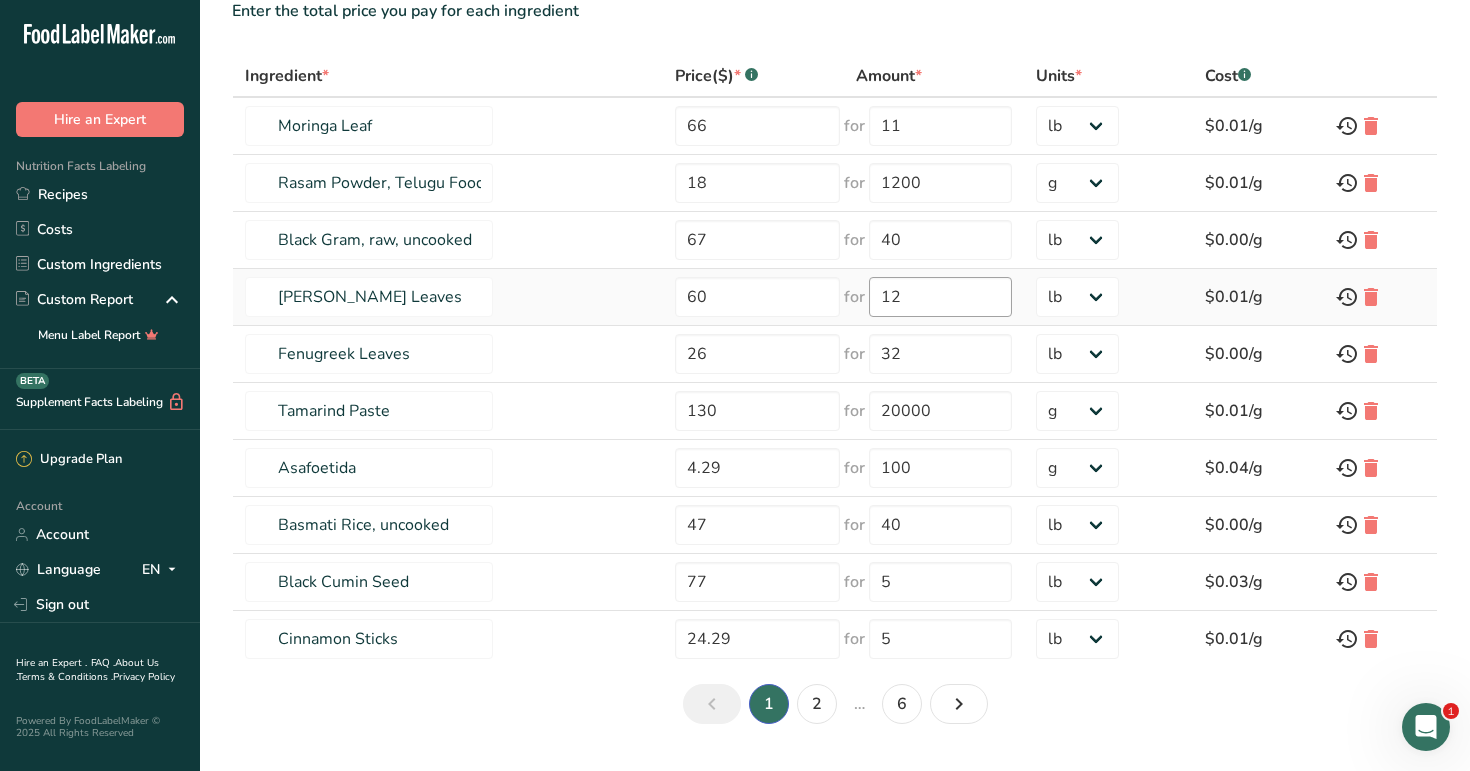 scroll, scrollTop: 237, scrollLeft: 0, axis: vertical 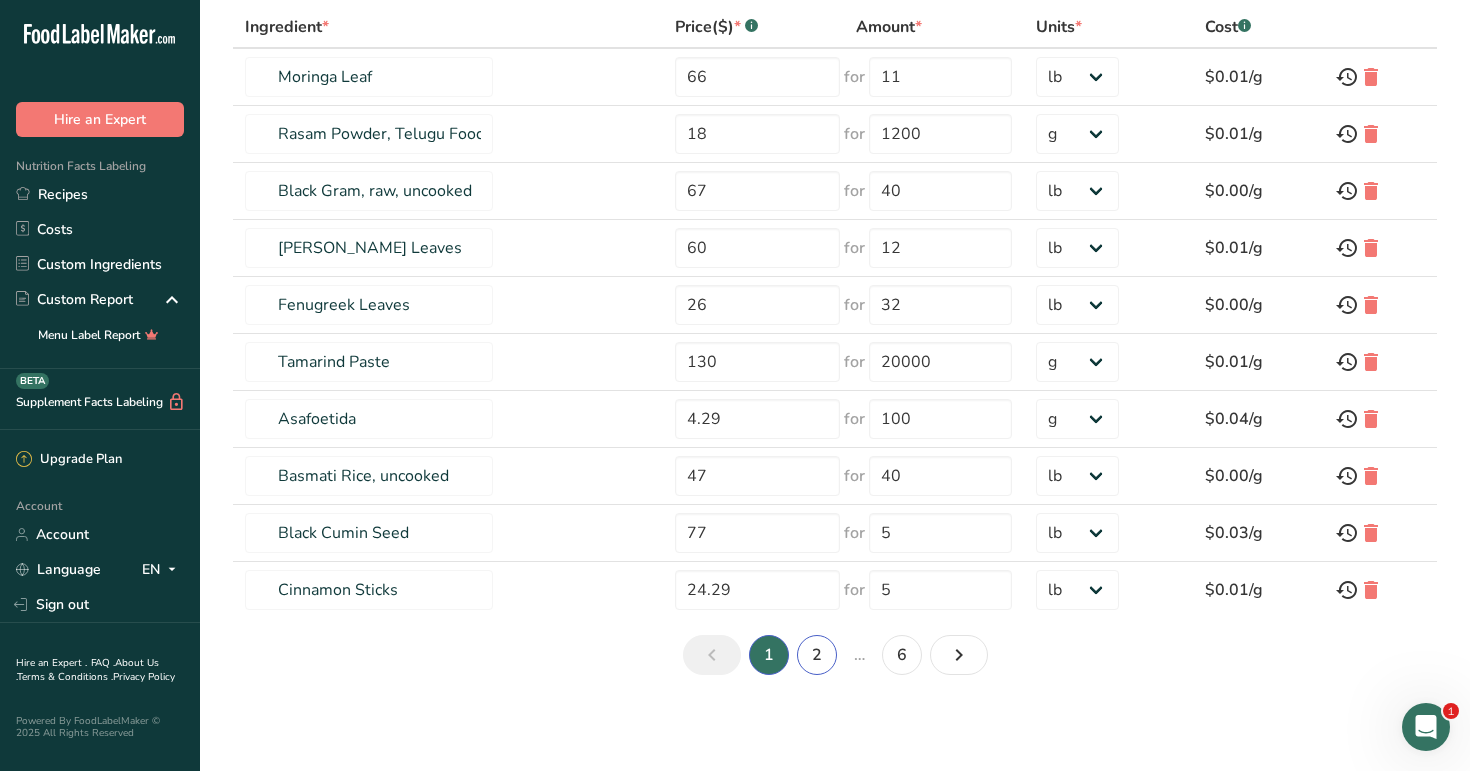 click on "2" at bounding box center (817, 655) 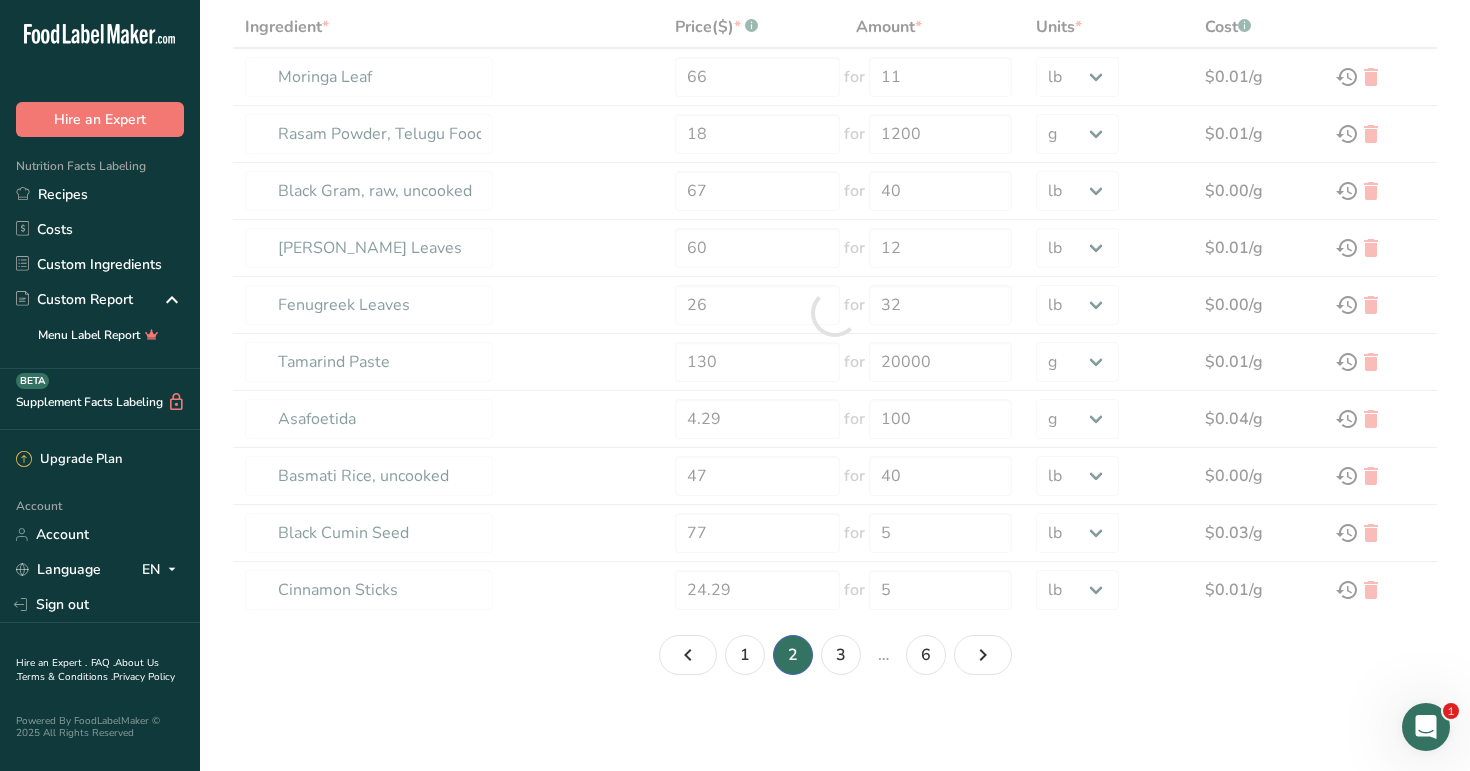 type on "sun-dried red chile" 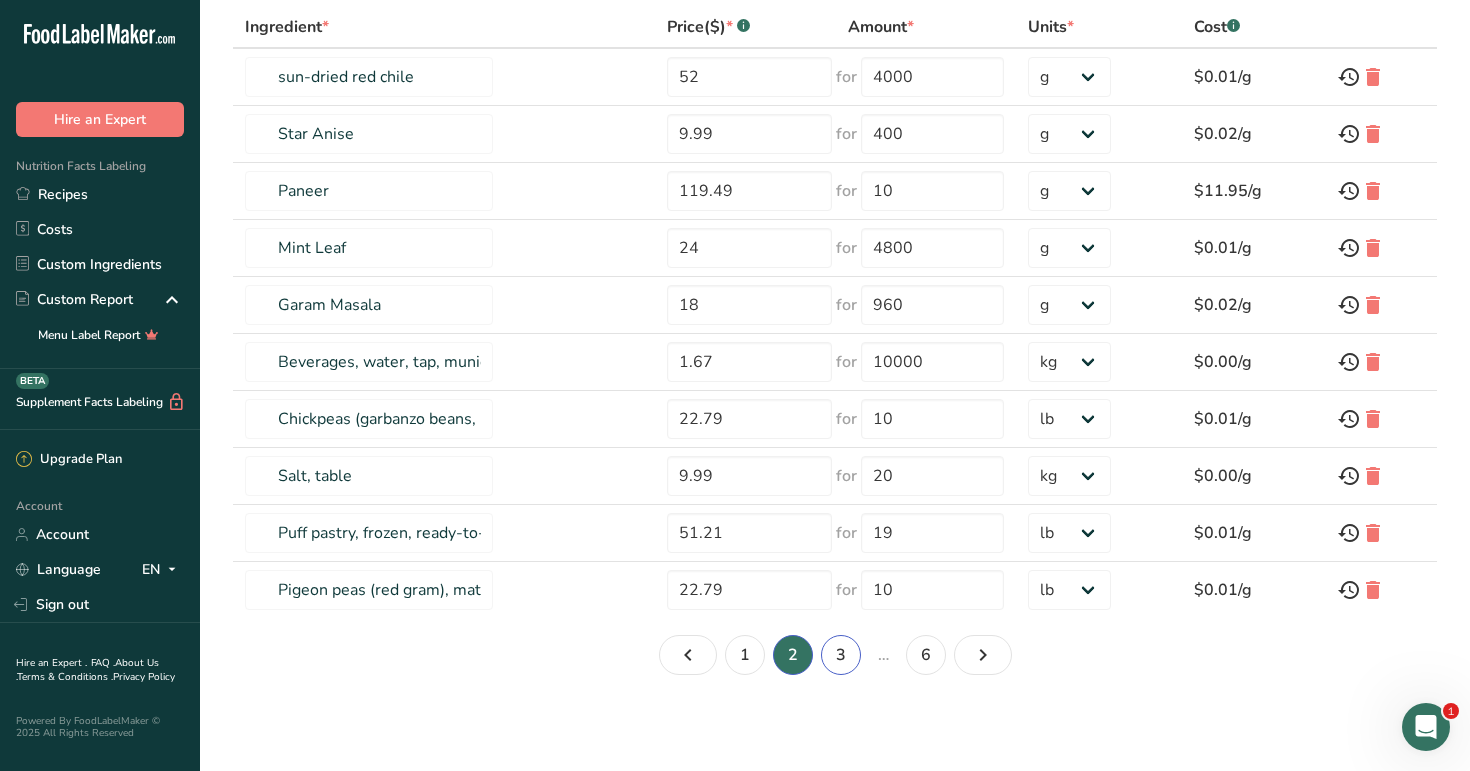 click on "3" at bounding box center (841, 655) 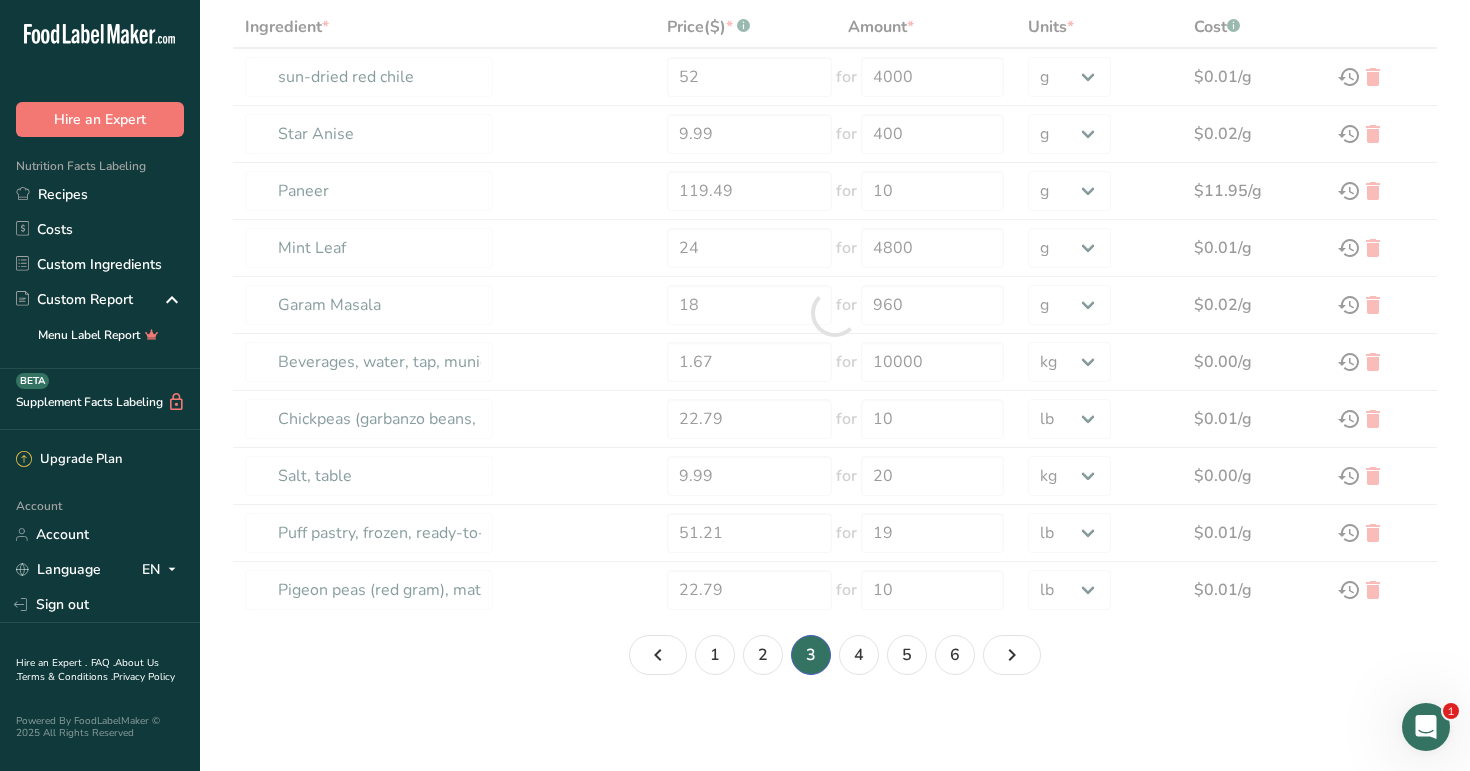 type on "Peanuts, all types, raw" 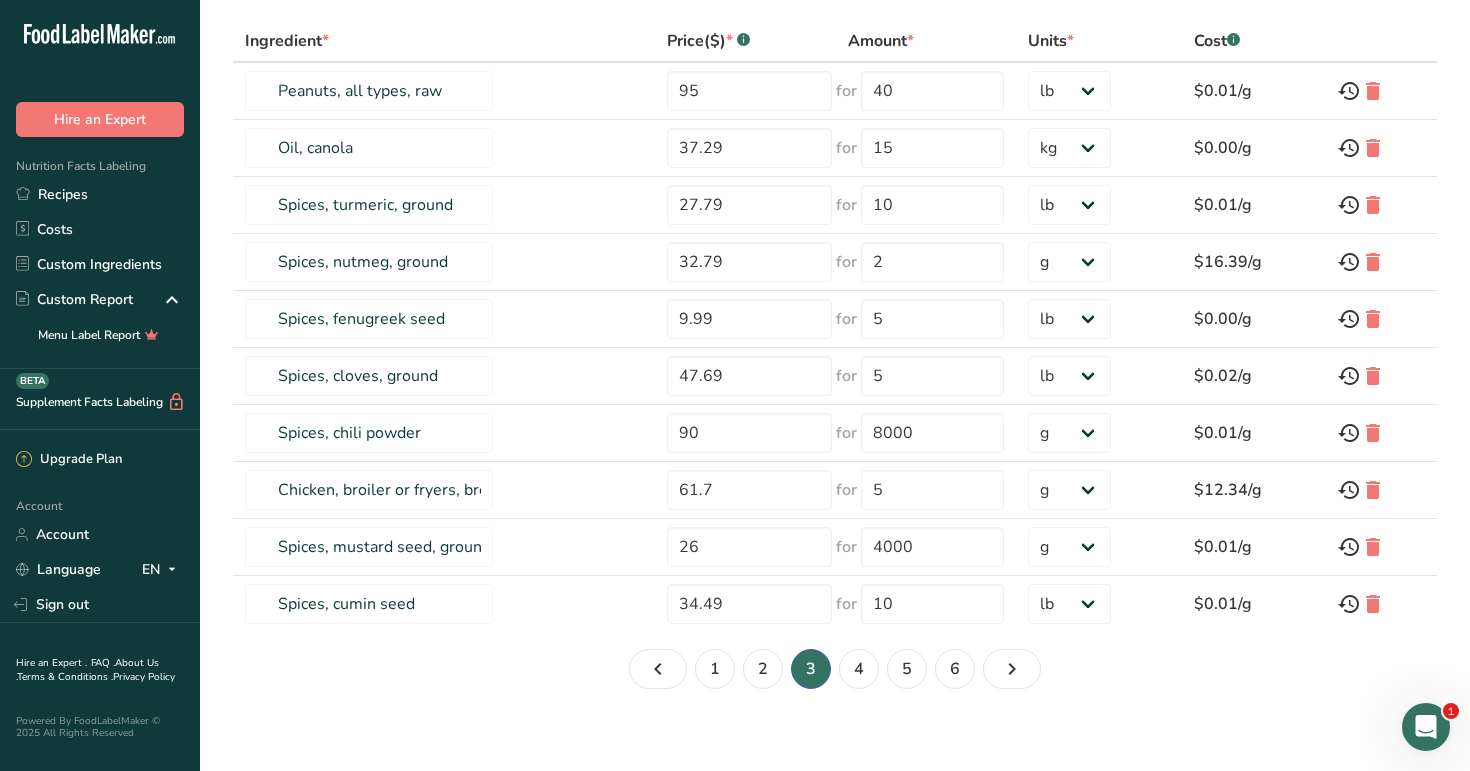 scroll, scrollTop: 237, scrollLeft: 0, axis: vertical 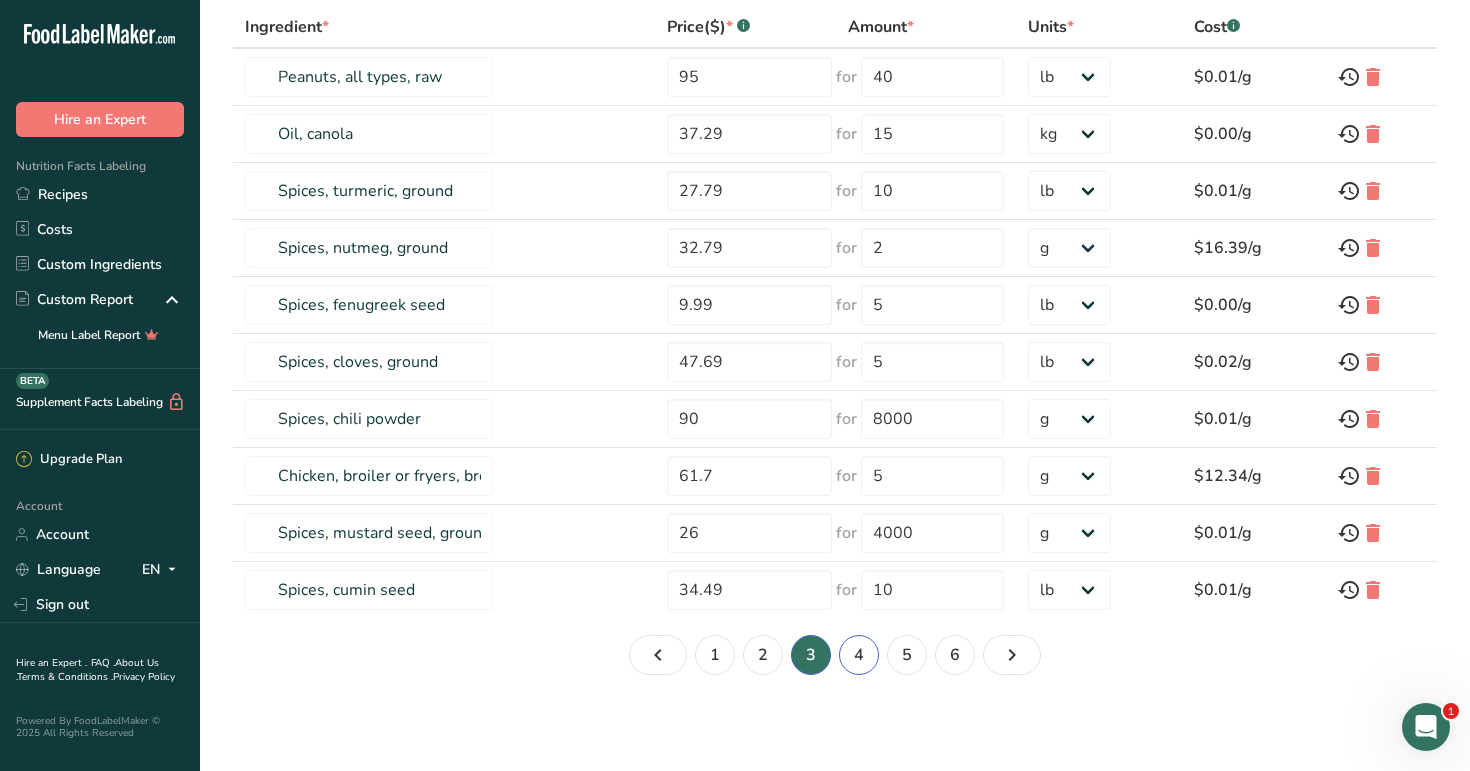 click on "4" at bounding box center (859, 655) 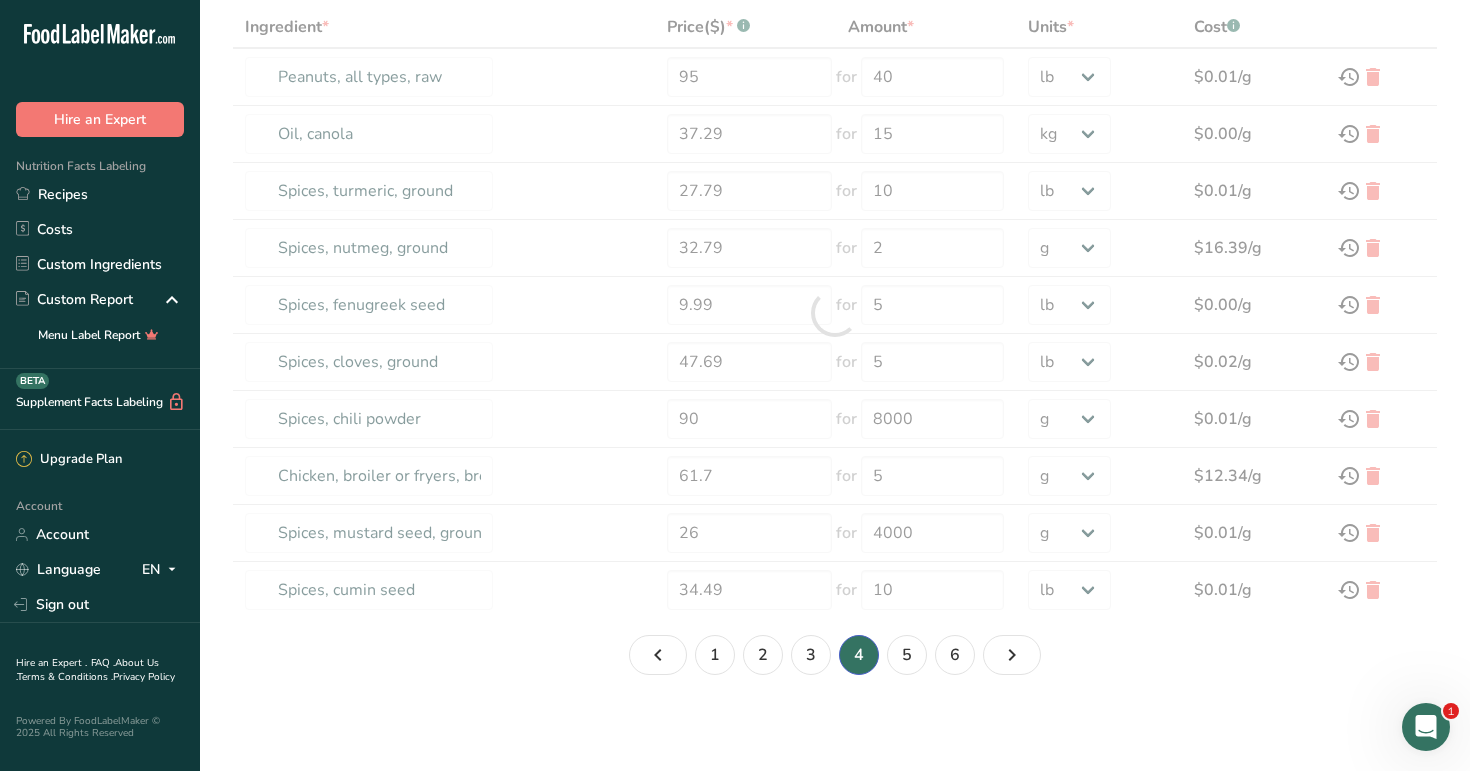 type on "Spices, coriander seed" 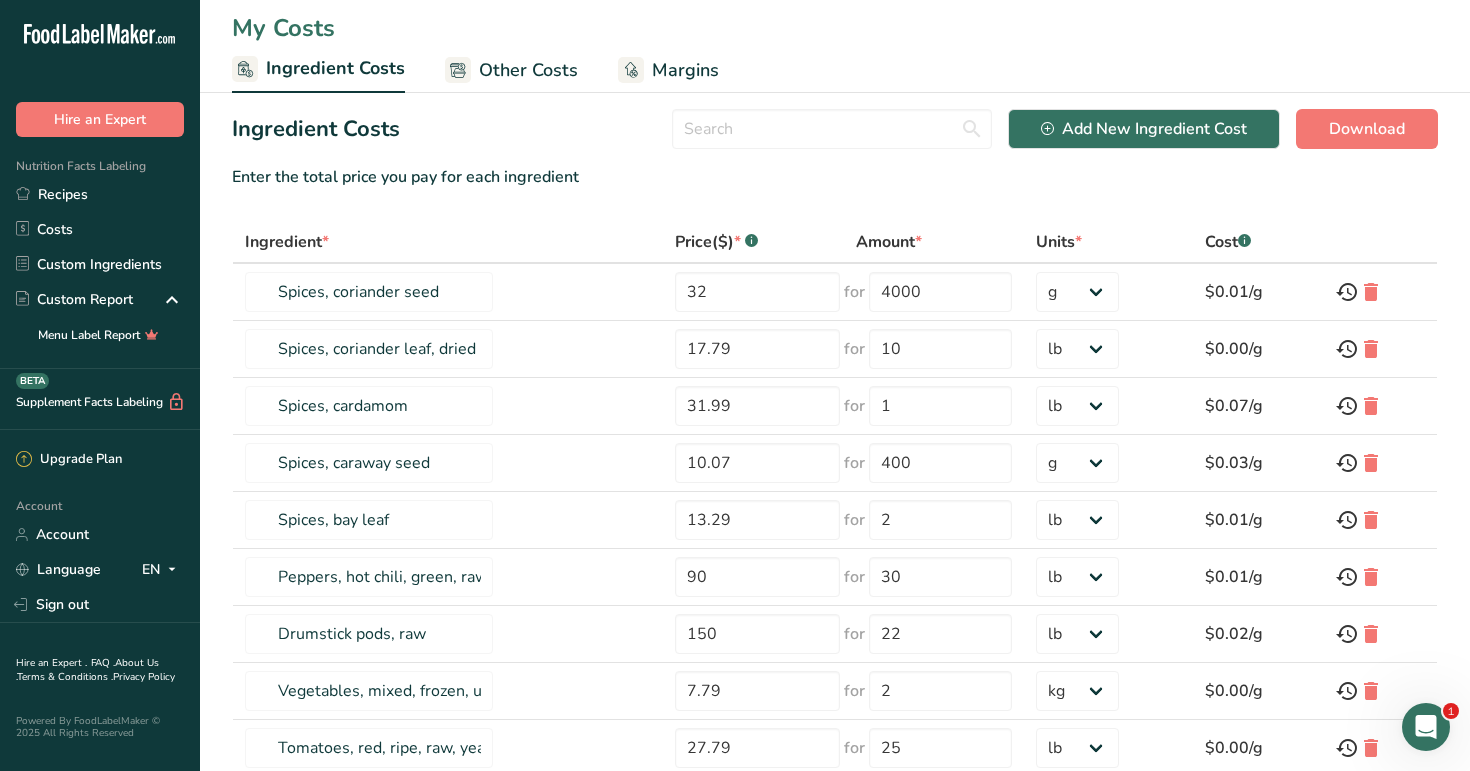 scroll, scrollTop: 38, scrollLeft: 0, axis: vertical 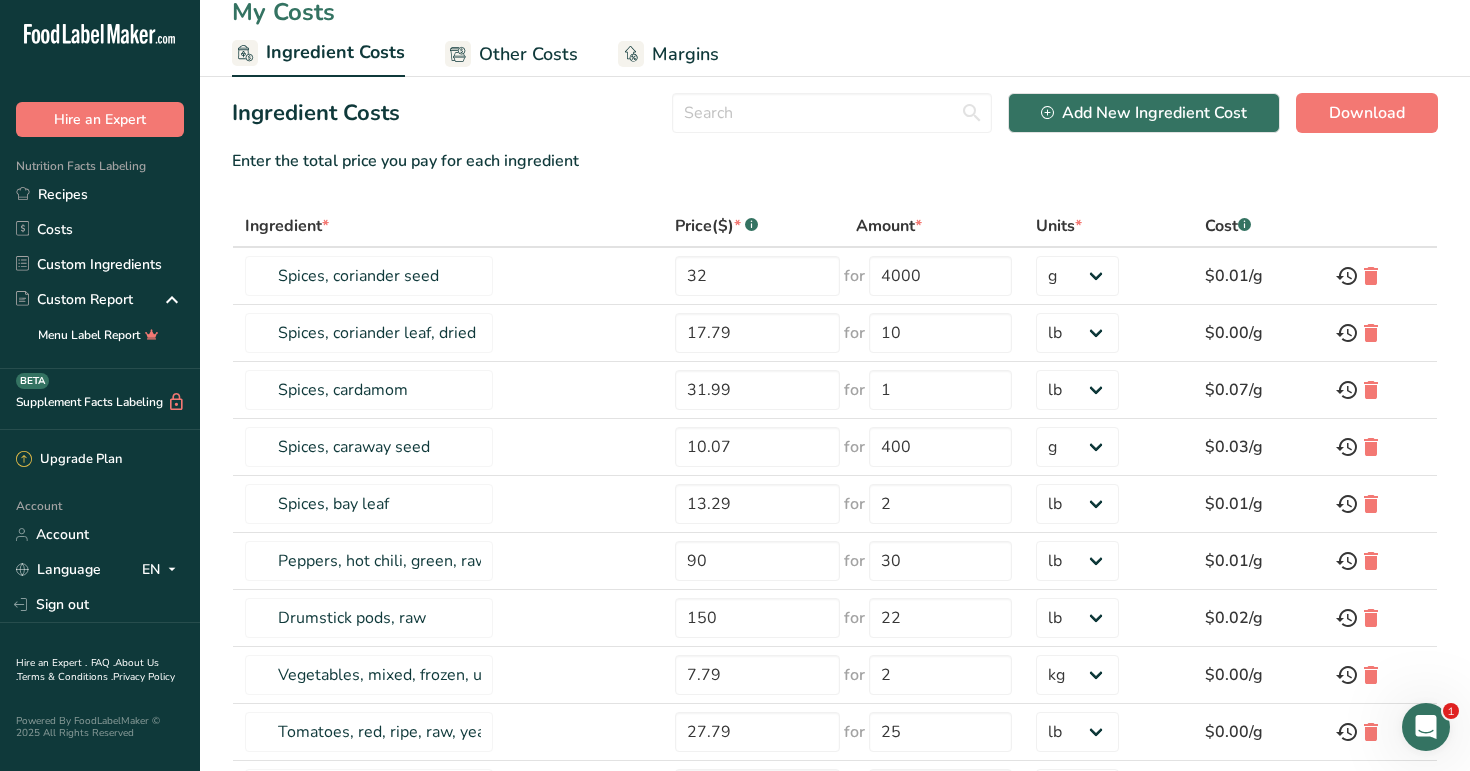 click on "Ingredient Costs
Add New Ingredient Cost
Download
Enter the total price you pay for each ingredient
Ingredient *
Price($) *   .a-a{fill:#347362;}.b-a{fill:#fff;}
Amount *
Units *
Cost
.a-a{fill:#347362;}.b-a{fill:#fff;}            Spices, coriander seed   32
for
4000
g
kg
mg
mcg
lb
oz
$0.01/g
Spices, coriander leaf, dried   17.79
for
10
g
kg
mg
mcg
lb
oz
$0.00/g" at bounding box center (835, 491) 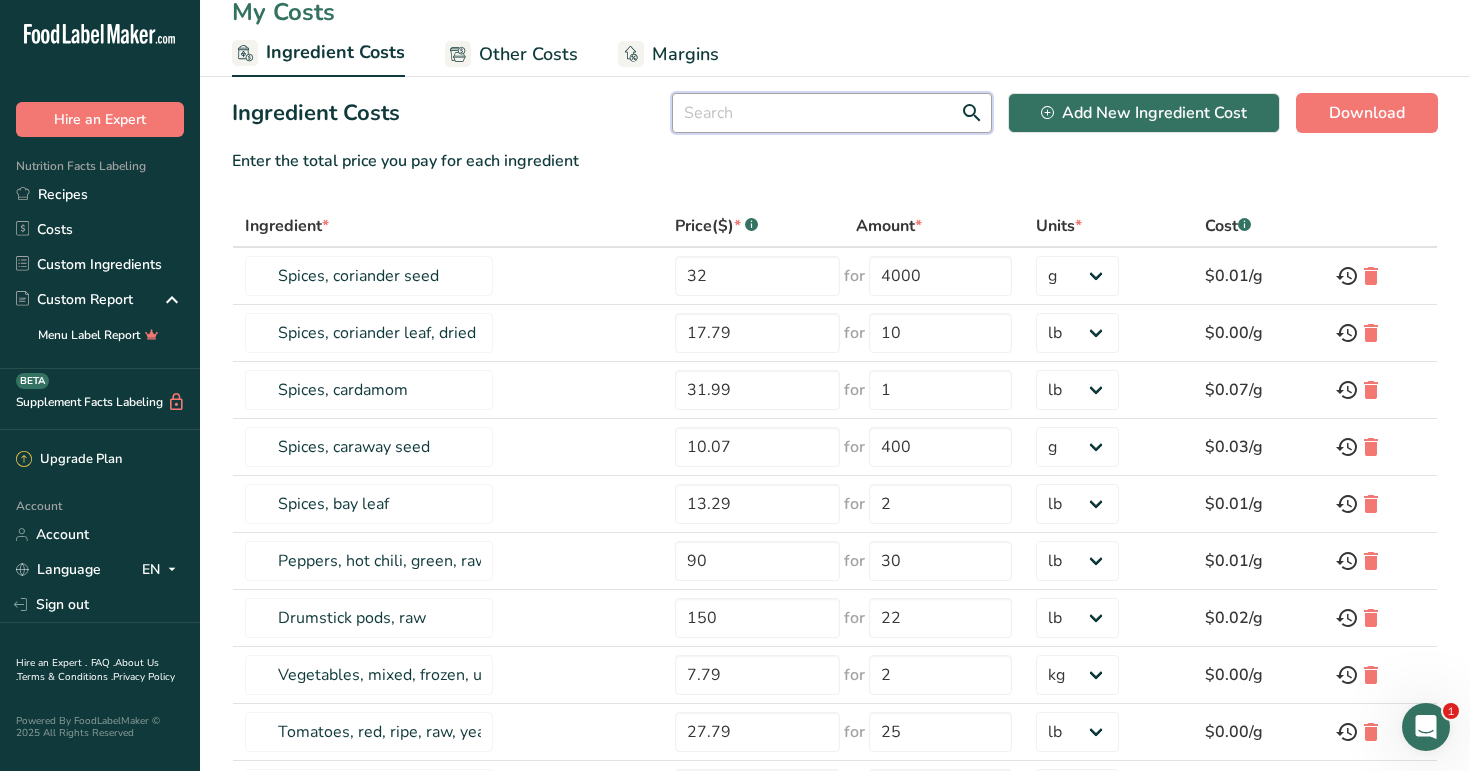 click at bounding box center (832, 113) 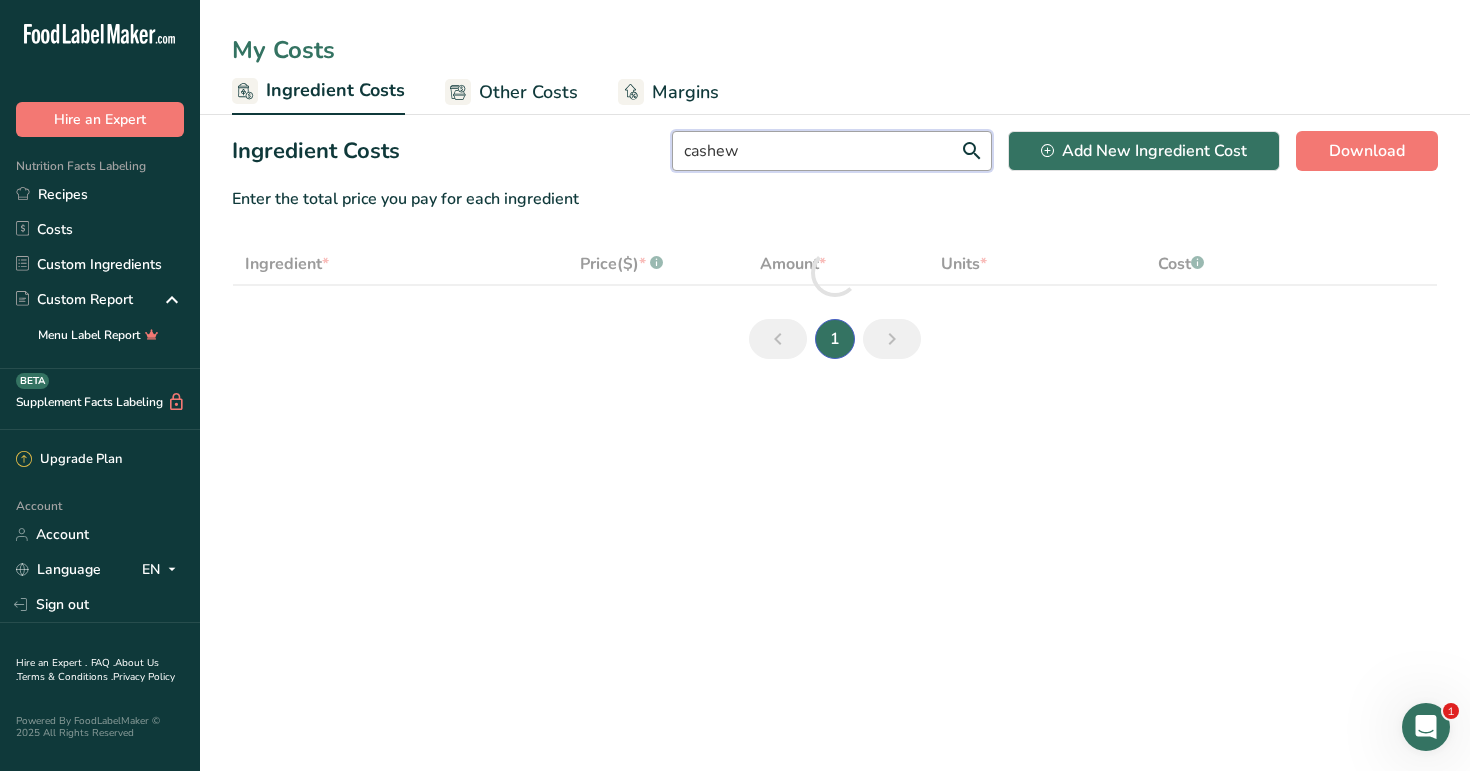 scroll, scrollTop: 0, scrollLeft: 0, axis: both 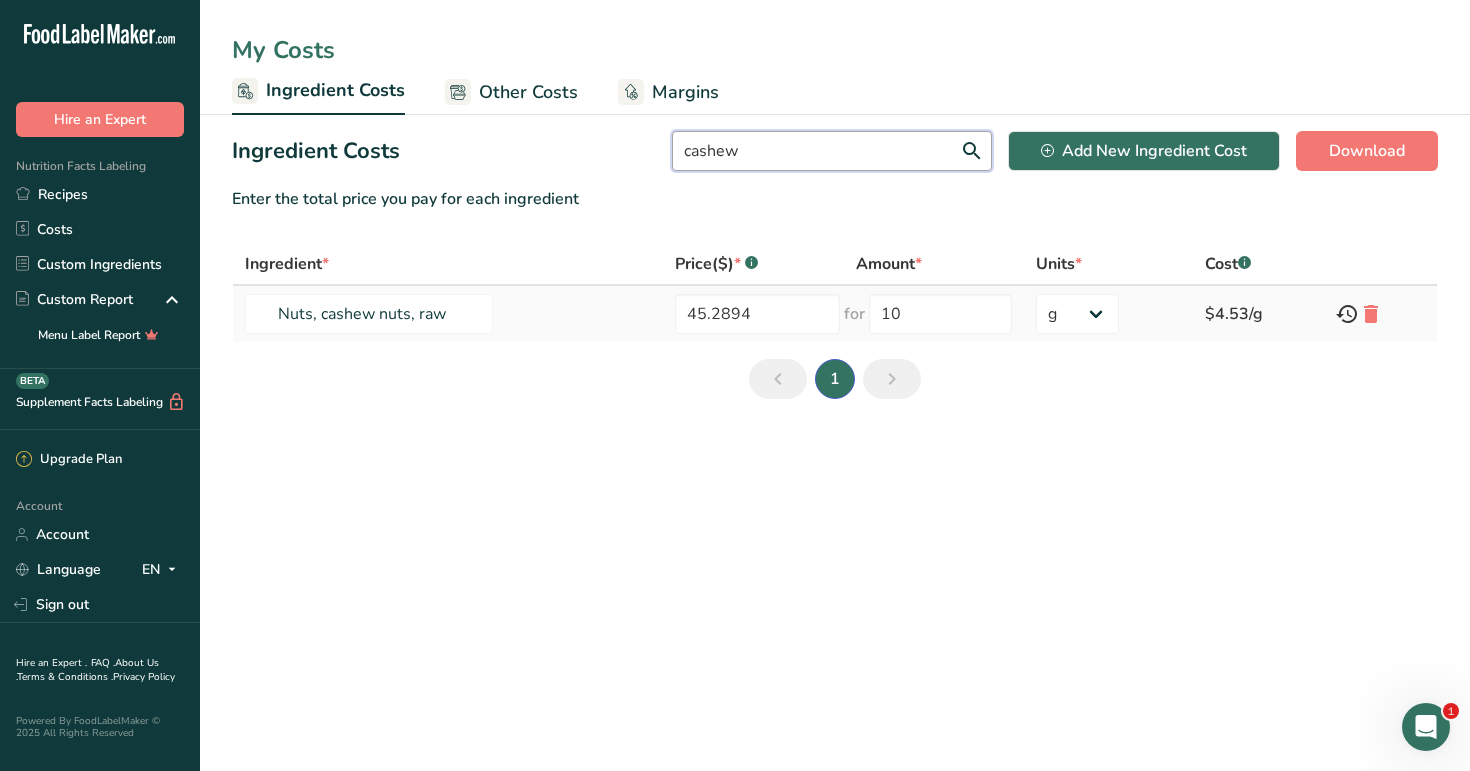 type on "cashew" 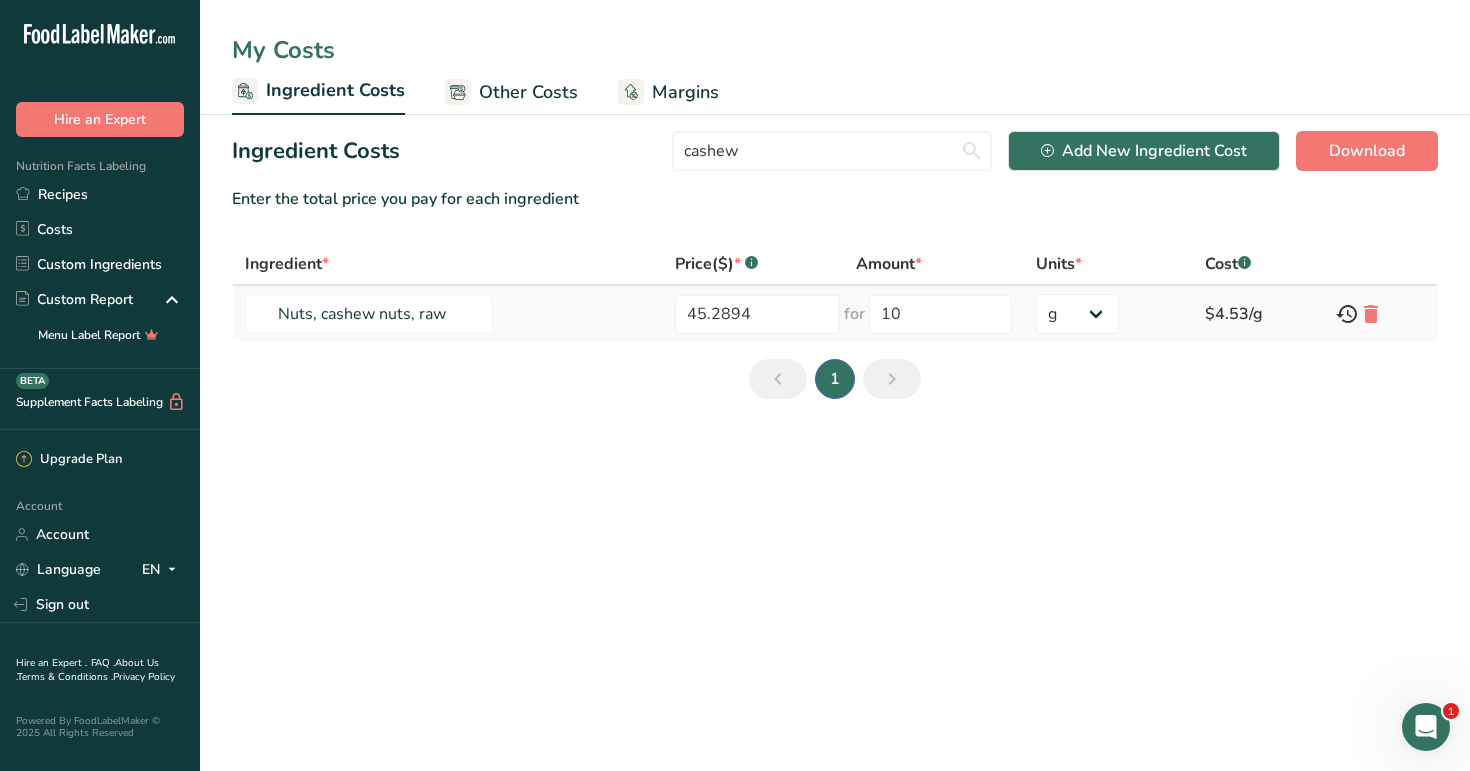 click on "g
kg
mg
mcg
lb
oz" at bounding box center (1108, 314) 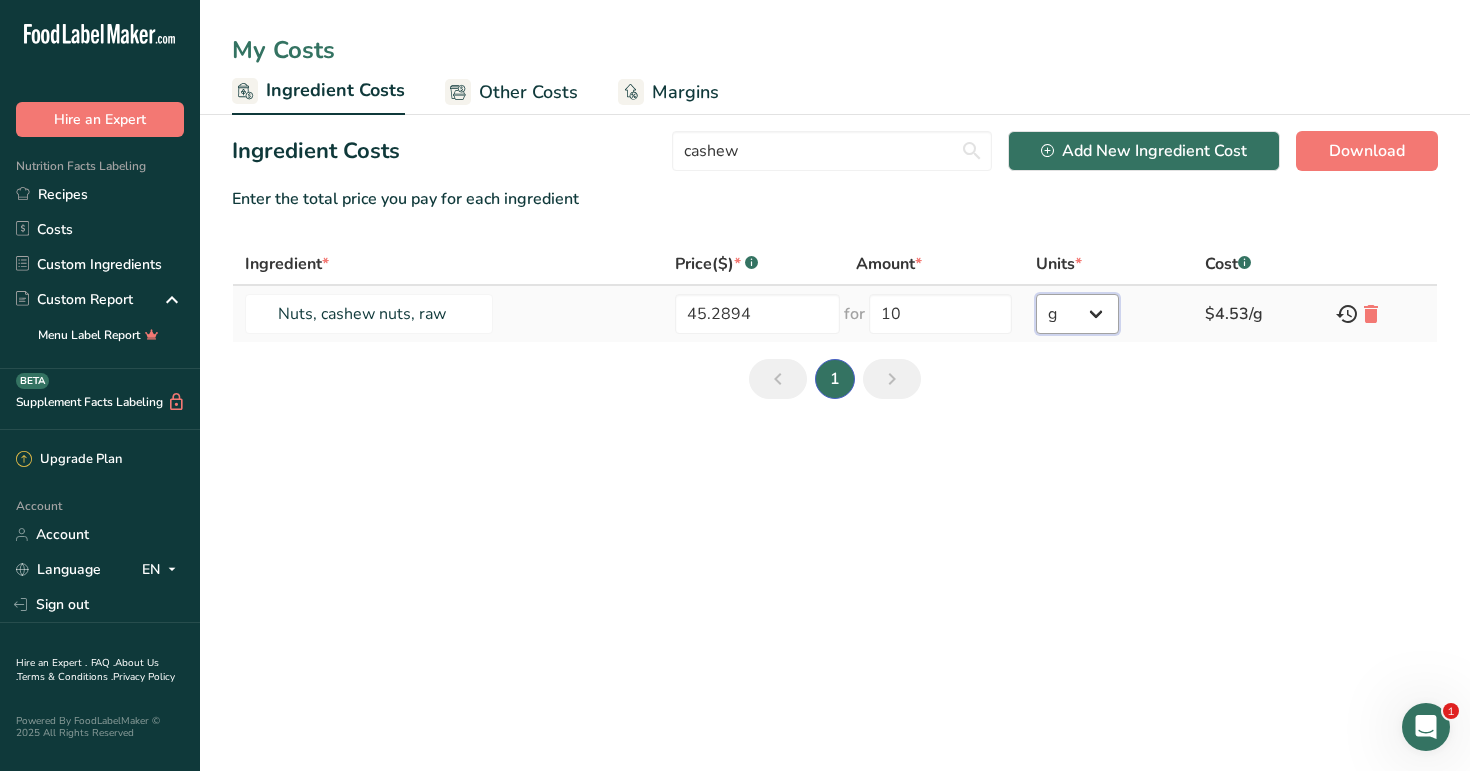 click on "g
kg
mg
mcg
lb
oz" at bounding box center (1077, 314) 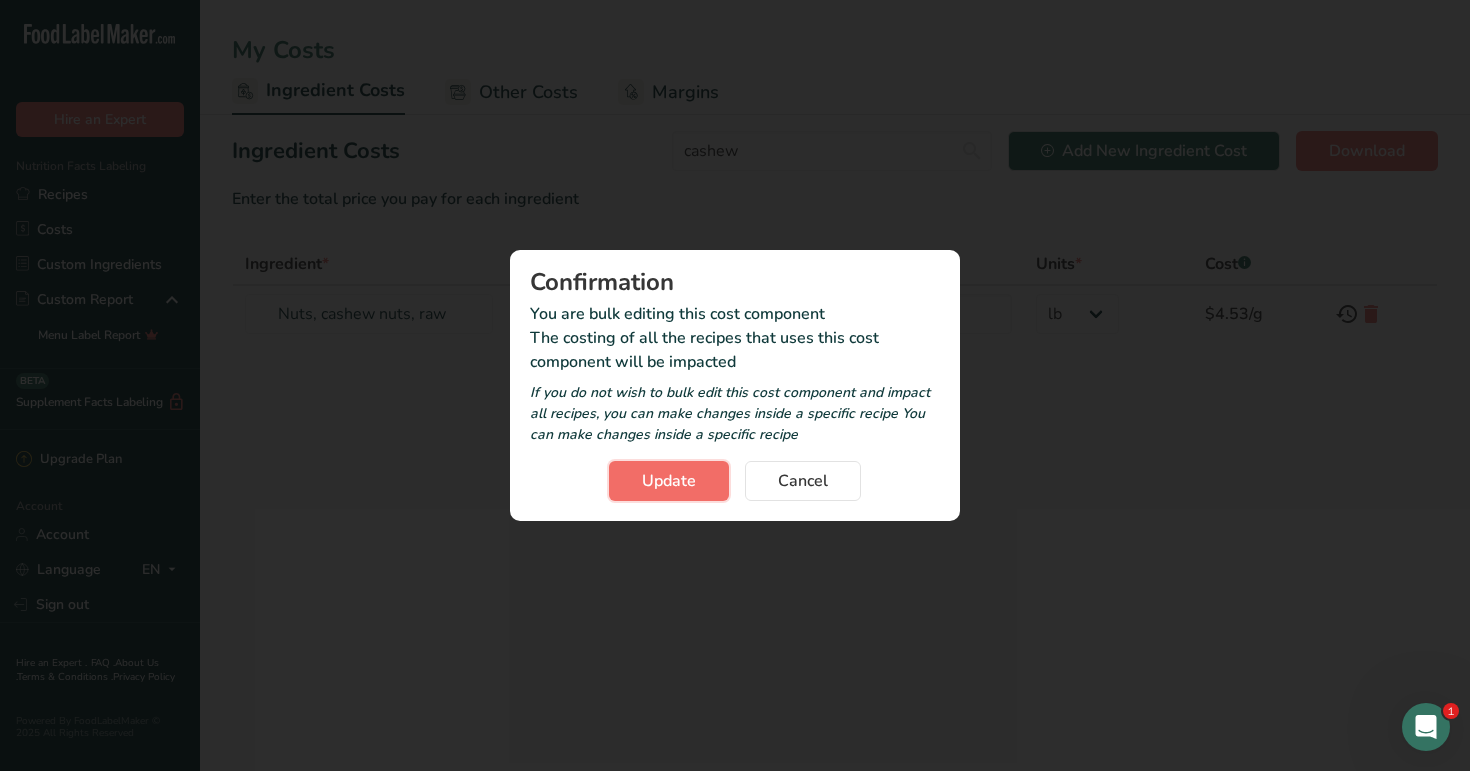 click on "Update" at bounding box center [669, 481] 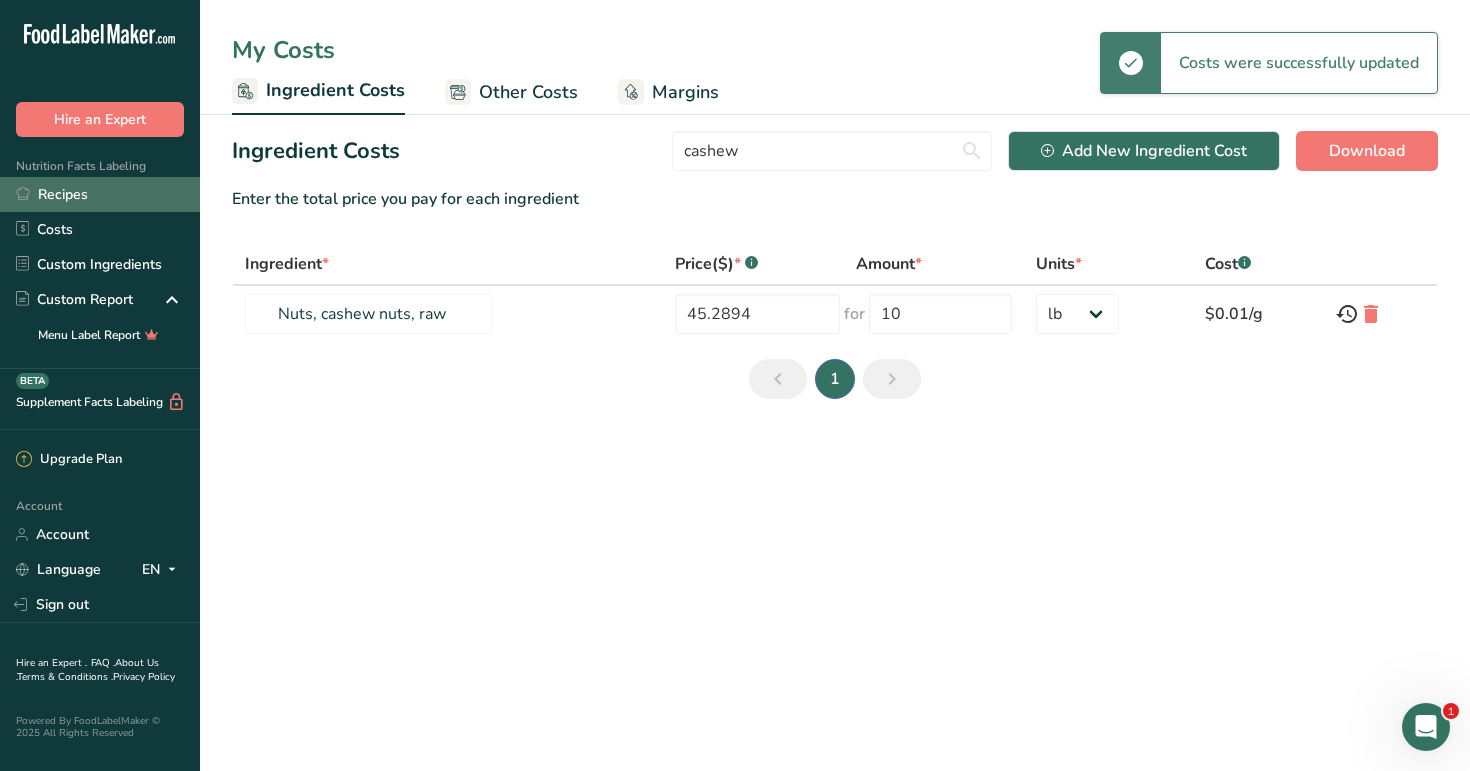 click on "Recipes" at bounding box center [100, 194] 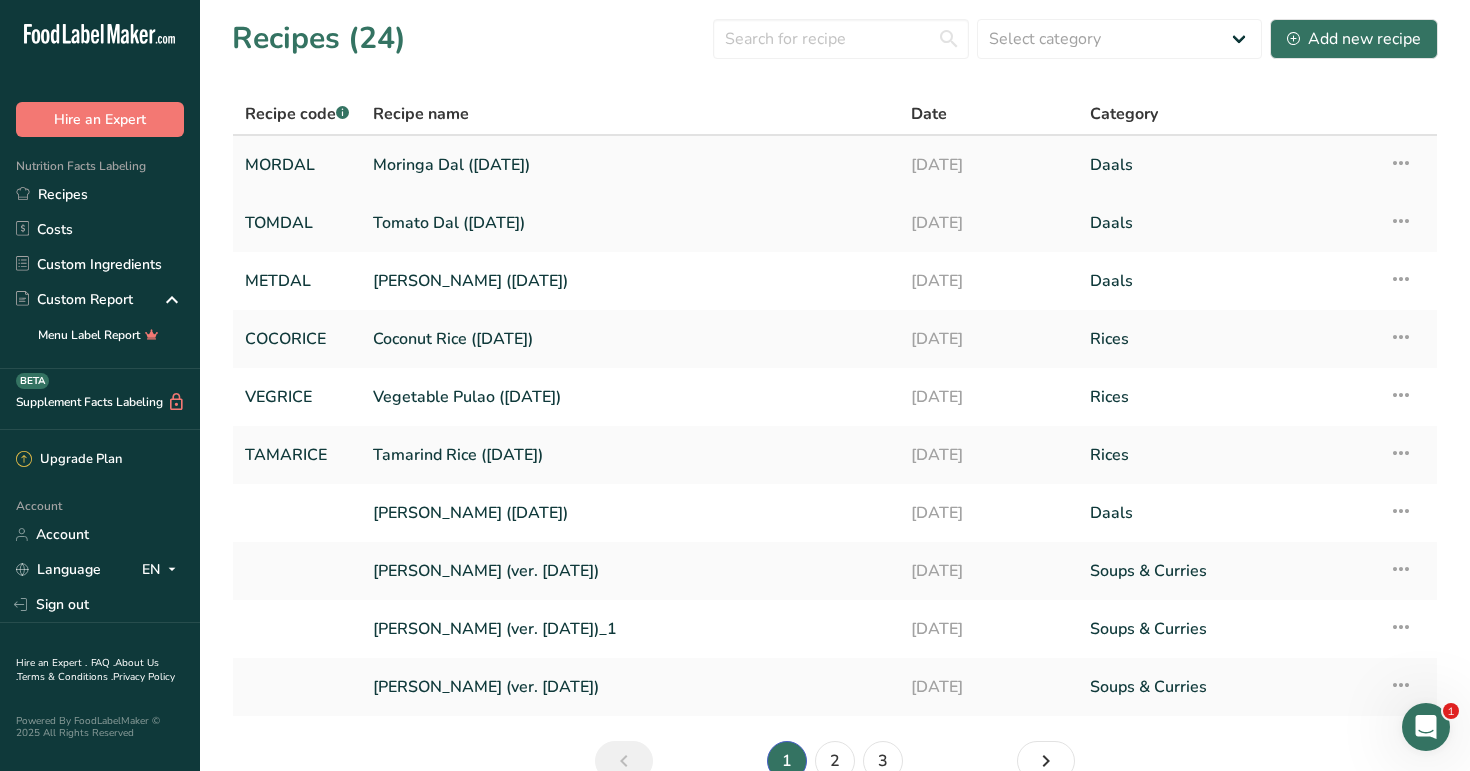 click on "Moringa Dal ([DATE])" at bounding box center [630, 165] 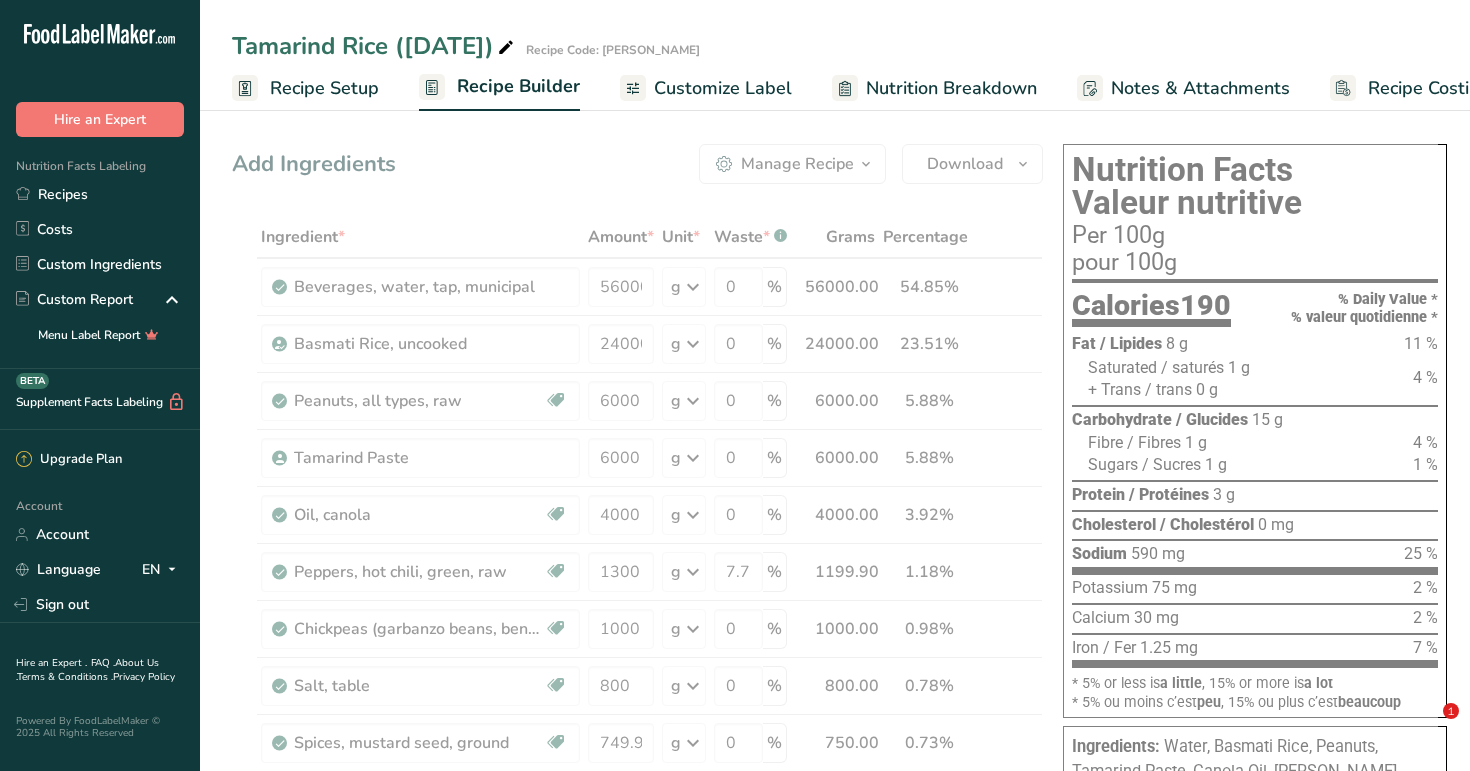 scroll, scrollTop: 0, scrollLeft: 0, axis: both 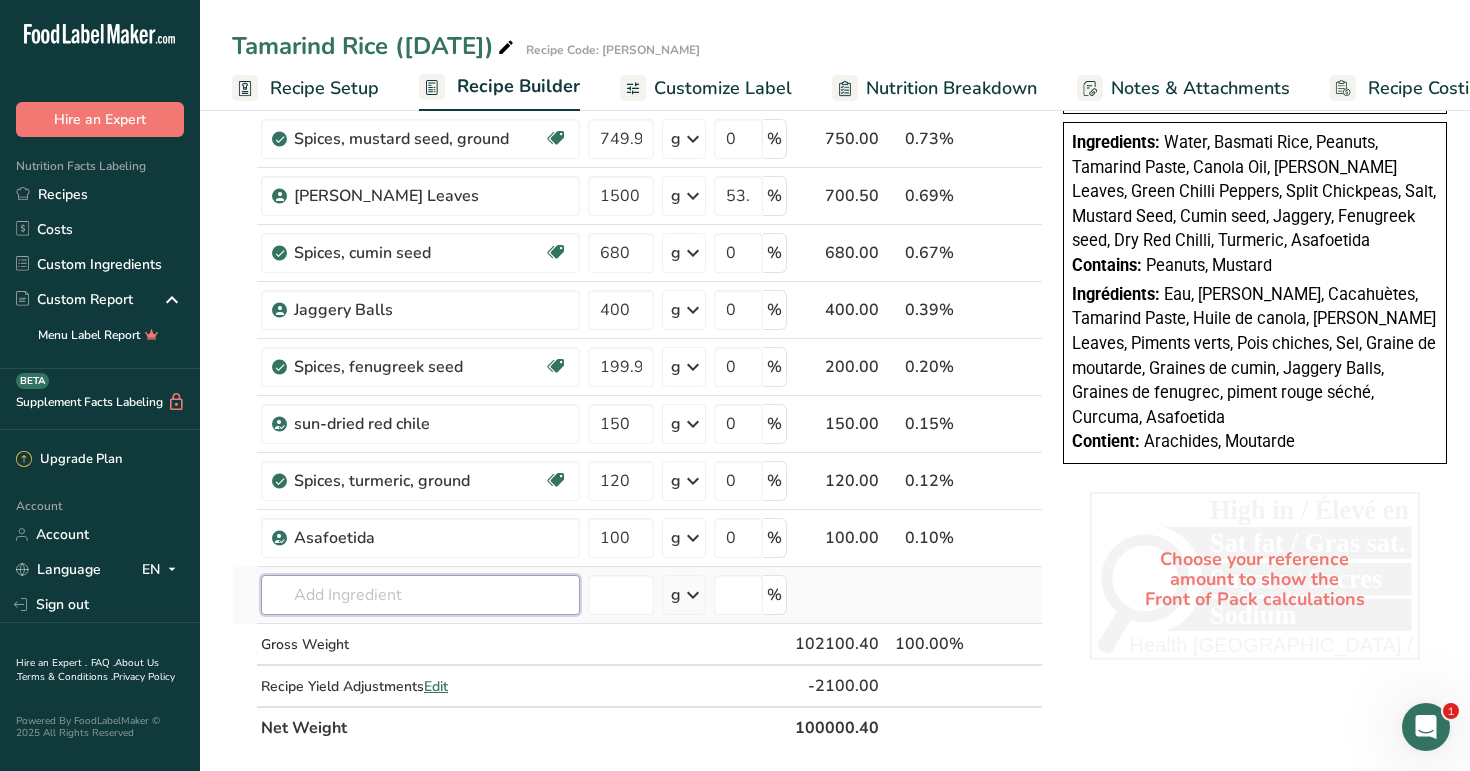 click at bounding box center [420, 595] 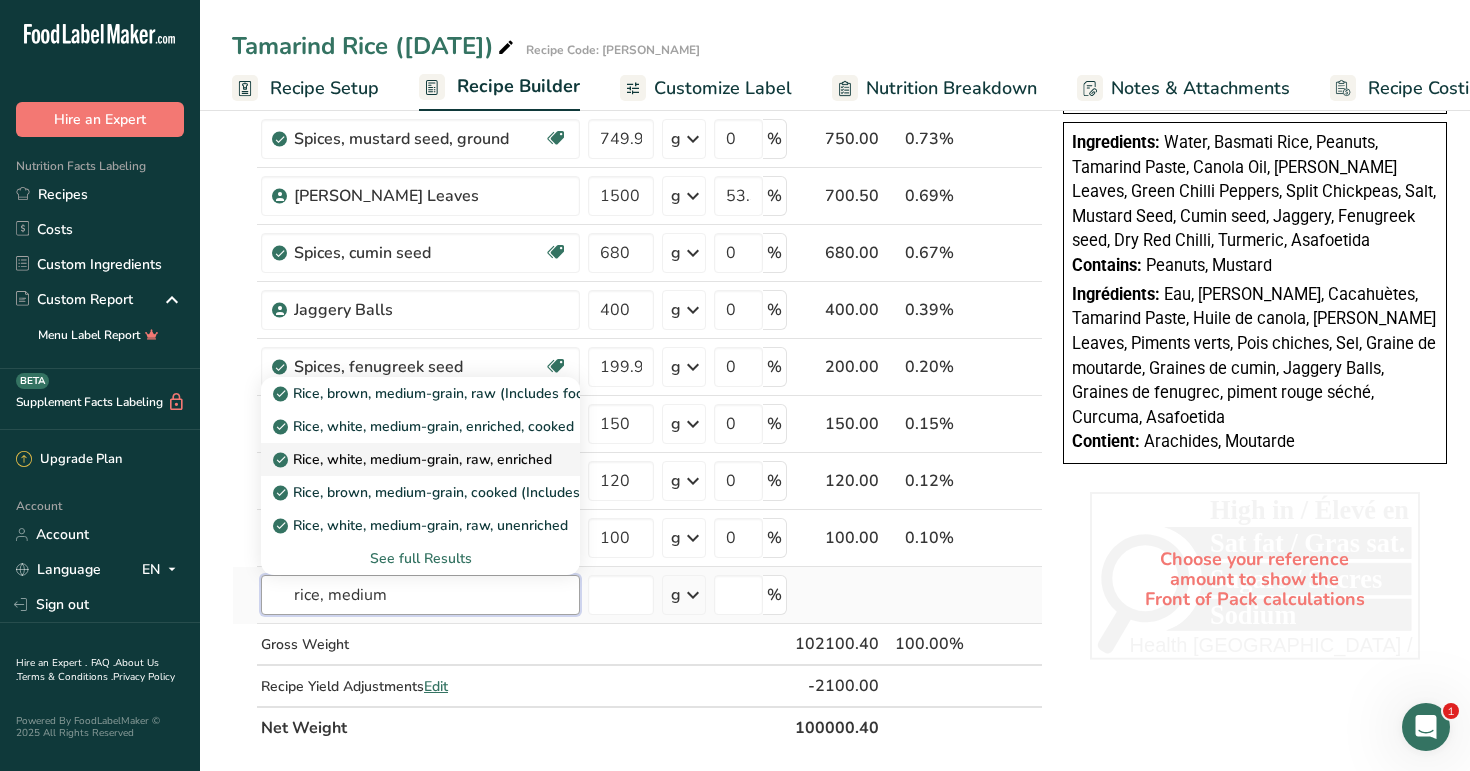 type on "rice, medium" 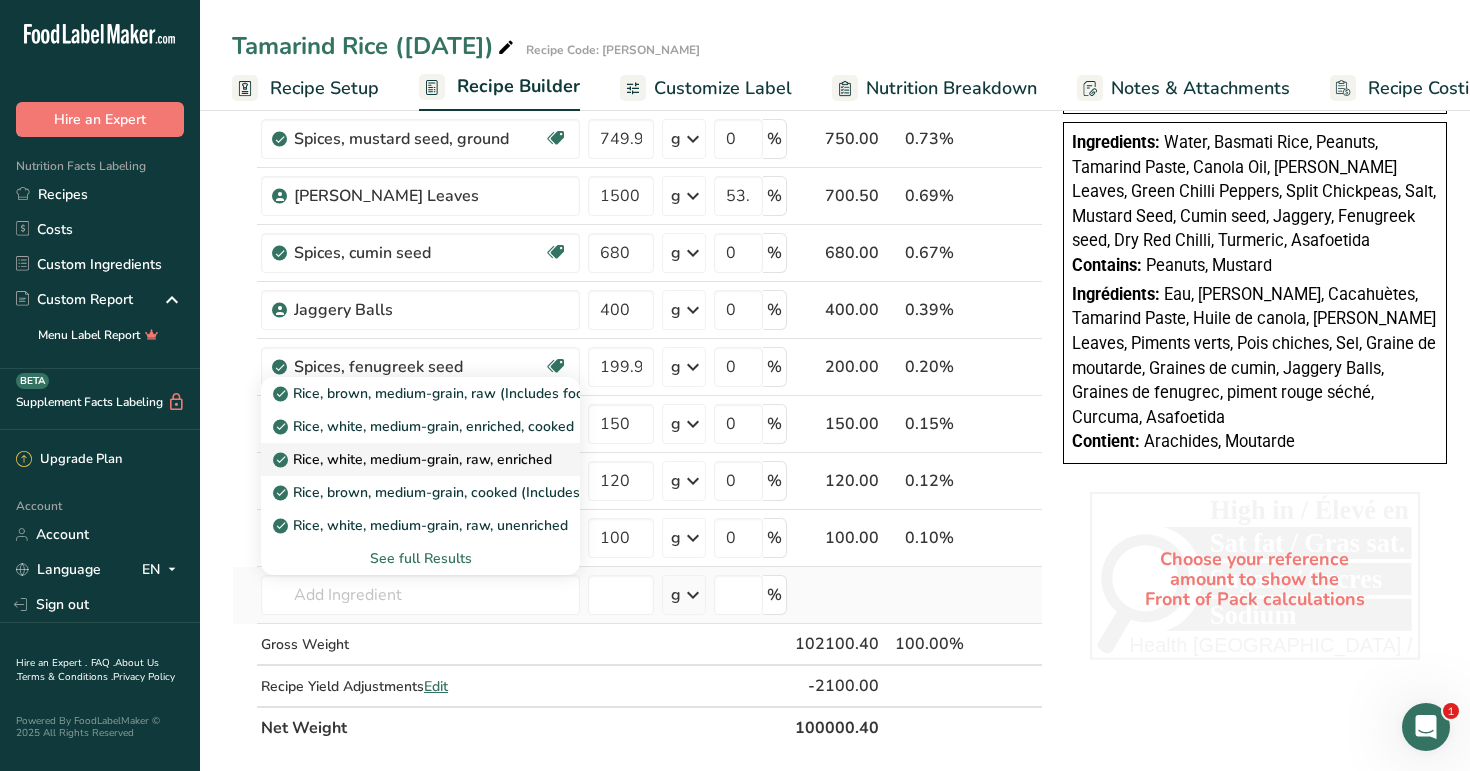 click on "Rice, white, medium-grain, raw, enriched" at bounding box center (414, 459) 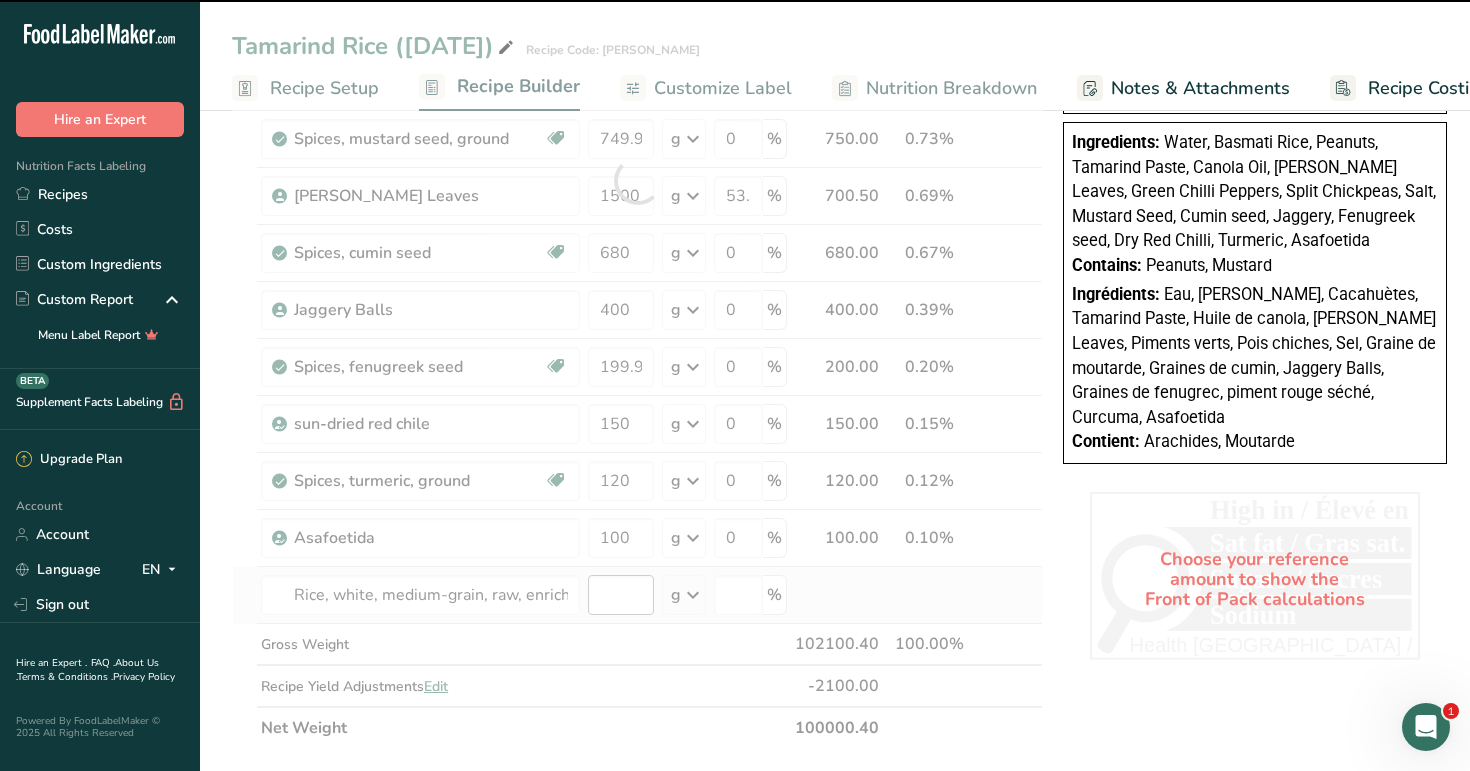 type on "0" 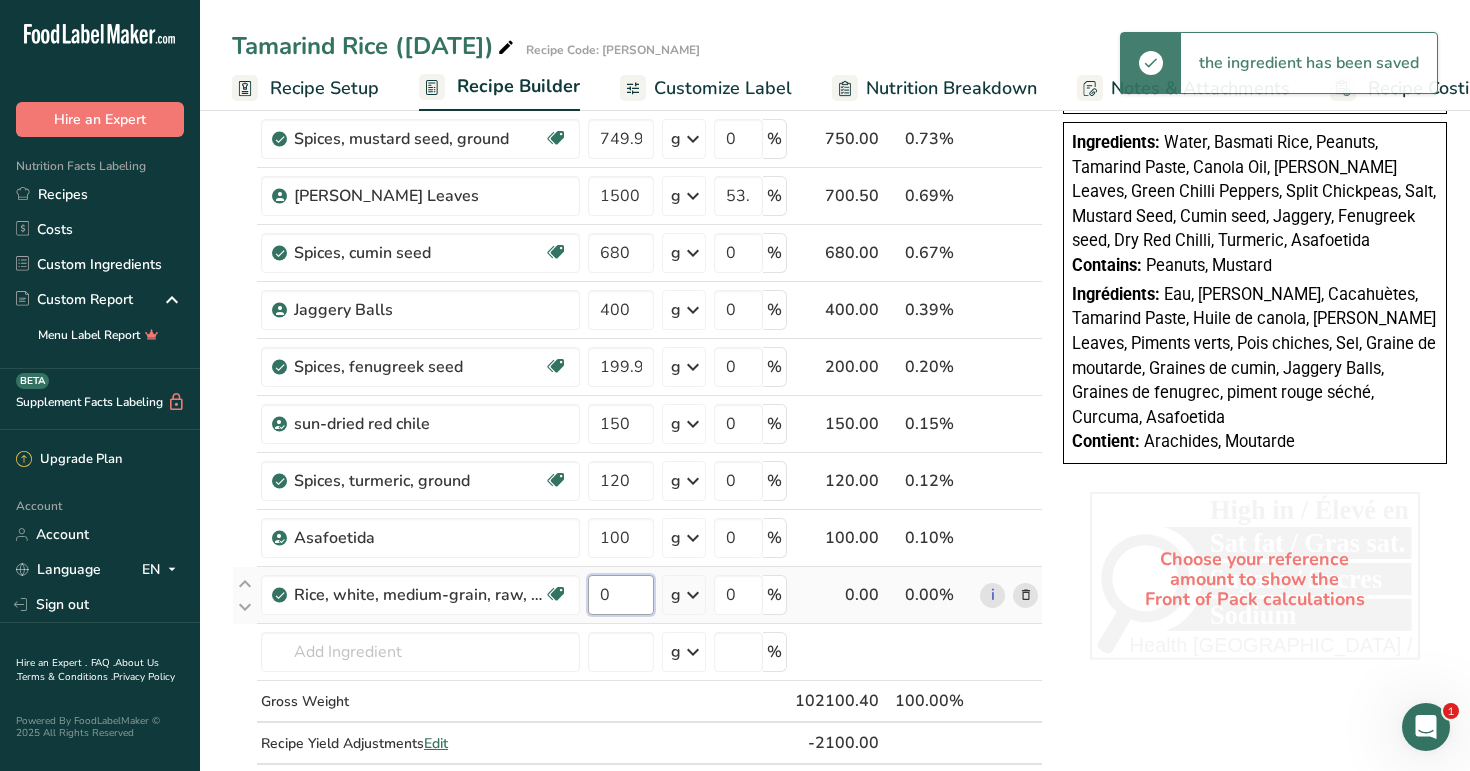 click on "0" at bounding box center (621, 595) 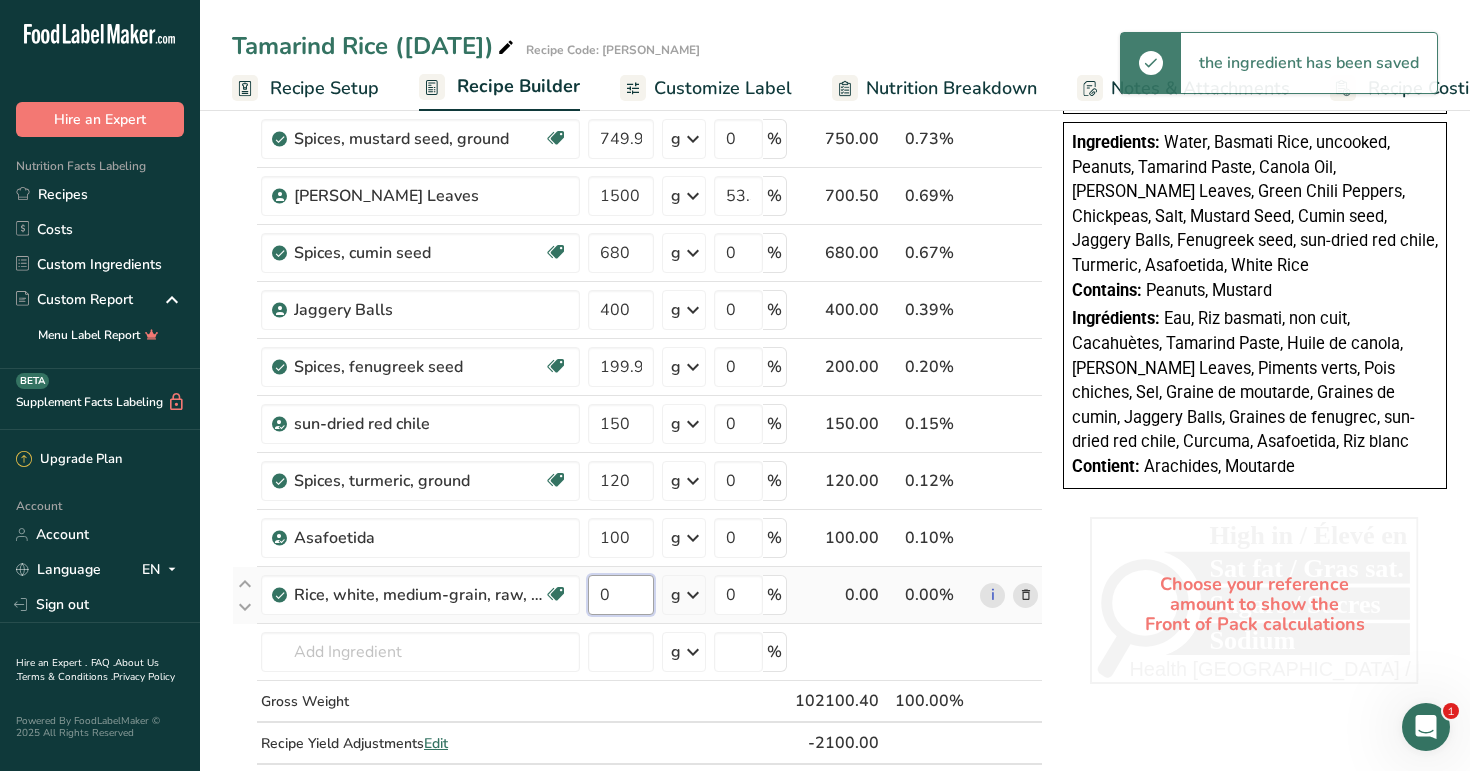 click on "0" at bounding box center [621, 595] 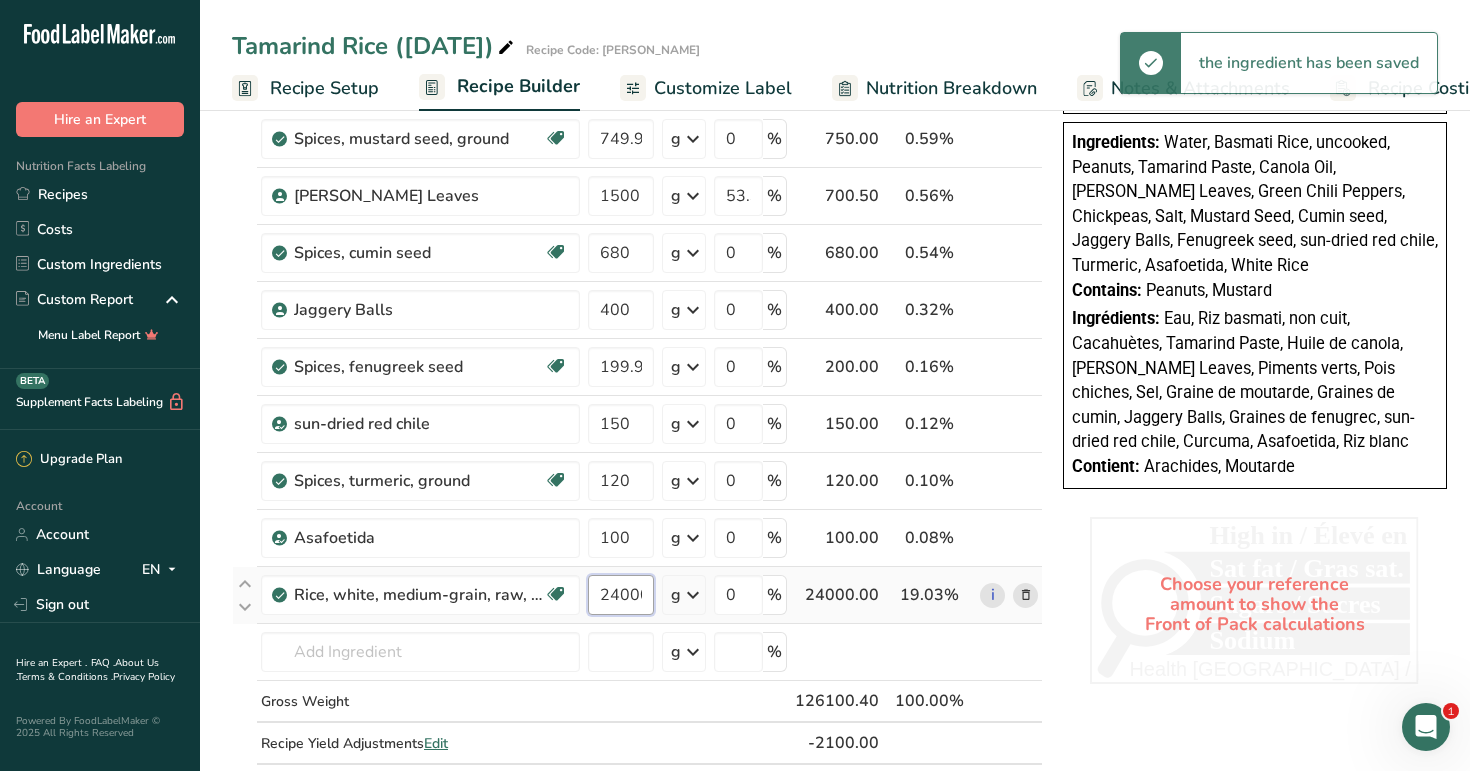 scroll, scrollTop: 0, scrollLeft: 4, axis: horizontal 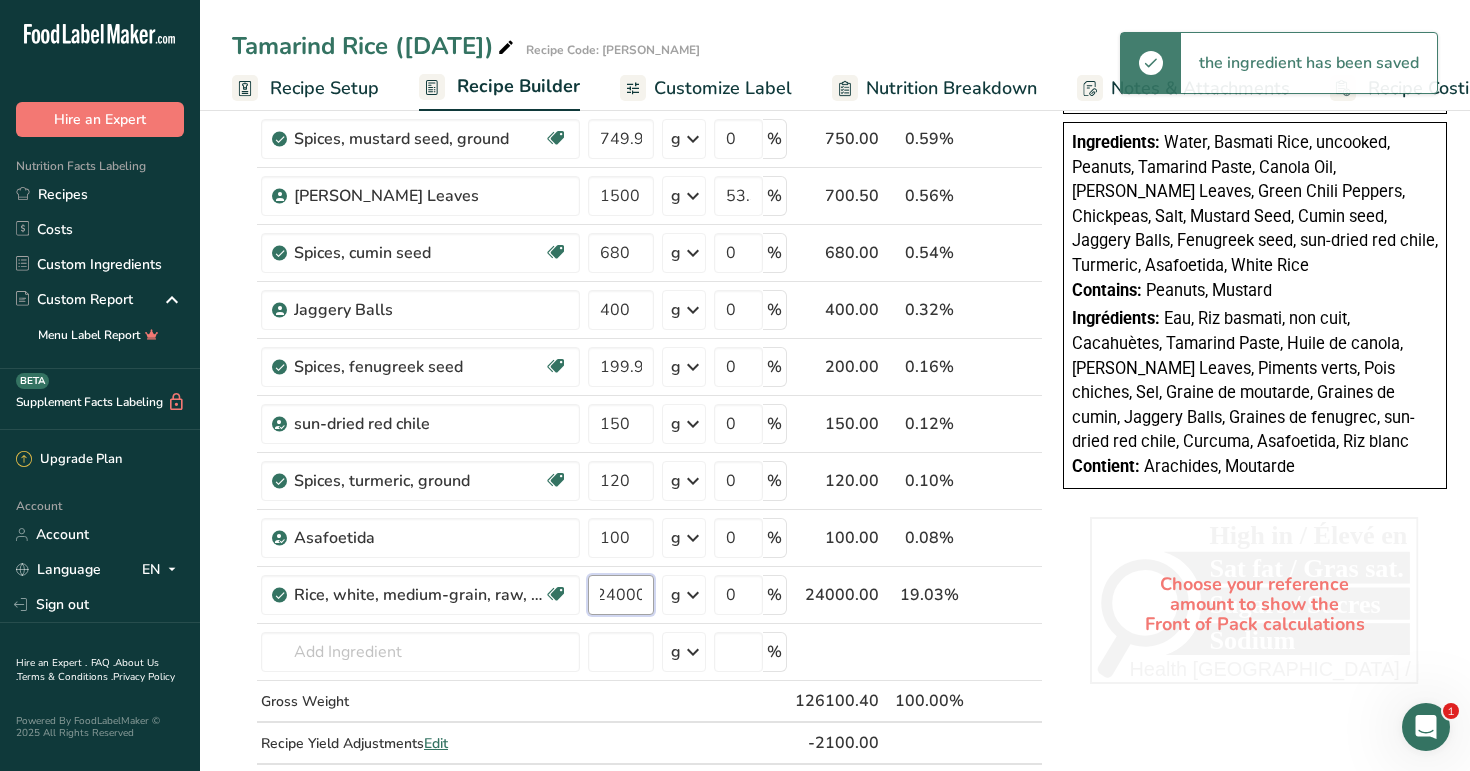 type on "24000" 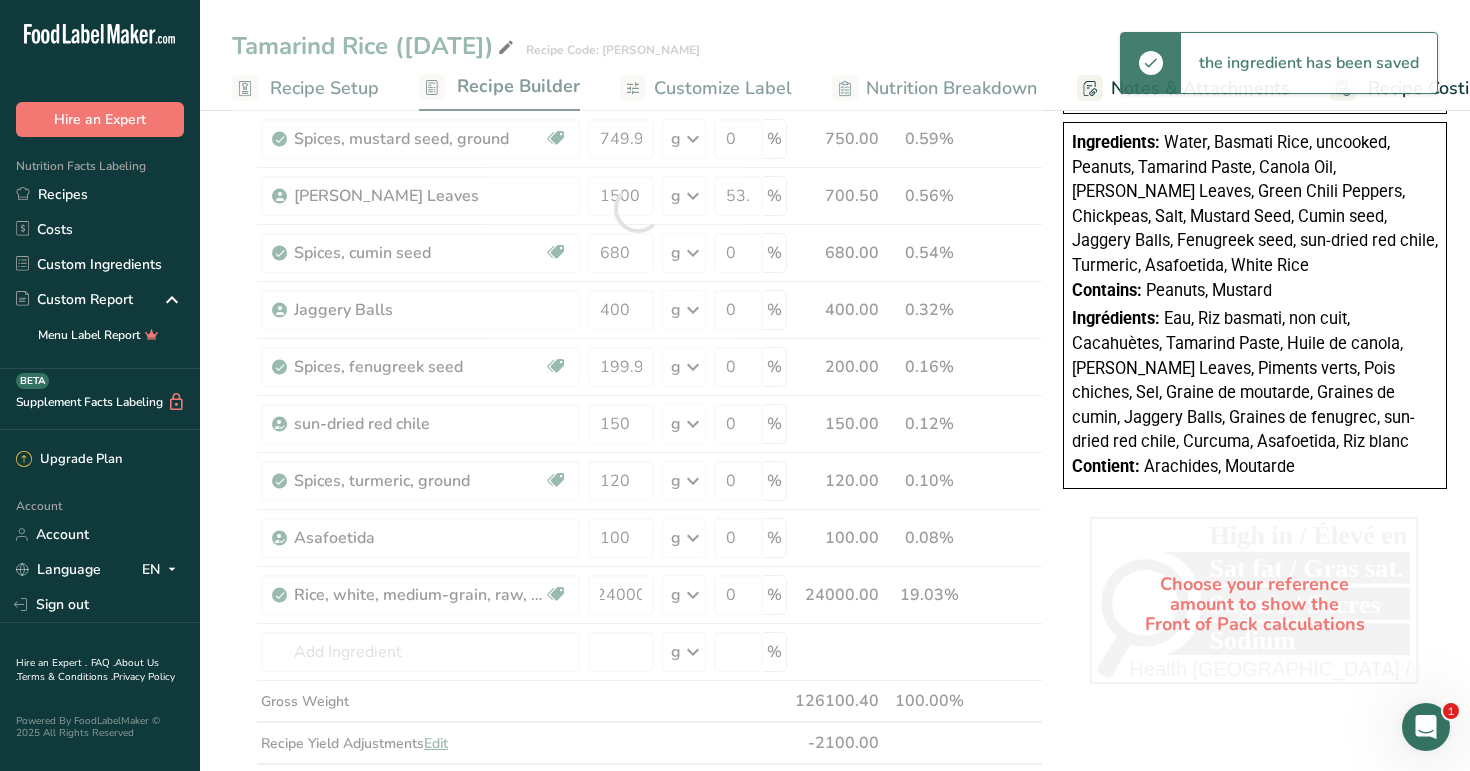 click on "Choose your reference   amount to show the   Front of Pack calculations
High in / Élevé en     Sat fat / Gras sat.     Sugars / Sucres     Sodium         Health Canada / Santé Canada" at bounding box center (1255, 604) 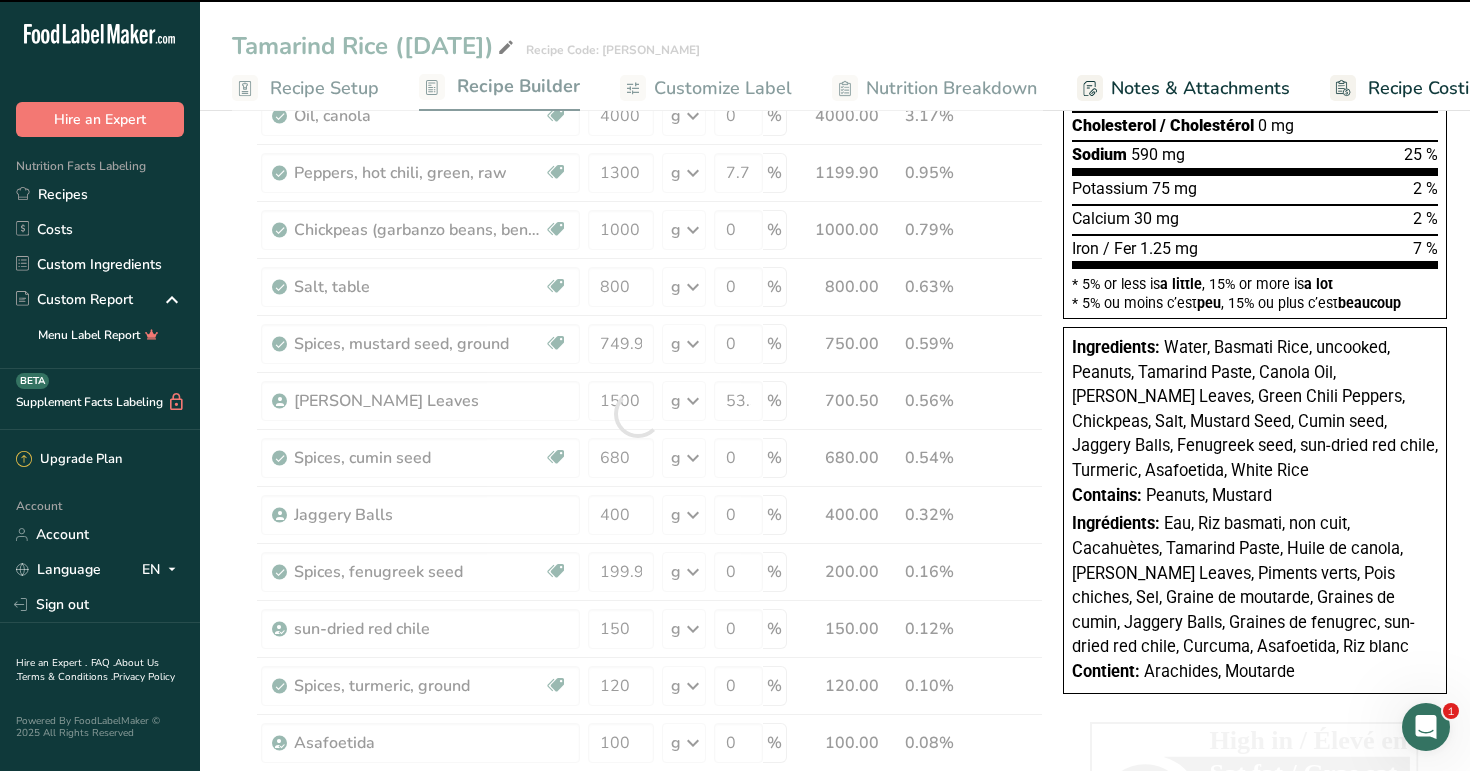 scroll, scrollTop: 0, scrollLeft: 0, axis: both 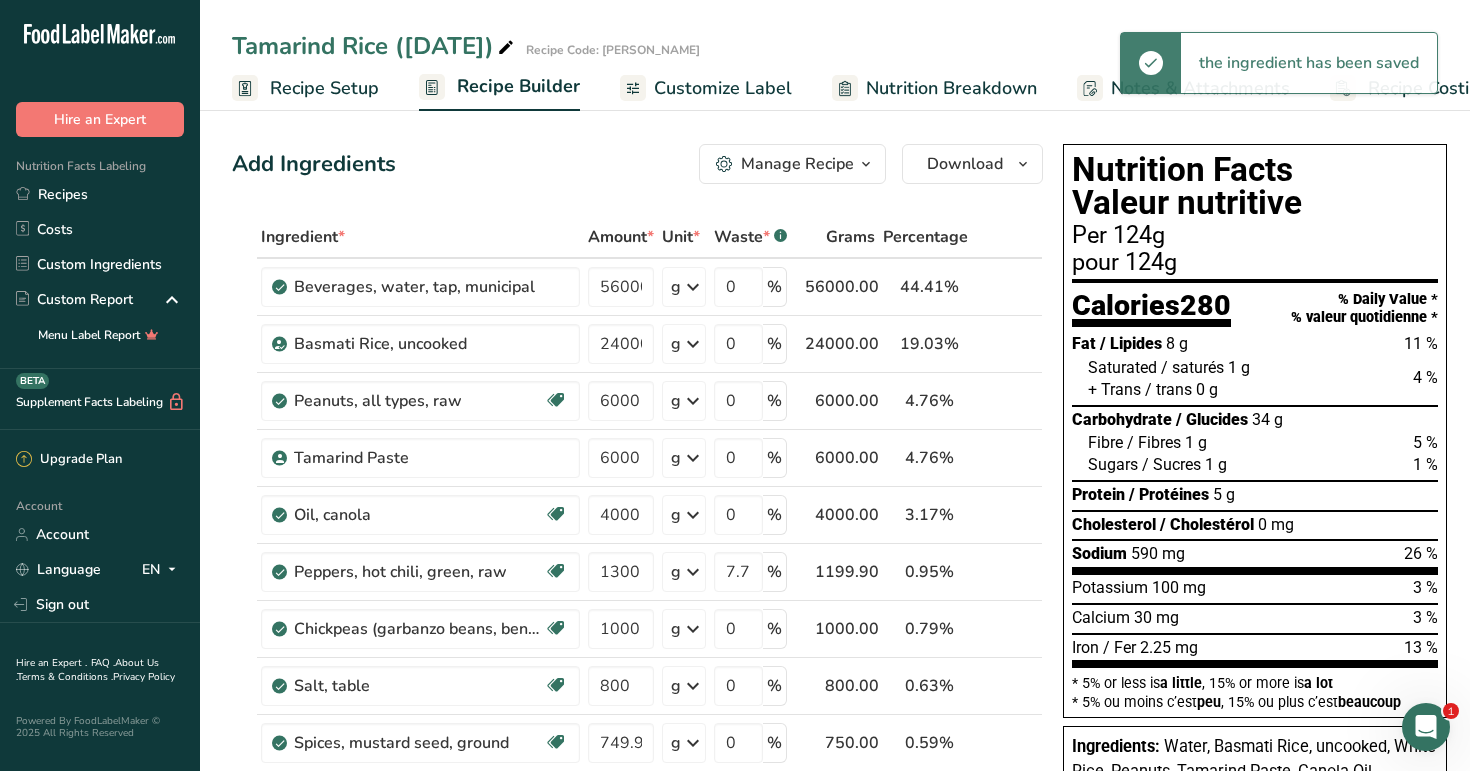 click on "the ingredient has been saved" at bounding box center [1309, 63] 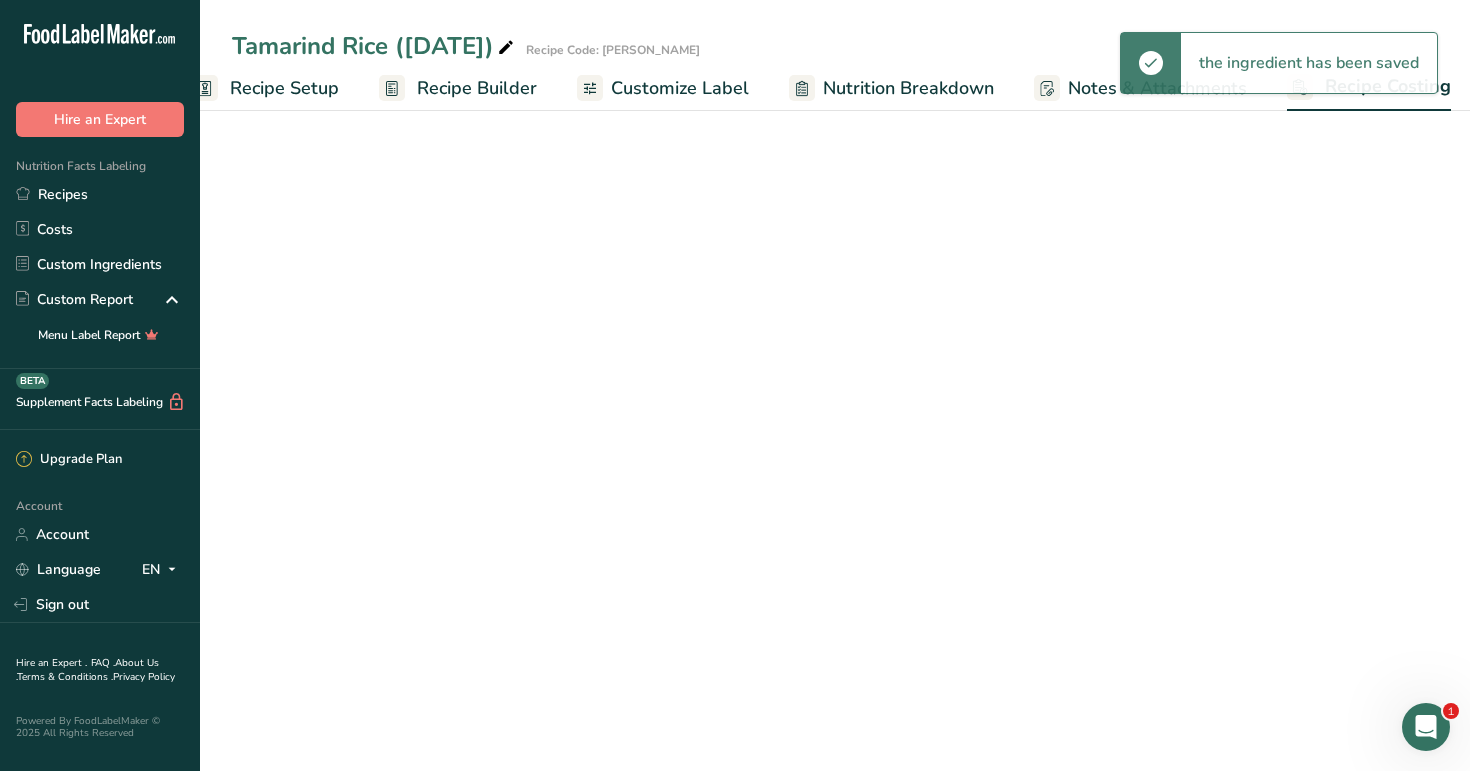 scroll, scrollTop: 0, scrollLeft: 51, axis: horizontal 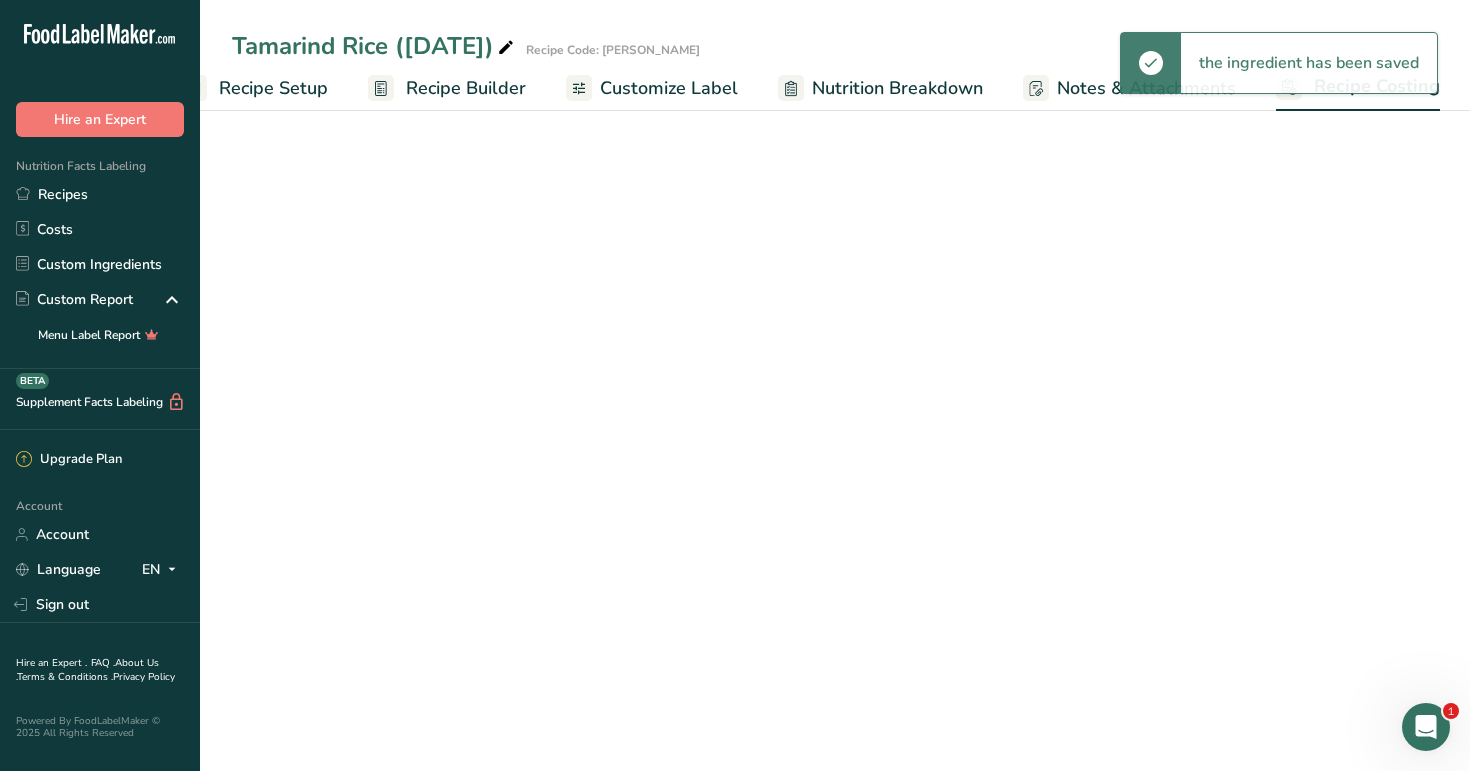 select on "1" 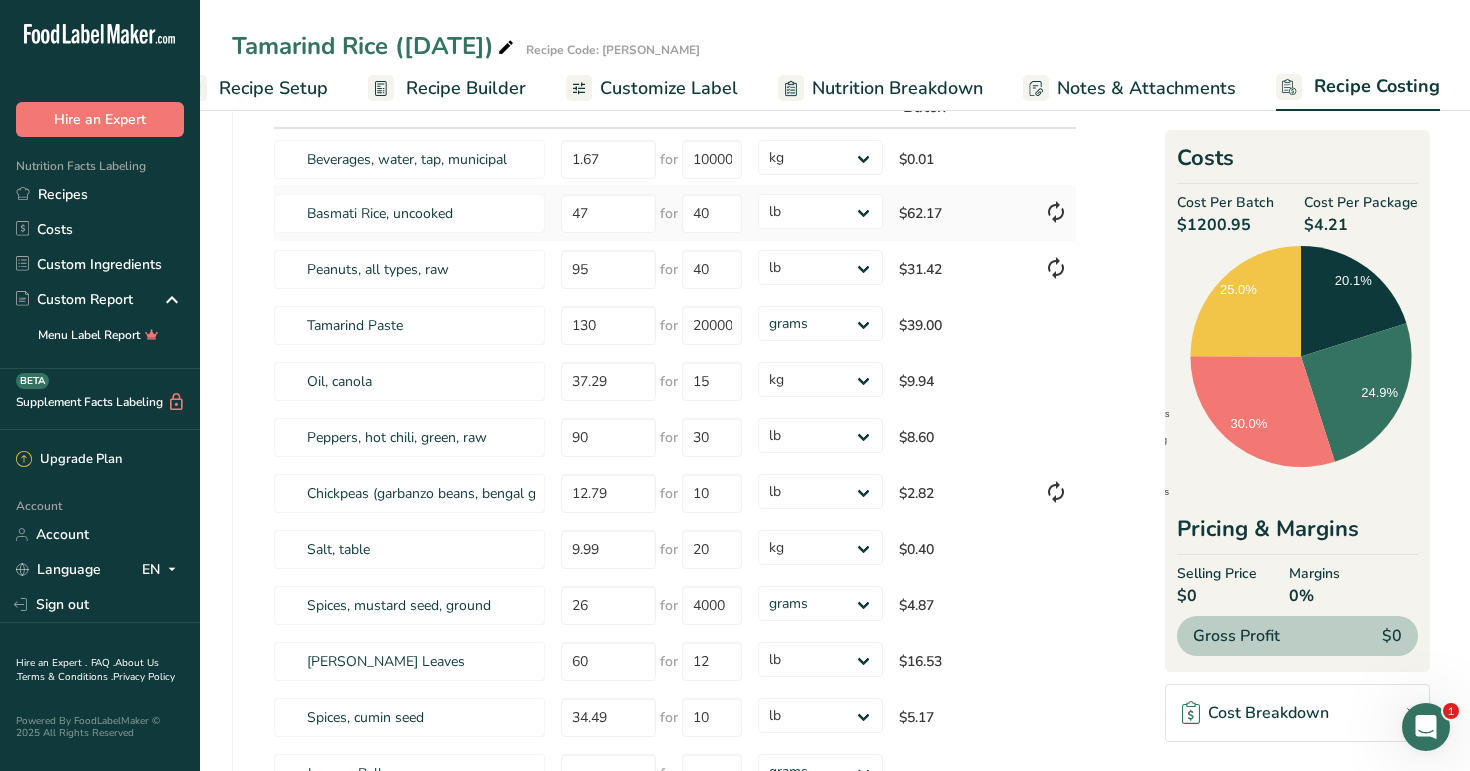 scroll, scrollTop: 0, scrollLeft: 0, axis: both 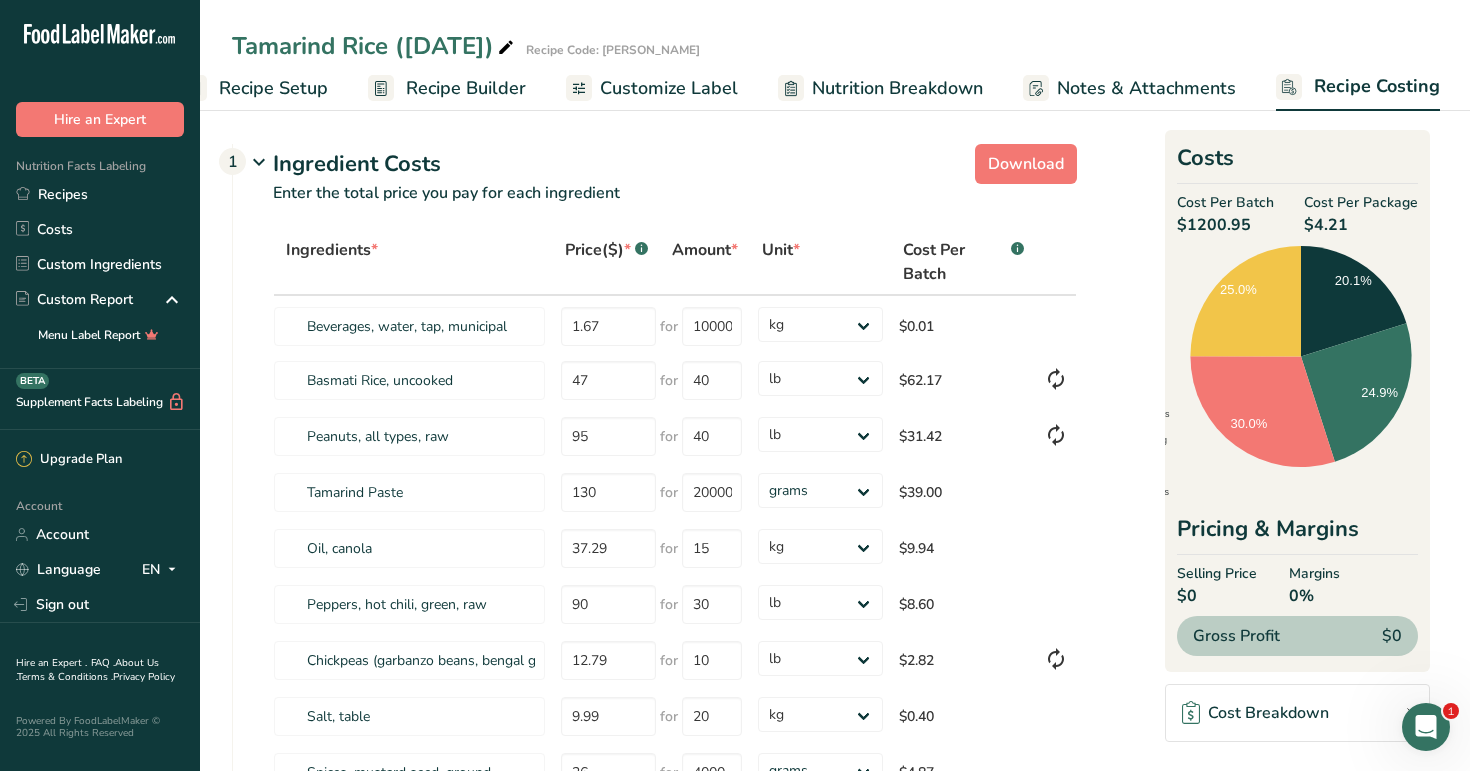 click on "Recipe Builder" at bounding box center (466, 88) 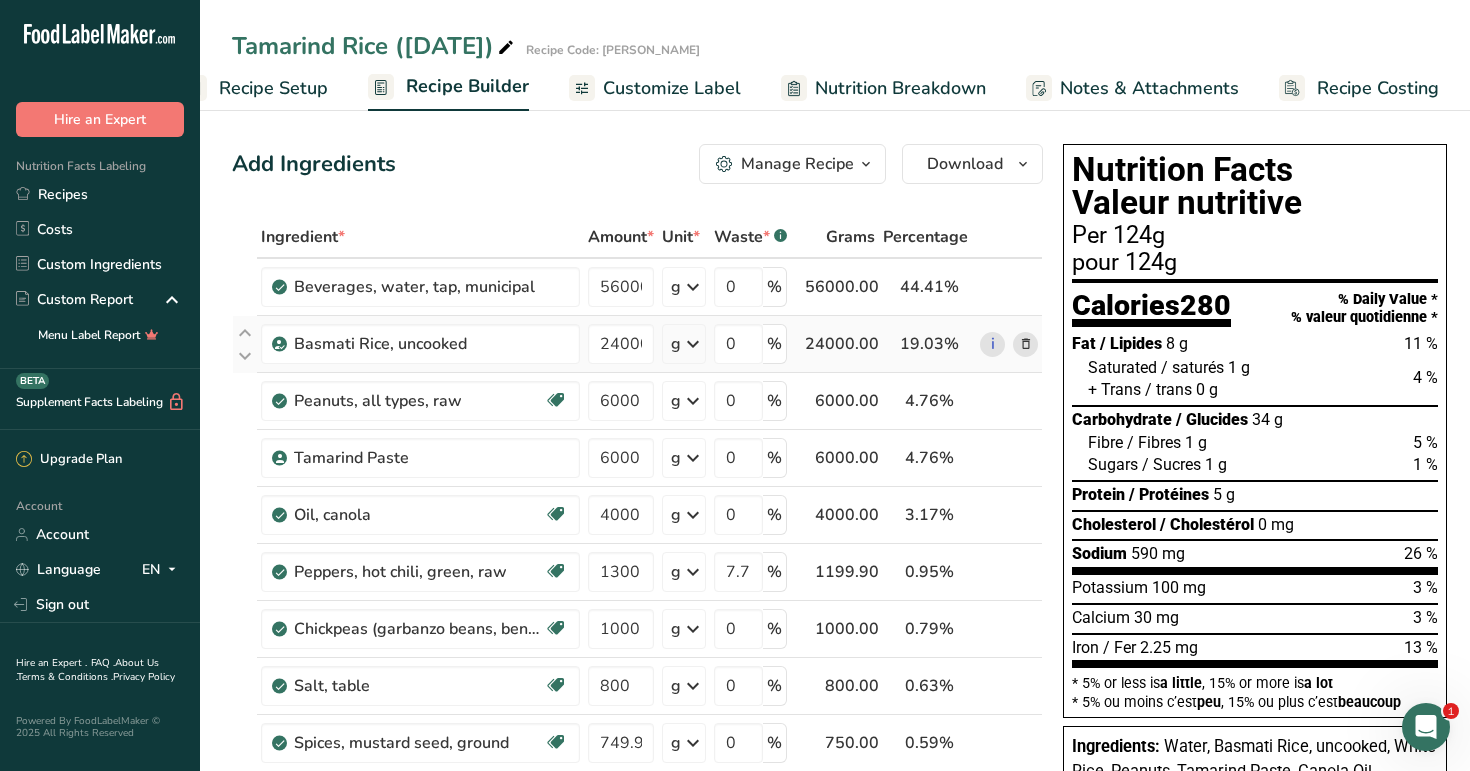 click at bounding box center [1026, 344] 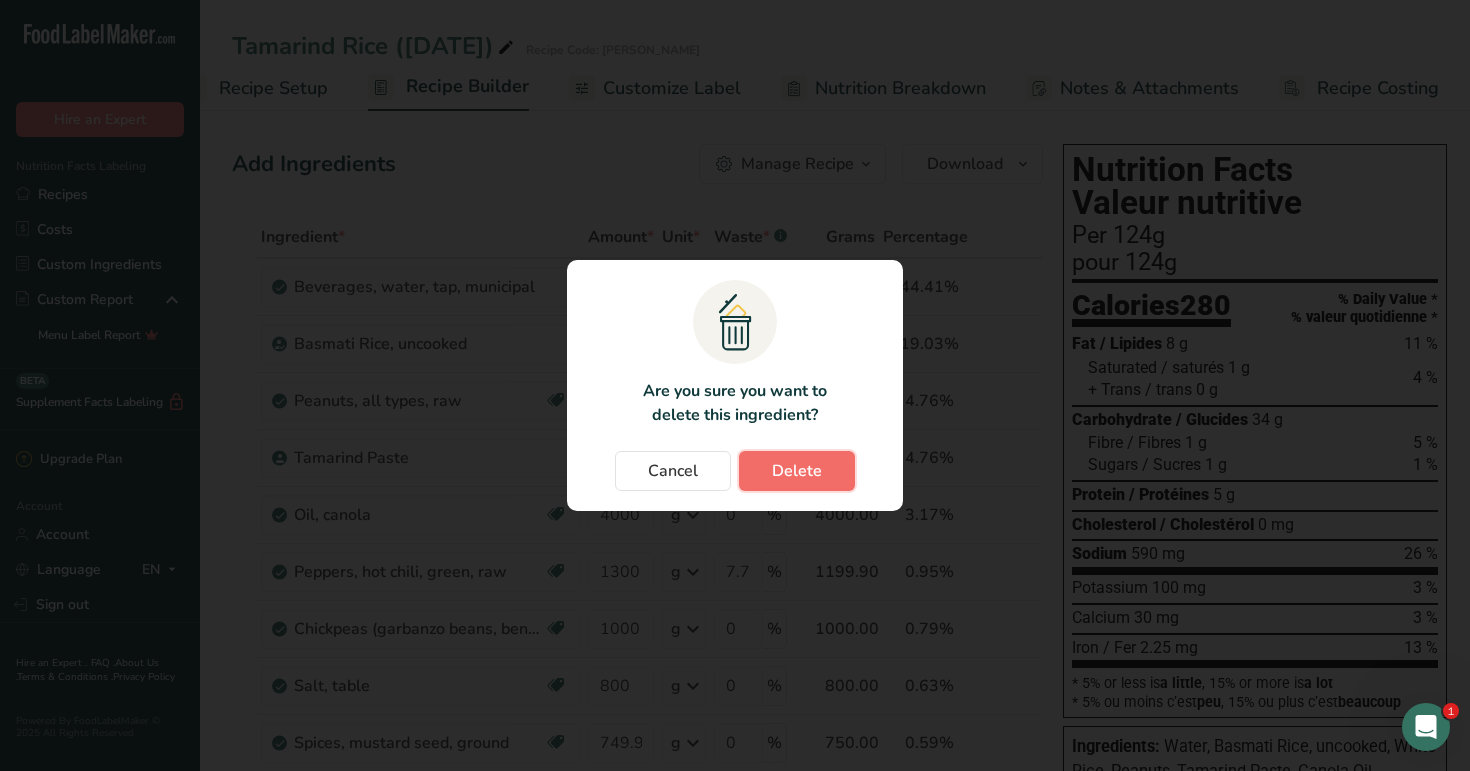 click on "Delete" at bounding box center [797, 471] 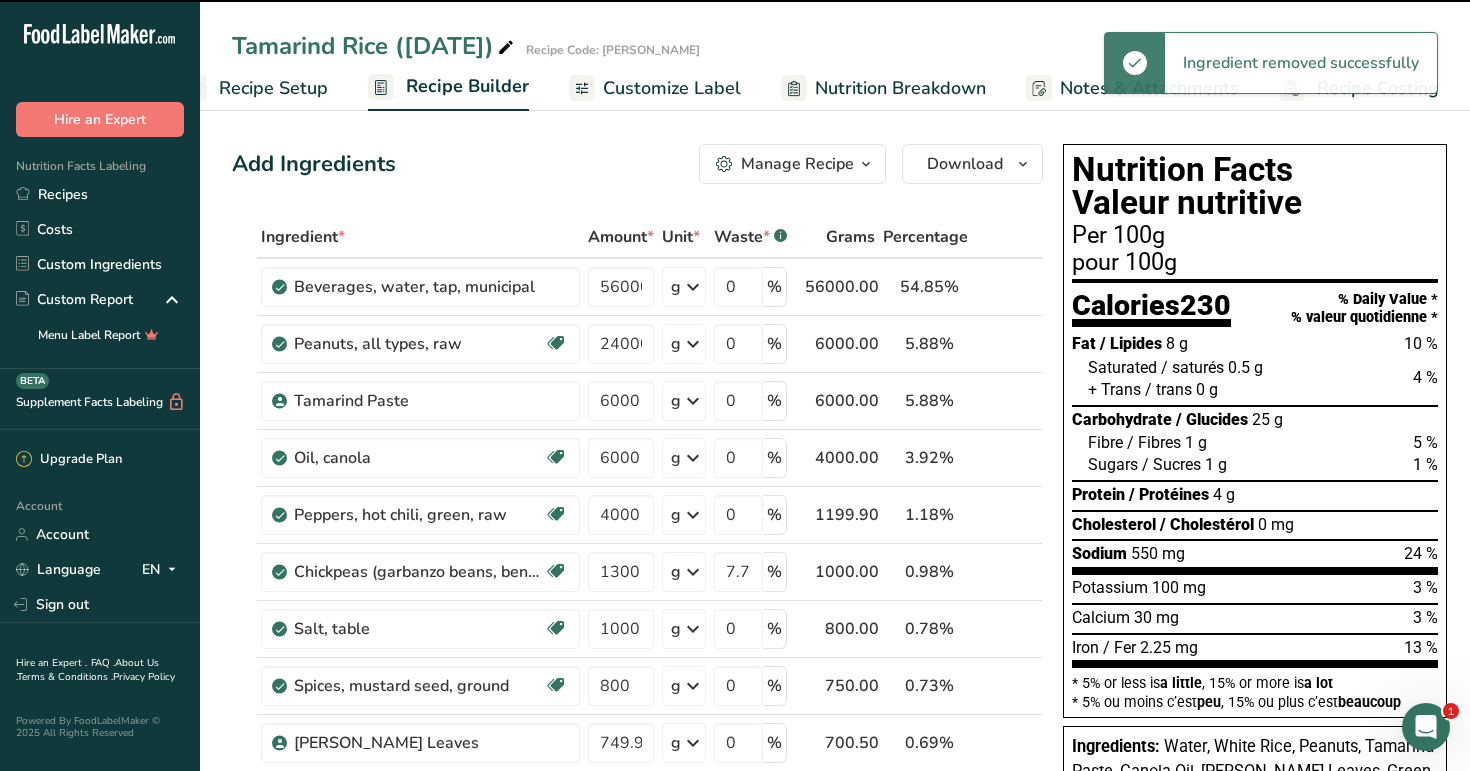 type on "6000" 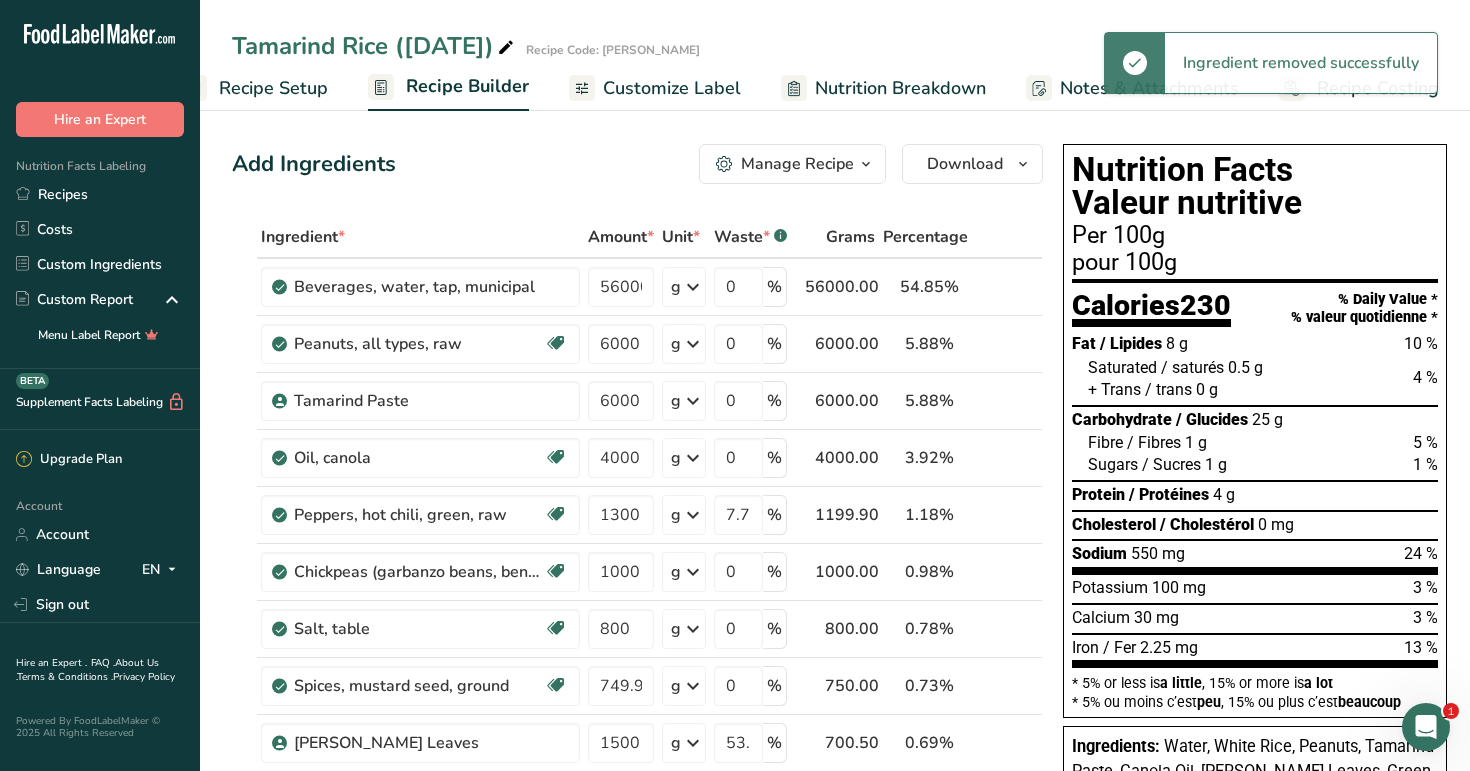 click on "Recipe Costing" at bounding box center (1378, 88) 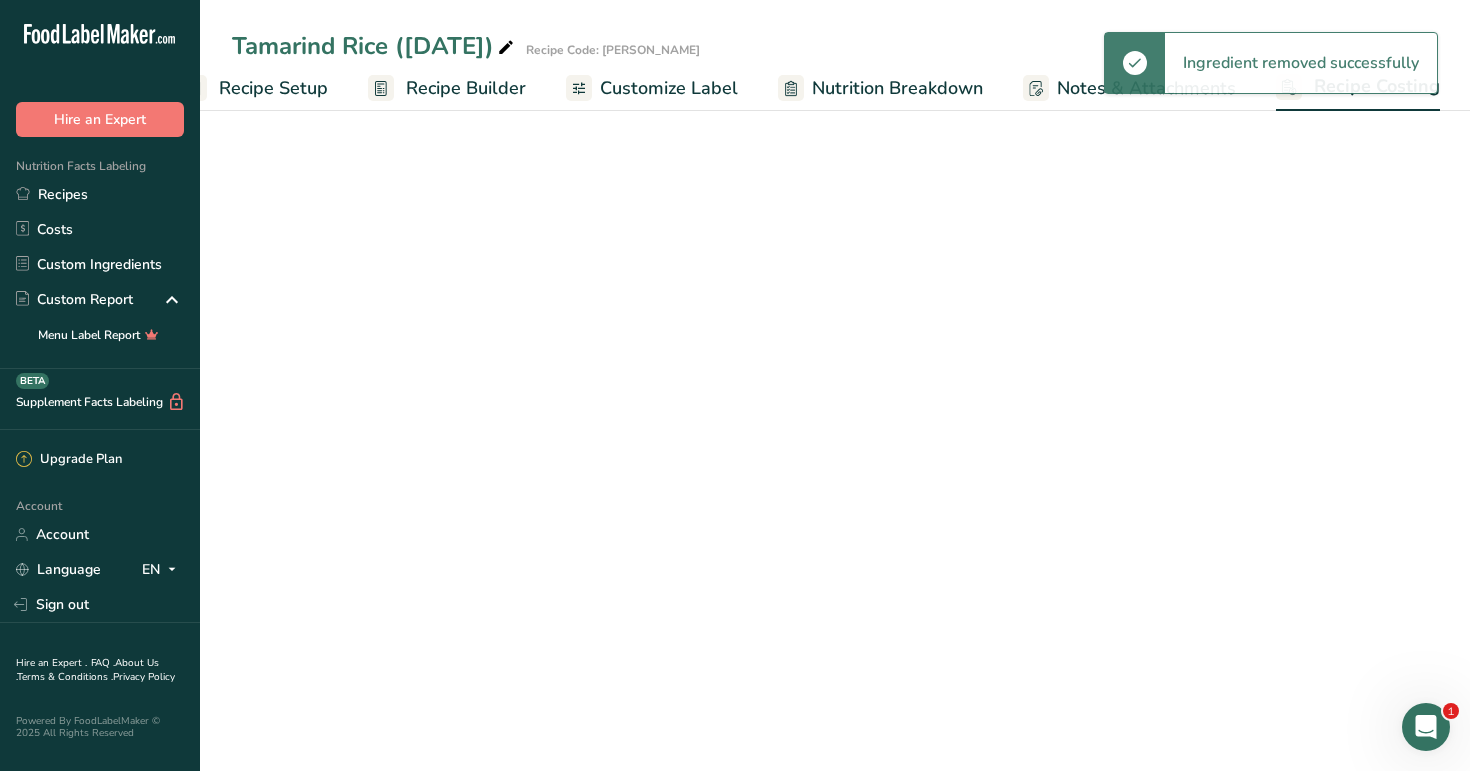 select on "1" 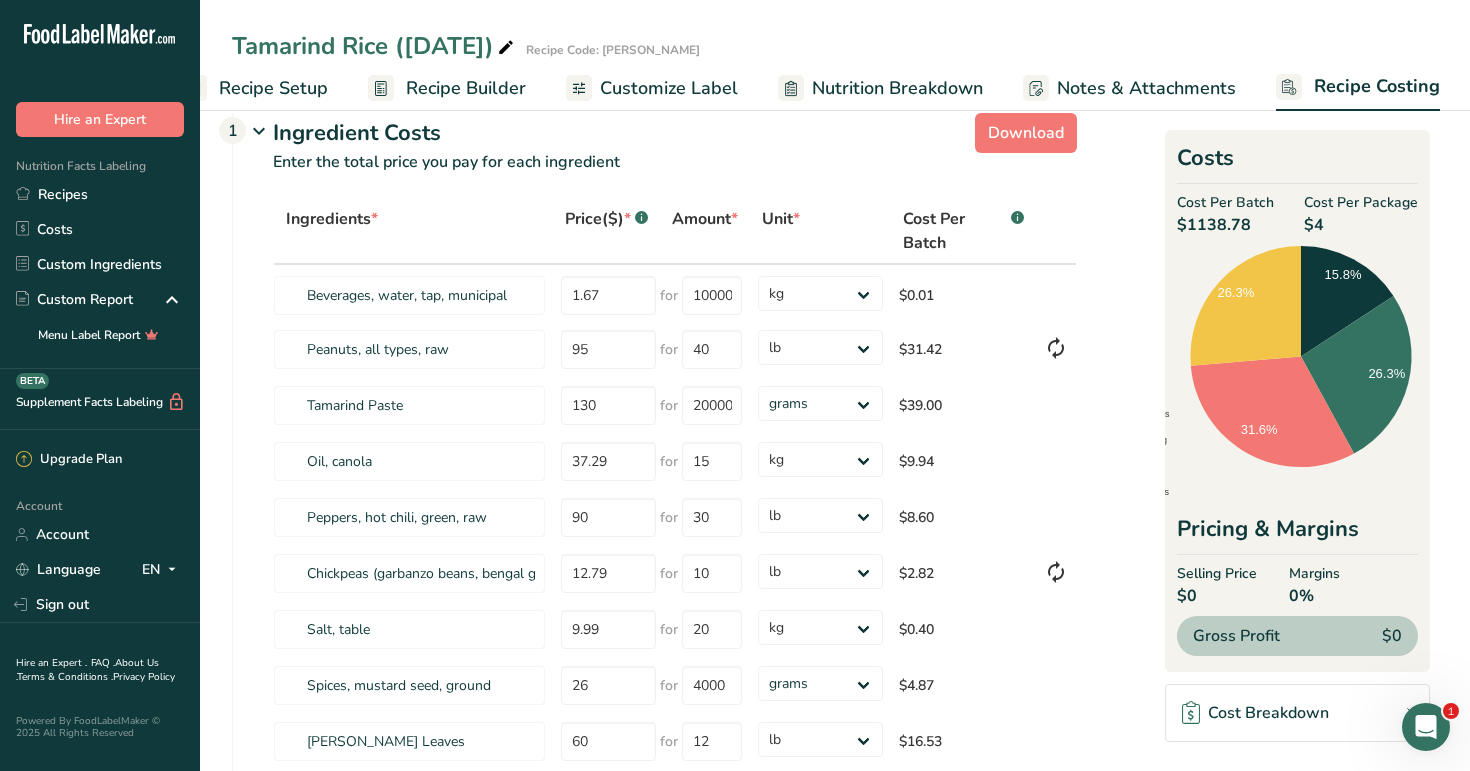 scroll, scrollTop: 0, scrollLeft: 0, axis: both 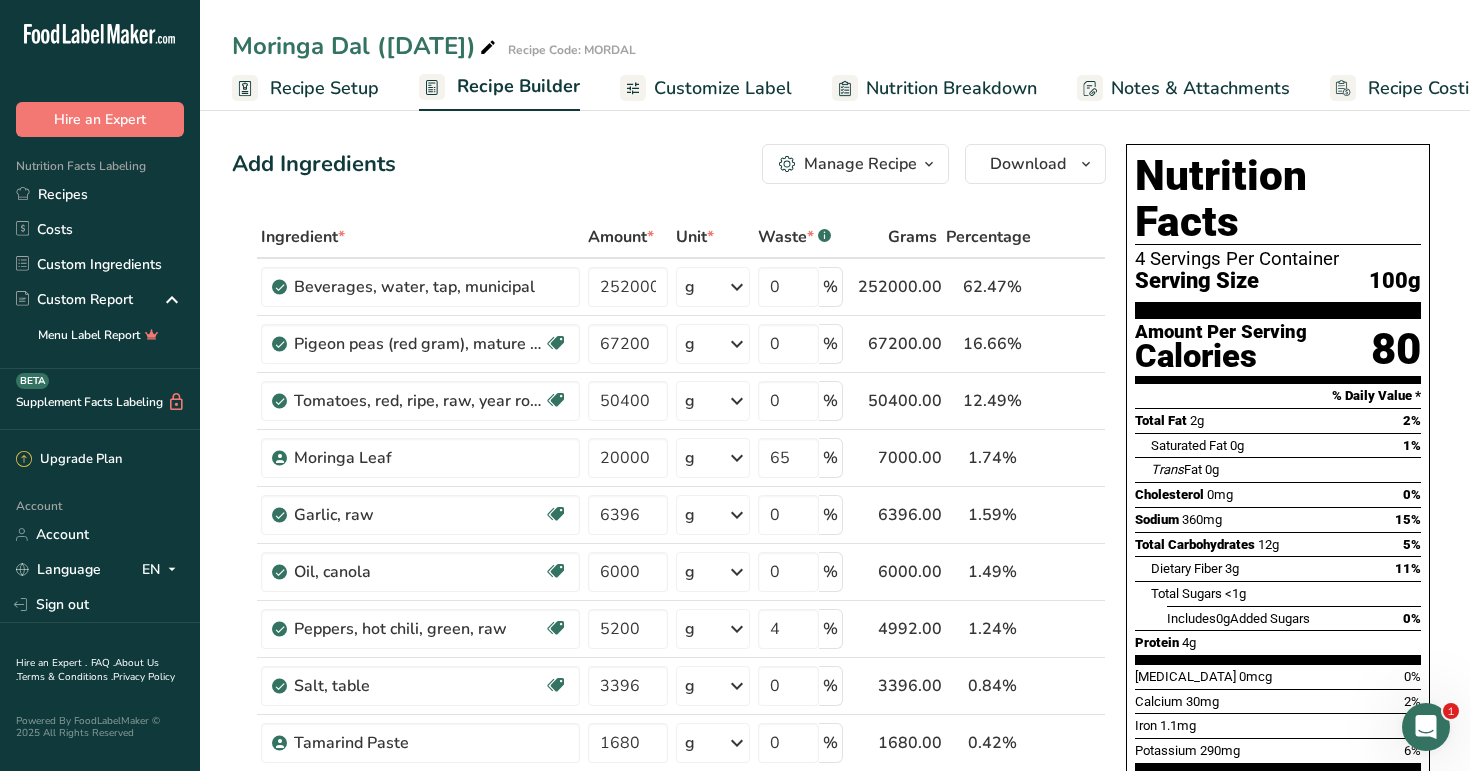 click on "Recipe Costing" at bounding box center (1429, 88) 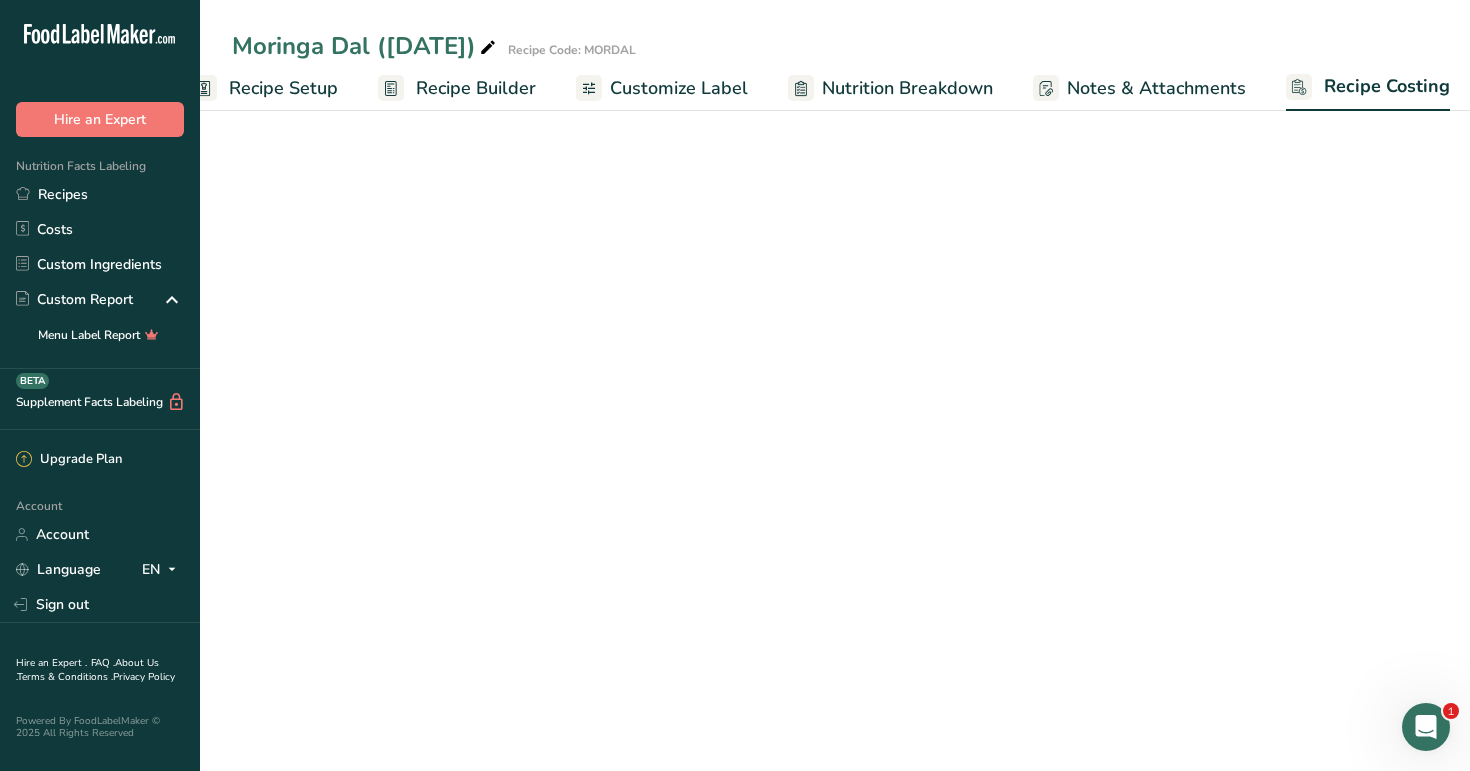 scroll, scrollTop: 0, scrollLeft: 51, axis: horizontal 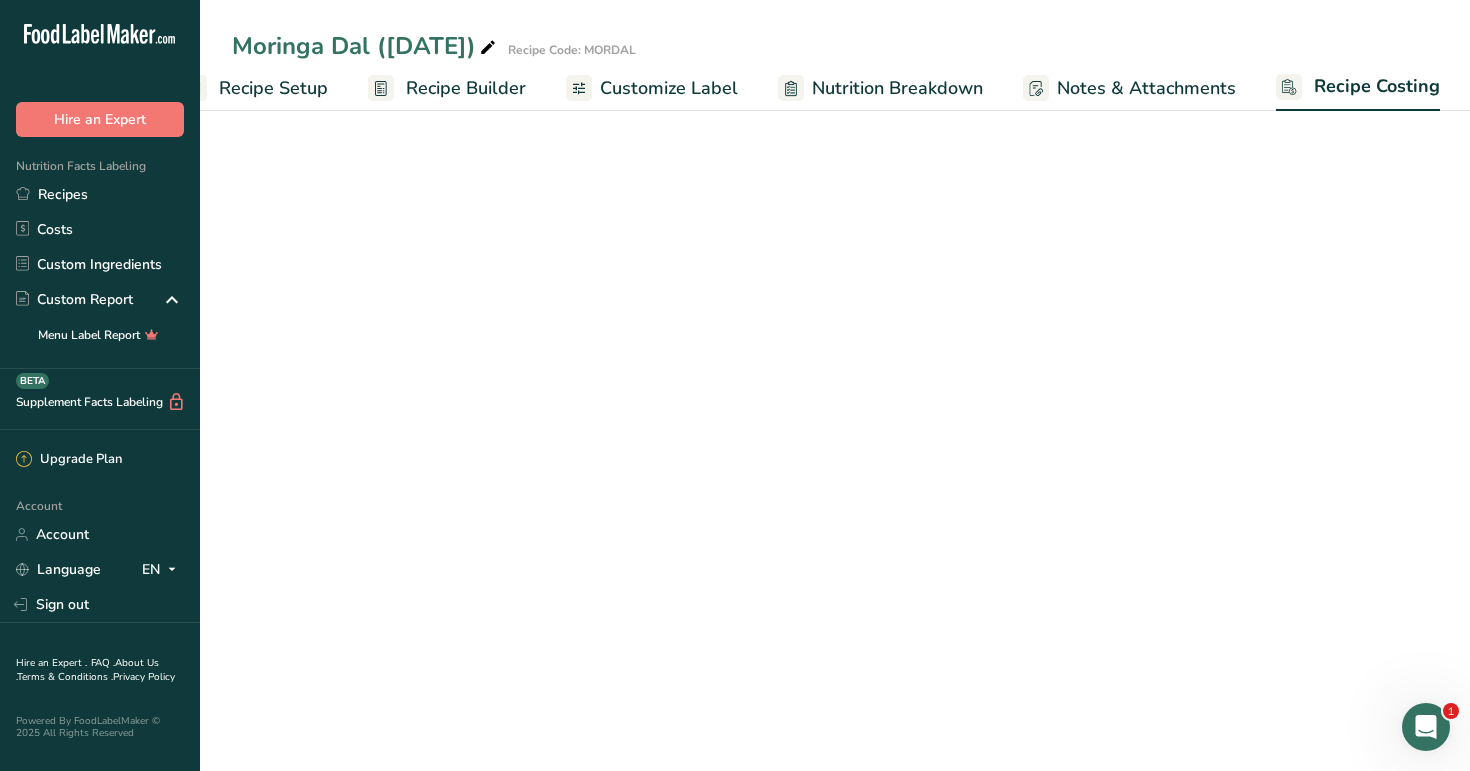select on "1" 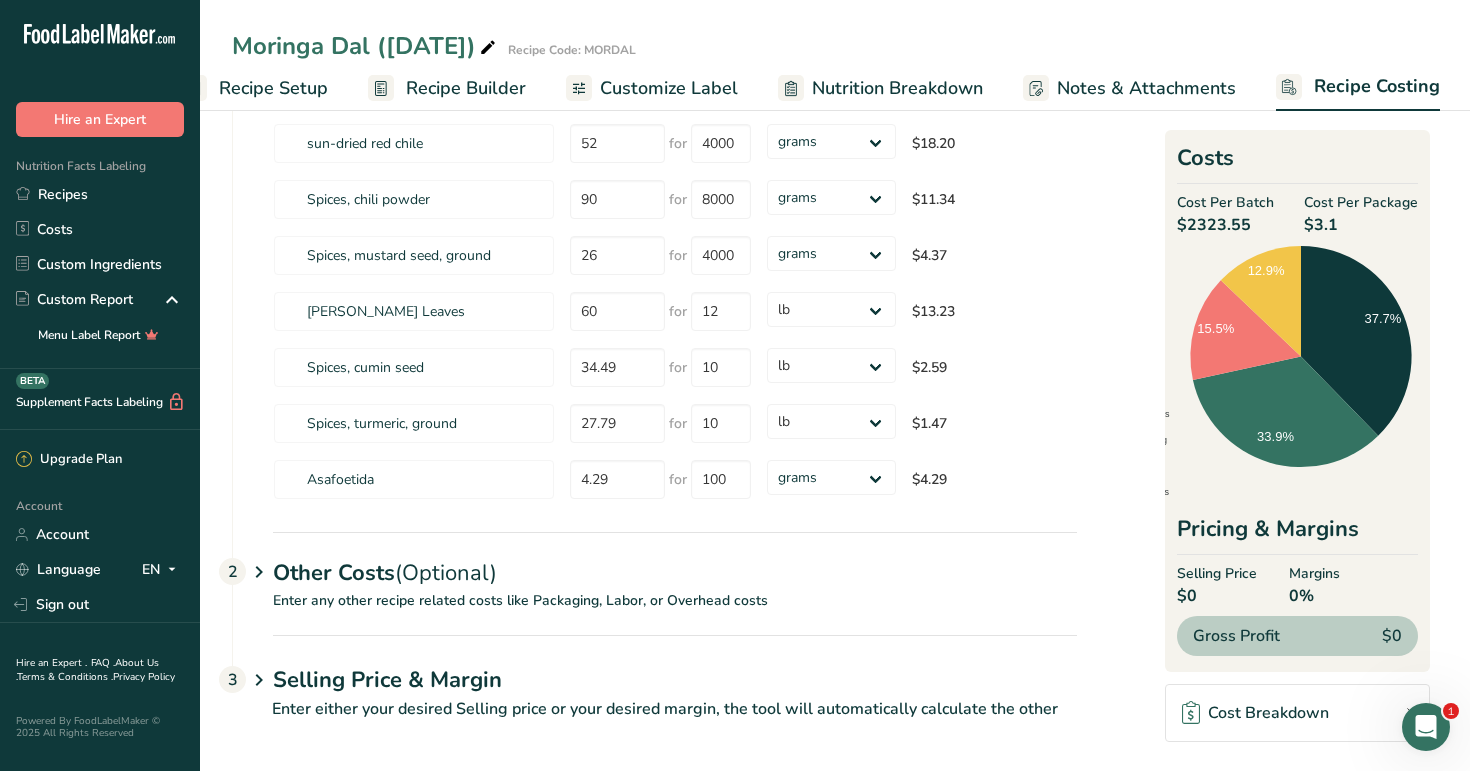 scroll, scrollTop: 691, scrollLeft: 0, axis: vertical 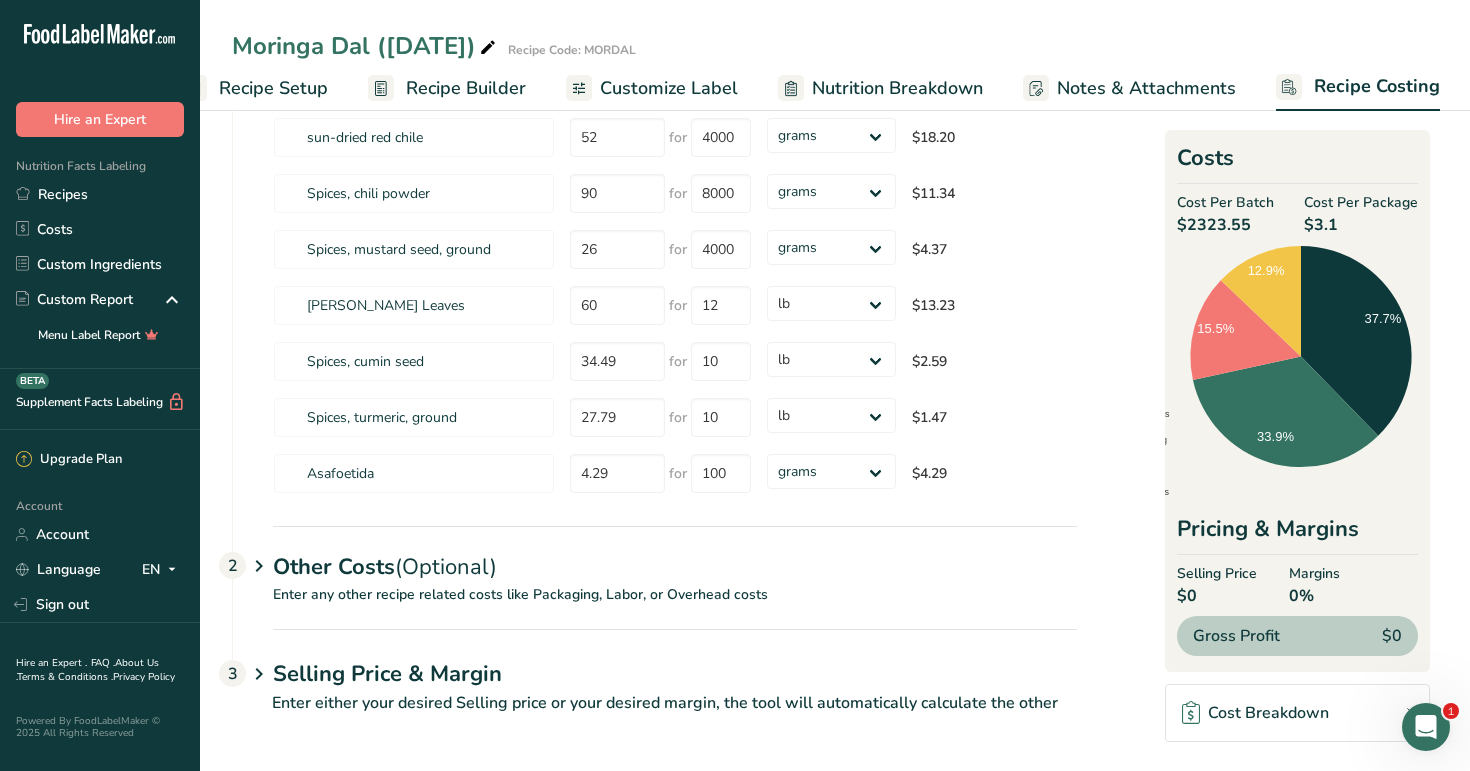 click on "Enter any other recipe related costs like Packaging, Labor, or Overhead costs" at bounding box center (655, 606) 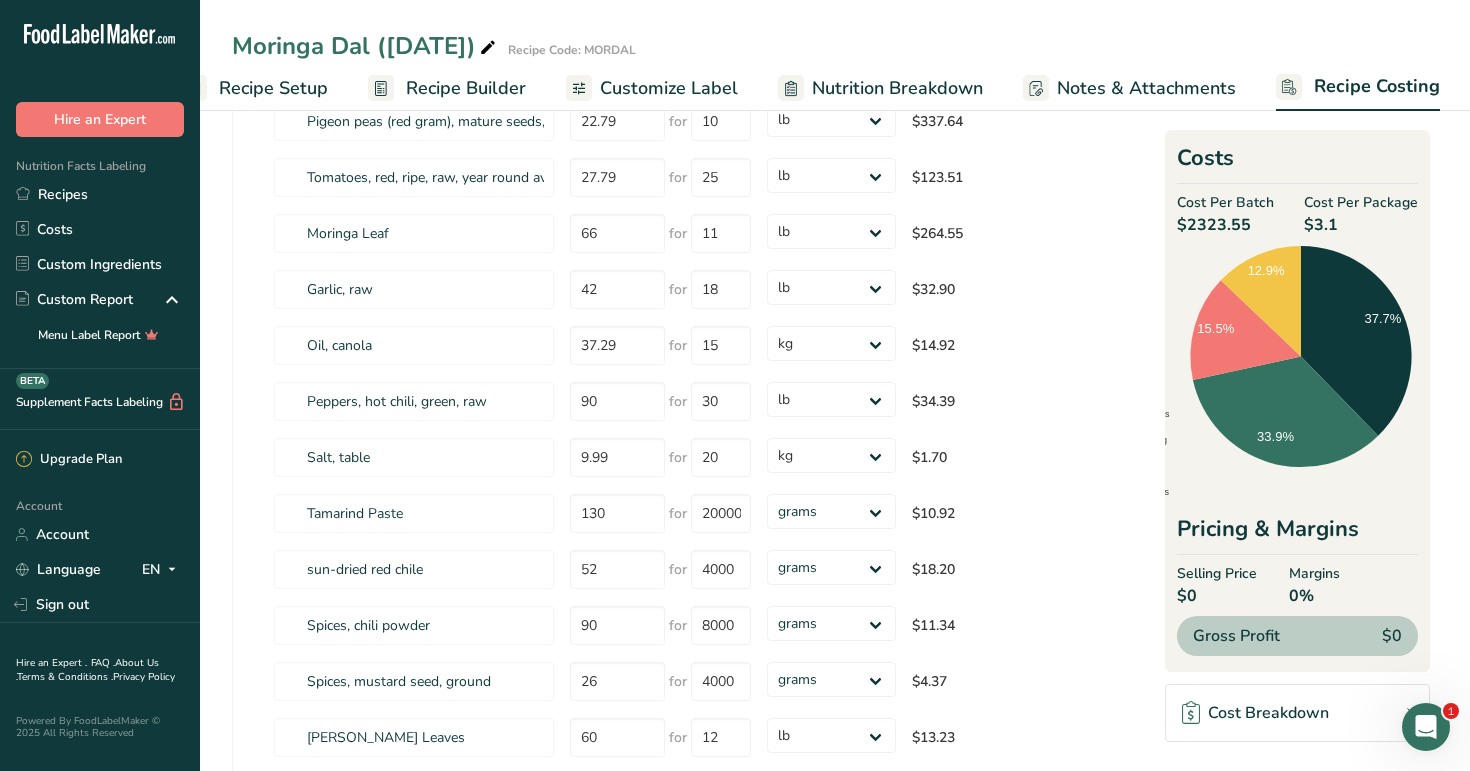 scroll, scrollTop: 0, scrollLeft: 0, axis: both 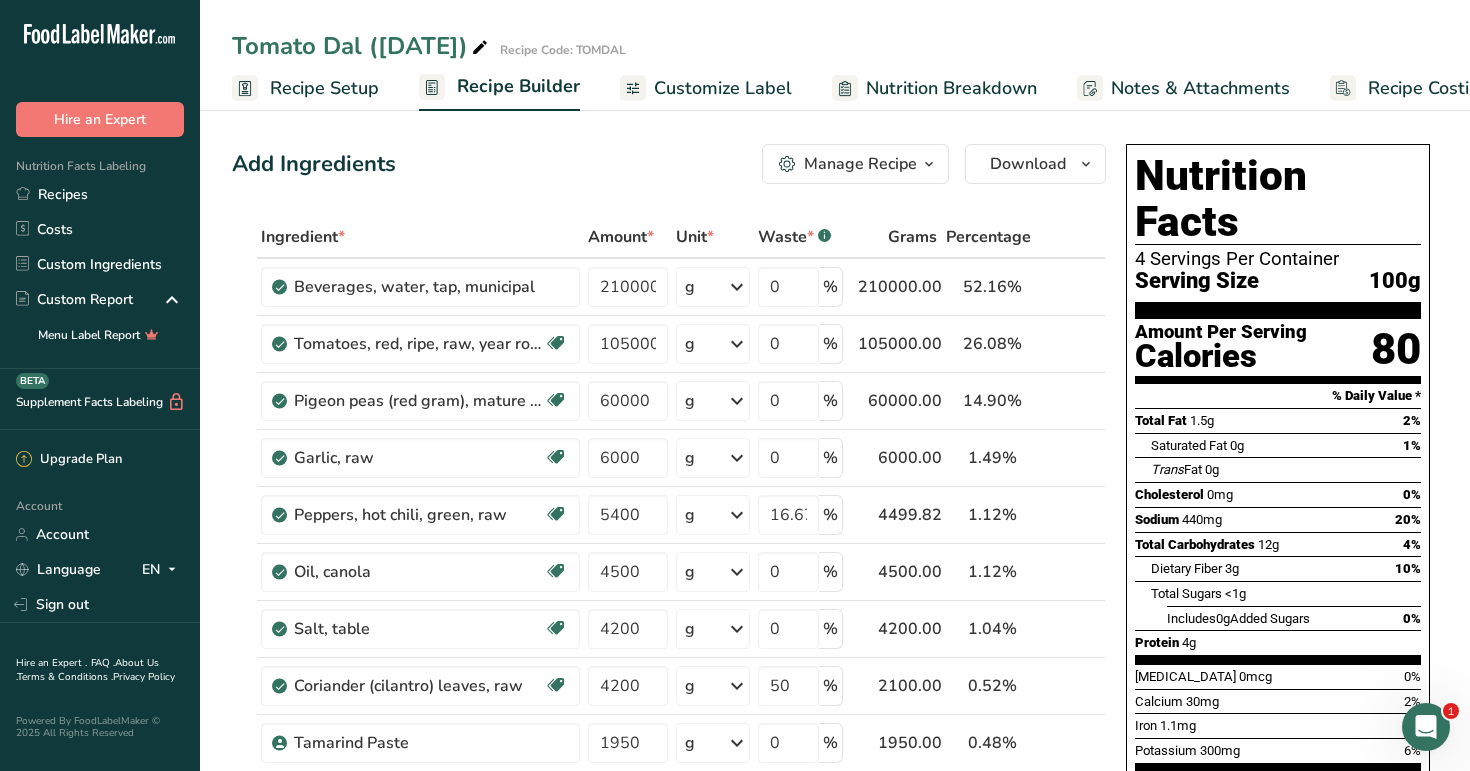 click on "Recipe Costing" at bounding box center (1429, 88) 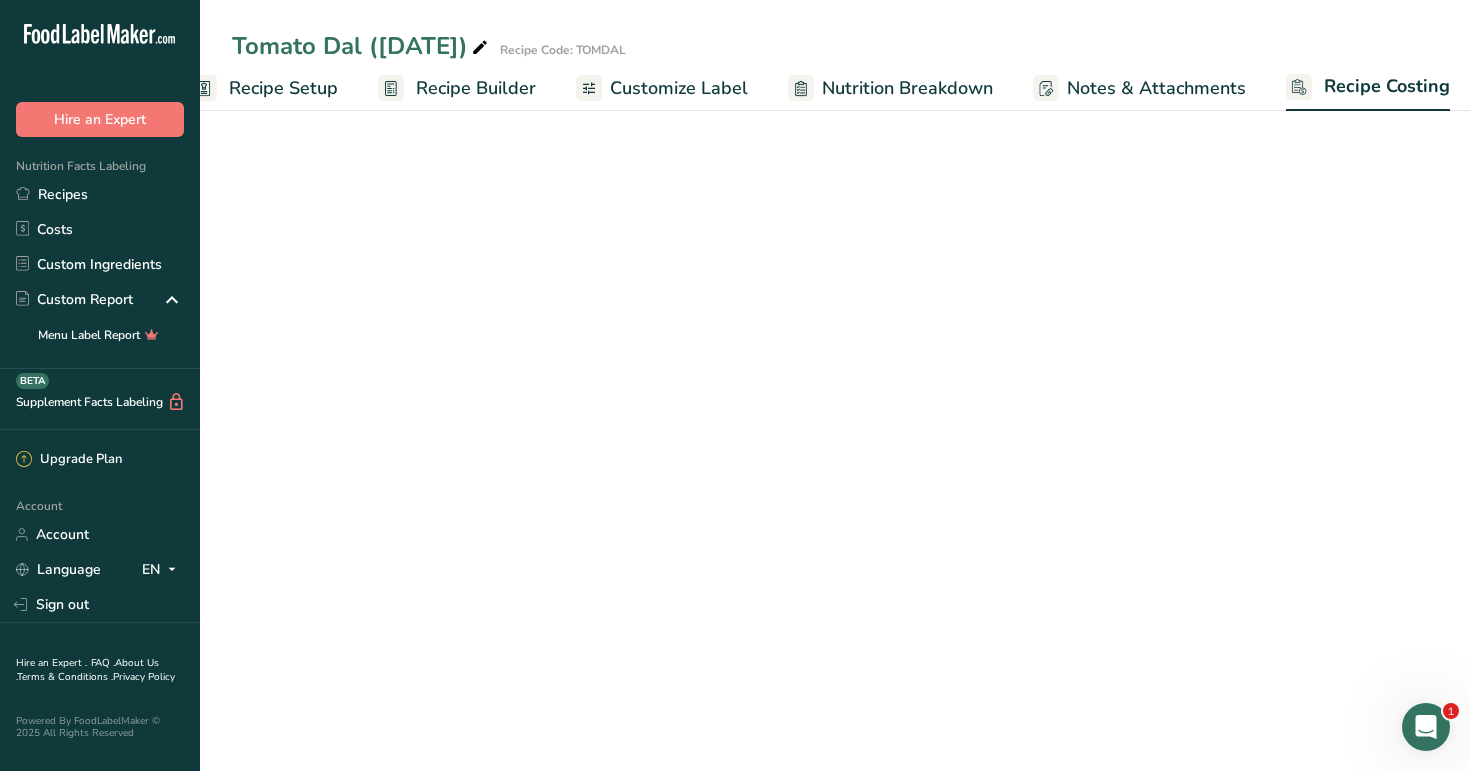 select on "1" 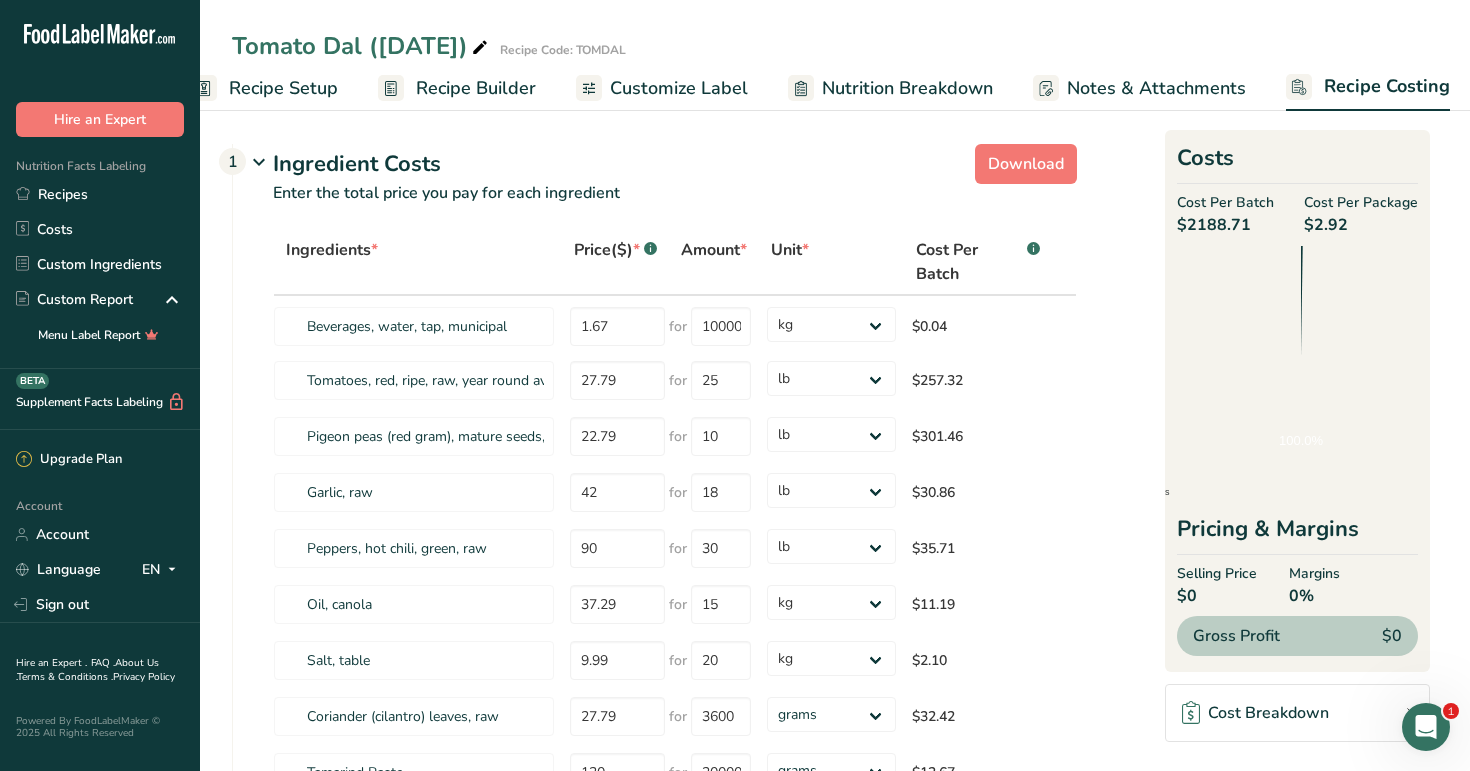 scroll, scrollTop: 0, scrollLeft: 51, axis: horizontal 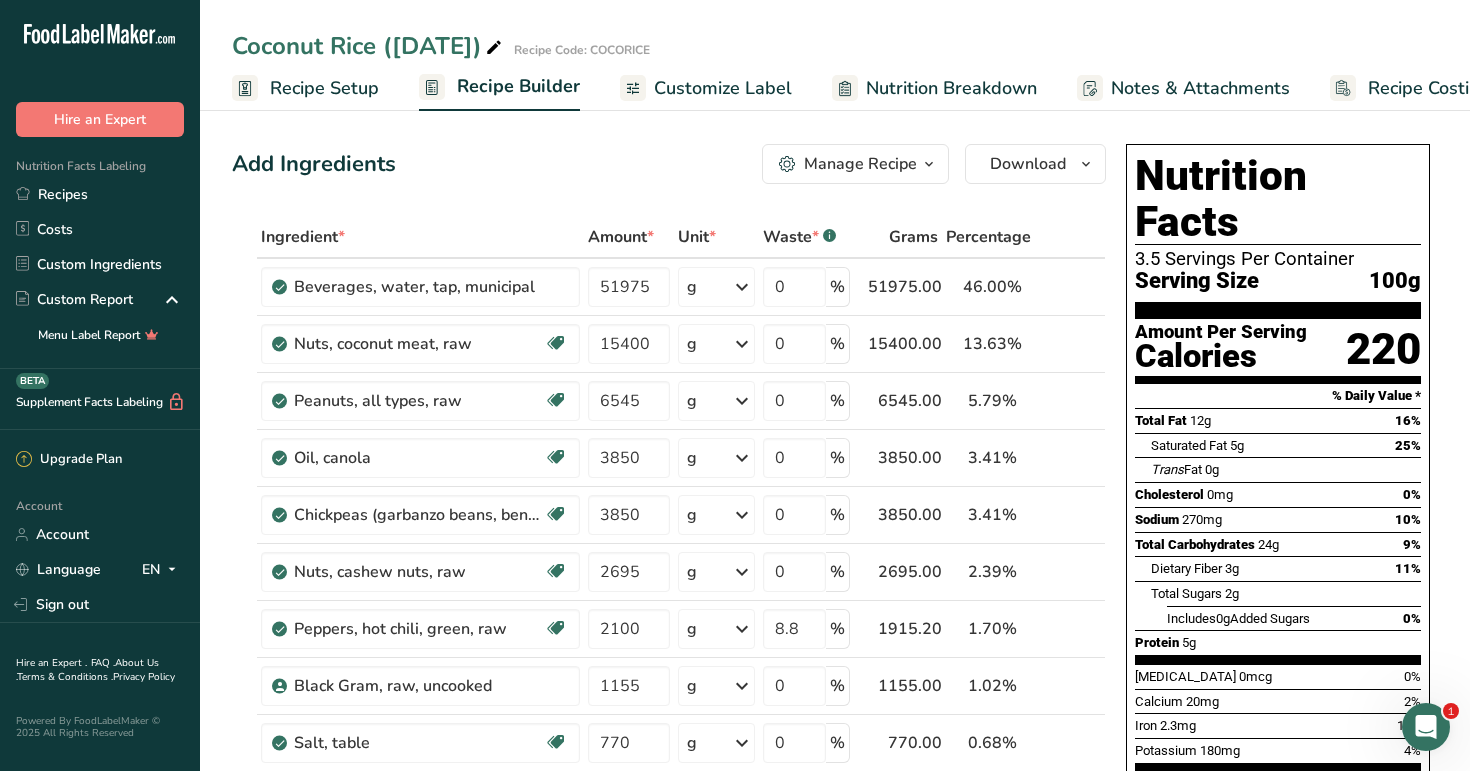 click on "Recipe Costing" at bounding box center (1429, 88) 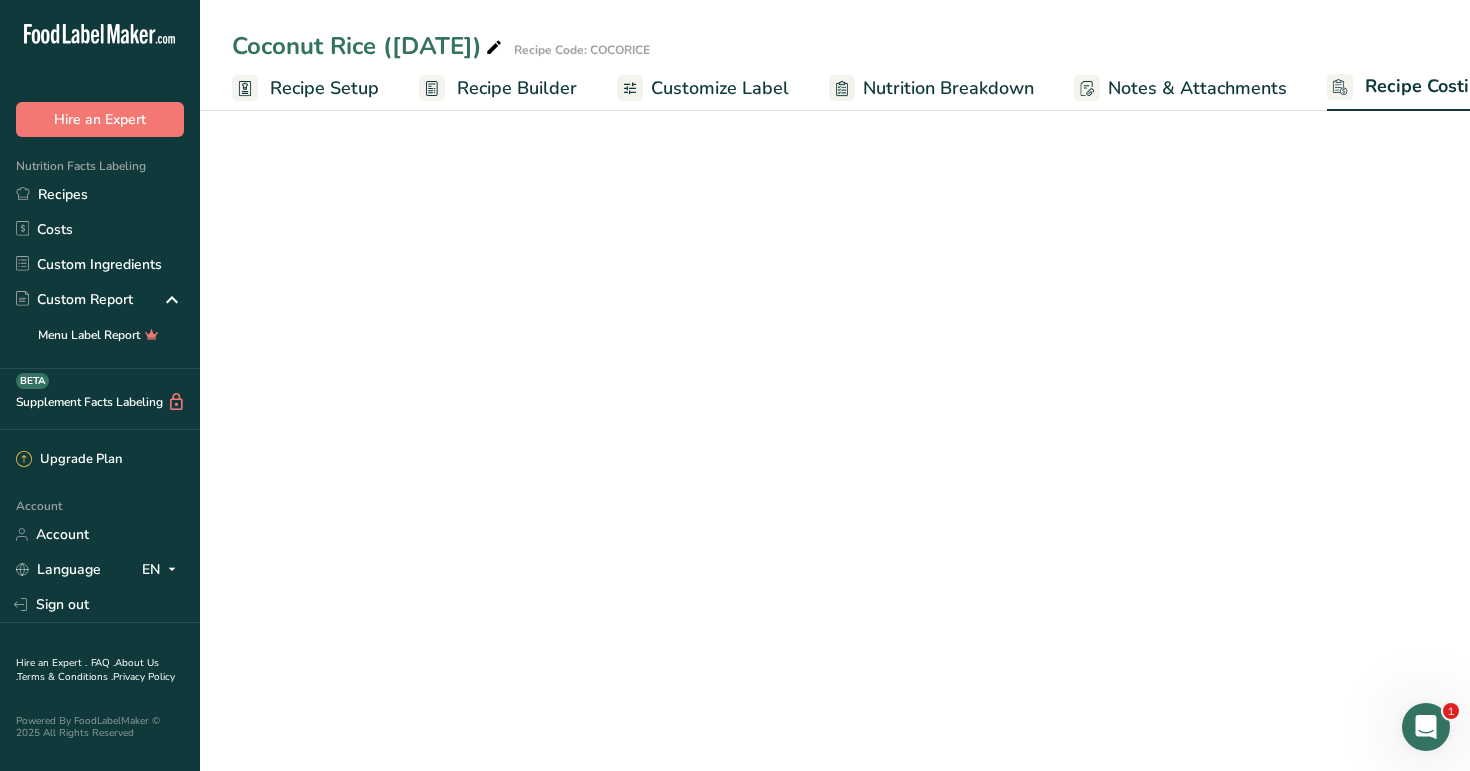 scroll, scrollTop: 0, scrollLeft: 51, axis: horizontal 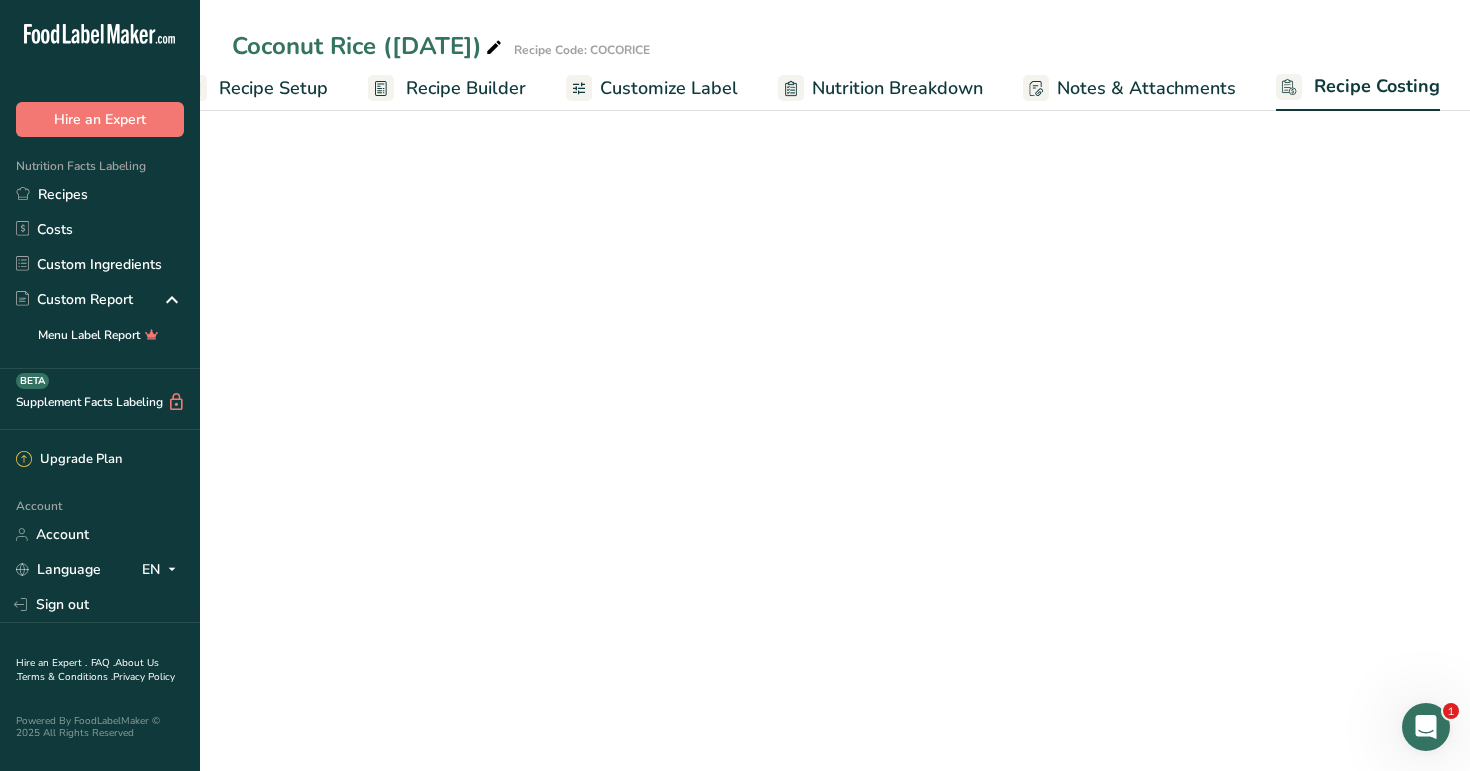 select on "1" 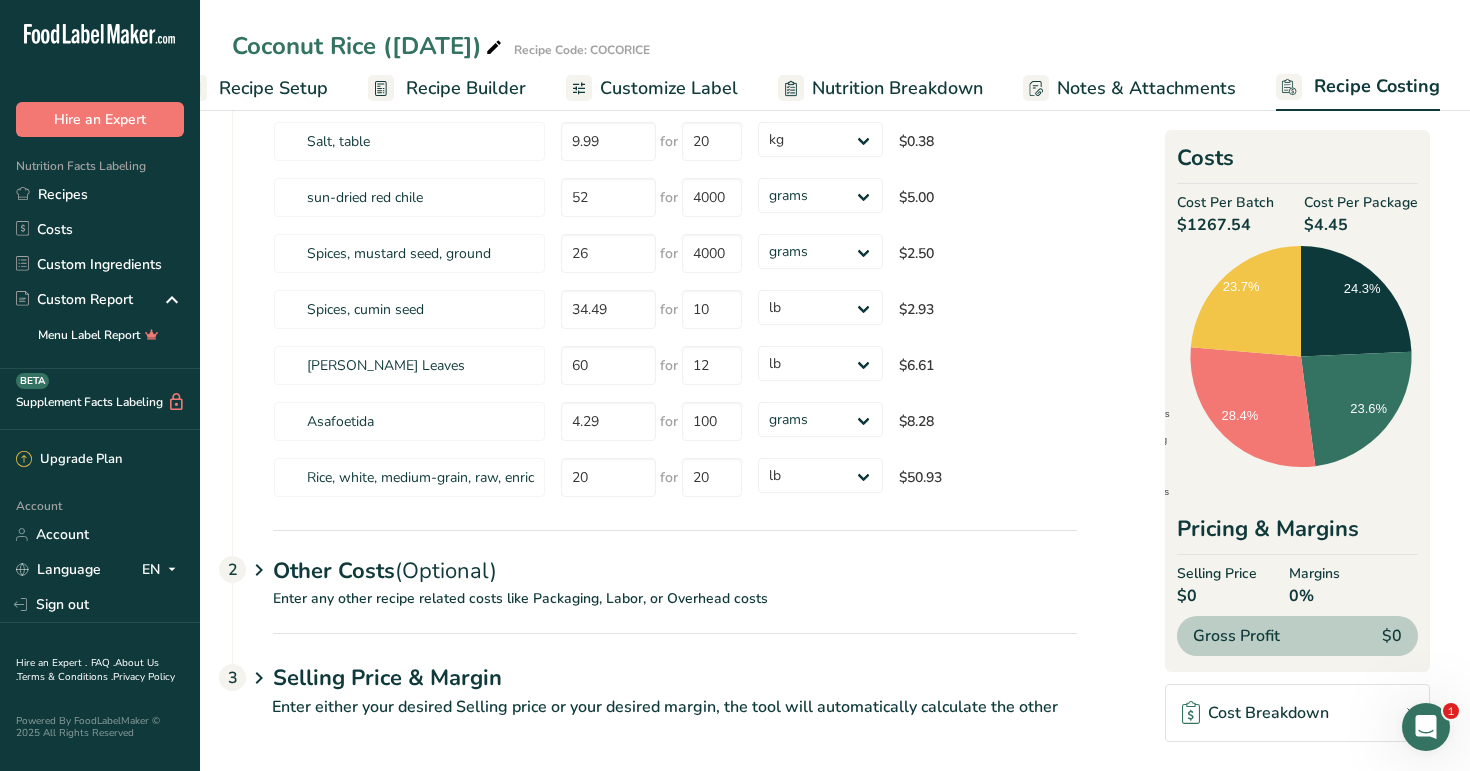 scroll, scrollTop: 635, scrollLeft: 0, axis: vertical 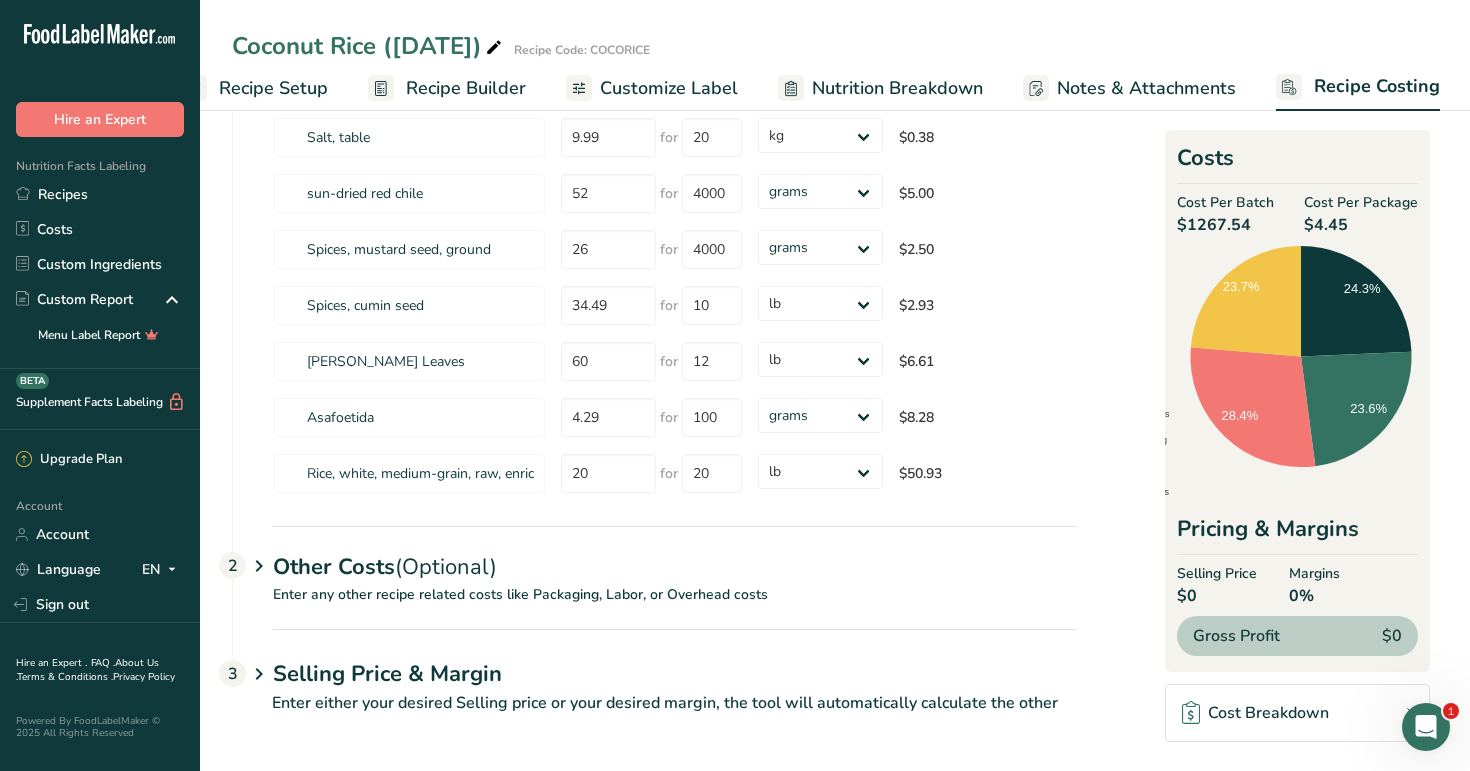 click on "Enter any other recipe related costs like Packaging, Labor, or Overhead costs" at bounding box center (655, 606) 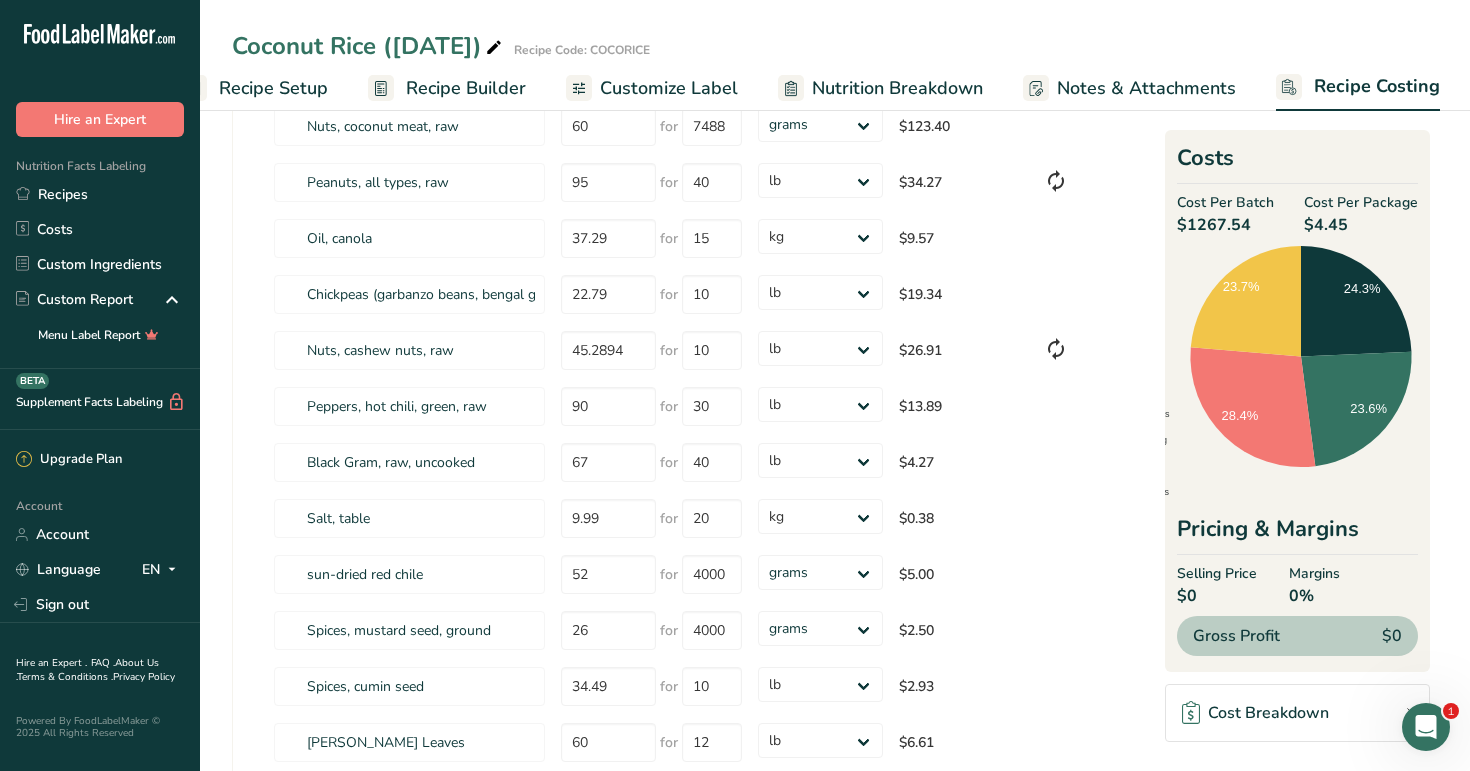 scroll, scrollTop: 0, scrollLeft: 0, axis: both 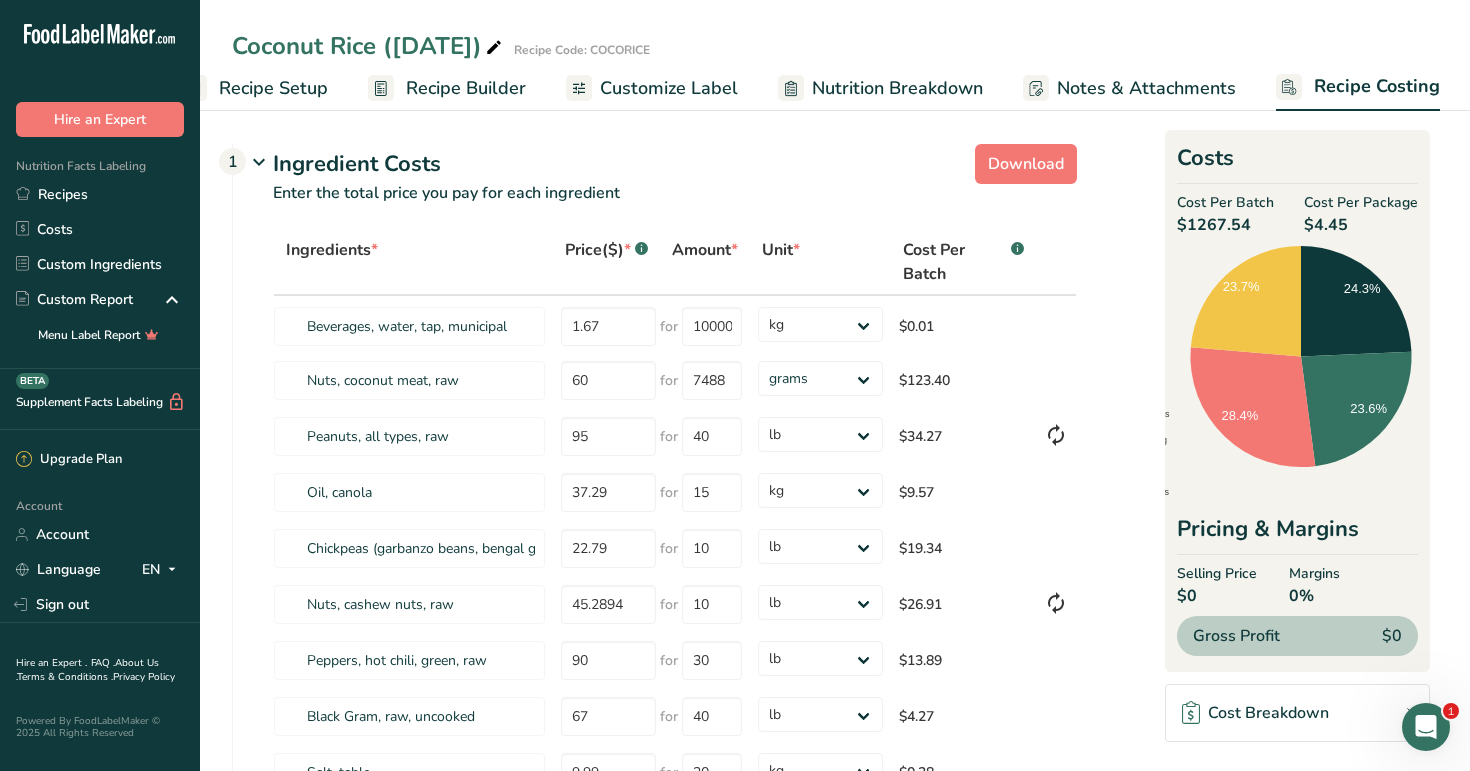 click on "Cost Breakdown" at bounding box center (1297, 713) 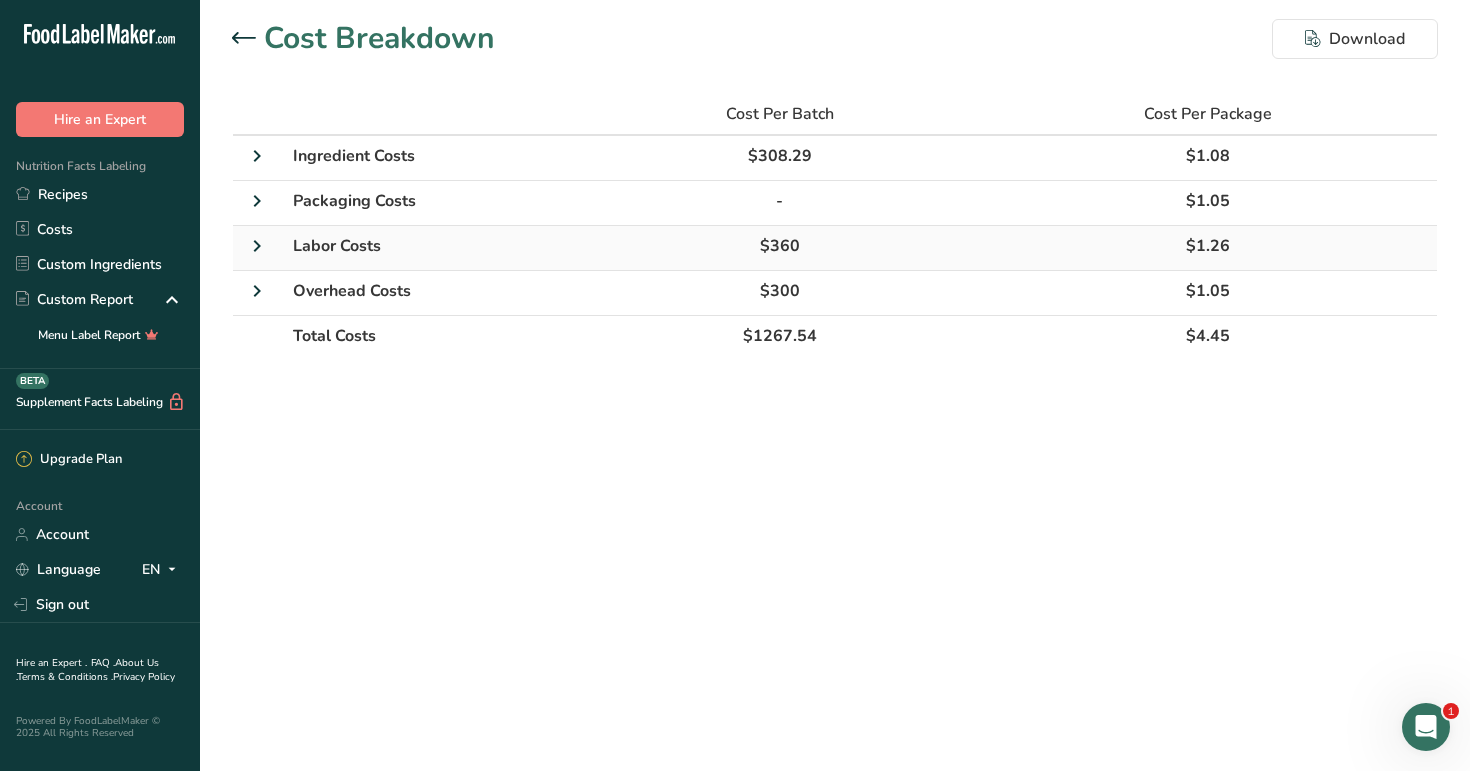 click at bounding box center [257, 246] 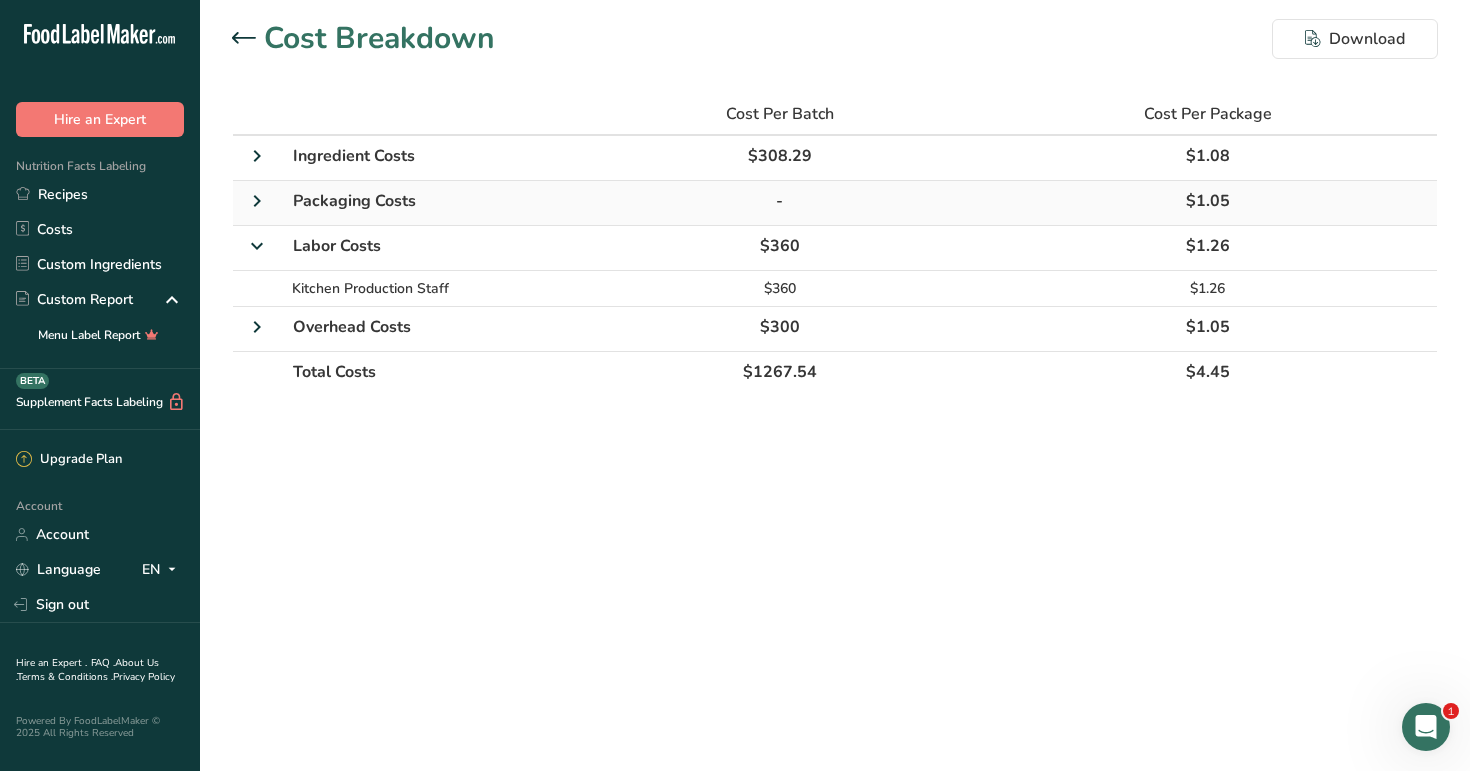 click at bounding box center (257, 201) 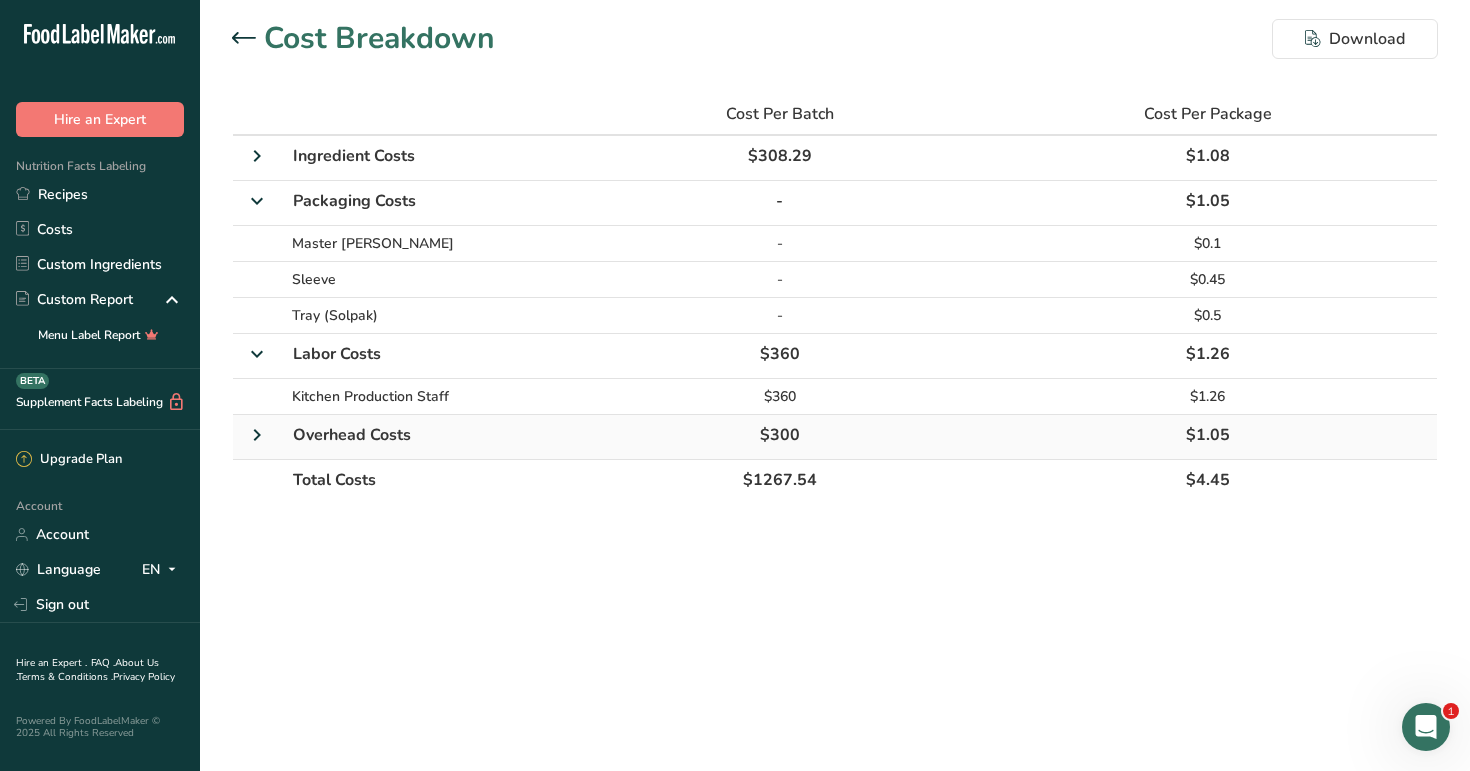 click at bounding box center (257, 435) 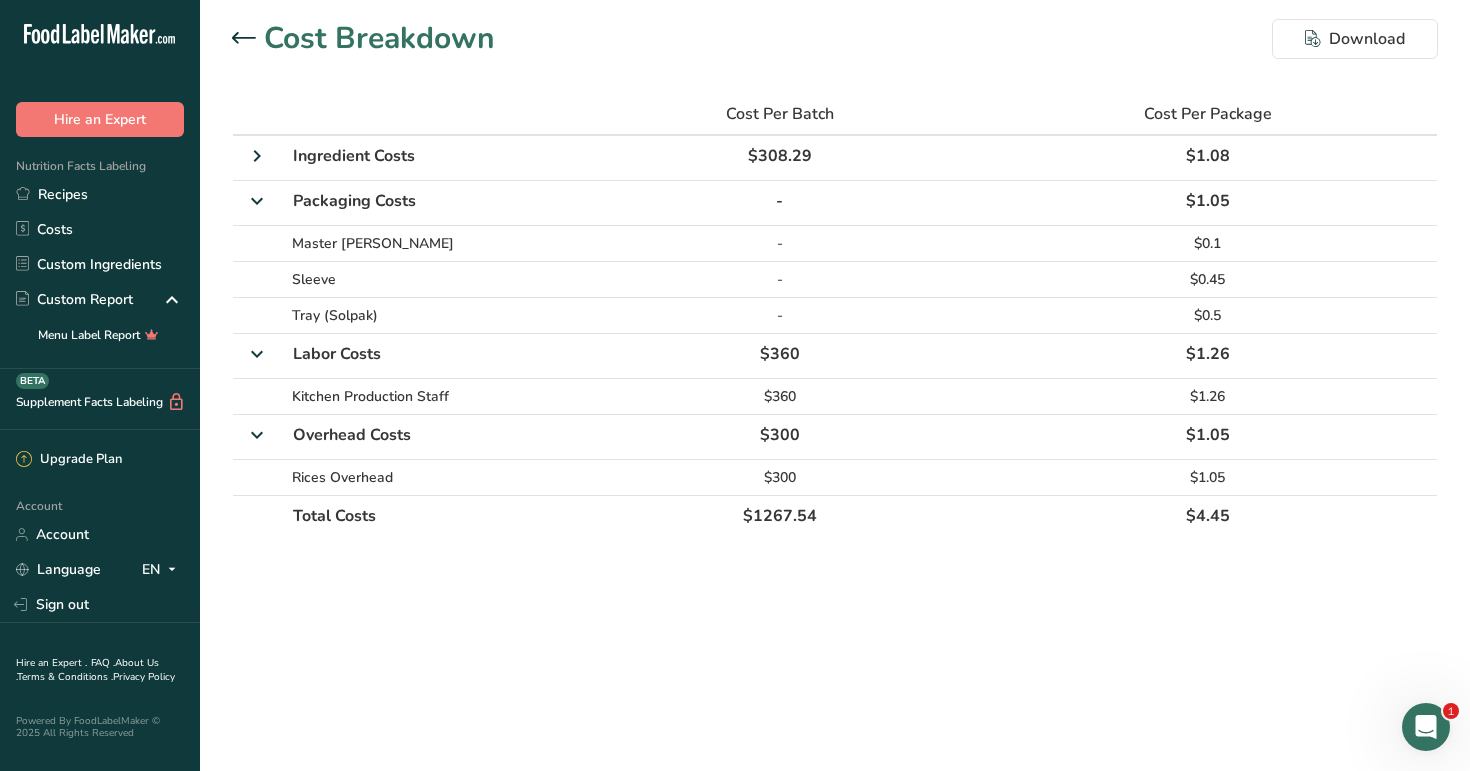 click on "Cost Breakdown
Download
Cost Per Batch   Cost Per Package
Ingredient Costs
$308.29
$1.08
Packaging Costs
-
$1.05
Master Carton
-
$0.1
Sleeve
-
$0.45
Tray (Solpak)
-
$0.5
Labor Costs
$360
$1.26
Kitchen Production Staff
$360
$1.26
Overhead Costs
$300
$1.05
Rices Overhead
$300
$1.05
Total Costs
$1267.54" at bounding box center (835, 284) 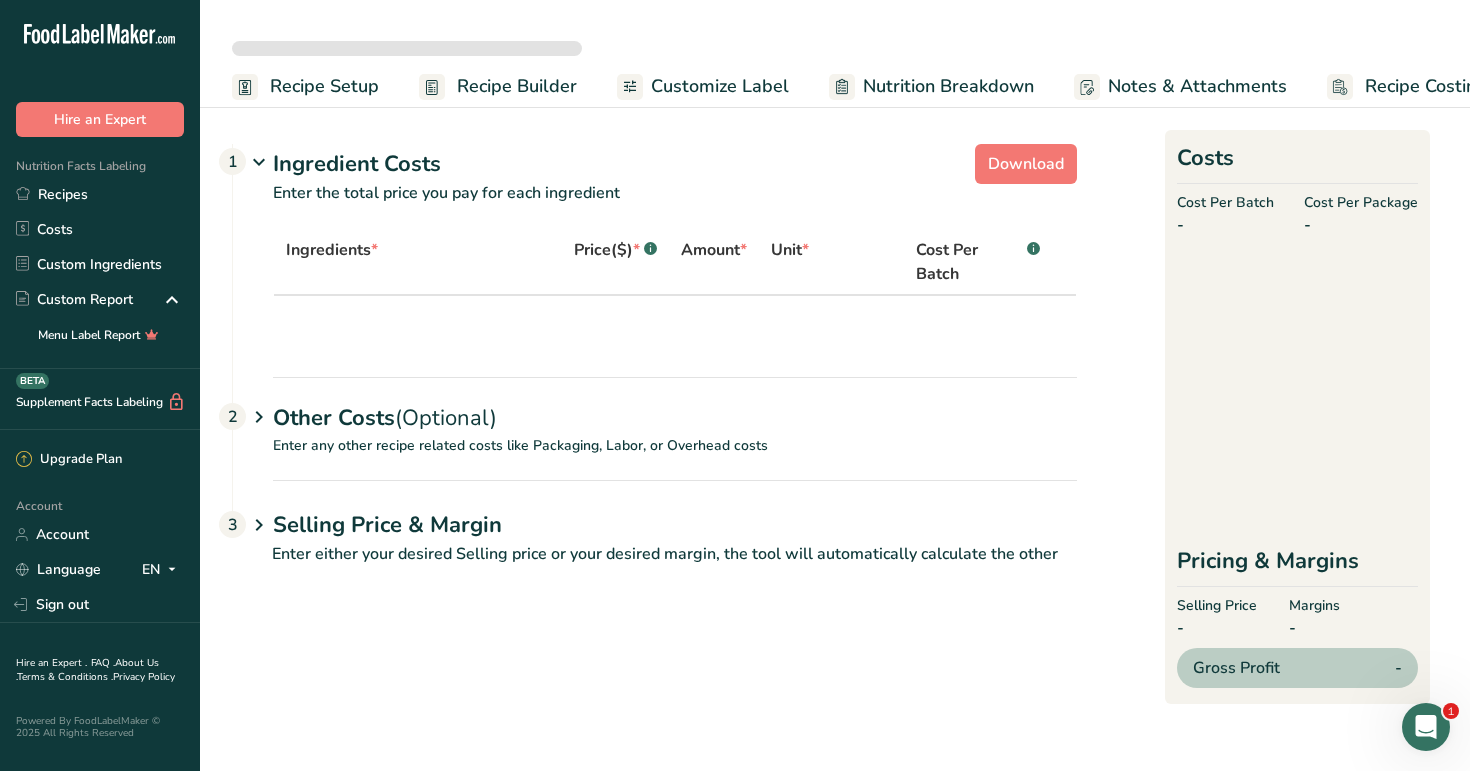 click on "Recipe Setup" at bounding box center [324, 86] 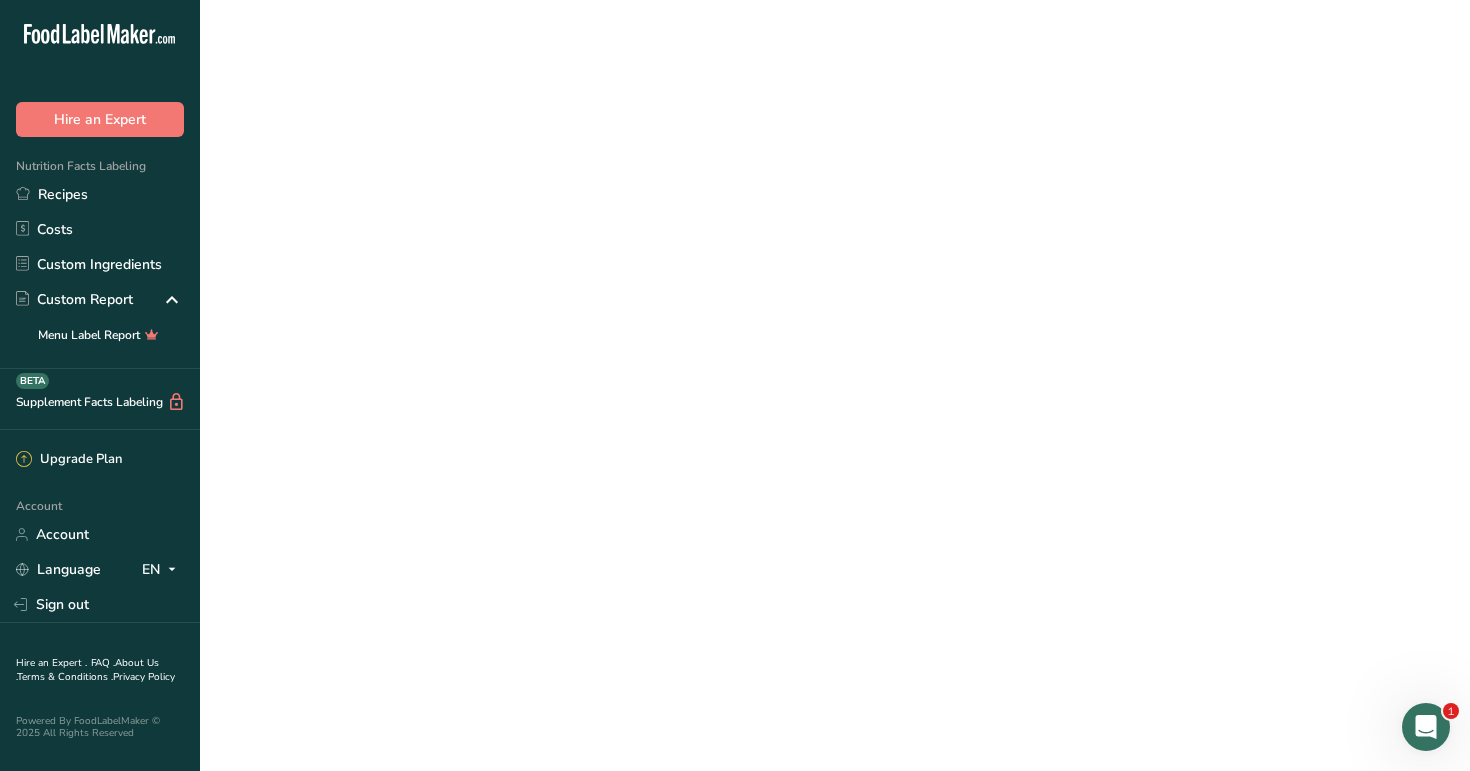 scroll, scrollTop: 0, scrollLeft: 7, axis: horizontal 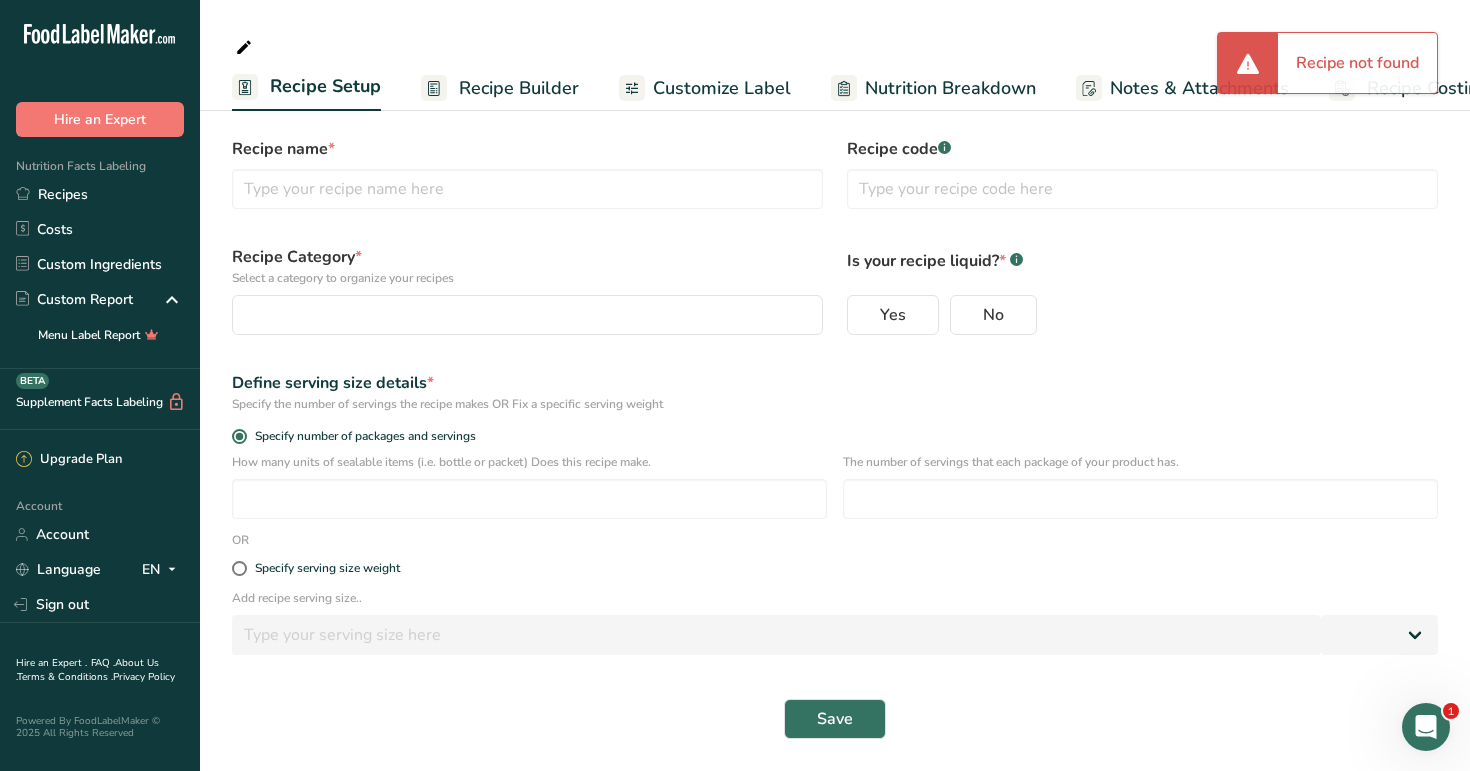 click on "Notes & Attachments" at bounding box center [1199, 88] 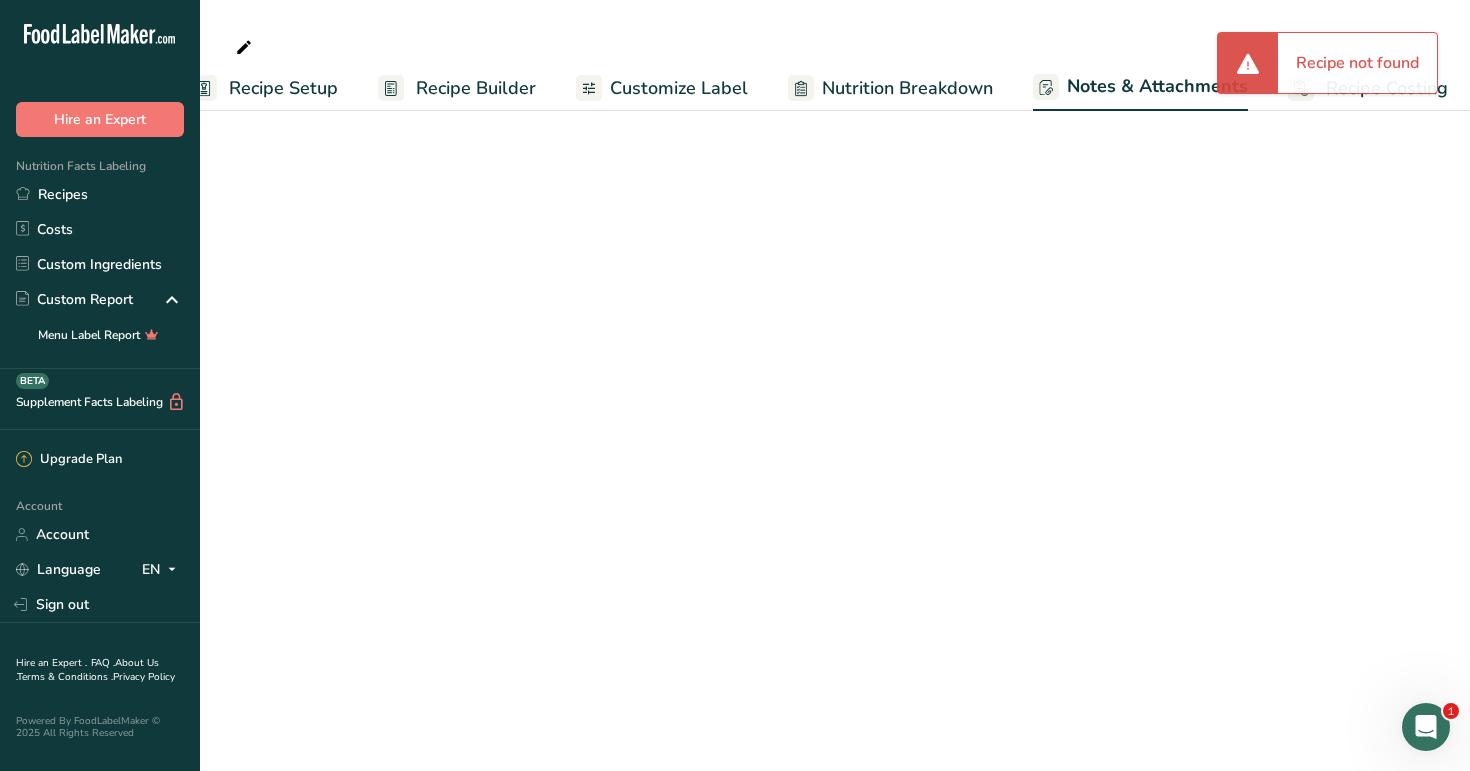 scroll, scrollTop: 0, scrollLeft: 52, axis: horizontal 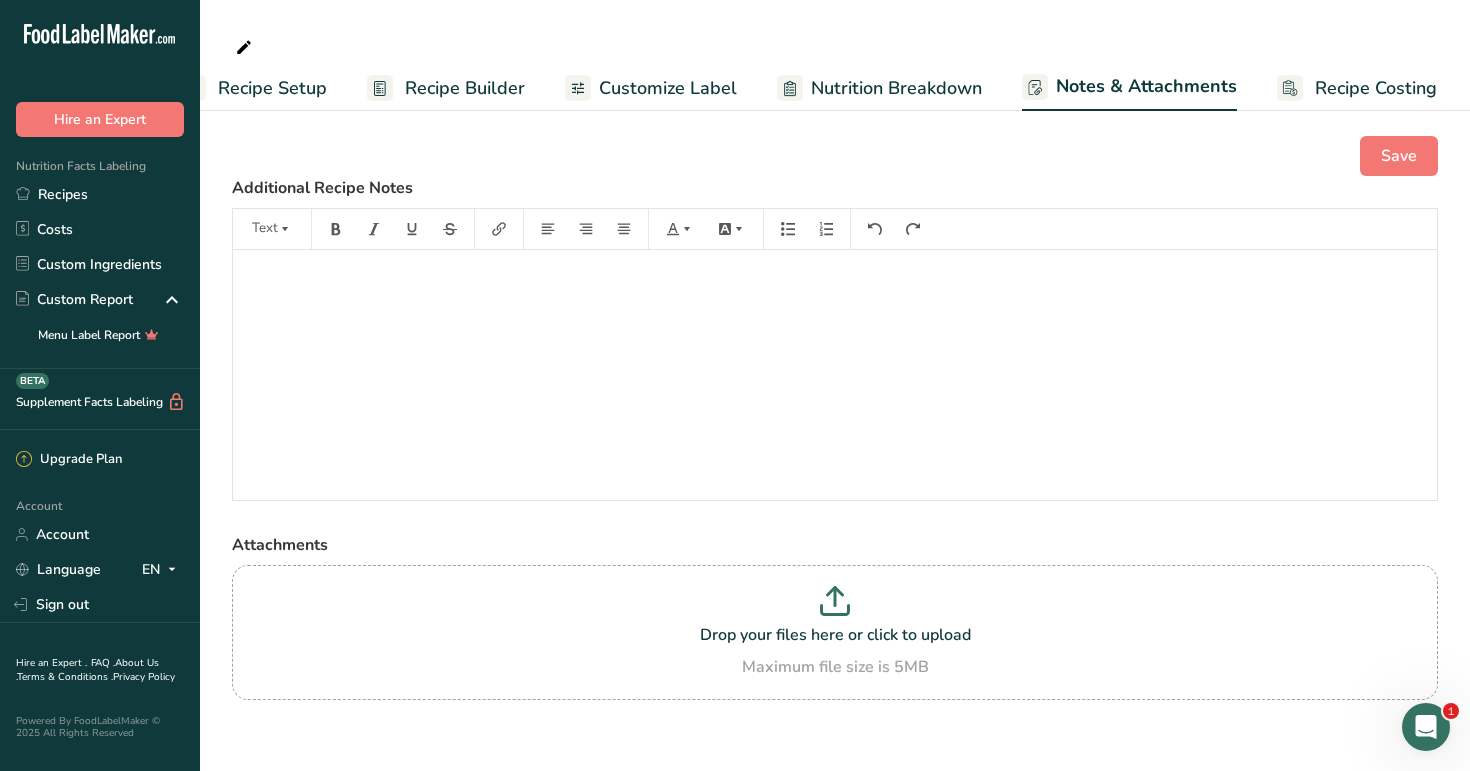 click on "Recipe Costing" at bounding box center [1376, 88] 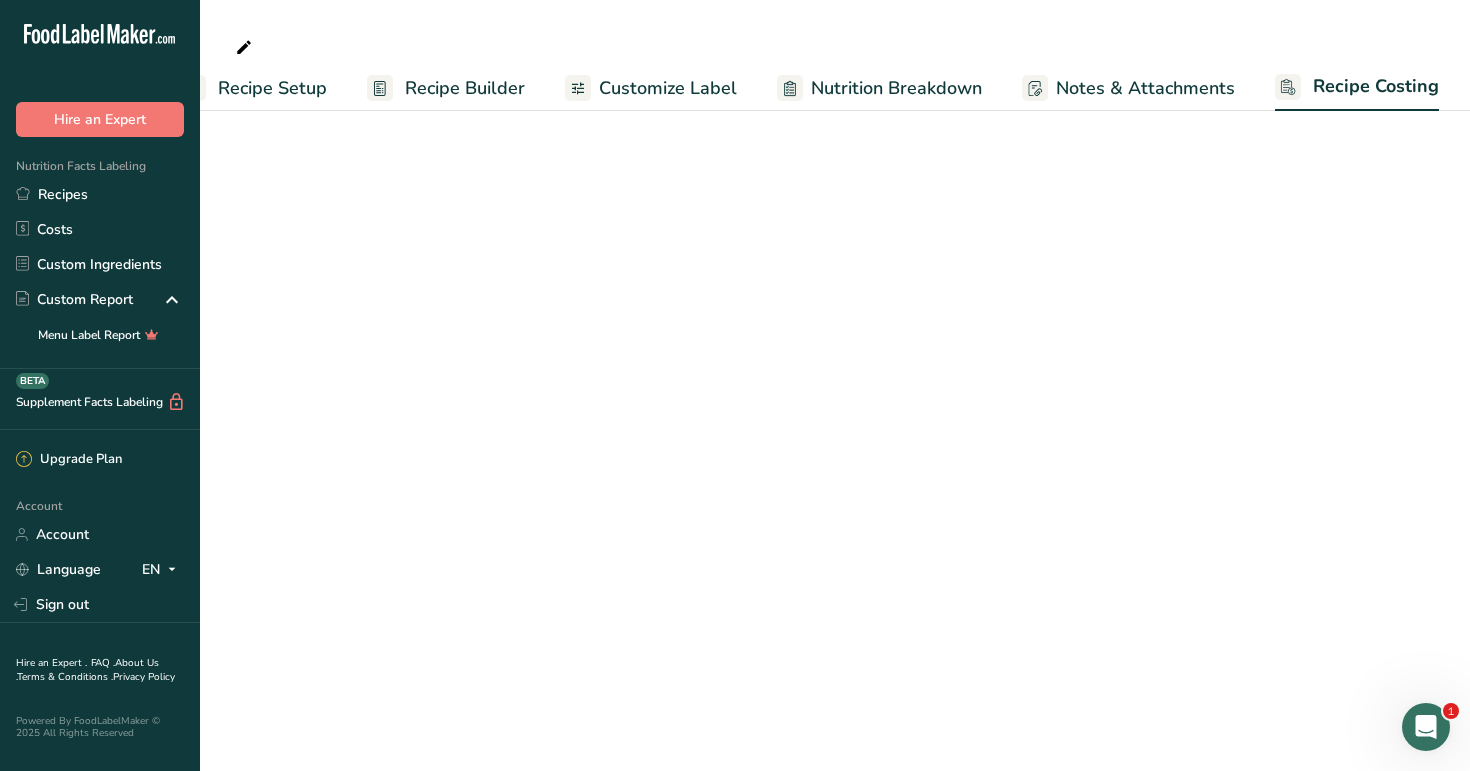 scroll, scrollTop: 0, scrollLeft: 51, axis: horizontal 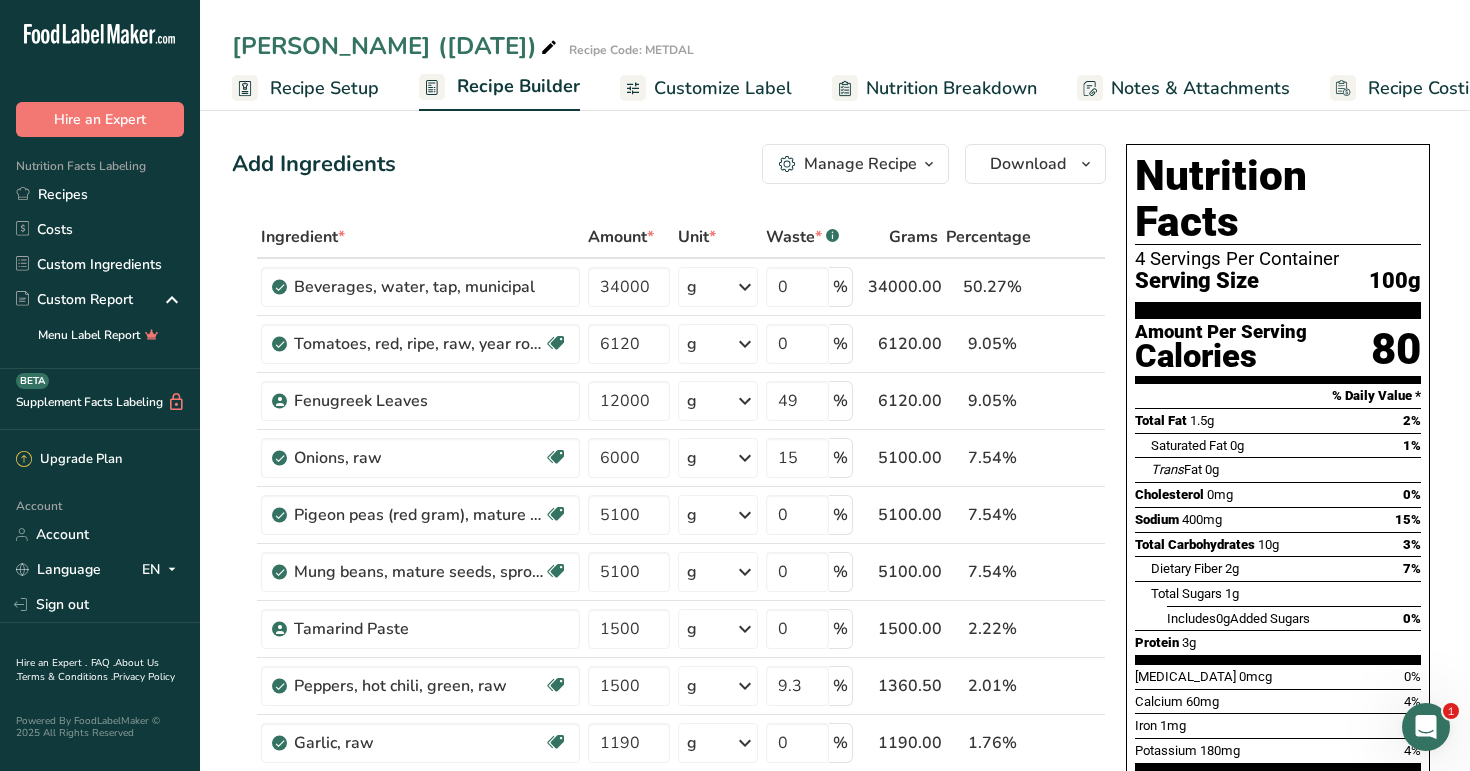 click on "Recipe Costing" at bounding box center (1429, 88) 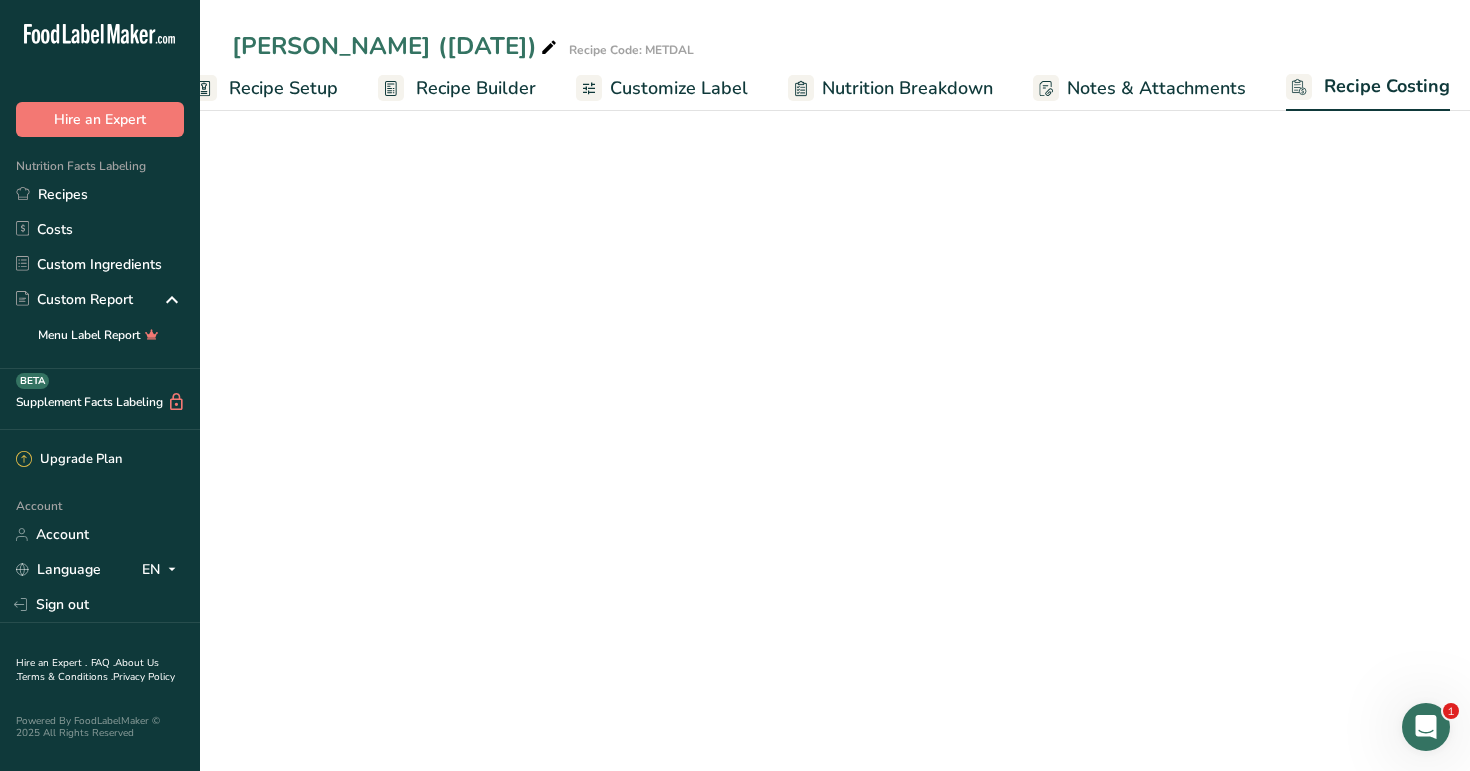 select on "1" 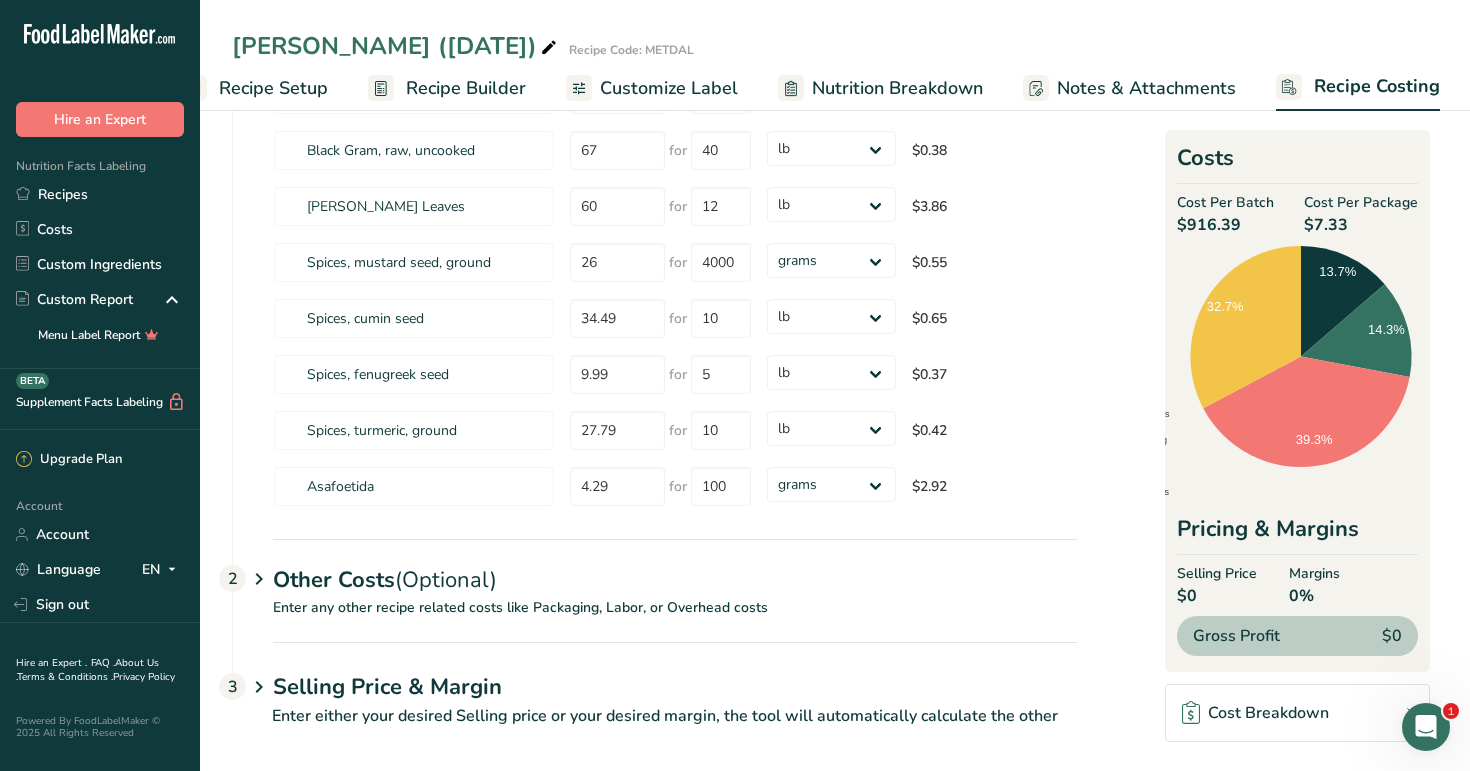 scroll, scrollTop: 859, scrollLeft: 0, axis: vertical 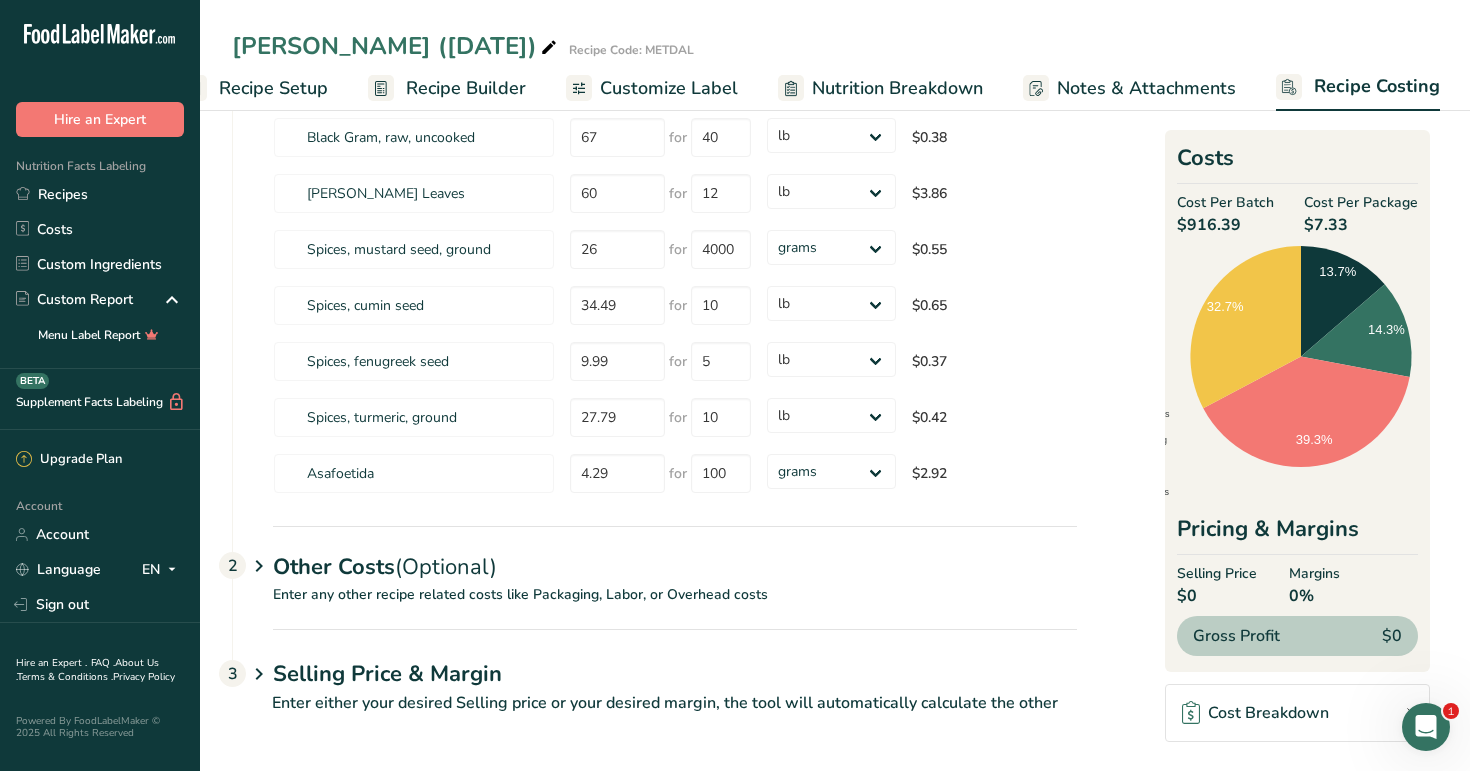 click on "Recipe Setup" at bounding box center (273, 88) 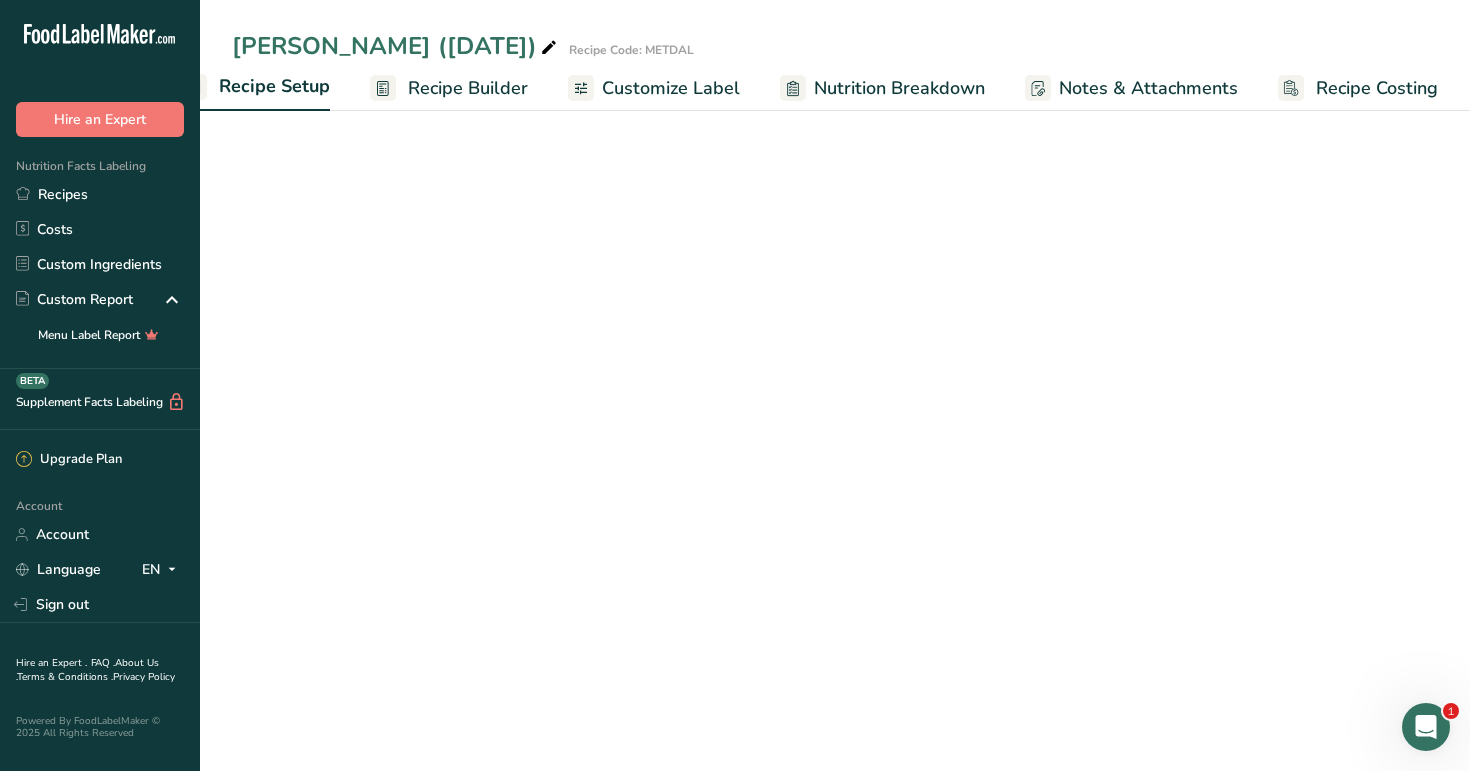 scroll, scrollTop: 0, scrollLeft: 7, axis: horizontal 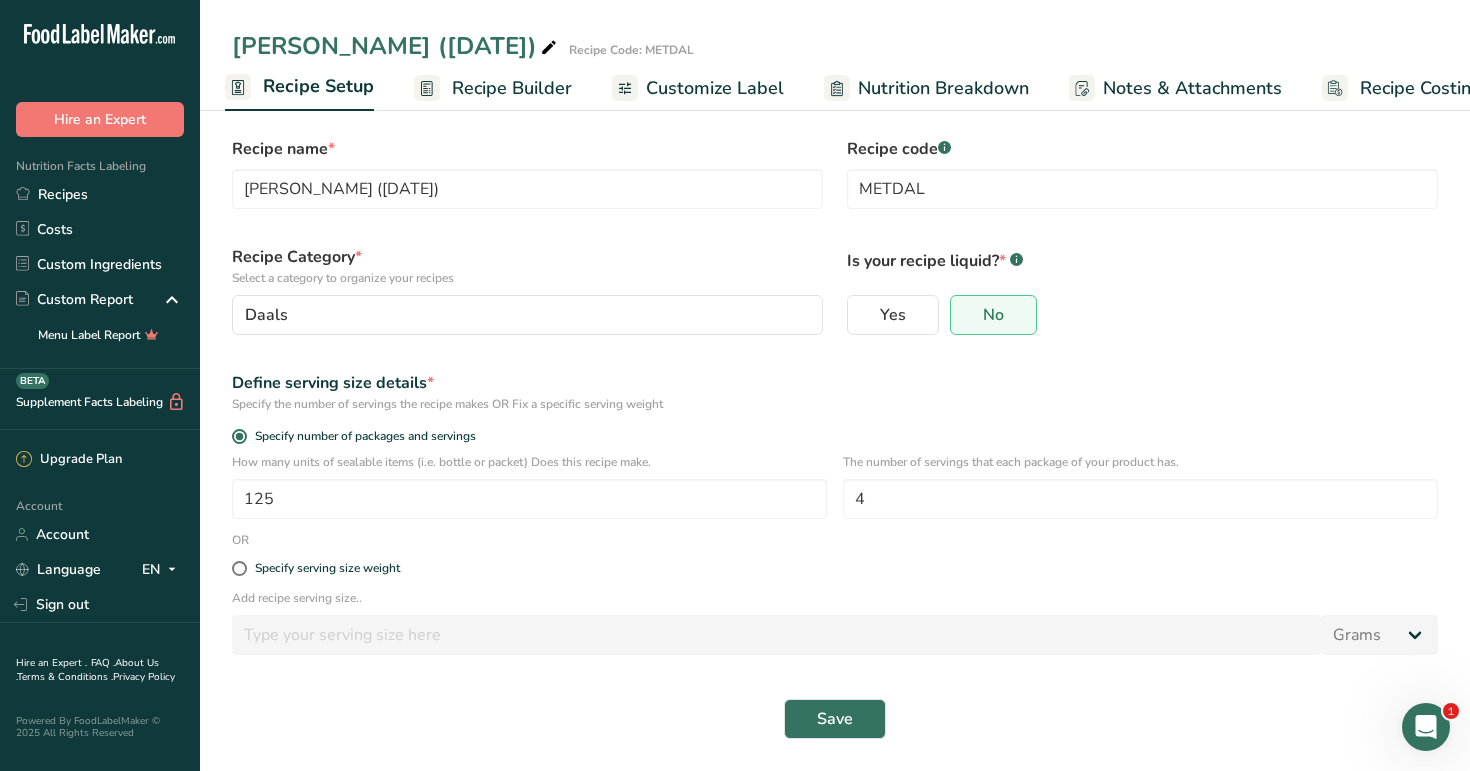 click on "Recipe Builder" at bounding box center [512, 88] 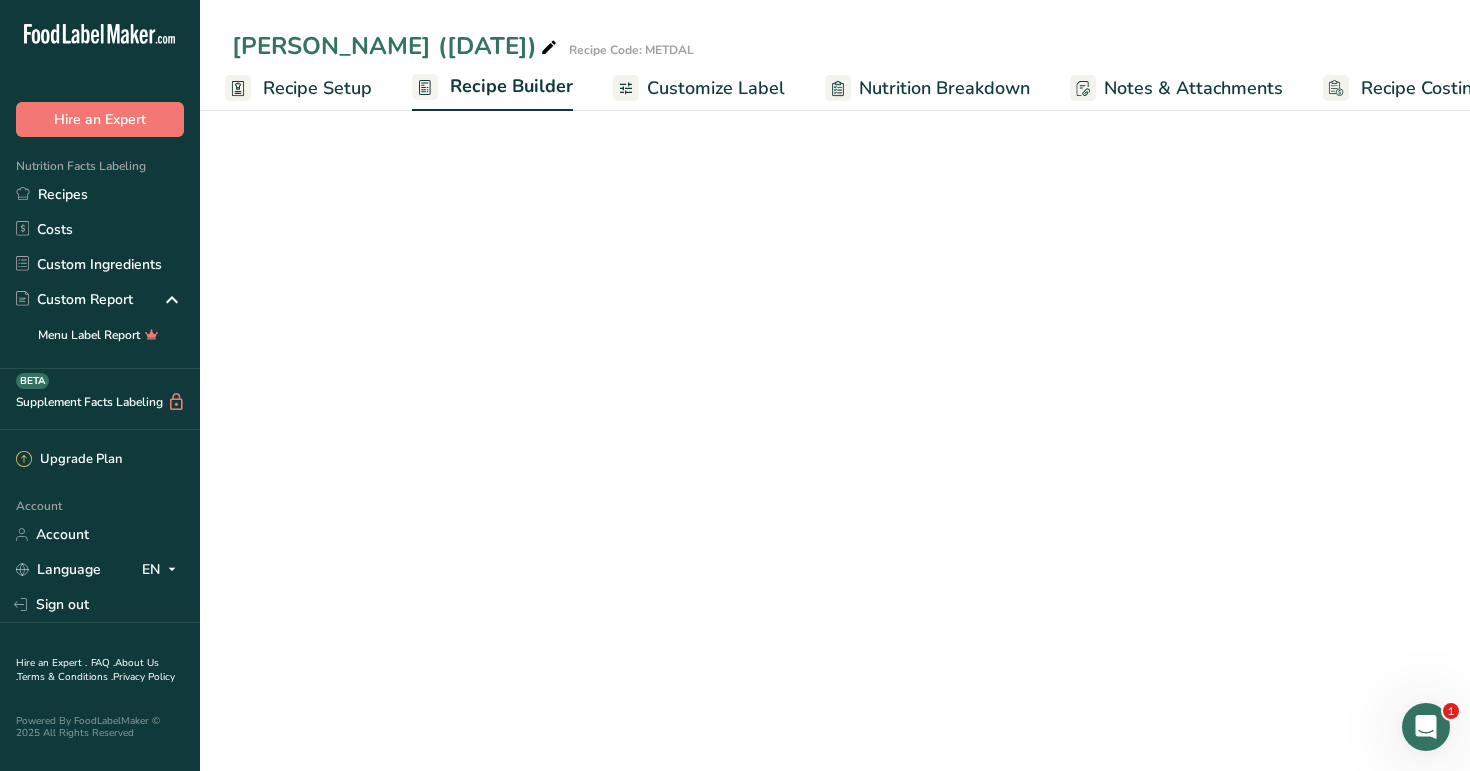scroll, scrollTop: 0, scrollLeft: 51, axis: horizontal 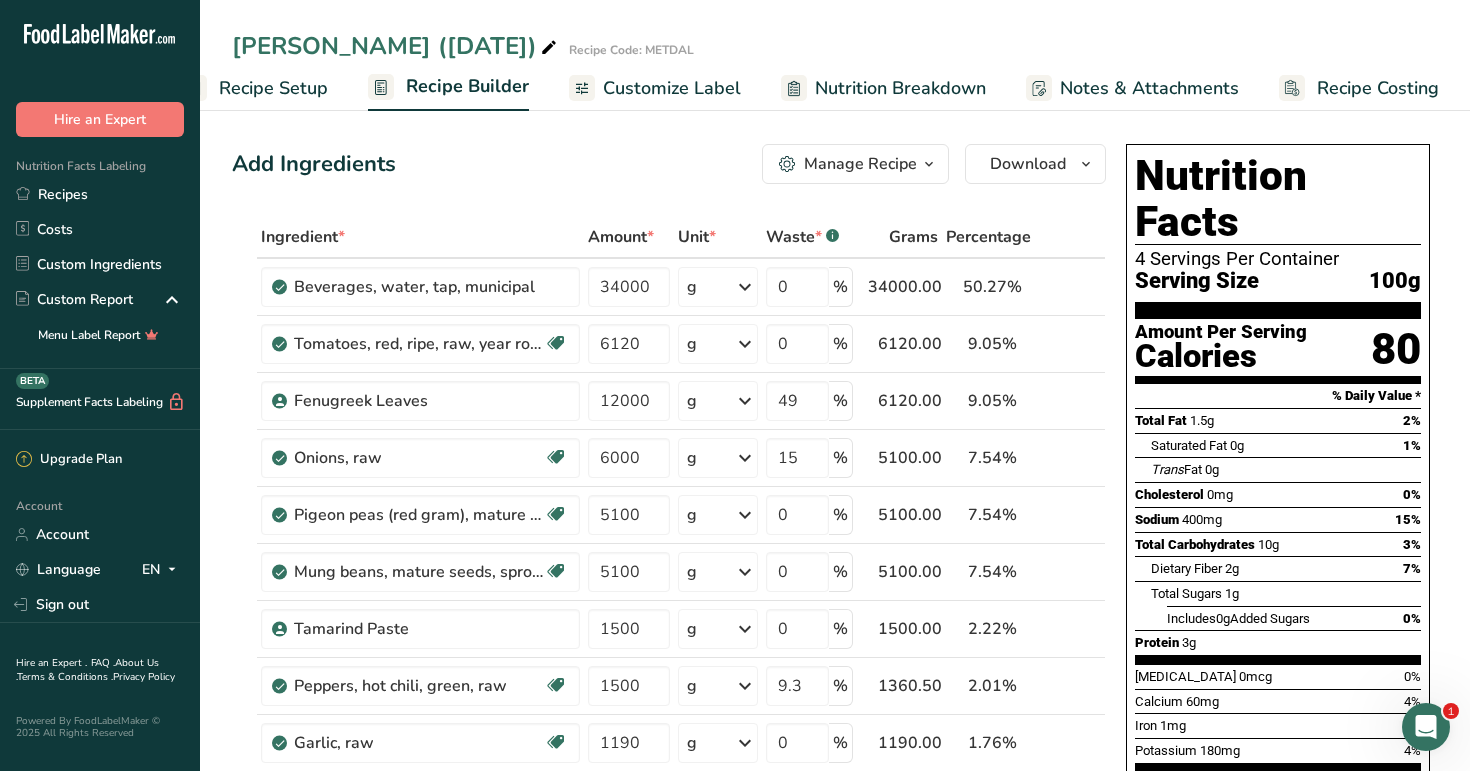 click 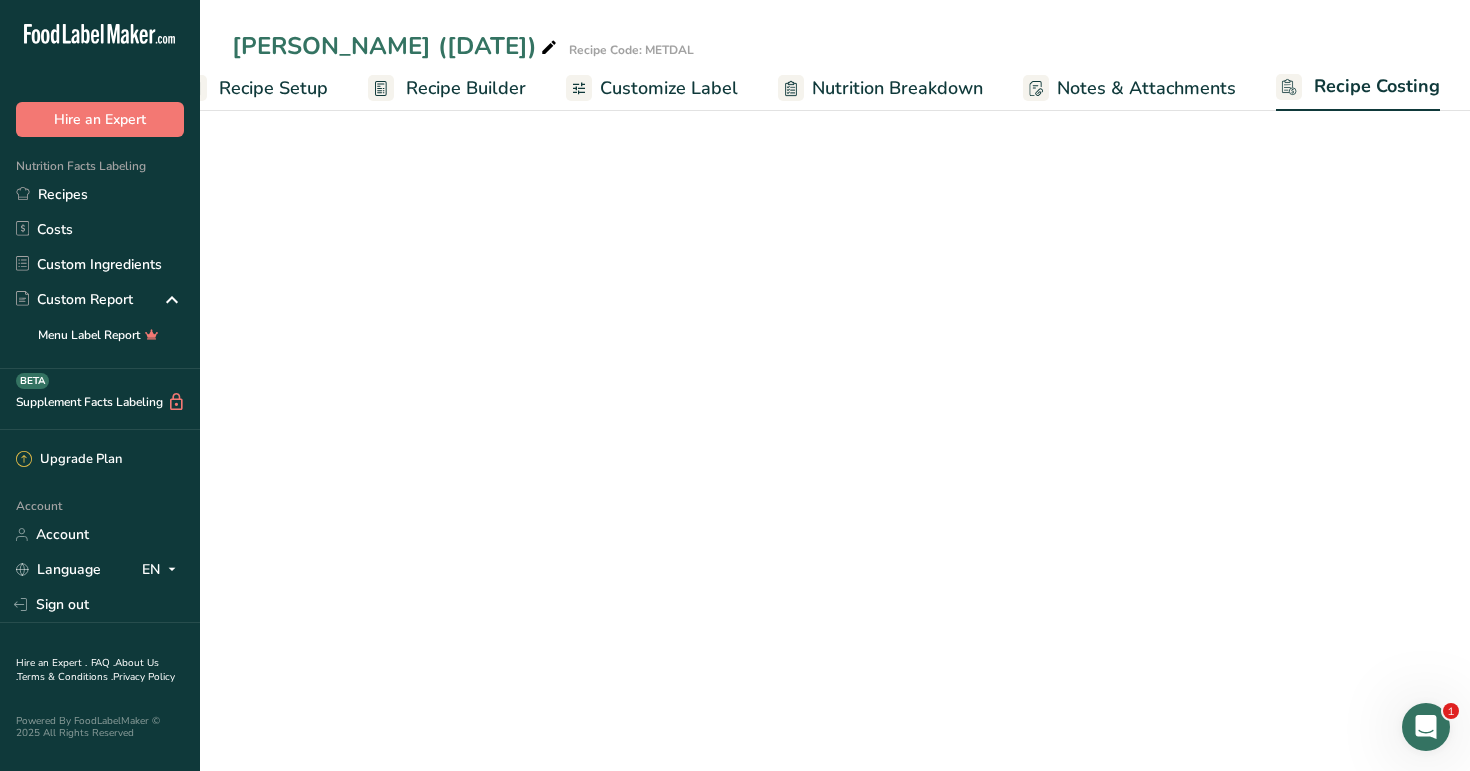 select on "1" 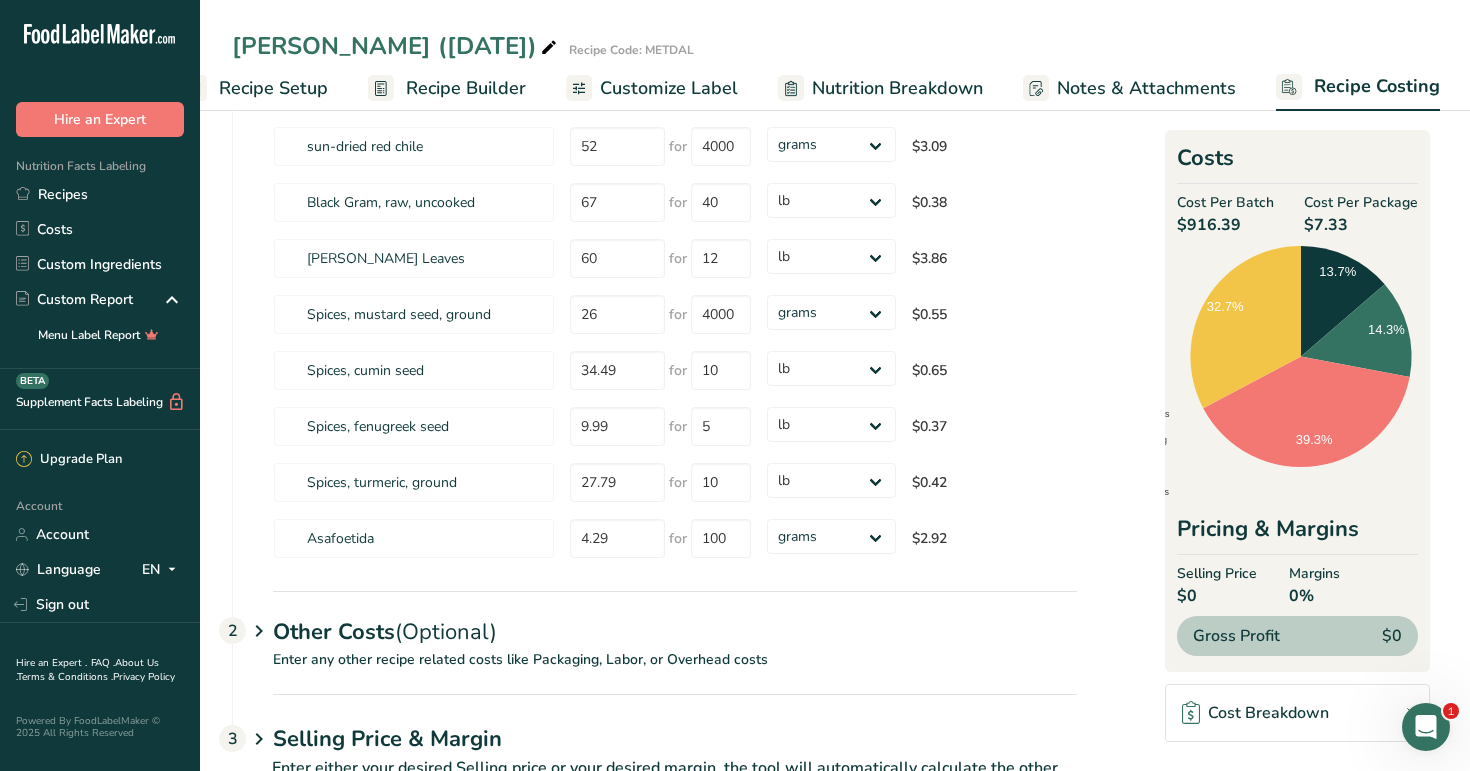 scroll, scrollTop: 859, scrollLeft: 0, axis: vertical 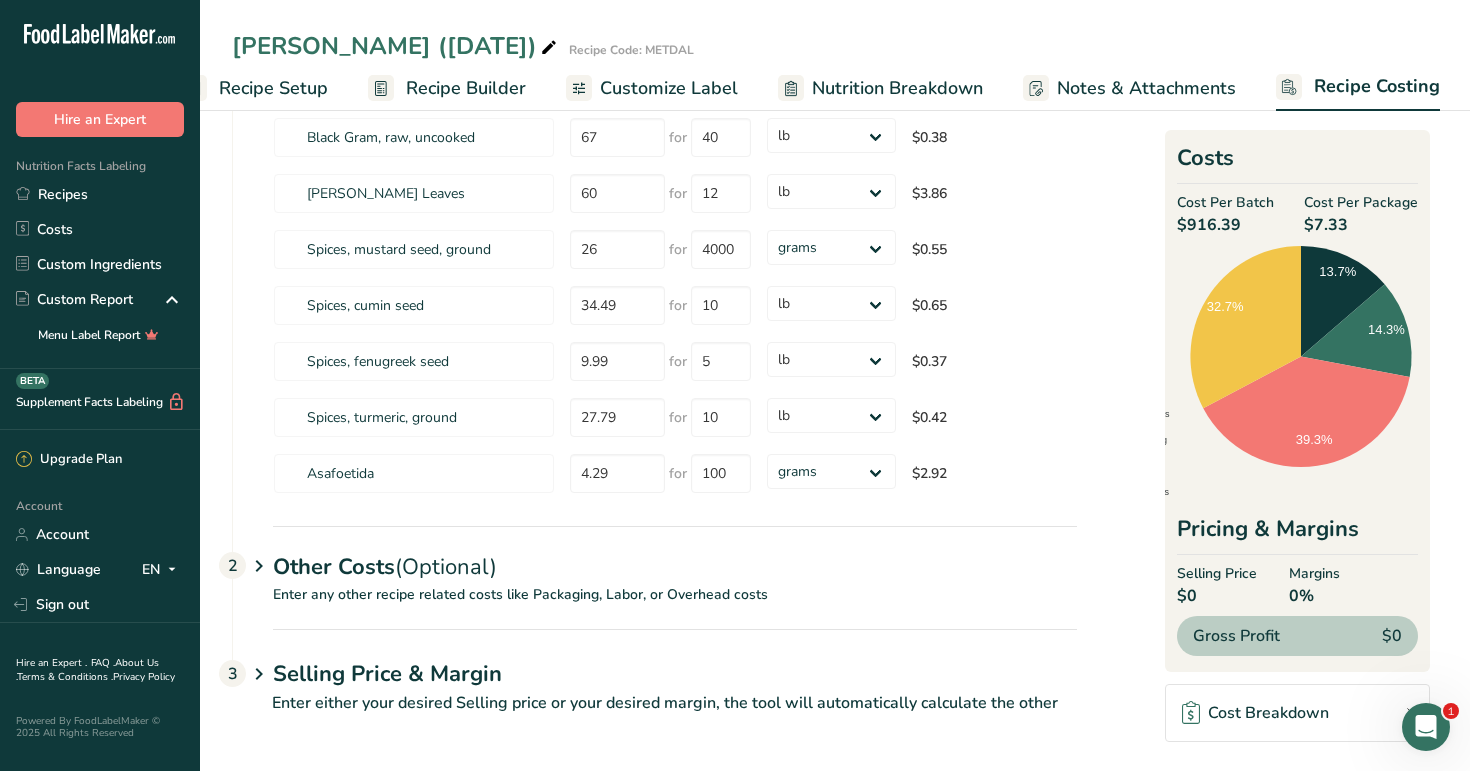 click on "(Optional)" at bounding box center [446, 567] 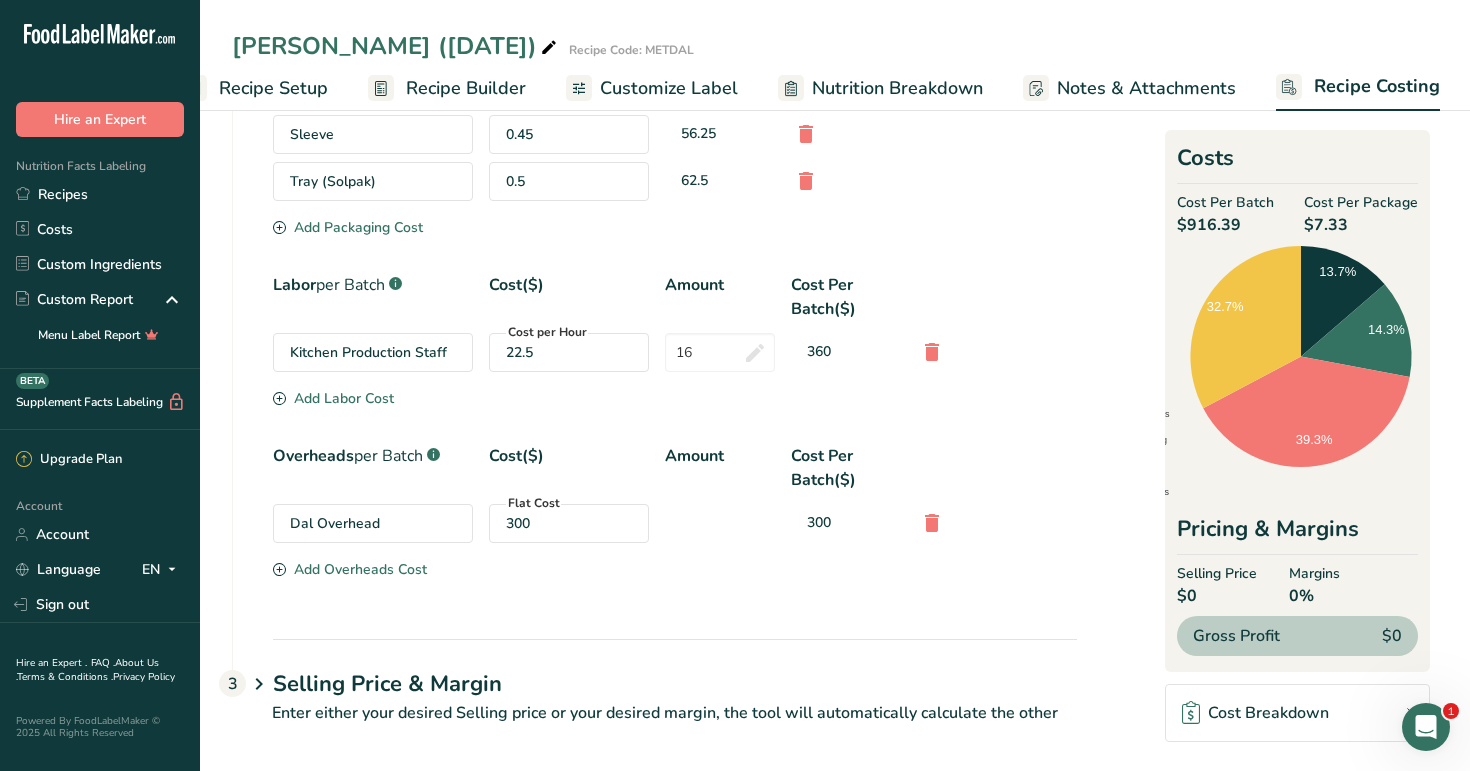 scroll, scrollTop: 1486, scrollLeft: 0, axis: vertical 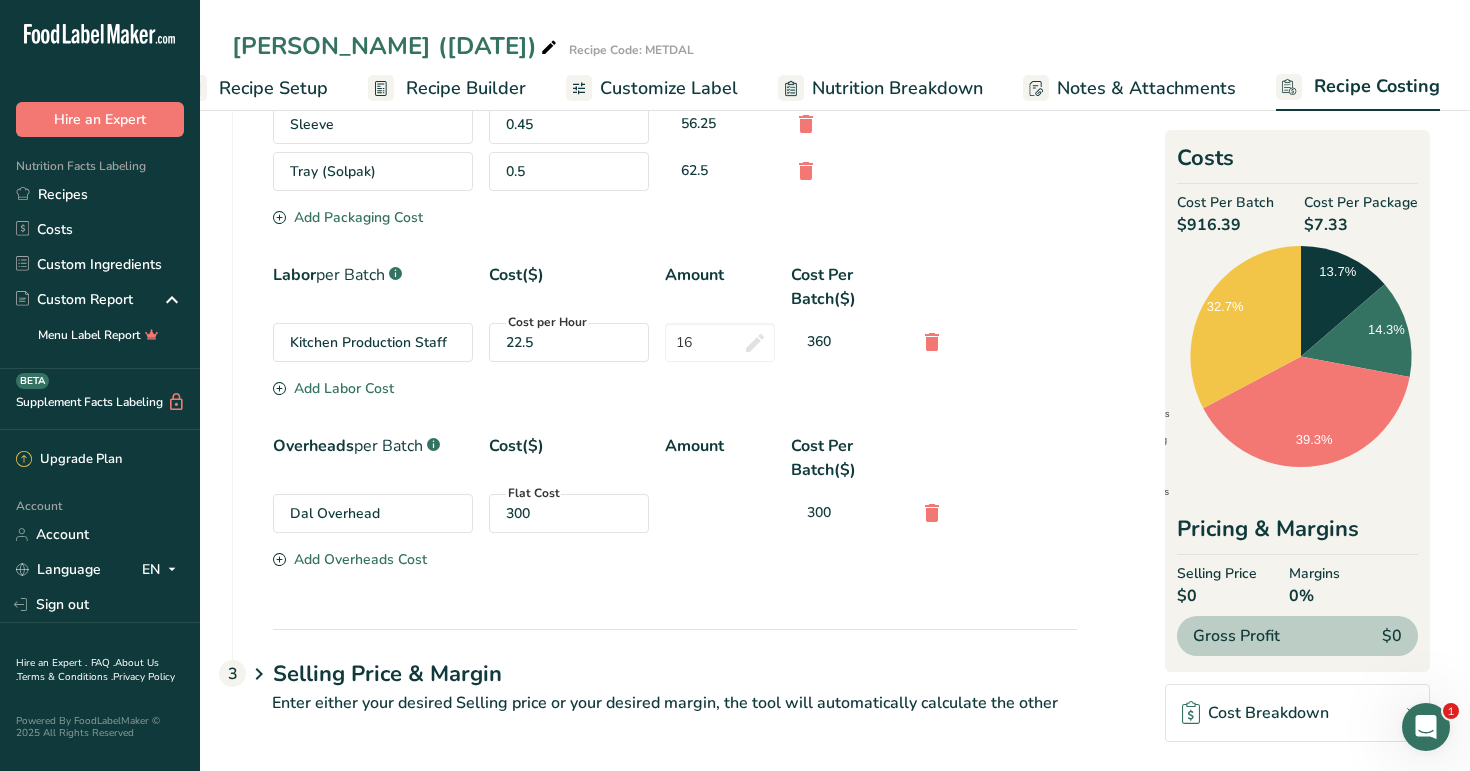 drag, startPoint x: 536, startPoint y: 506, endPoint x: 510, endPoint y: 506, distance: 26 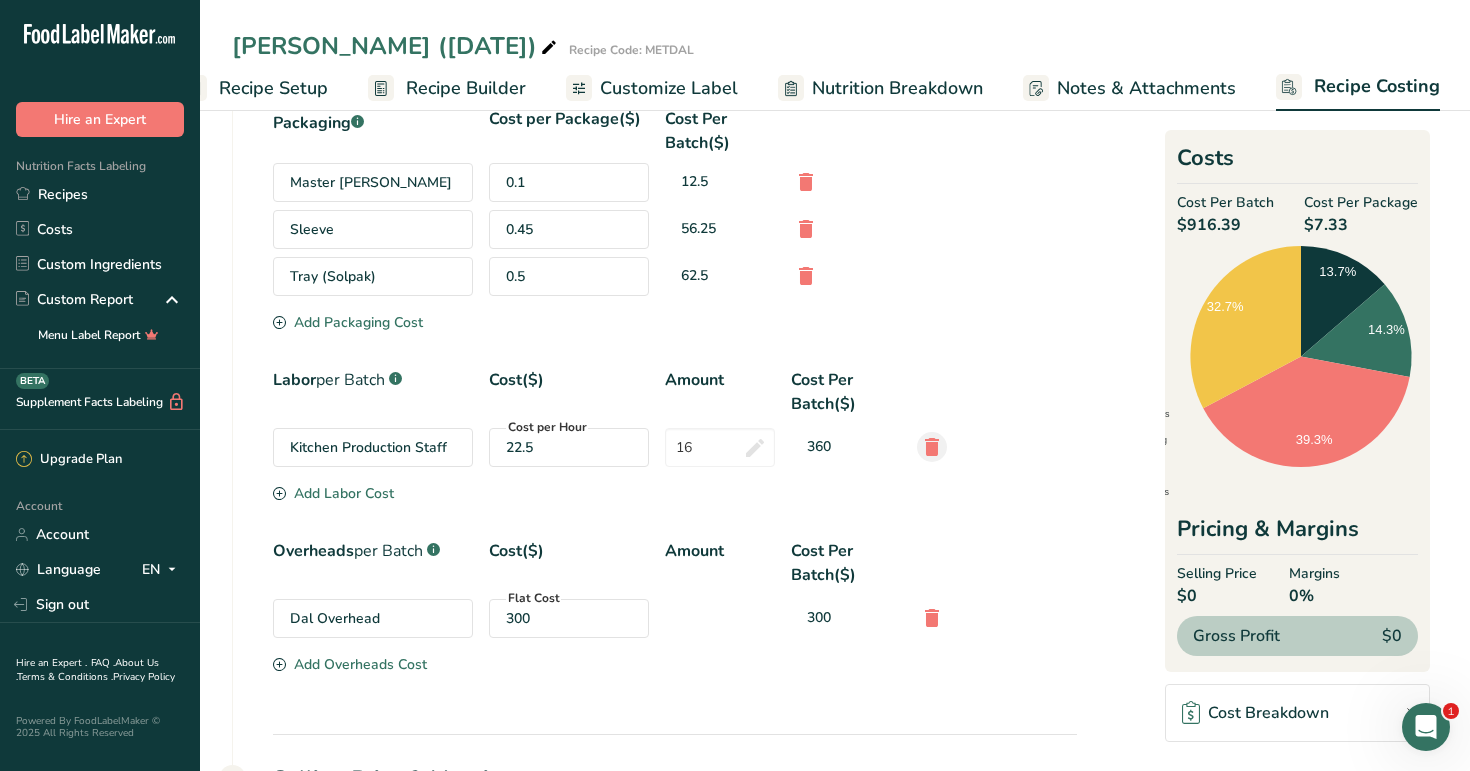 scroll, scrollTop: 1397, scrollLeft: 0, axis: vertical 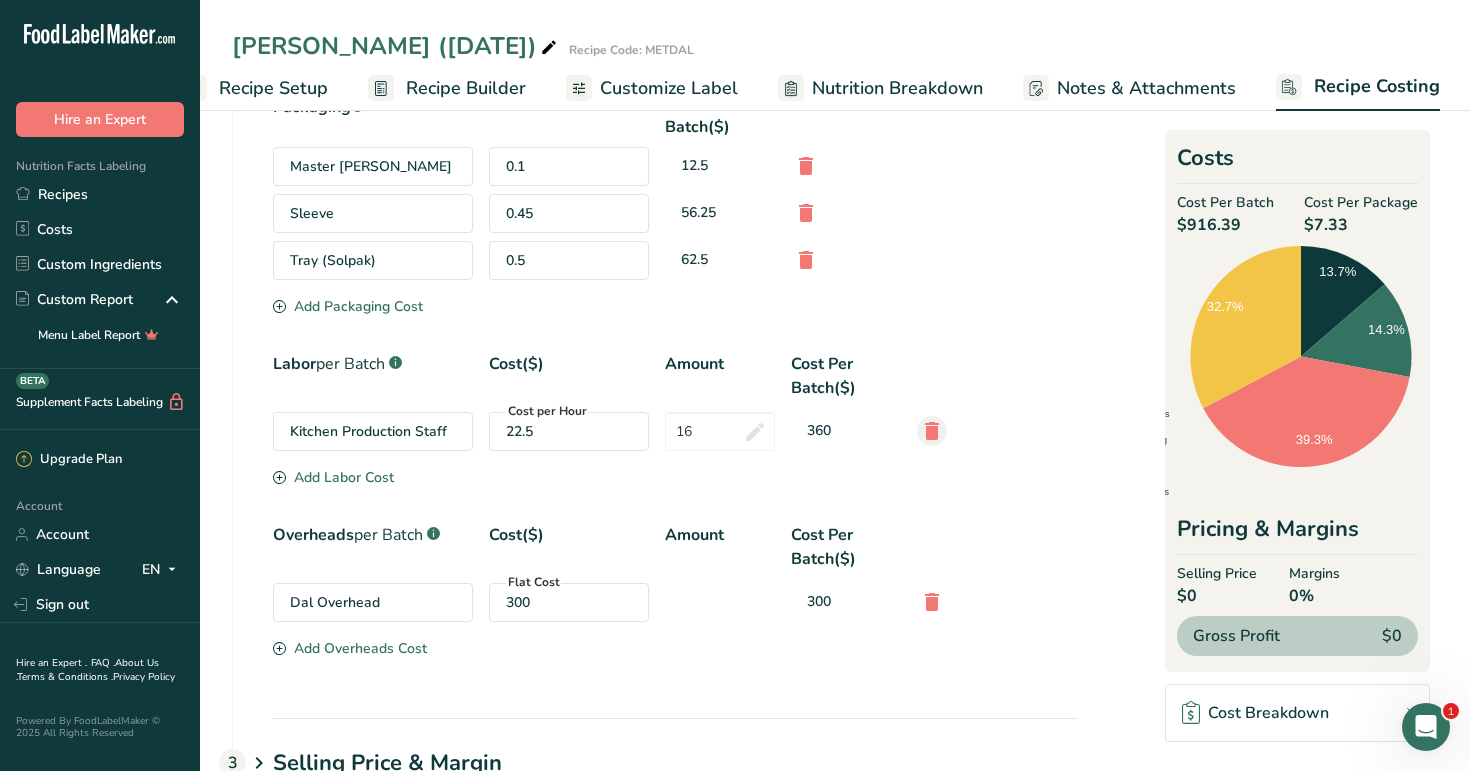 click at bounding box center (932, 431) 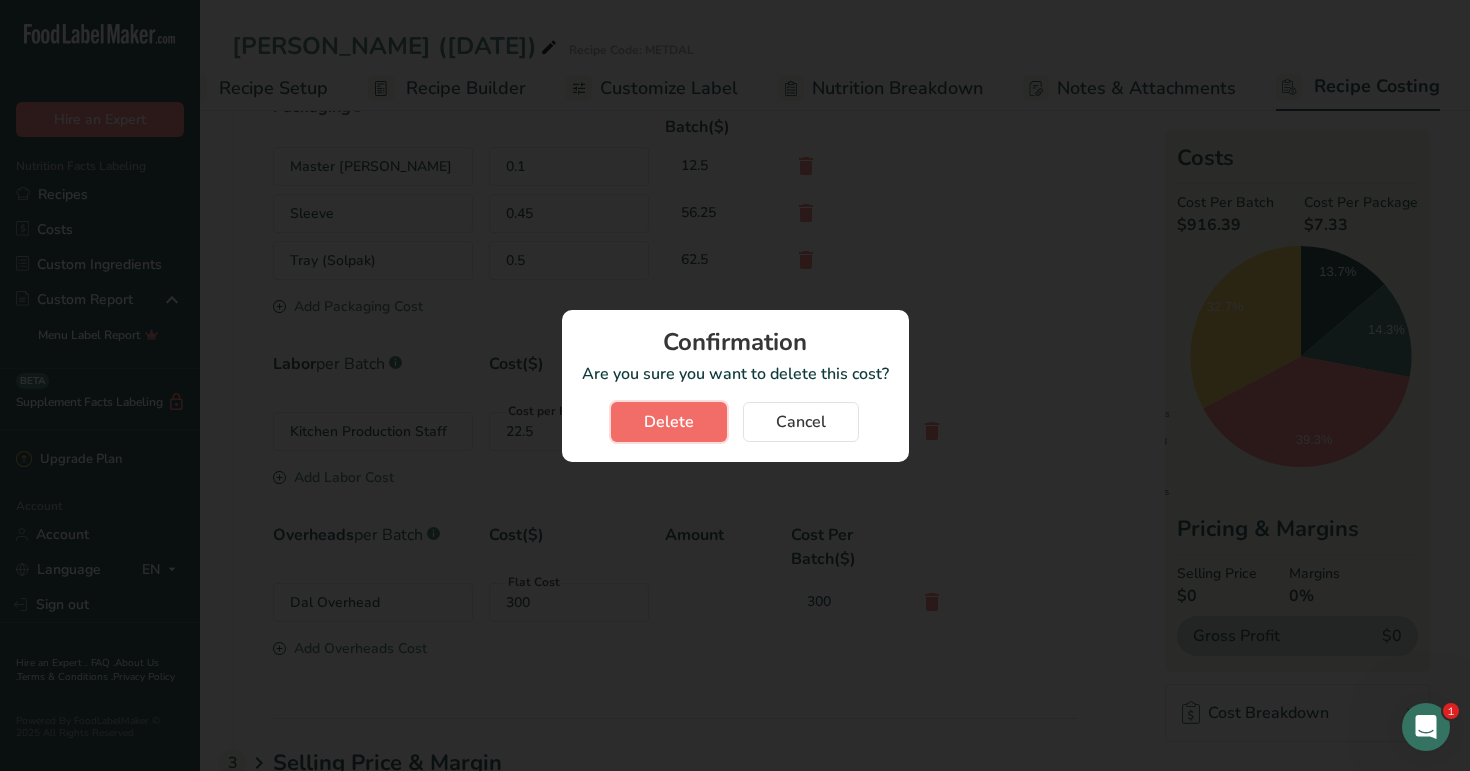 click on "Delete" at bounding box center [669, 422] 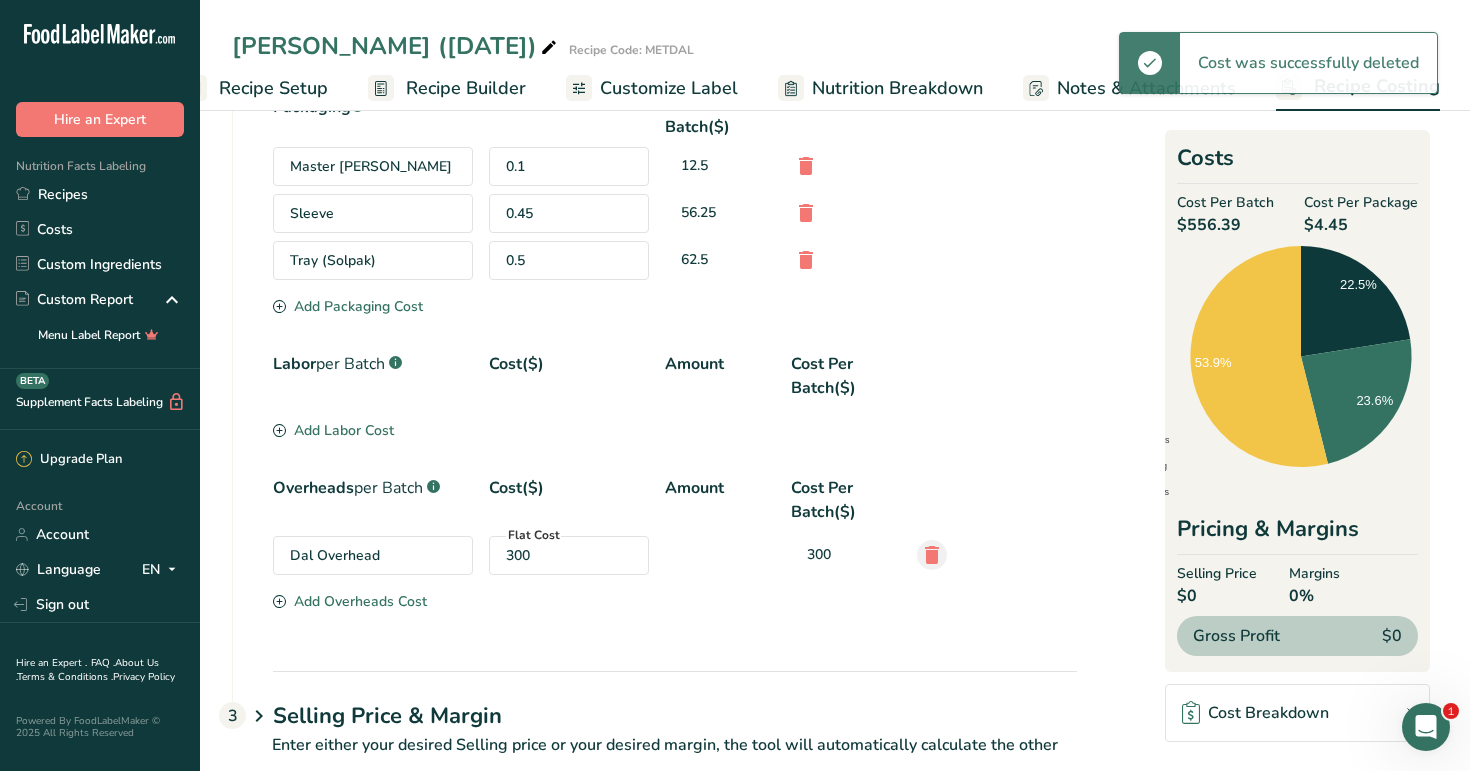 click at bounding box center (932, 555) 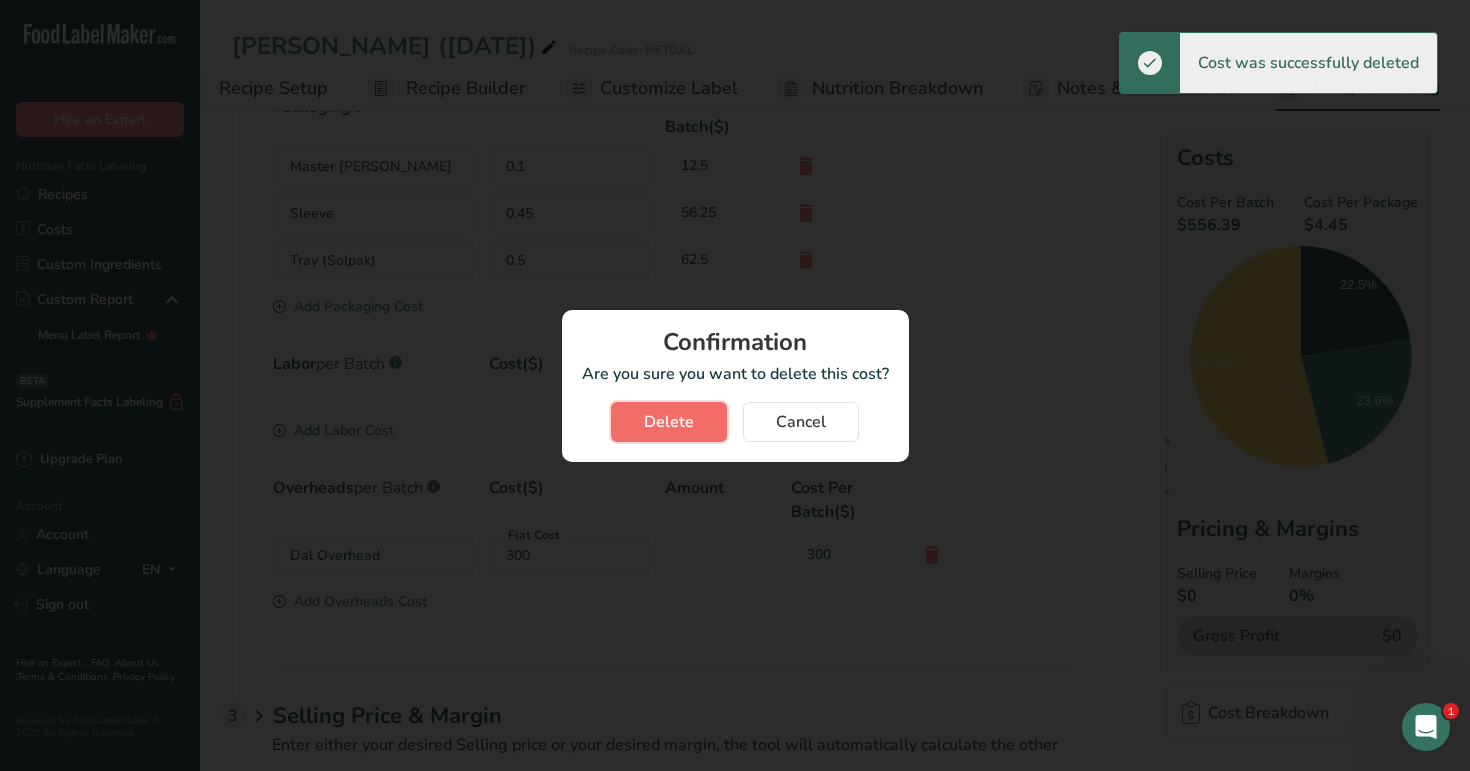 click on "Delete" at bounding box center (669, 422) 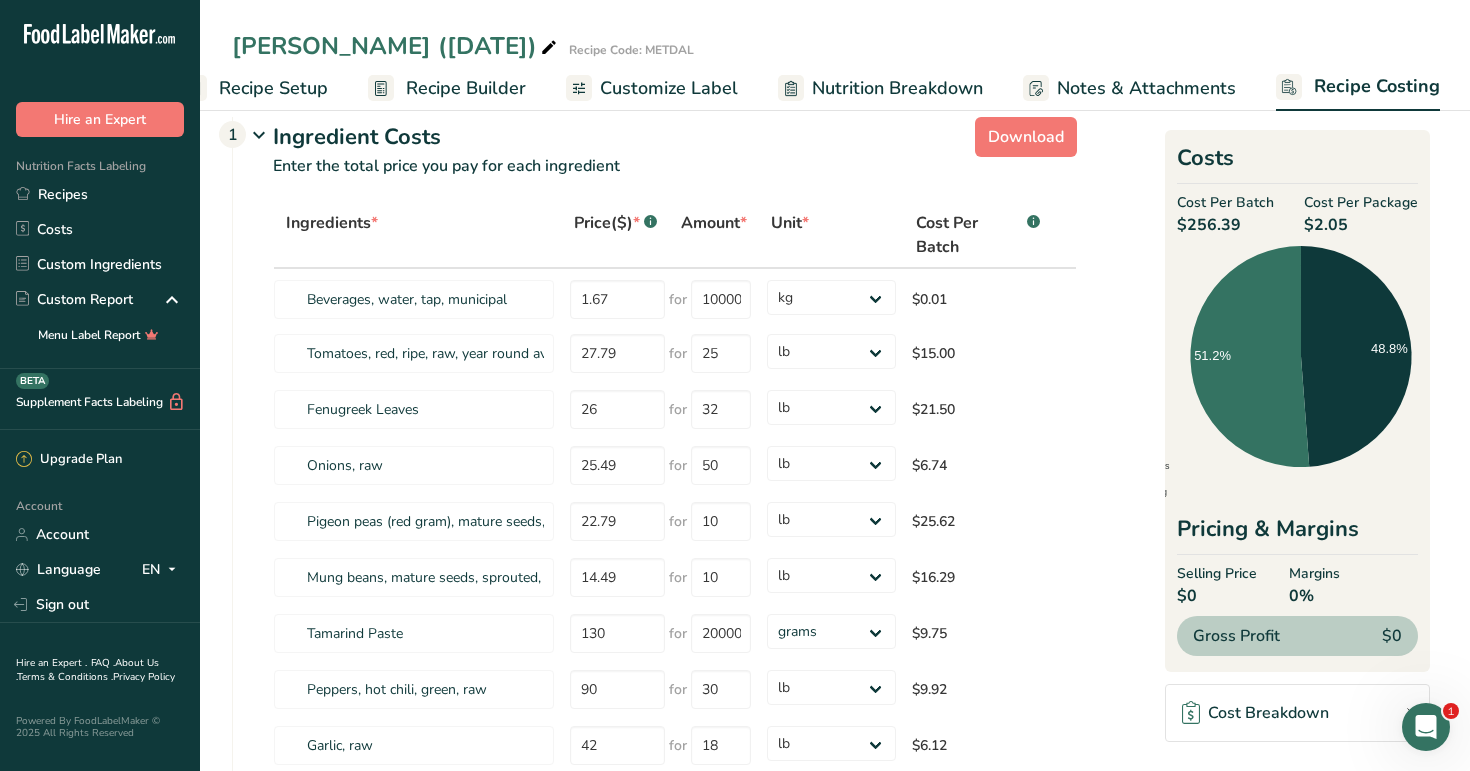 scroll, scrollTop: 0, scrollLeft: 0, axis: both 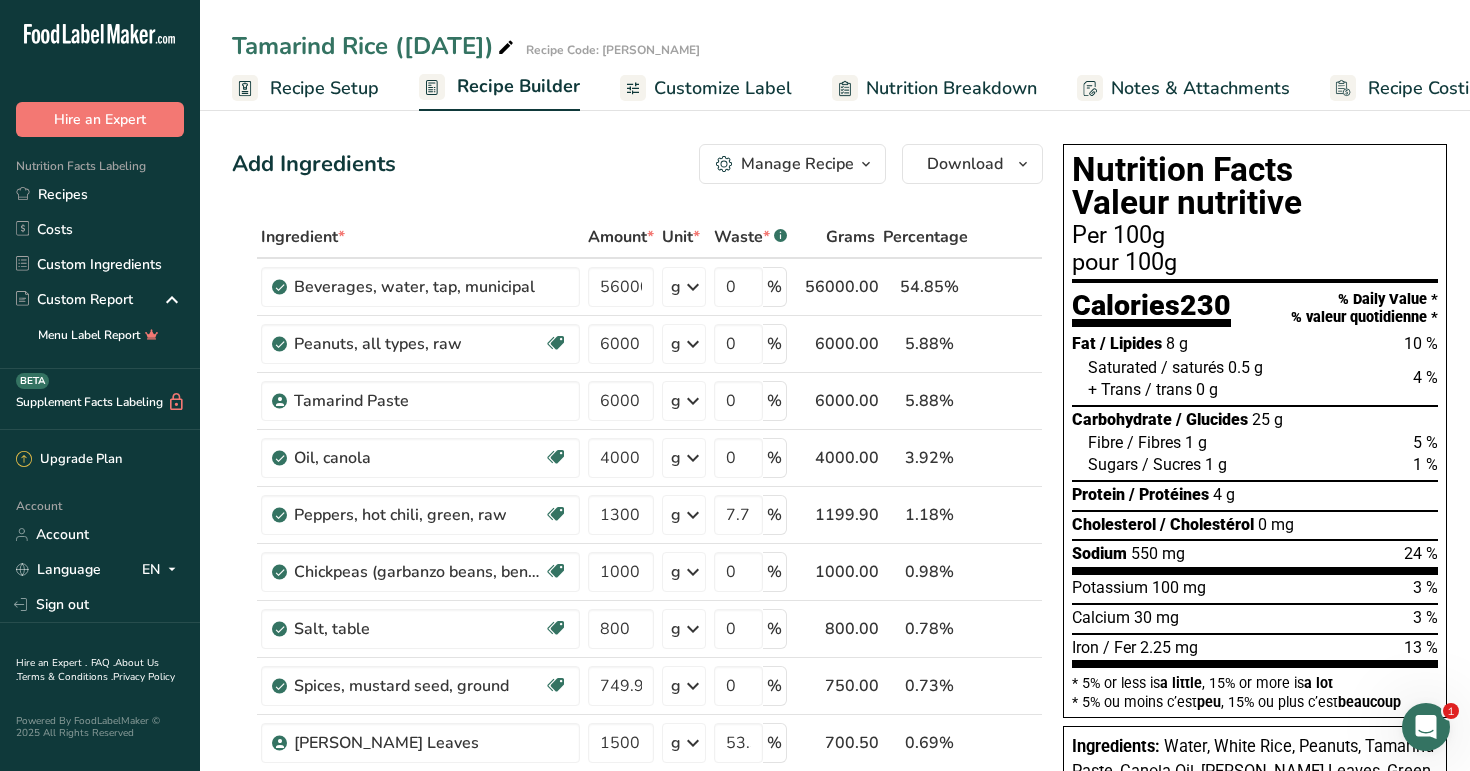 click on "Recipe Costing" at bounding box center [1429, 88] 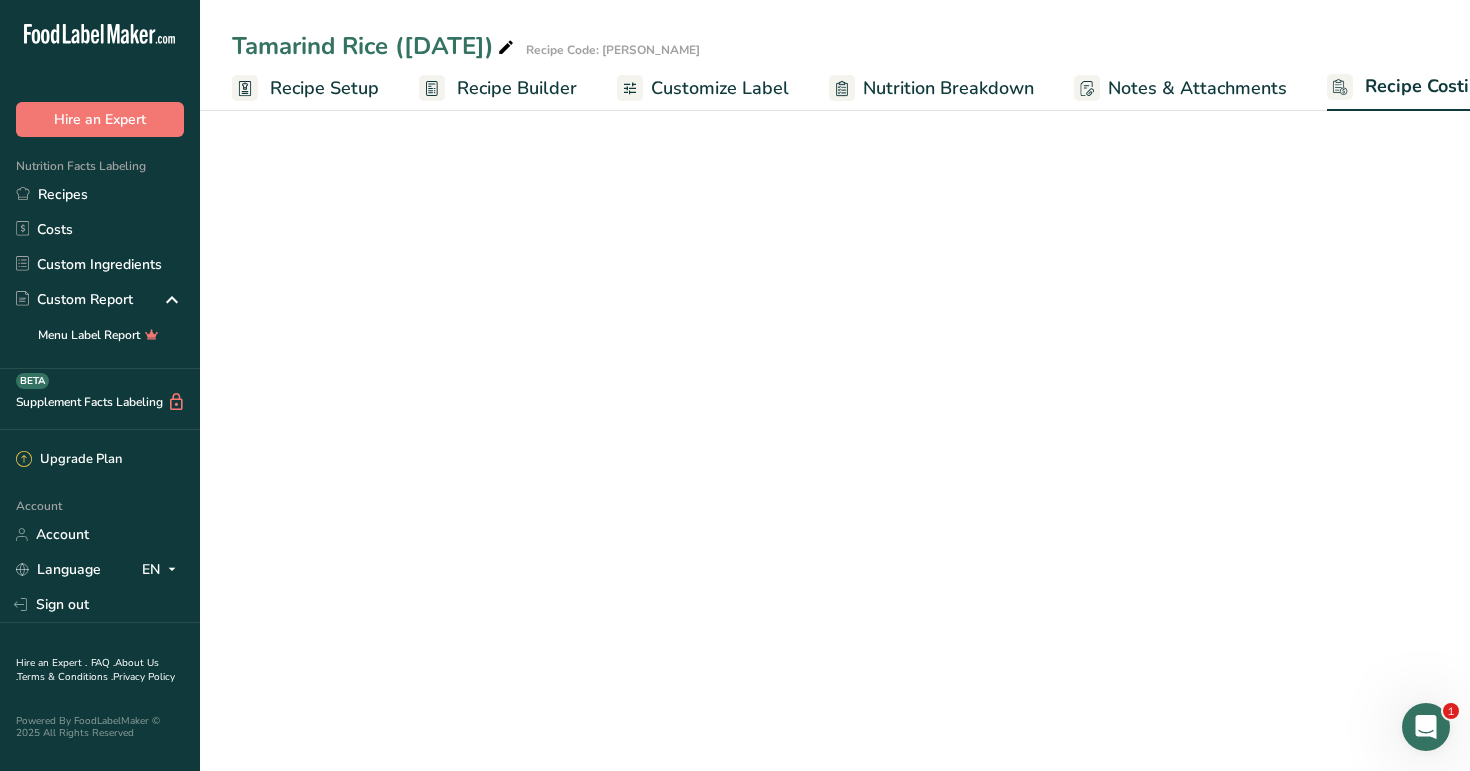 scroll, scrollTop: 0, scrollLeft: 51, axis: horizontal 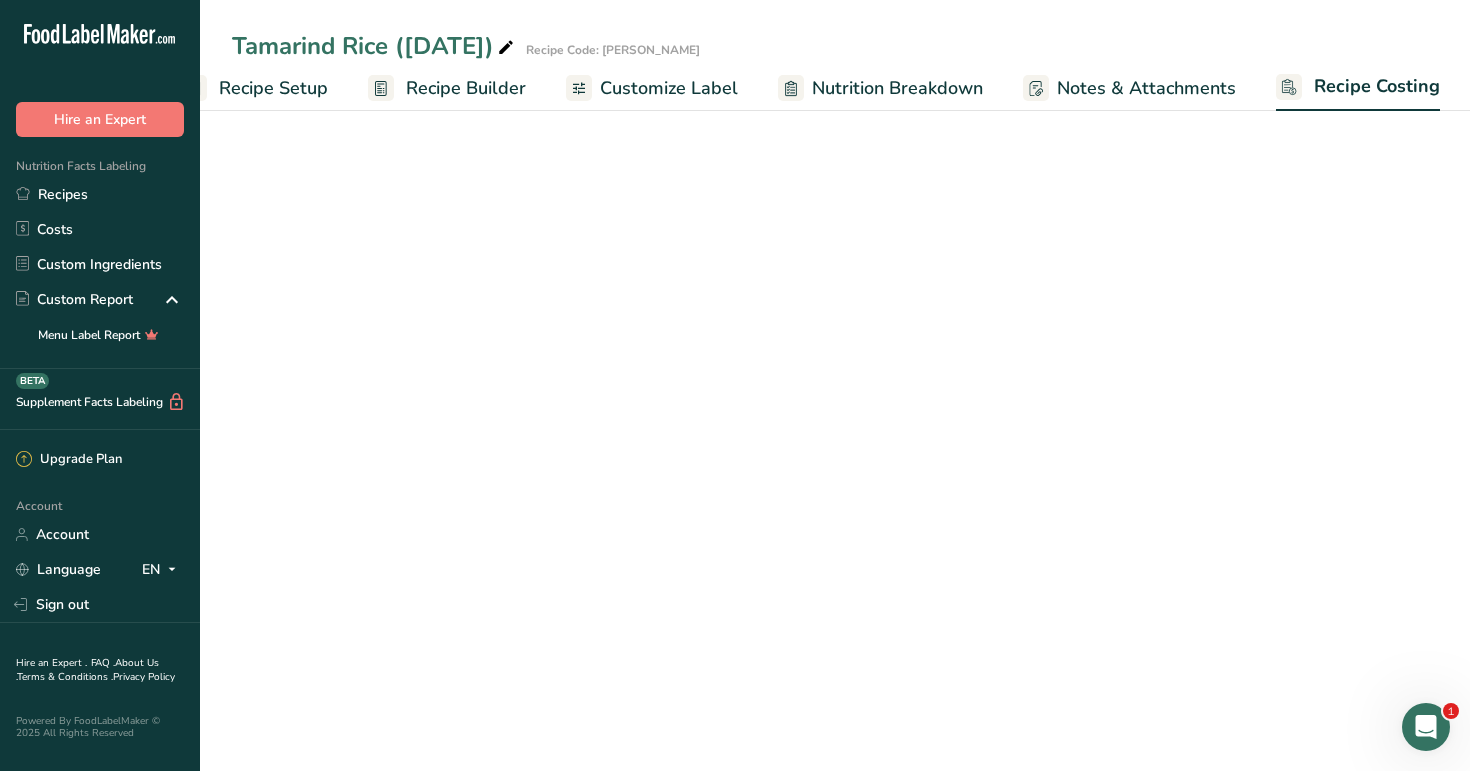select on "1" 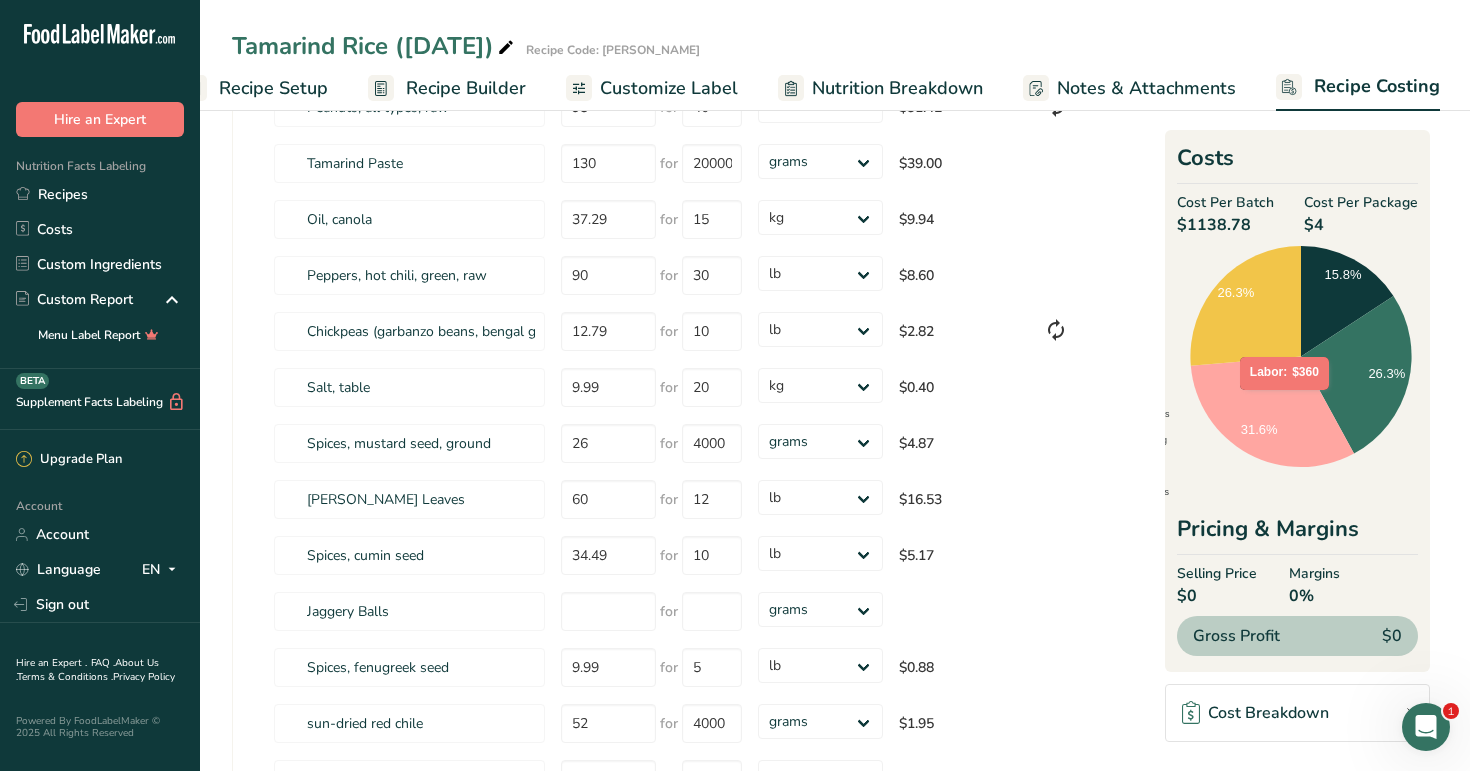 scroll, scrollTop: 278, scrollLeft: 0, axis: vertical 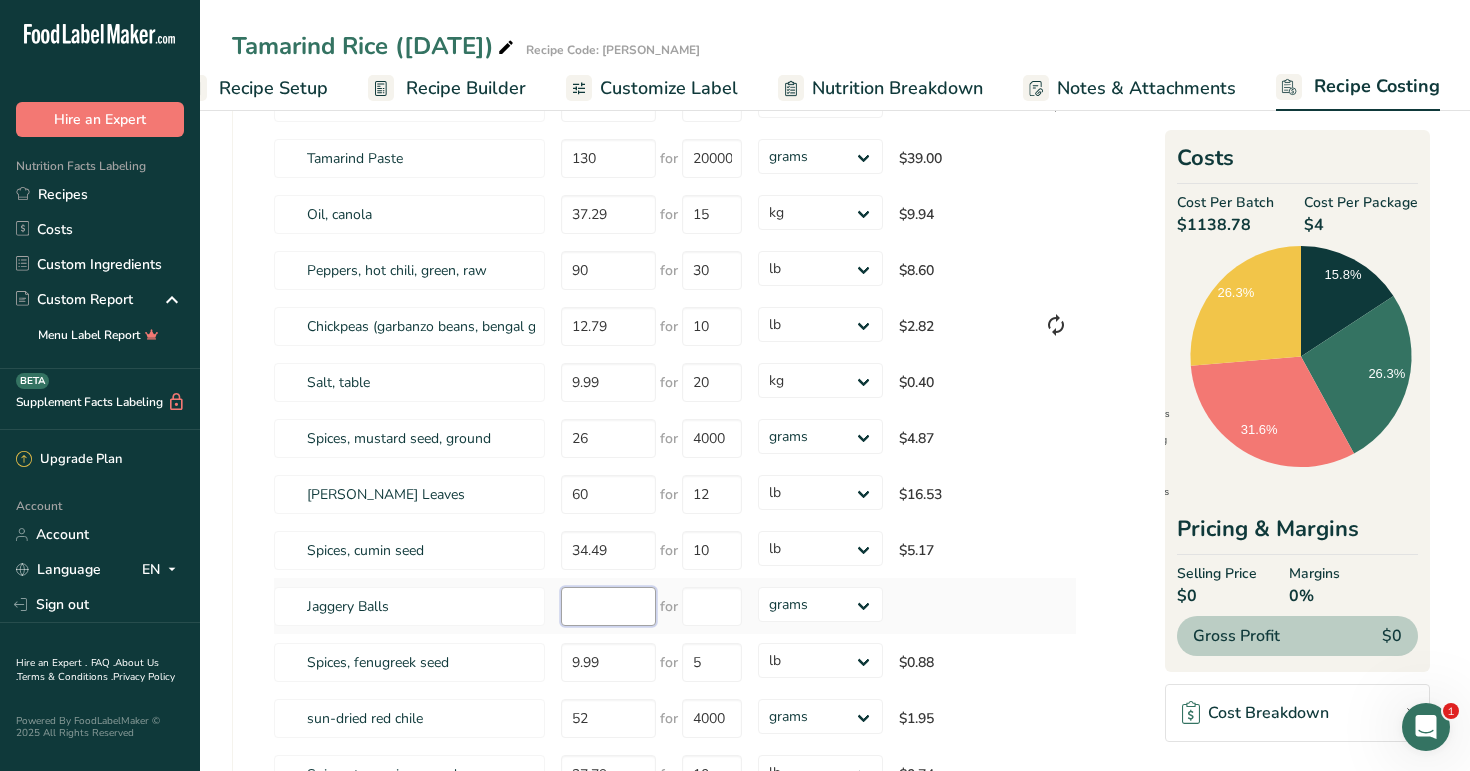 click at bounding box center [608, 606] 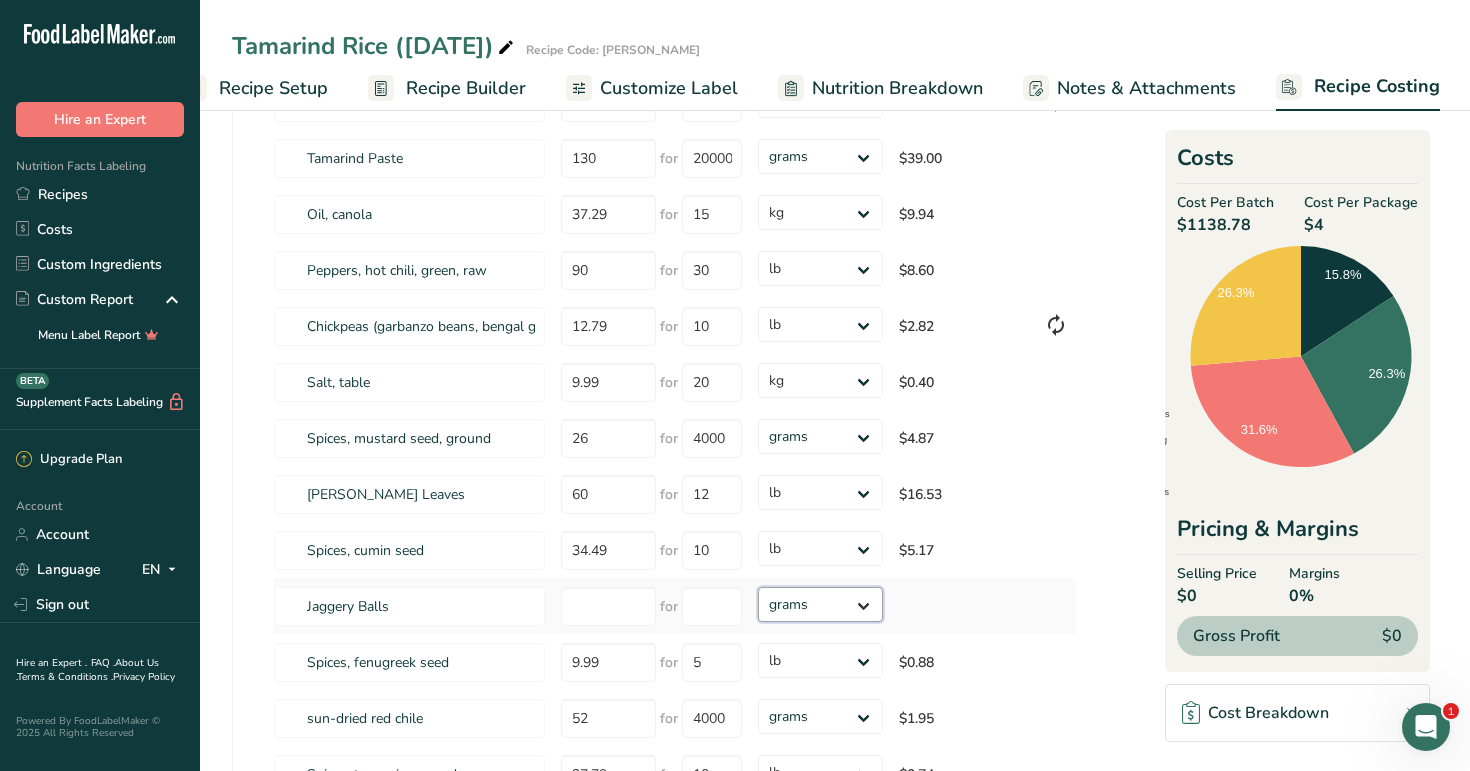 click on "grams
kg
mg
mcg
lb
oz" at bounding box center [820, 604] 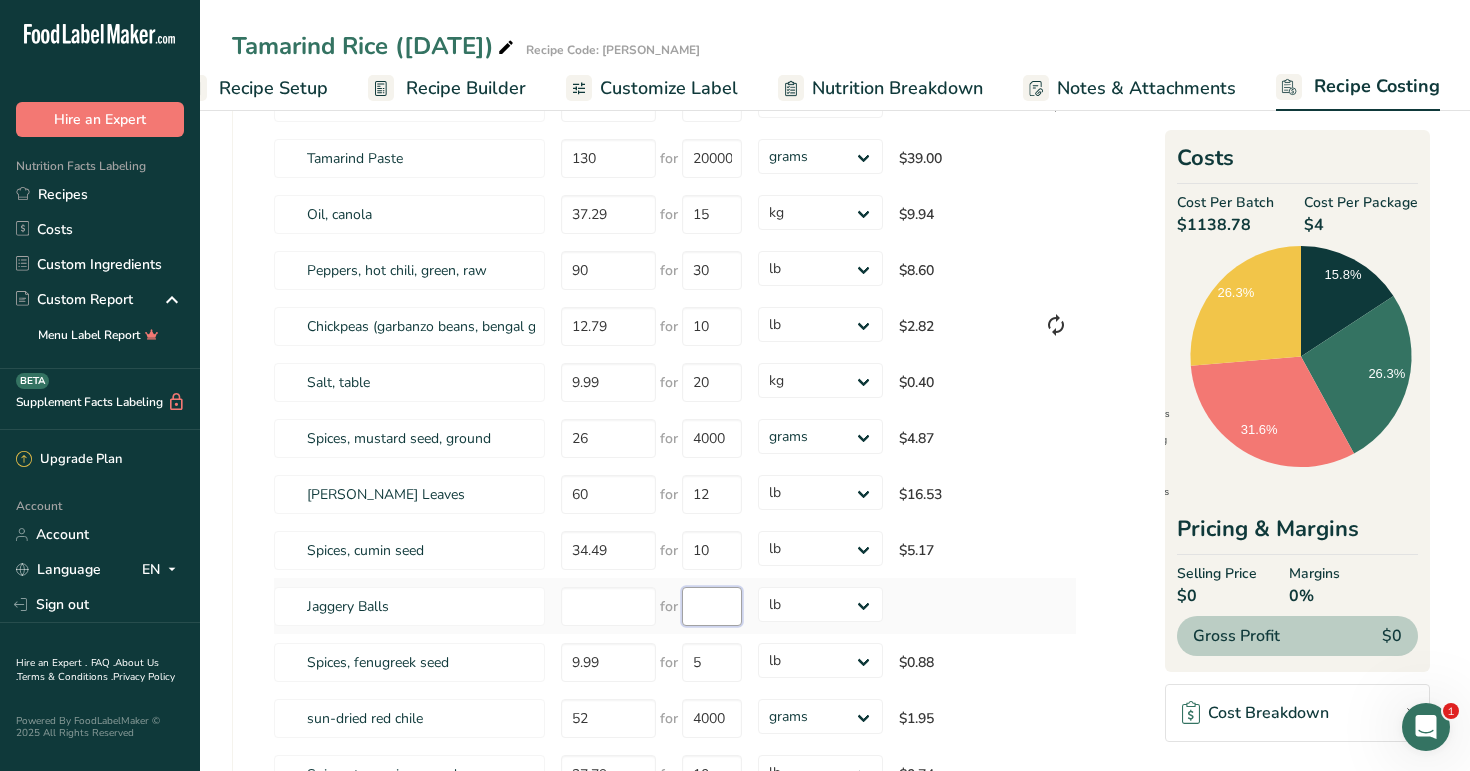 click at bounding box center (712, 606) 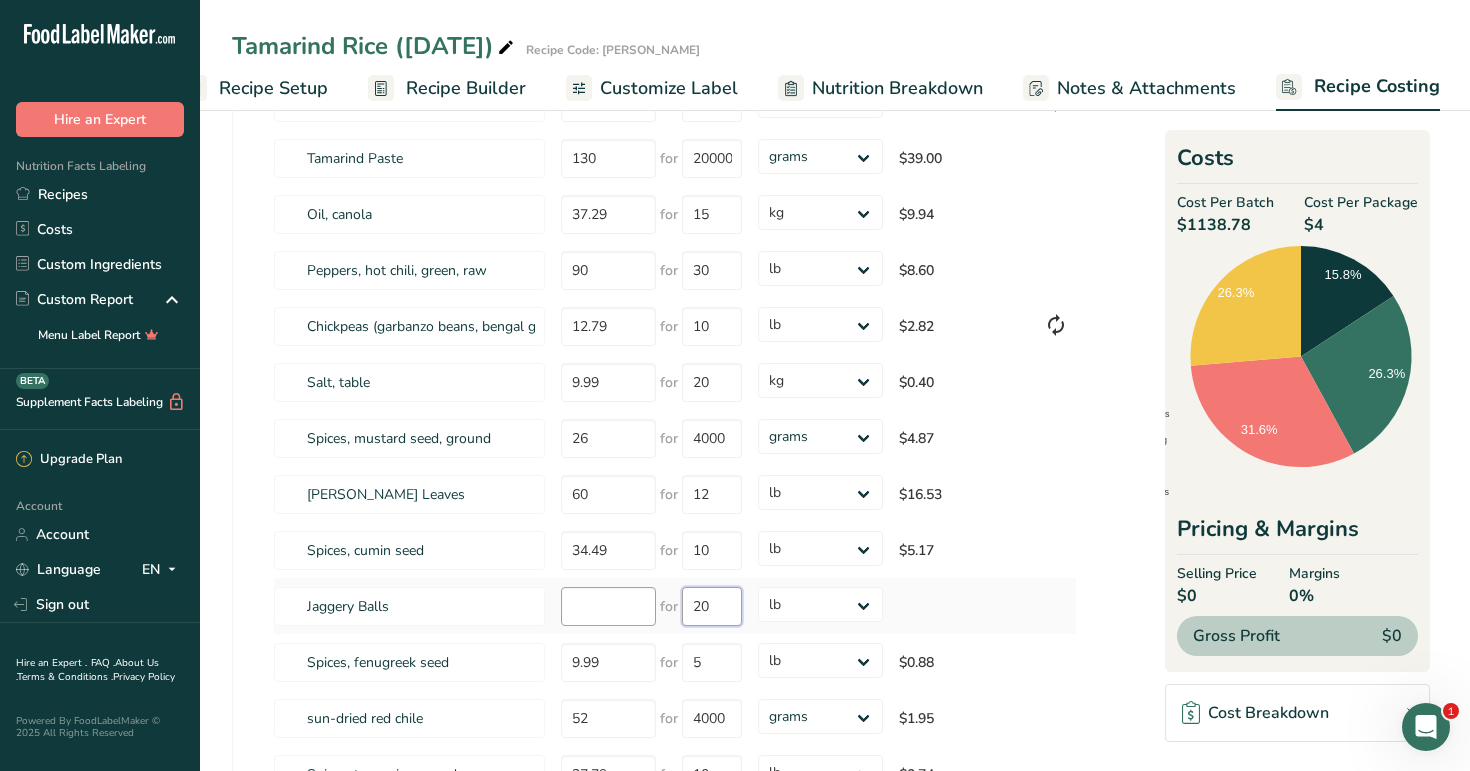 type on "20" 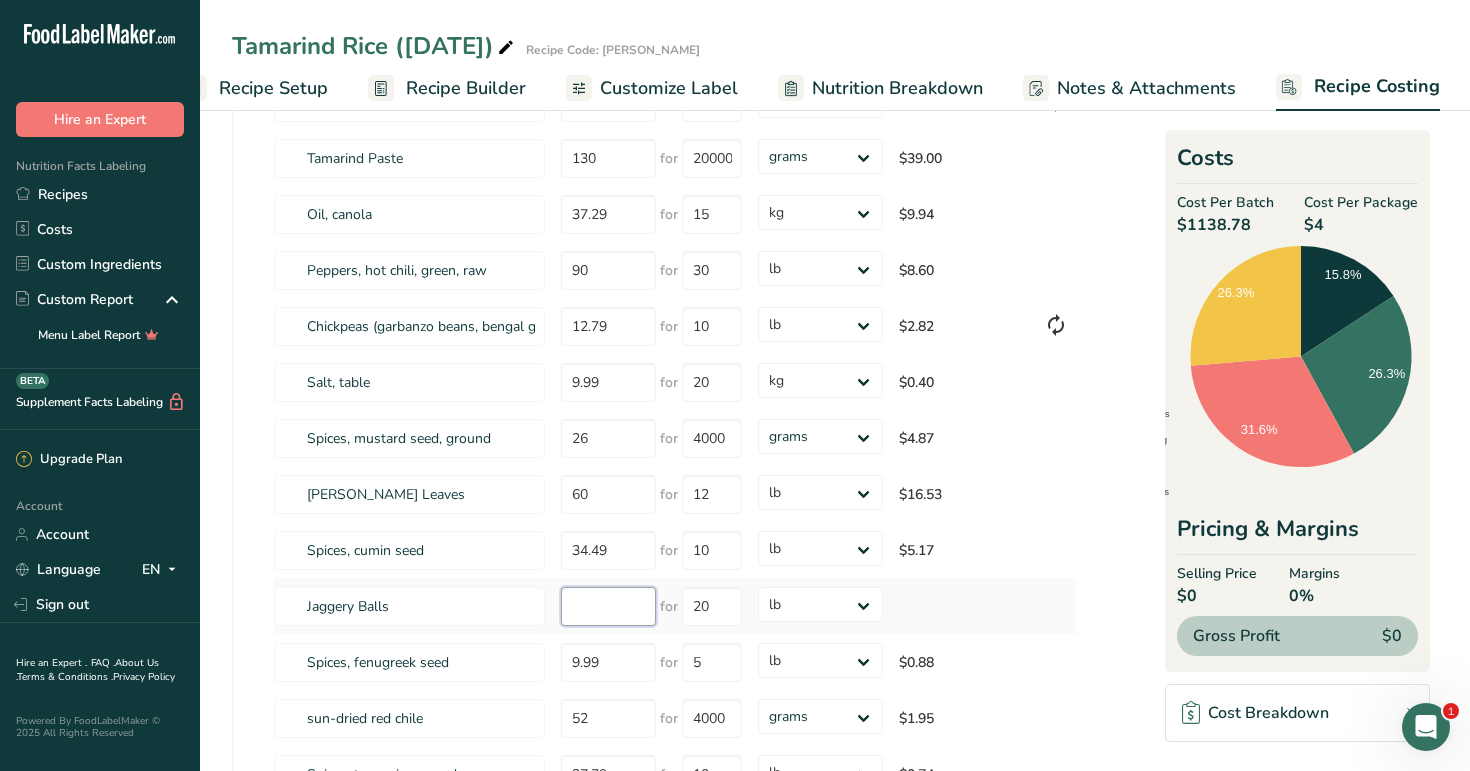 click at bounding box center [608, 606] 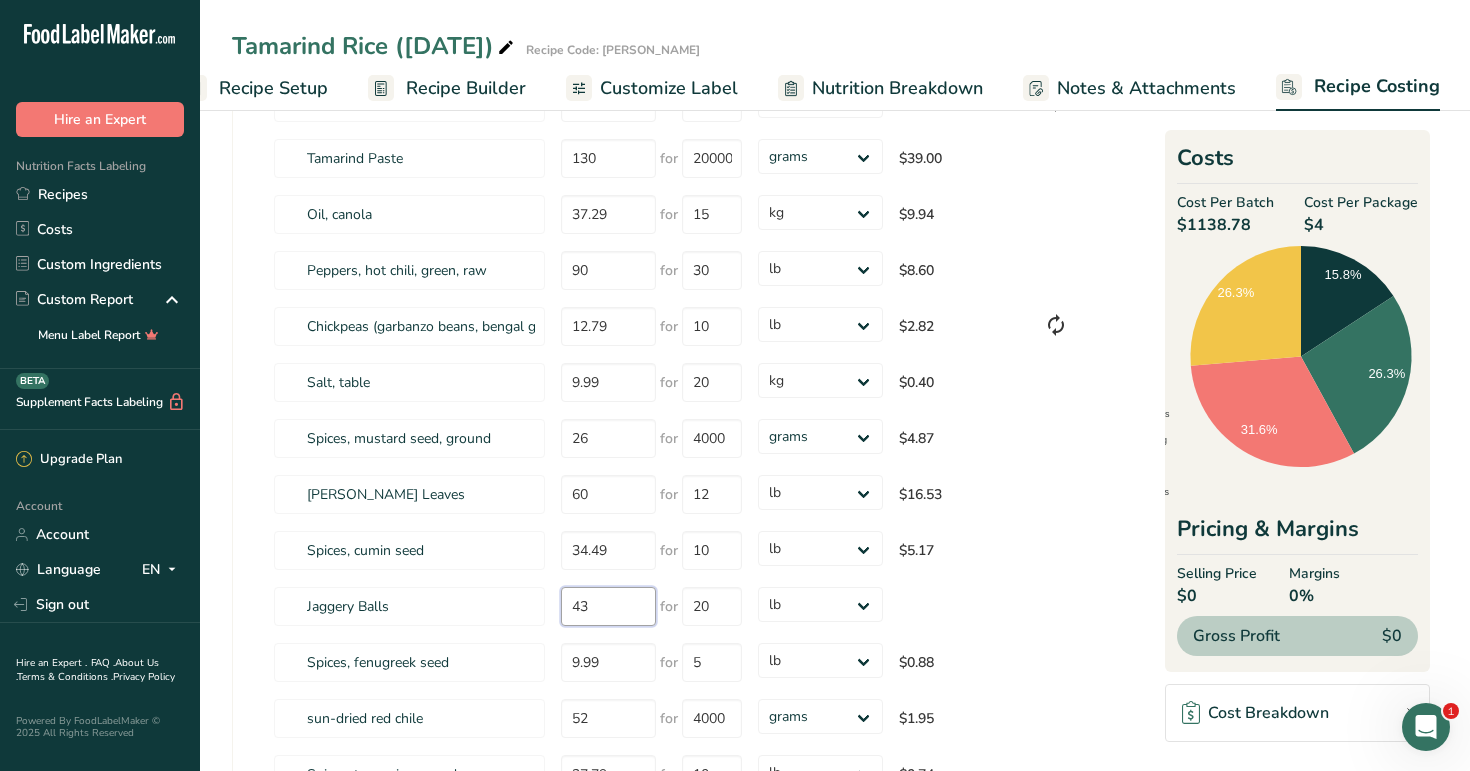 type on "43" 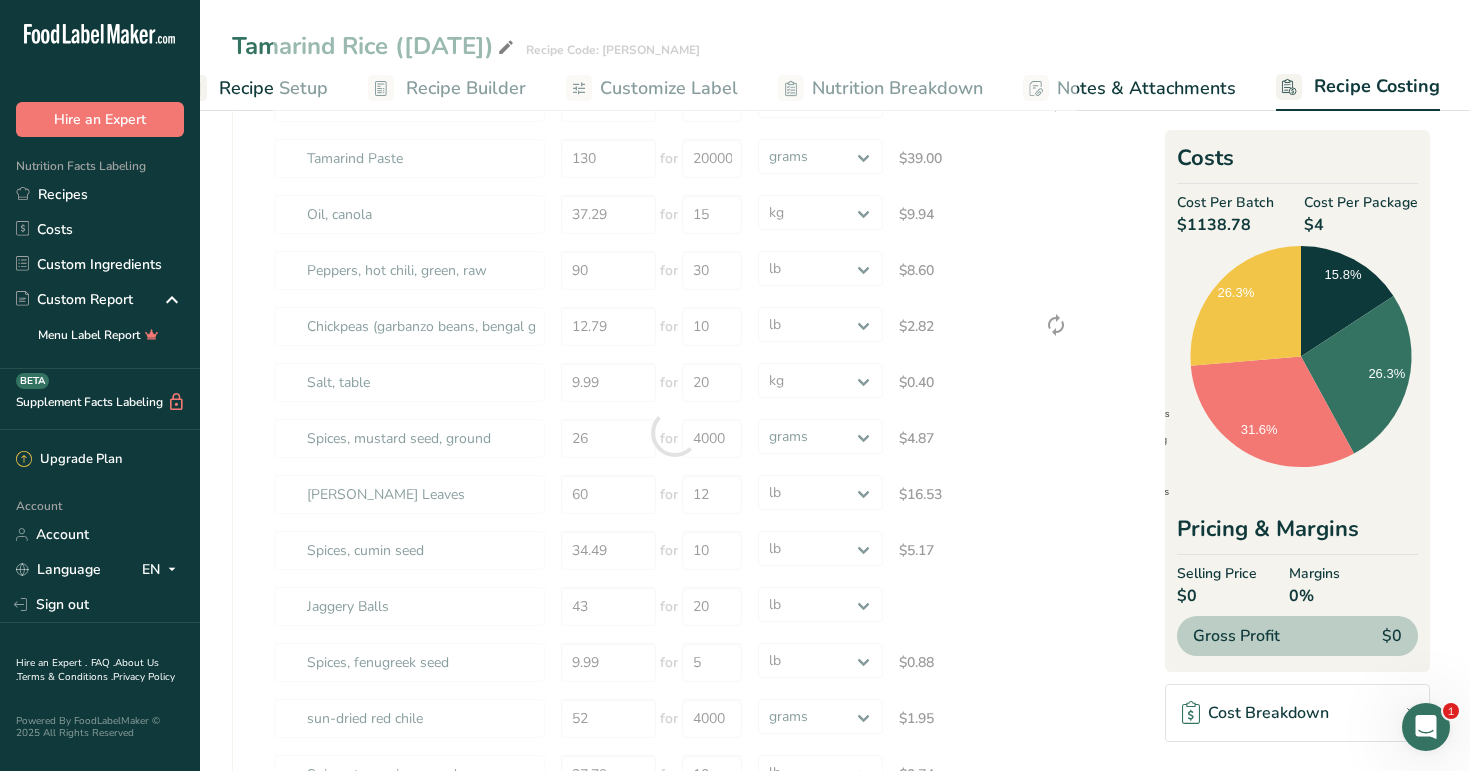 click on "Ingredients *
Price($) *   .a-a{fill:#347362;}.b-a{fill:#fff;}
Amount *
Unit *
Cost Per Batch
.a-a{fill:#347362;}.b-a{fill:#fff;}            Beverages, water, tap, municipal   1.67
for
10000
grams
kg
mg
mcg
lb
oz
$0.01
Peanuts, all types, raw   95
for
40
grams
kg
mg
mcg
lb
oz
$31.42
Tamarind Paste   130
for
20000
grams
kg
mg
mcg
lb
oz
$39.00
Oil, canola   37.29
for
15
grams
90" at bounding box center [675, 433] 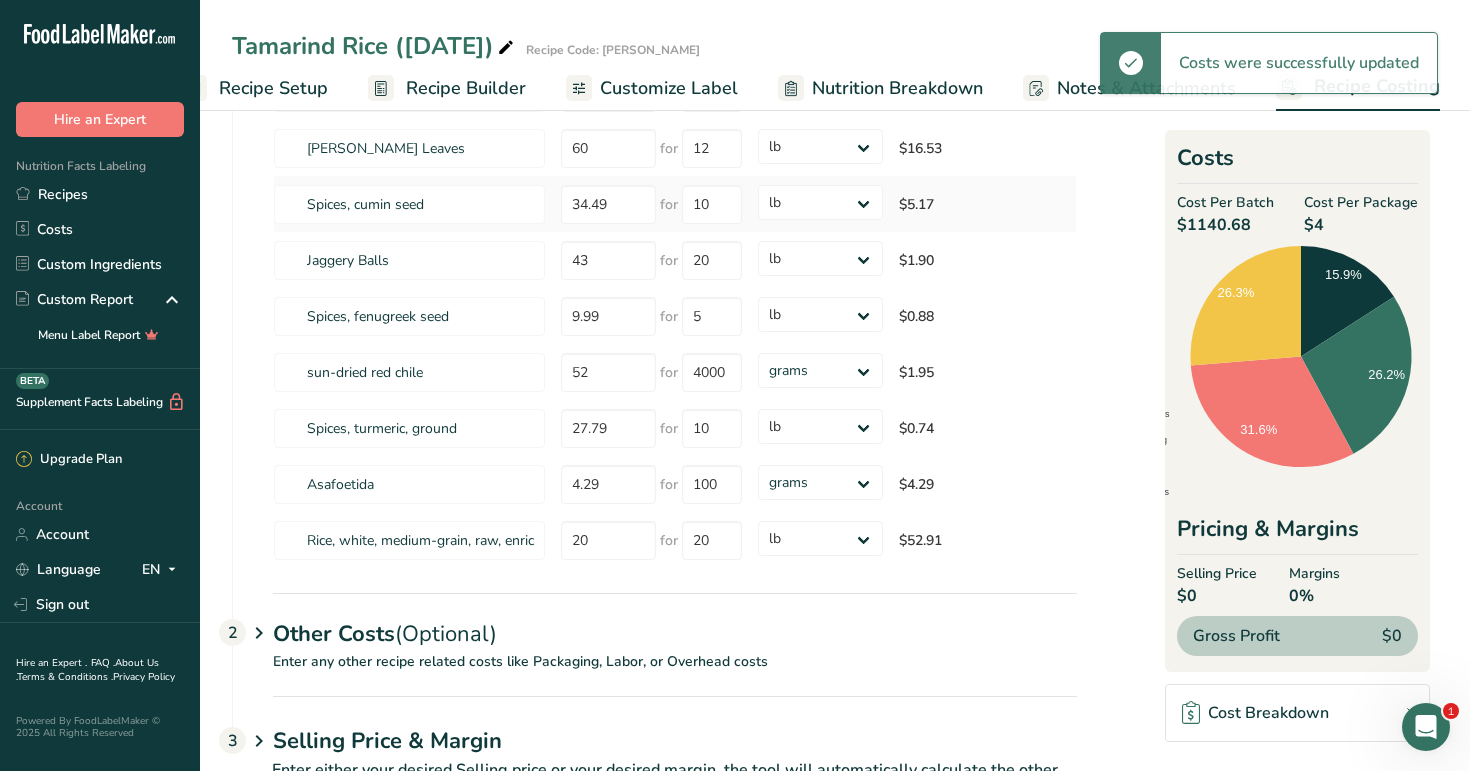 scroll, scrollTop: 691, scrollLeft: 0, axis: vertical 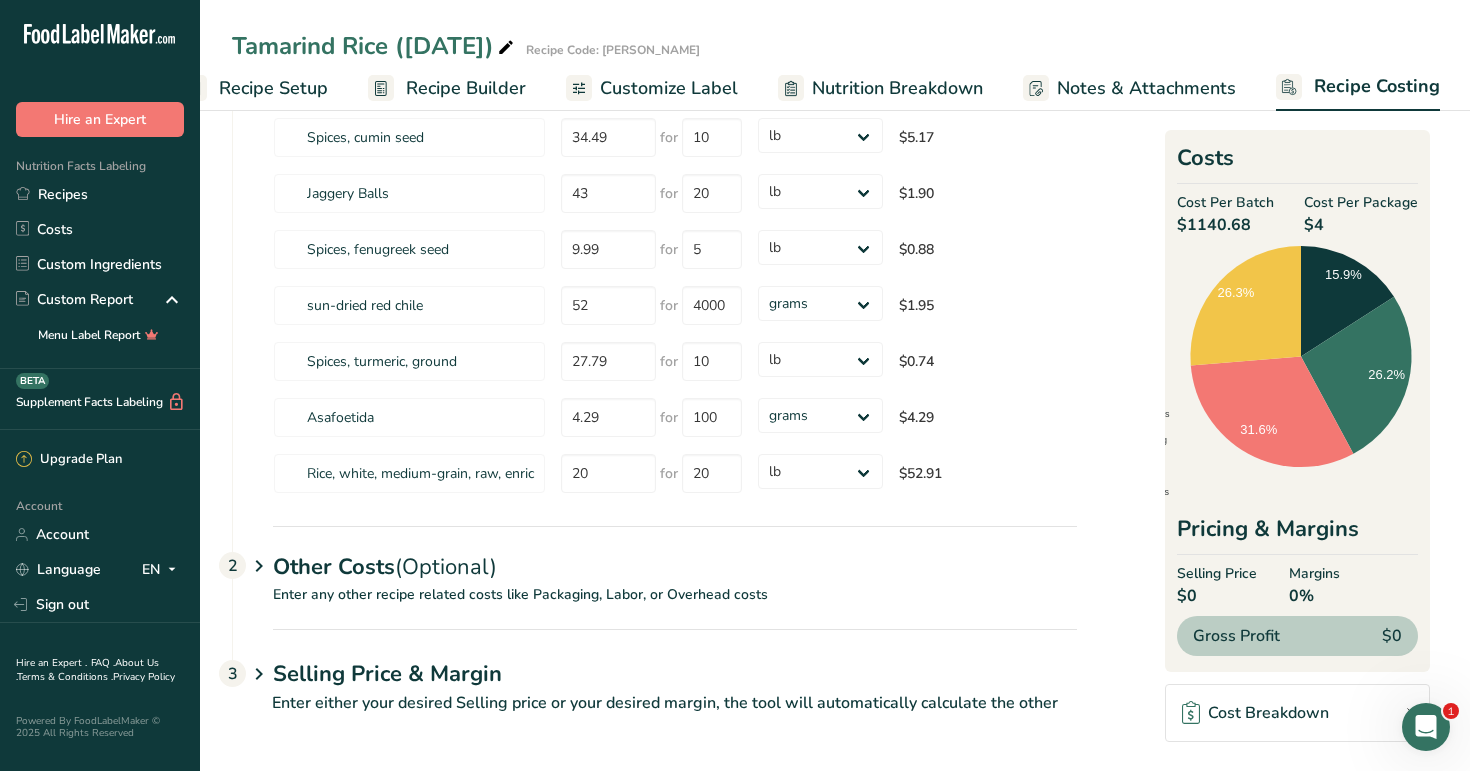 click on "Other Costs  (Optional)
2
Enter any other recipe related costs like Packaging, Labor, or Overhead costs" at bounding box center [655, 577] 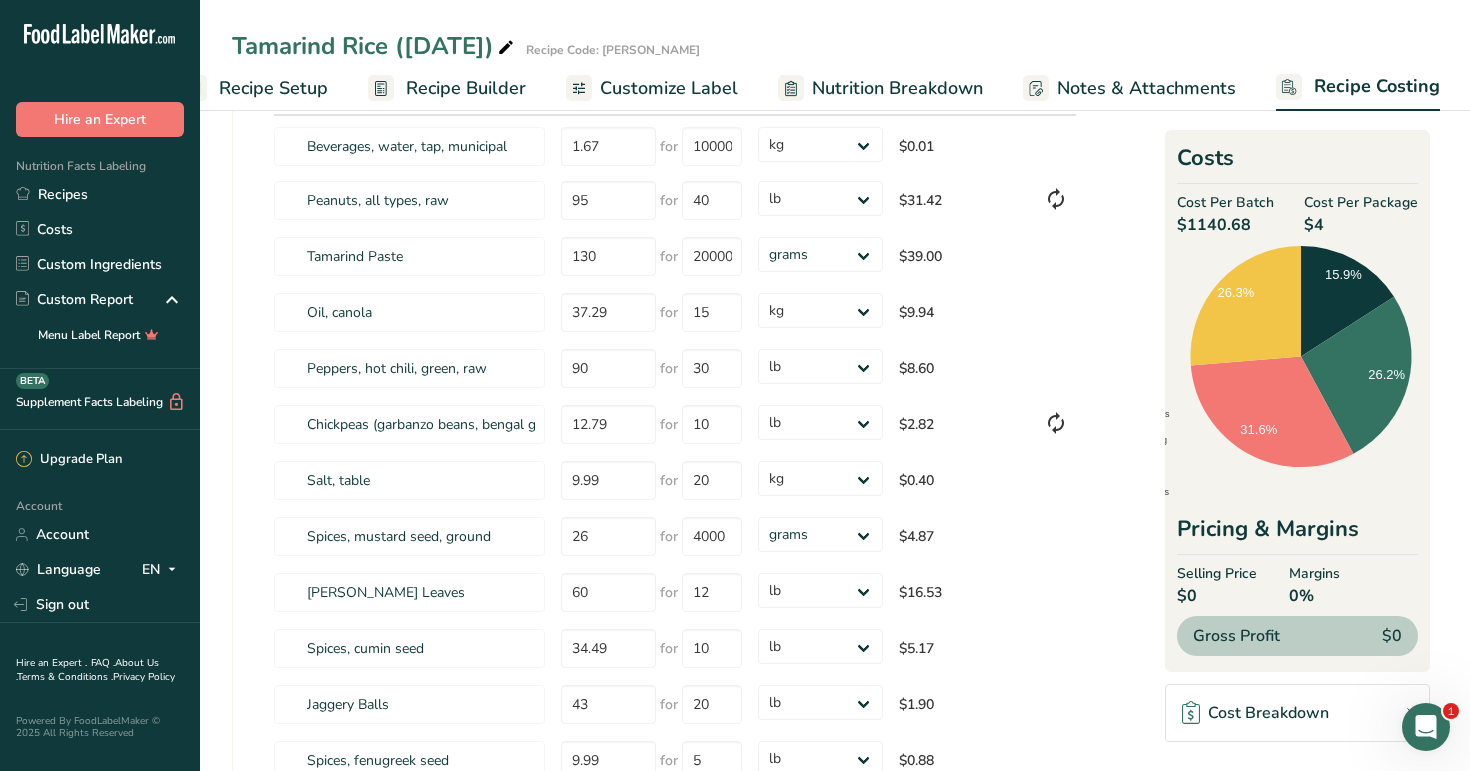 scroll, scrollTop: 0, scrollLeft: 0, axis: both 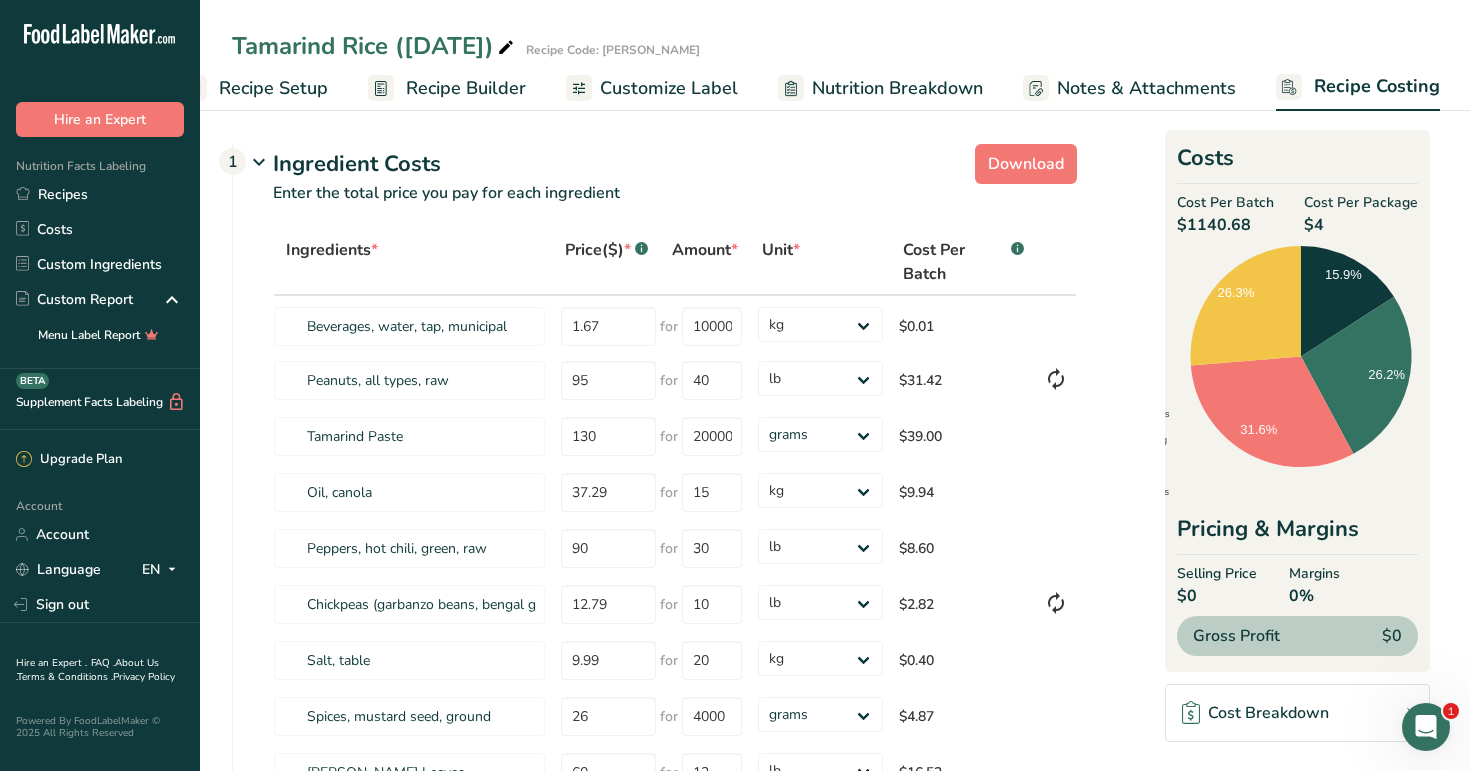 click on "Tamarind Rice (07-09-25)
Recipe Code: TAMARICE
Recipe Setup                       Recipe Builder   Customize Label               Nutrition Breakdown               Notes & Attachments                 Recipe Costing" at bounding box center [835, 55] 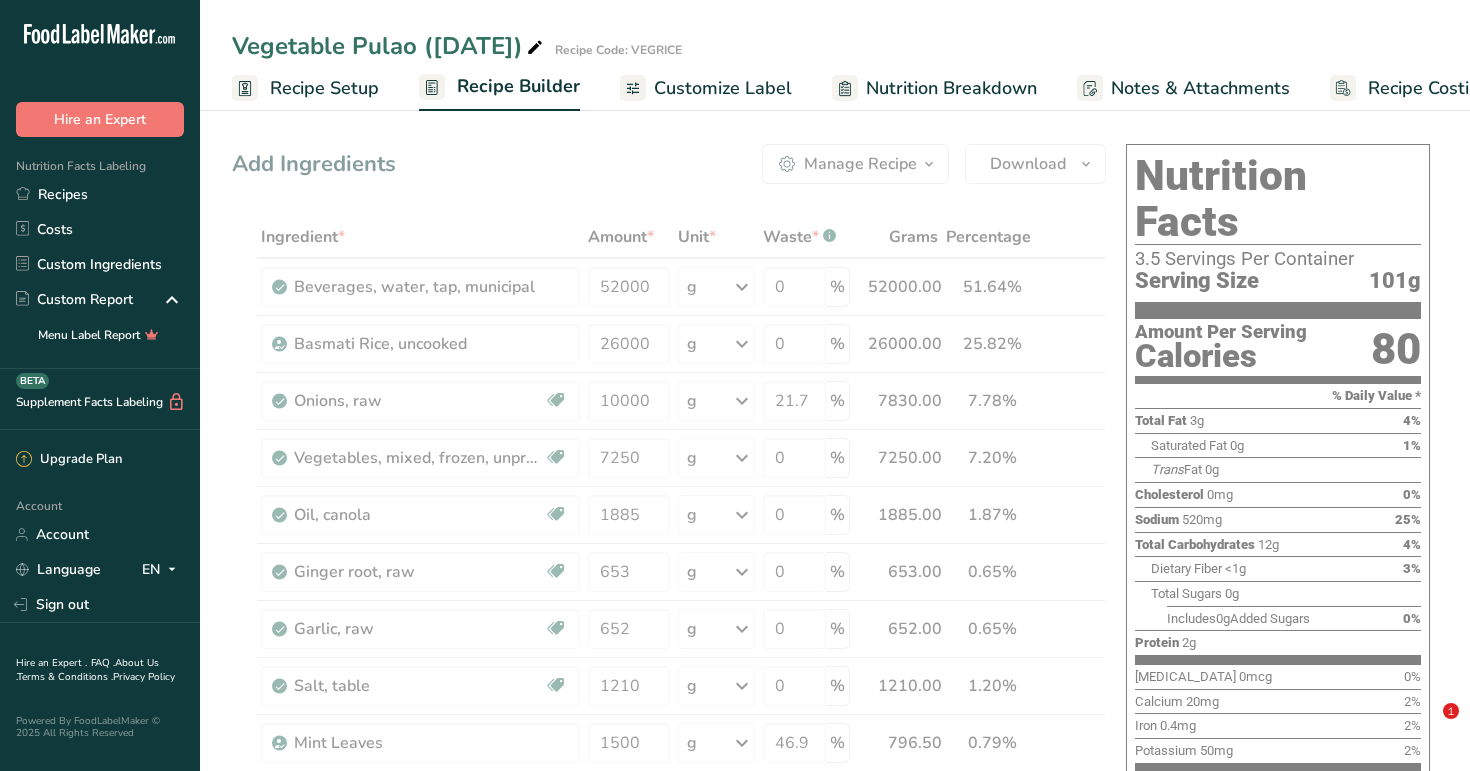 scroll, scrollTop: 0, scrollLeft: 0, axis: both 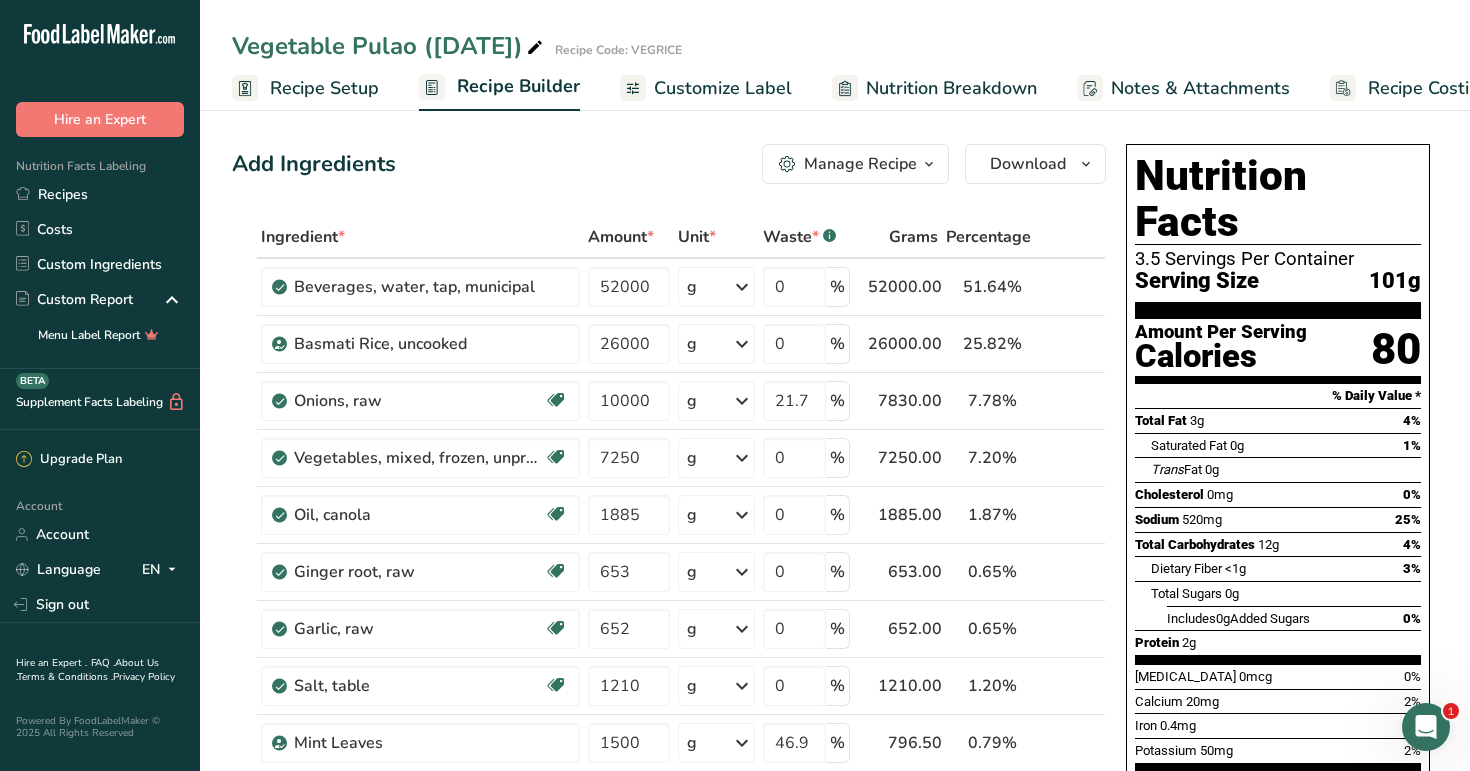 click on "Recipe Costing" at bounding box center (1410, 88) 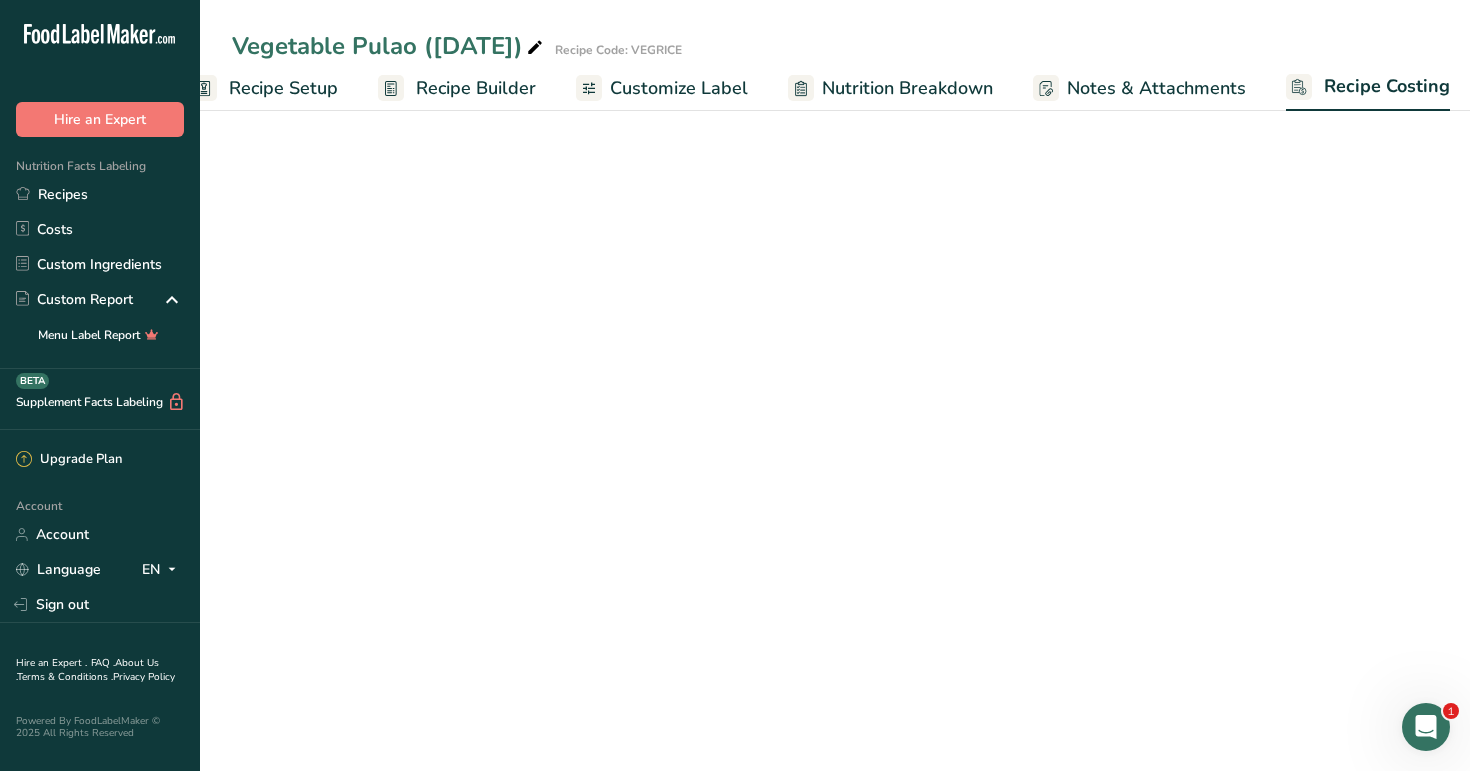 scroll, scrollTop: 0, scrollLeft: 51, axis: horizontal 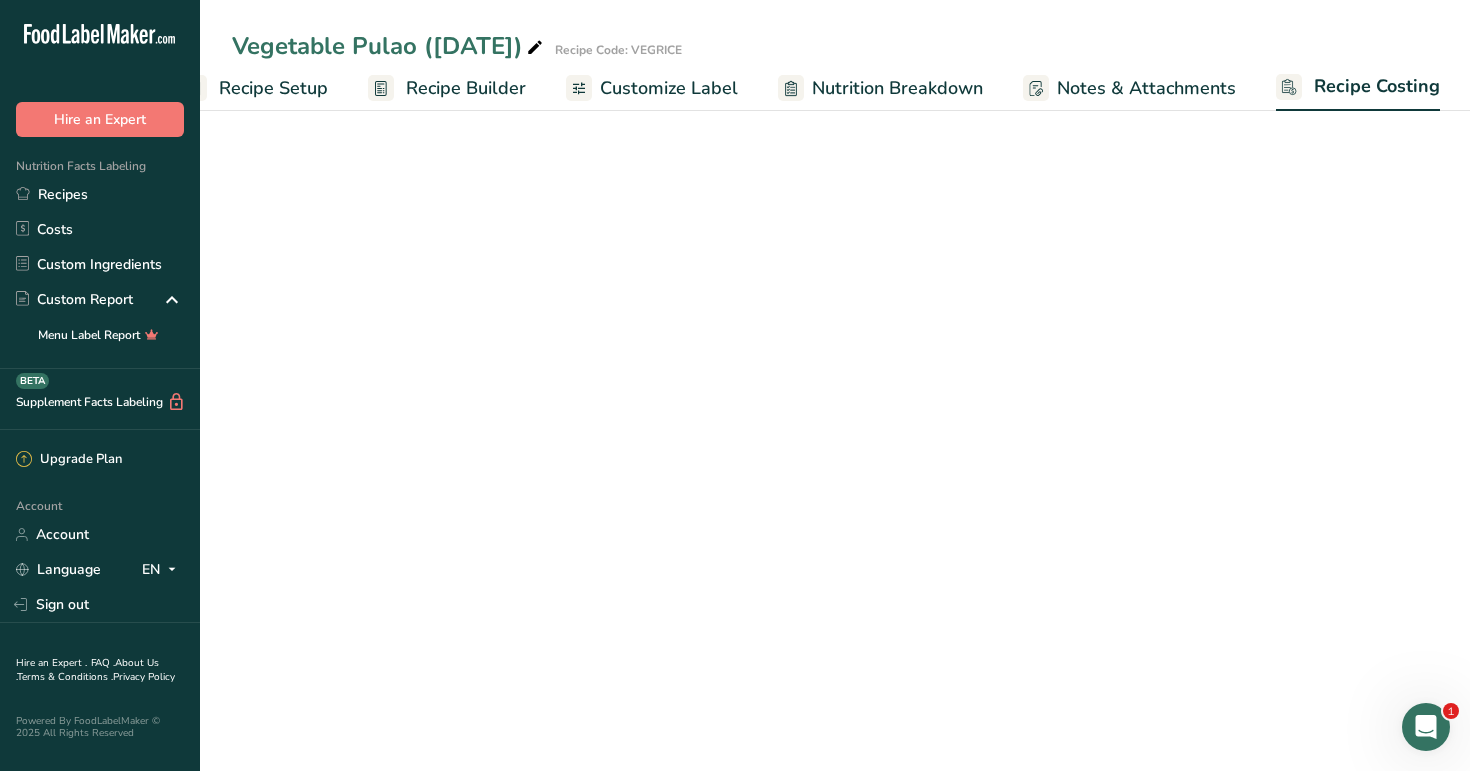 select on "1" 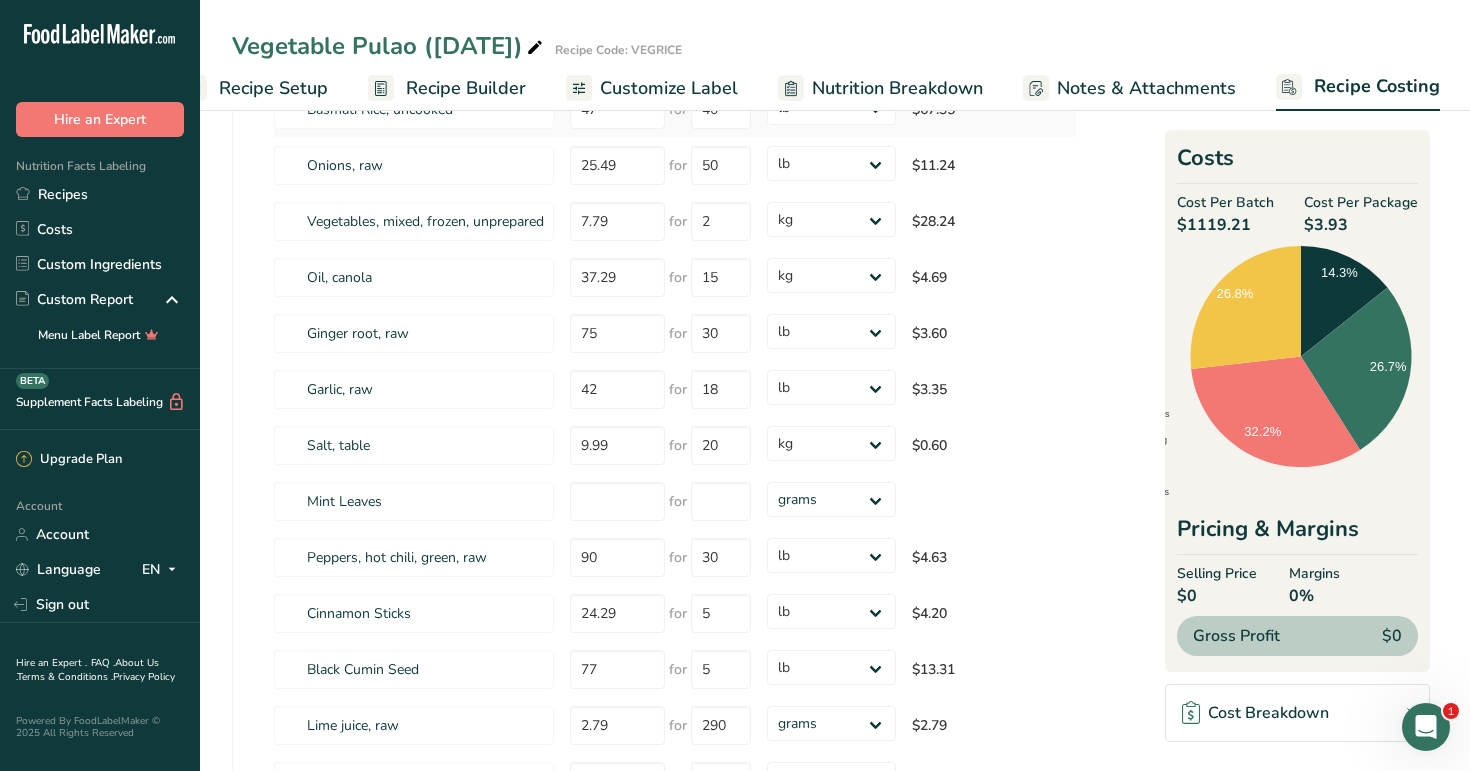 scroll, scrollTop: 482, scrollLeft: 0, axis: vertical 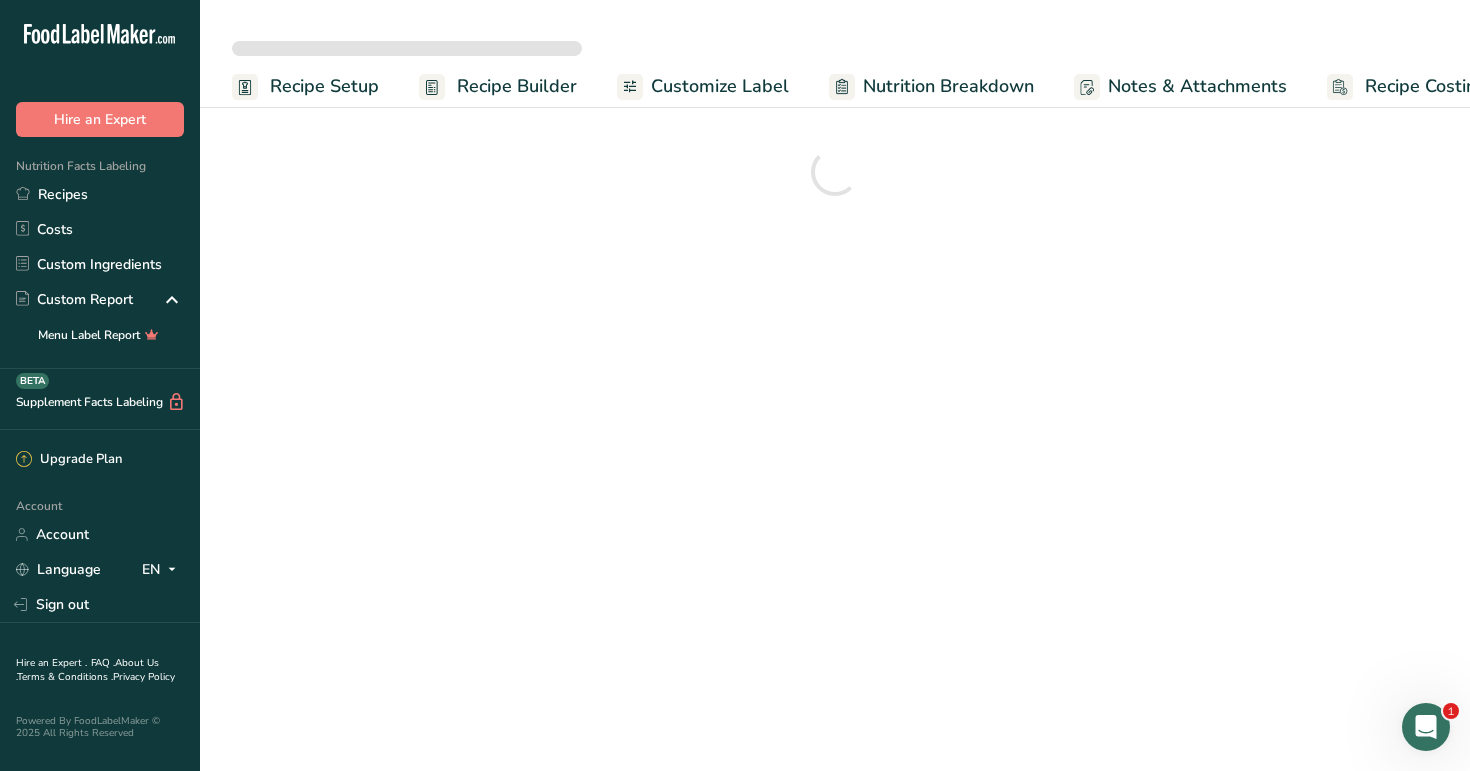 click on "Recipe Costing" at bounding box center [1426, 86] 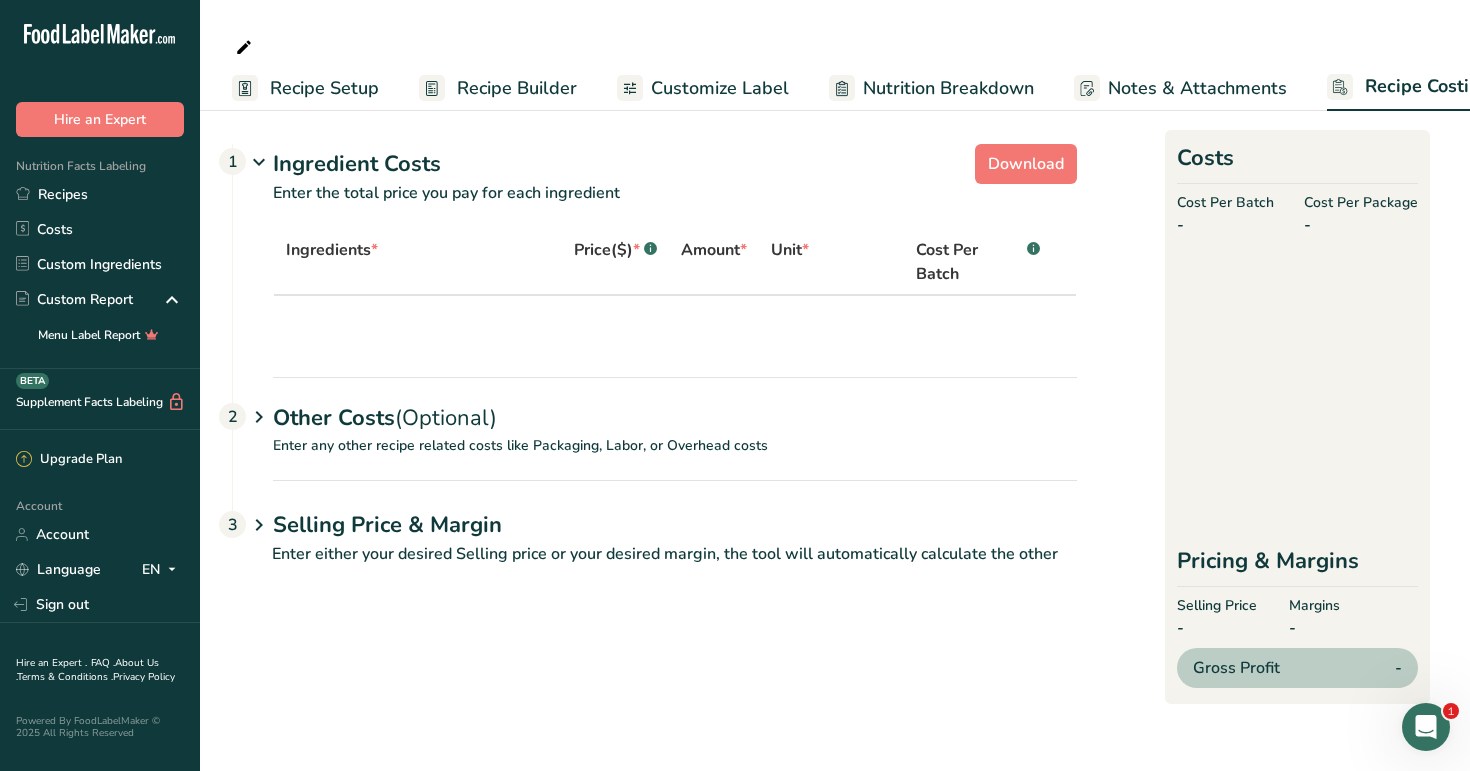 click on "Recipe Setup" at bounding box center [324, 88] 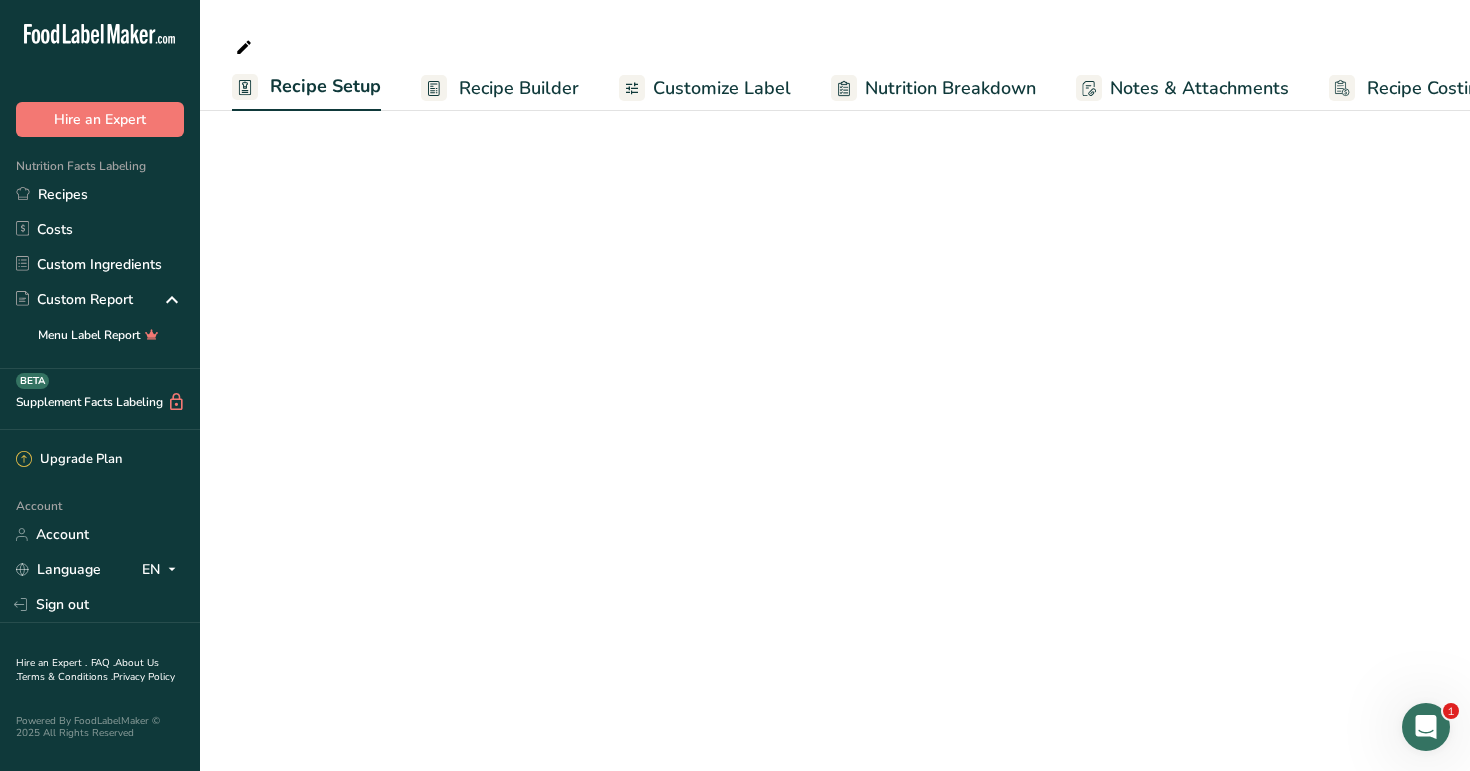 scroll, scrollTop: 0, scrollLeft: 7, axis: horizontal 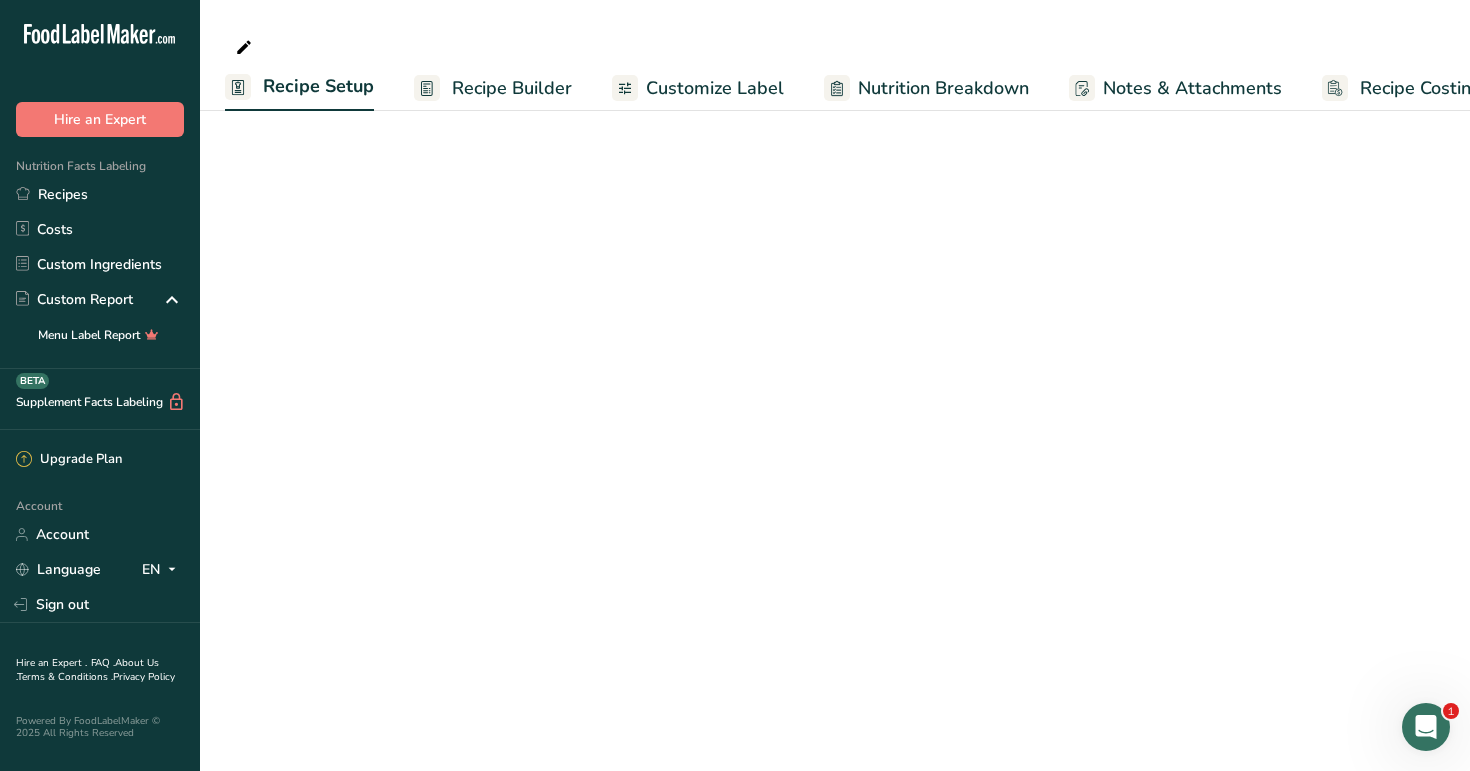 select 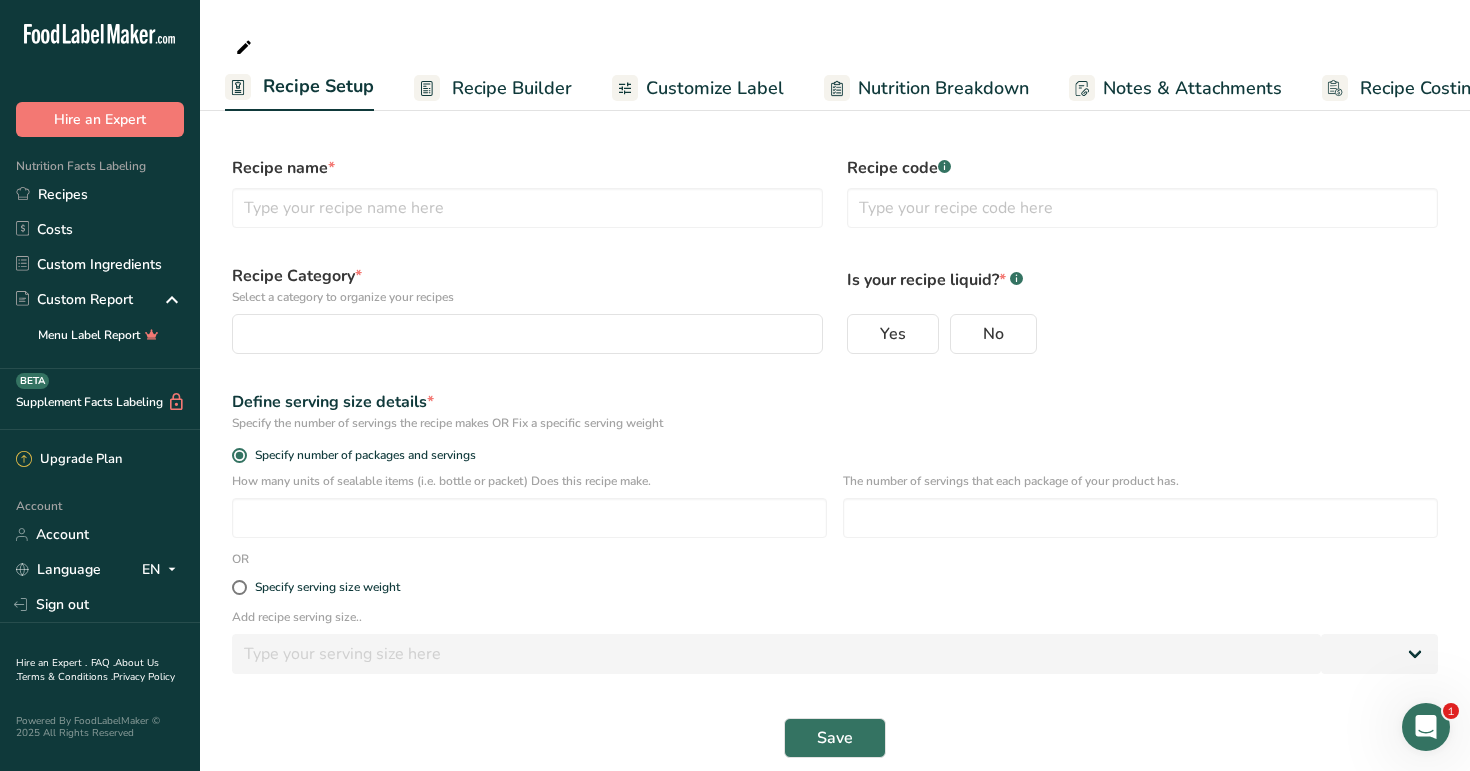 click on "Recipe Costing" at bounding box center [1421, 88] 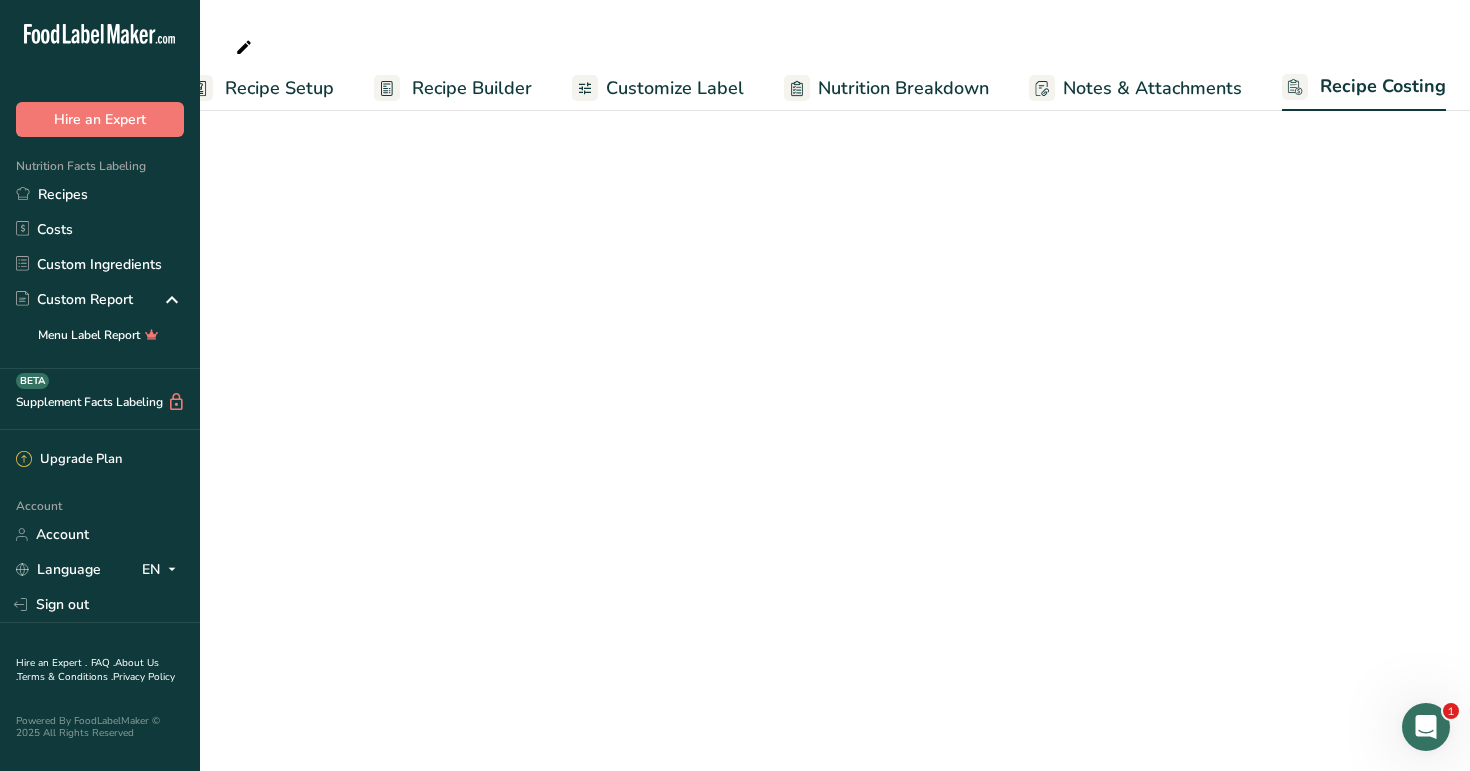 scroll, scrollTop: 0, scrollLeft: 51, axis: horizontal 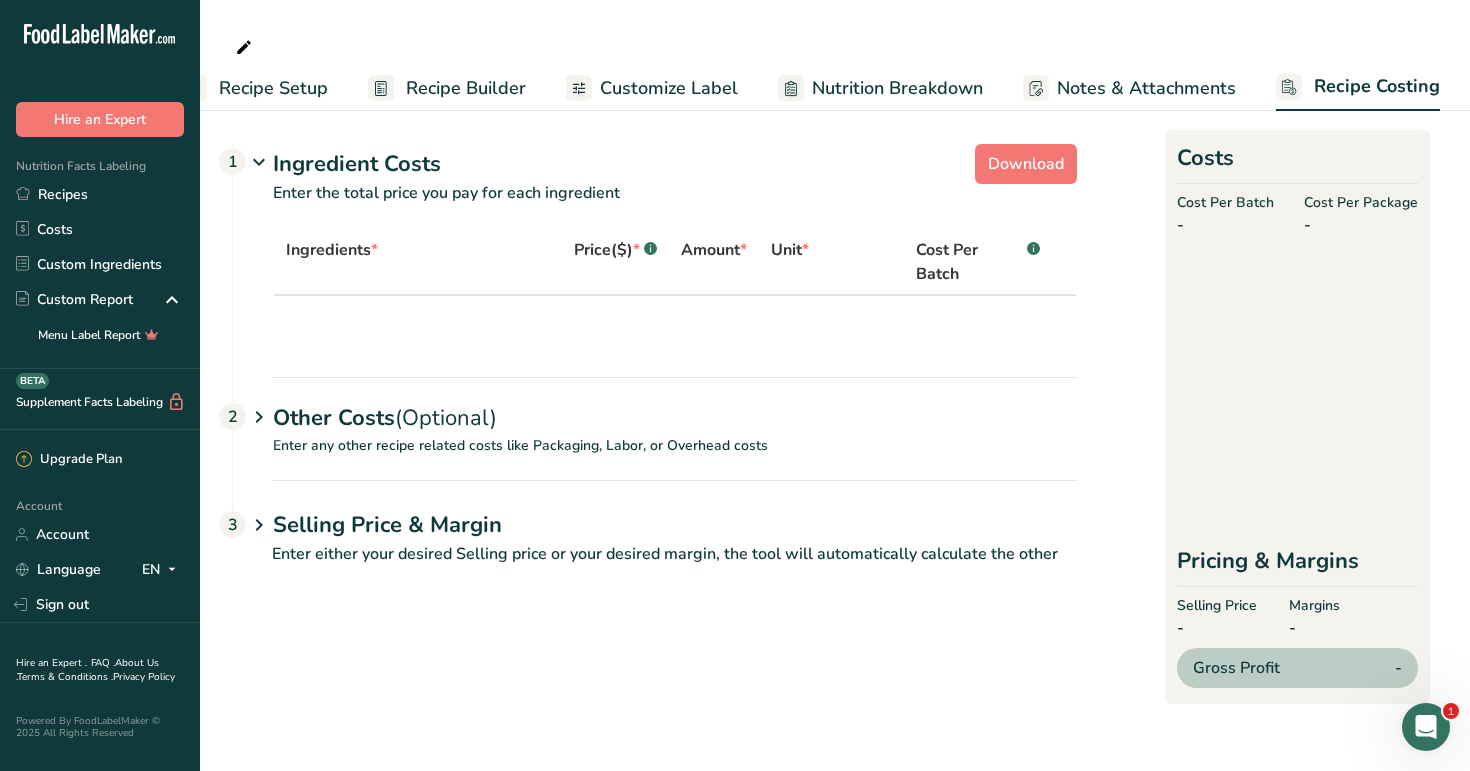 click on "Recipe Setup" at bounding box center [273, 88] 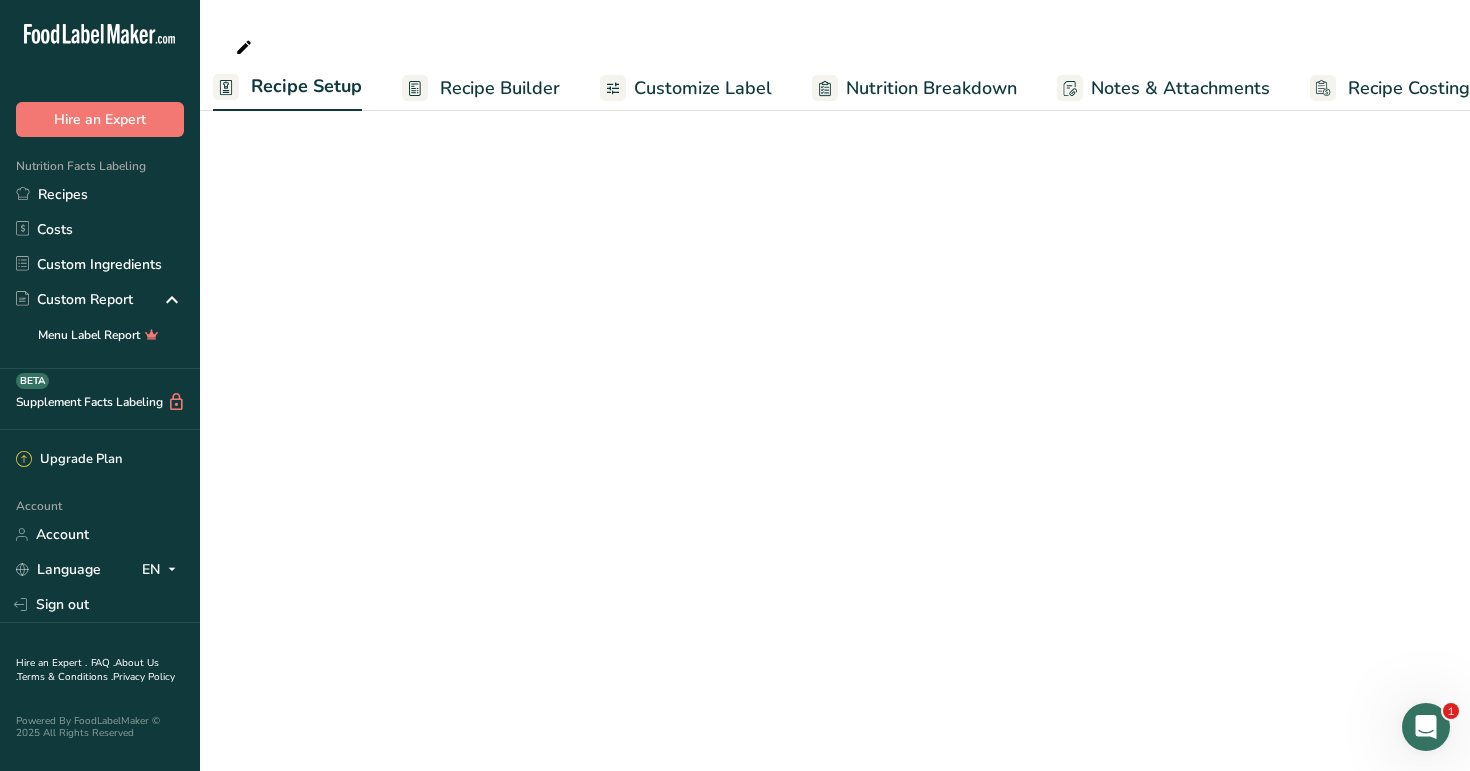 scroll, scrollTop: 0, scrollLeft: 7, axis: horizontal 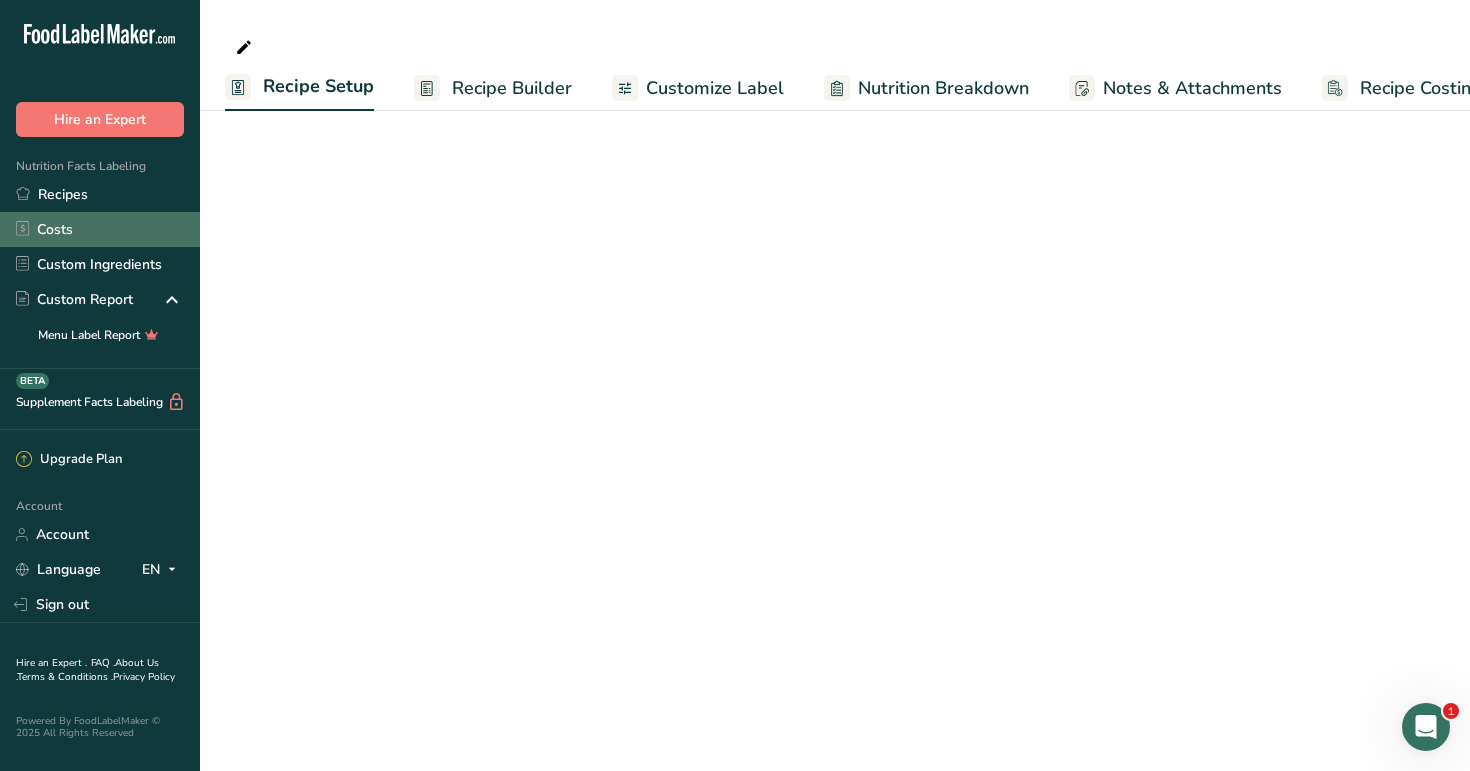 select 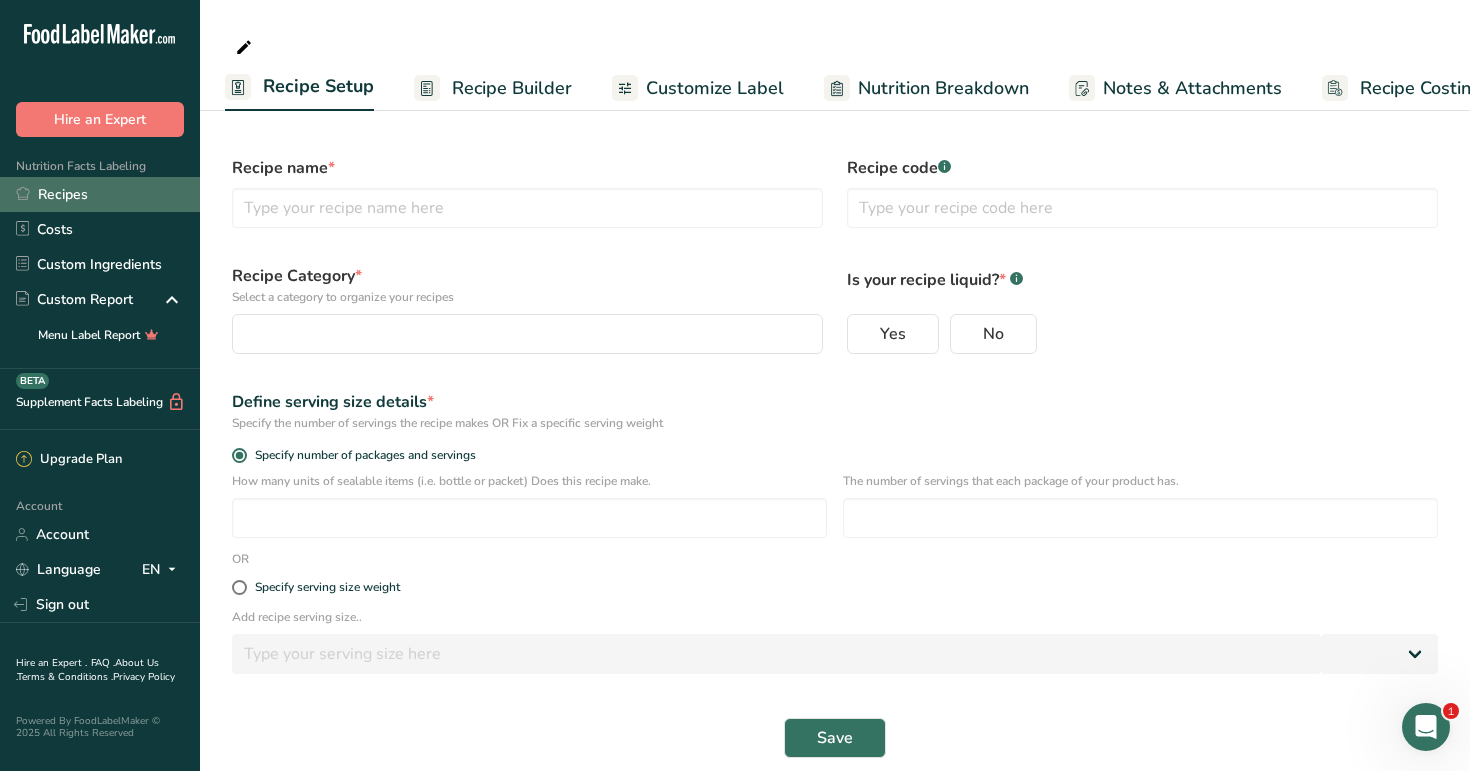 click on "Recipes" at bounding box center (100, 194) 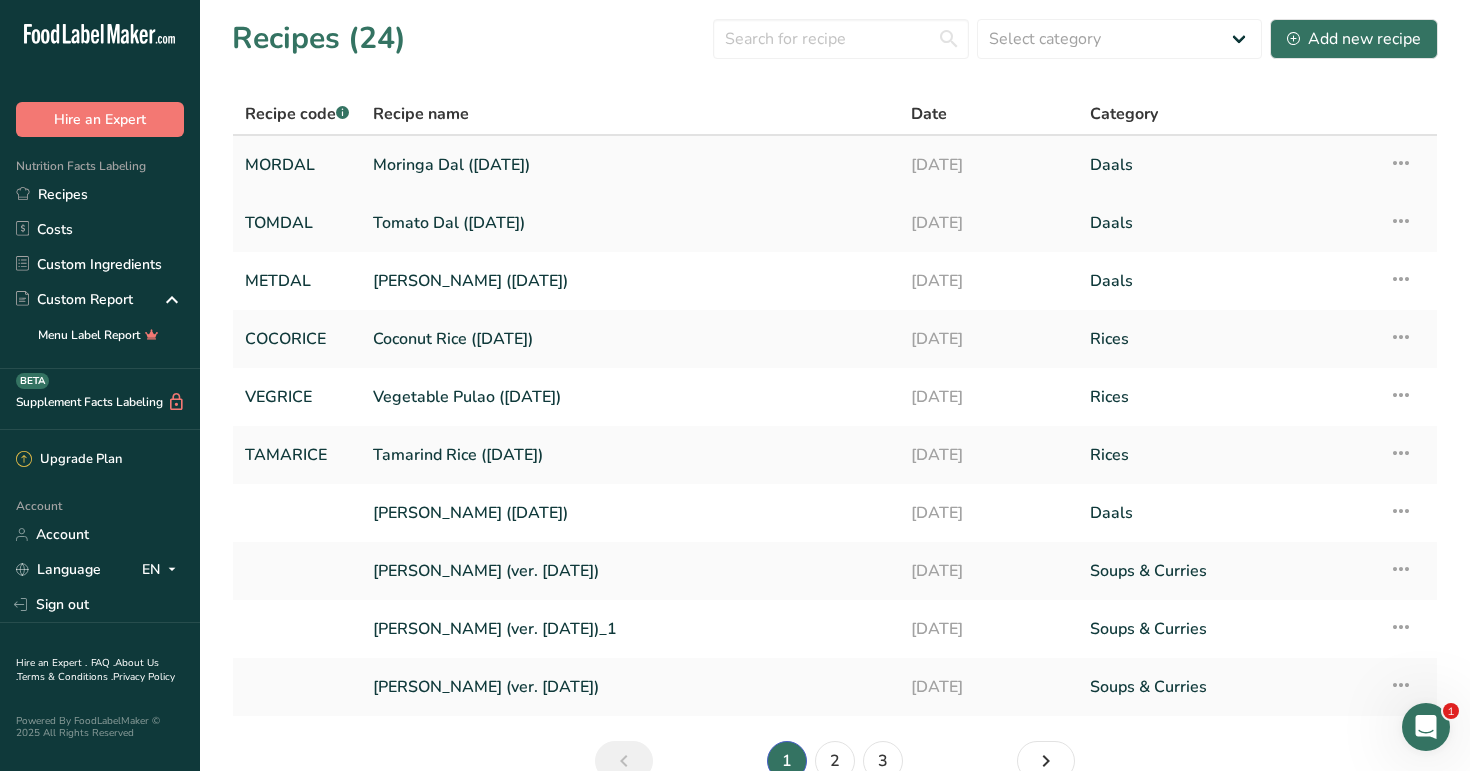 click on "Moringa Dal ([DATE])" at bounding box center [630, 165] 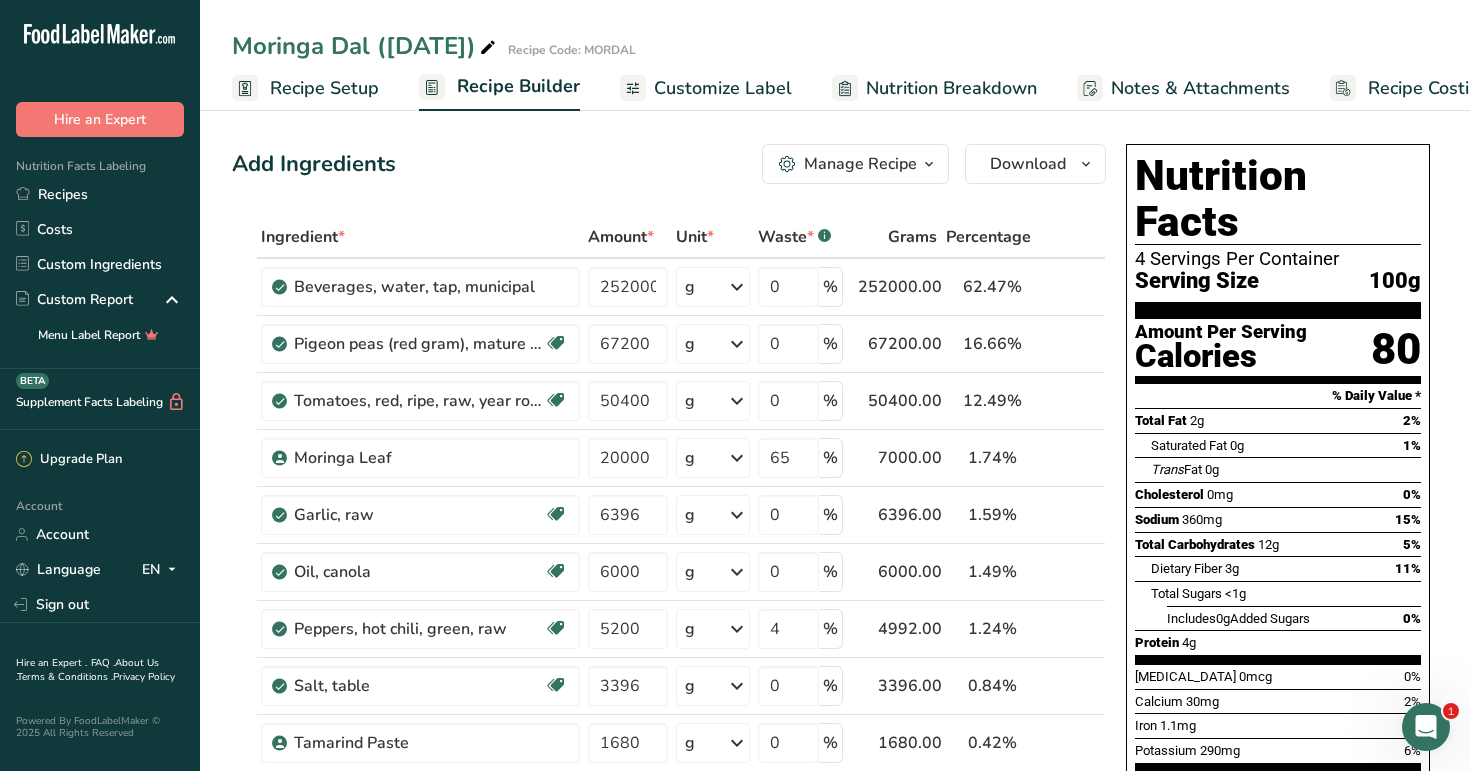 click on "Recipe Costing" at bounding box center [1410, 88] 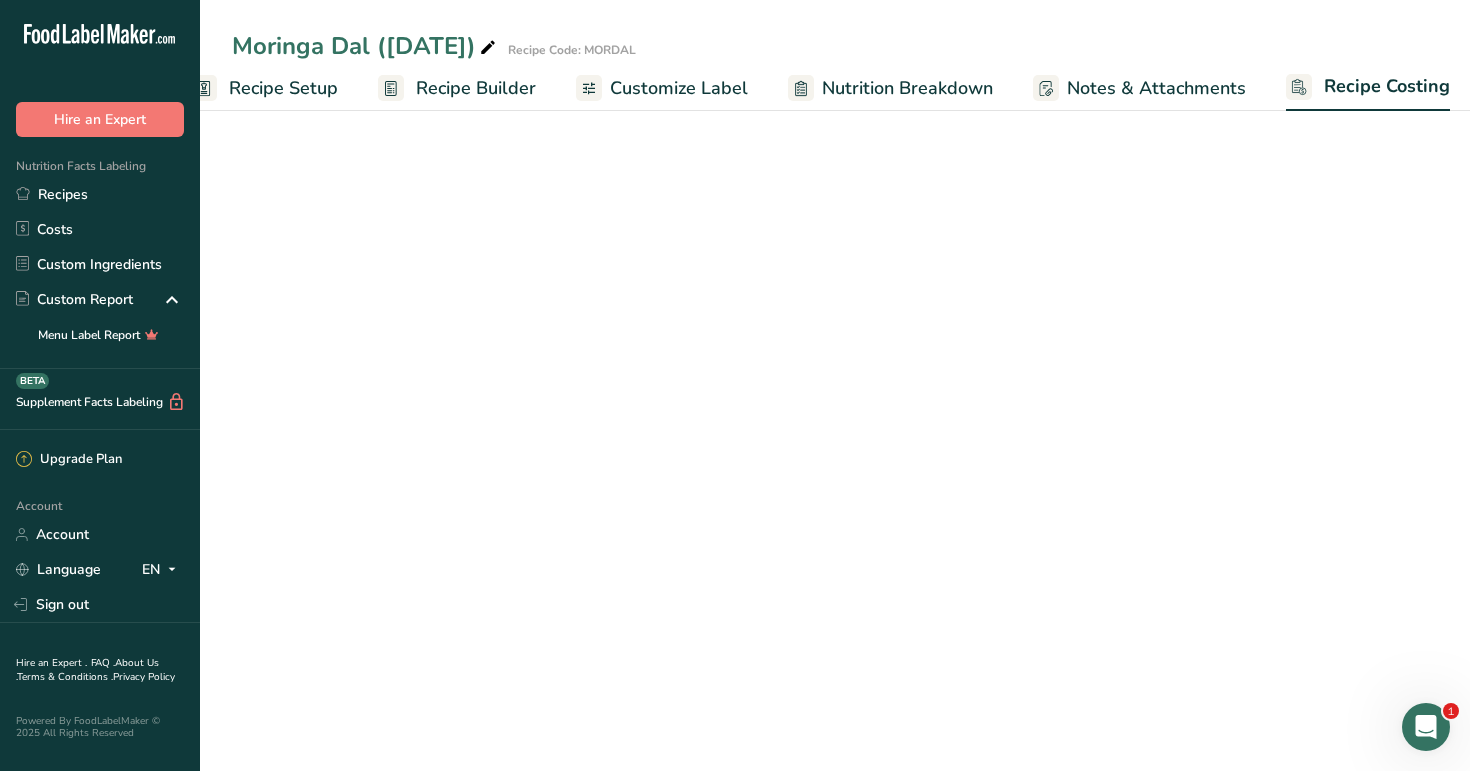 scroll, scrollTop: 0, scrollLeft: 51, axis: horizontal 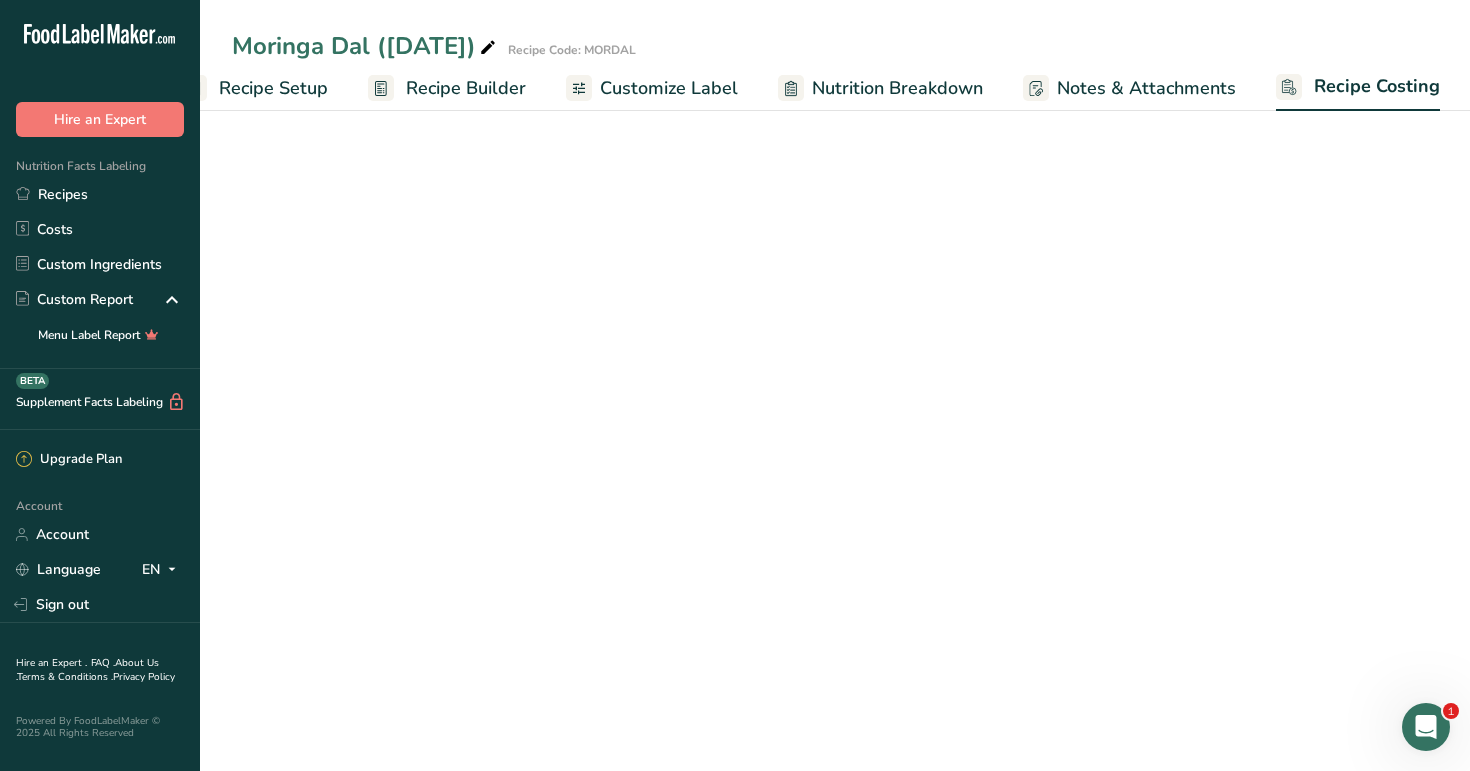 select on "1" 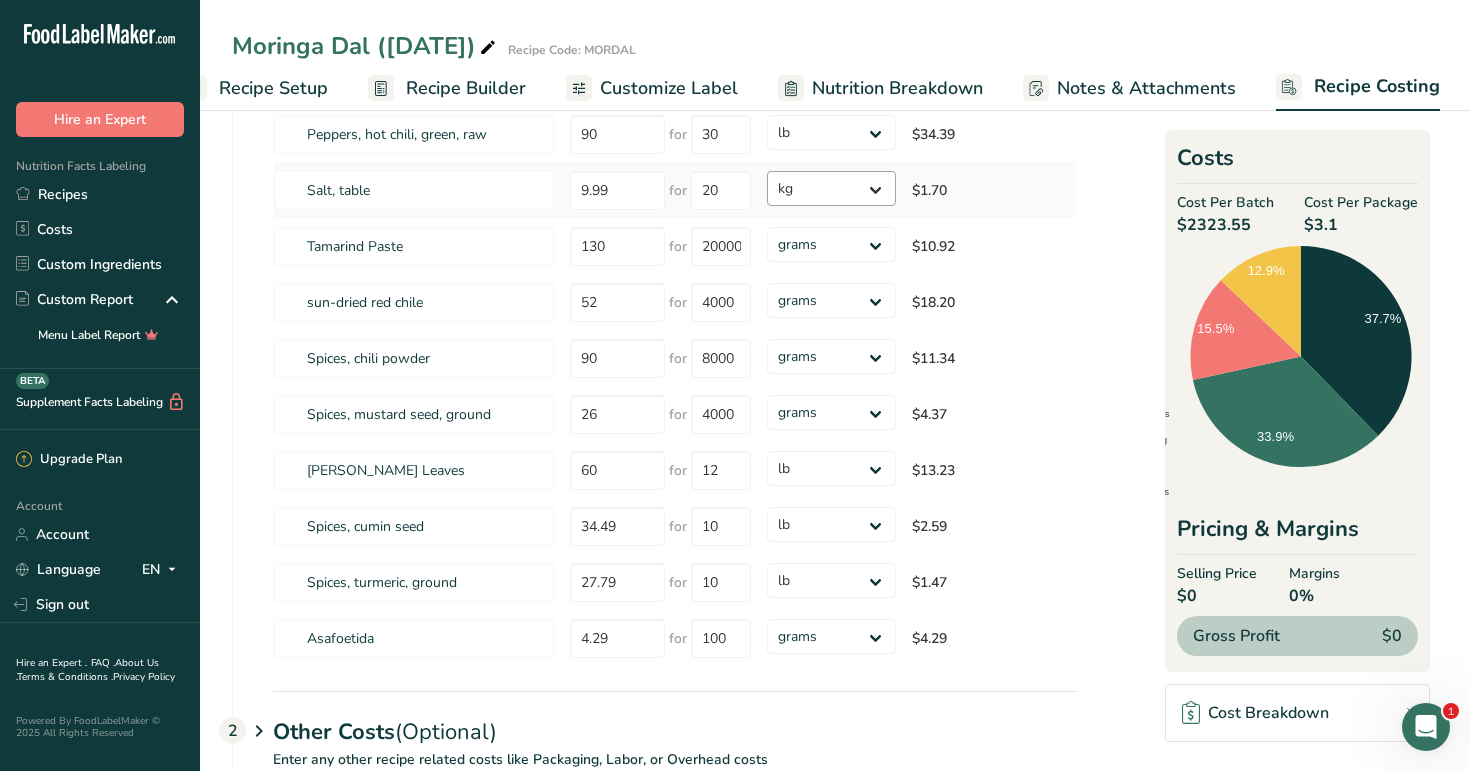 scroll, scrollTop: 691, scrollLeft: 0, axis: vertical 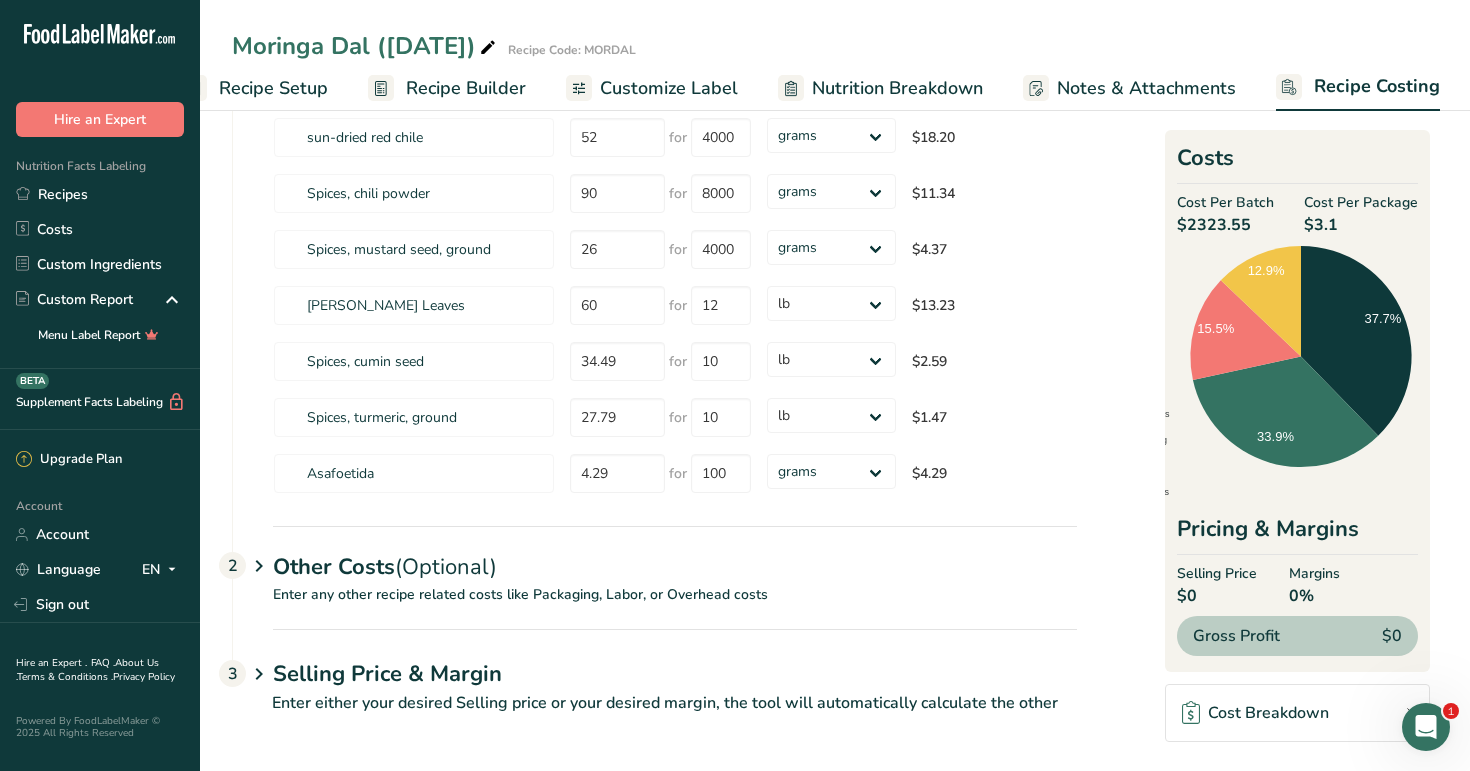 click on "Pricing & Margins" at bounding box center (1297, 534) 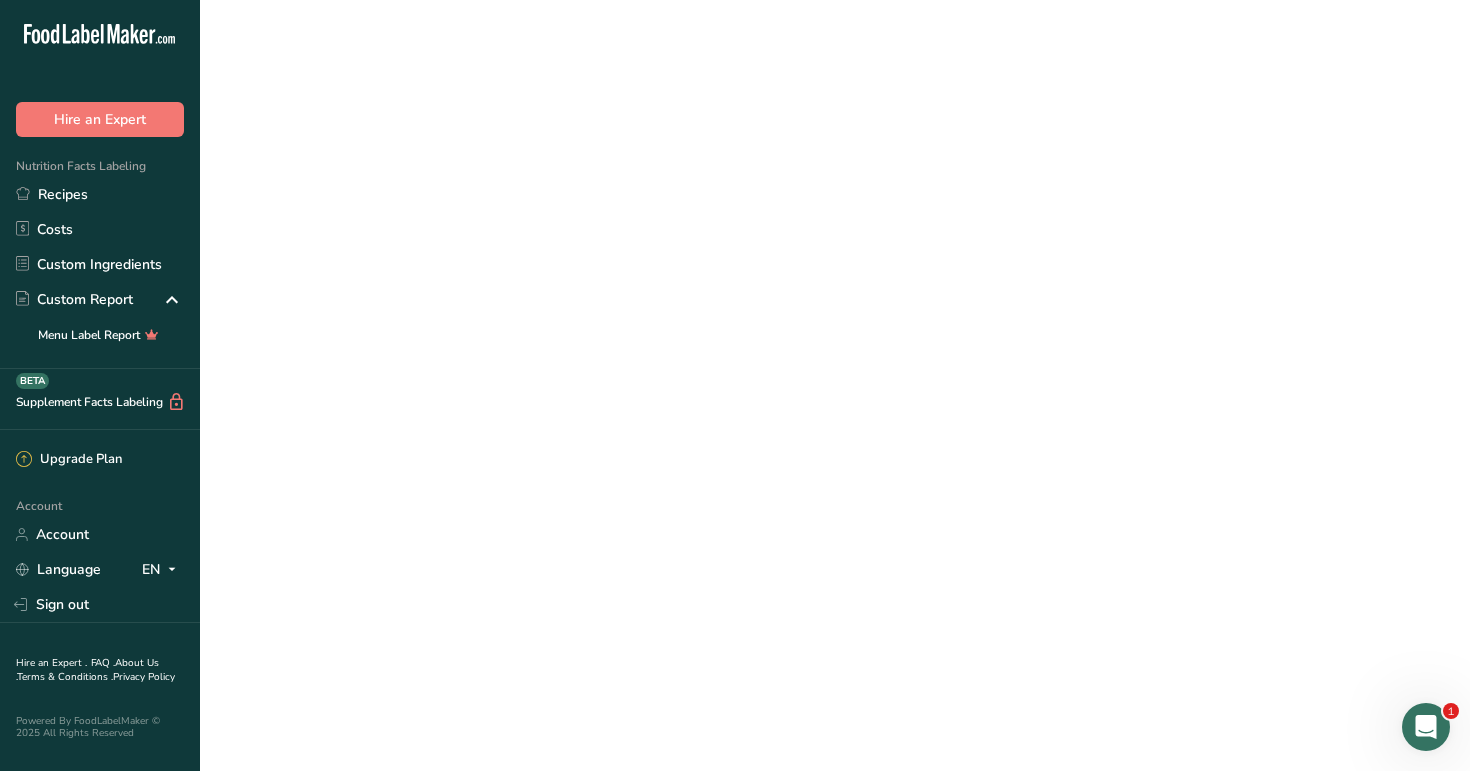 scroll, scrollTop: 0, scrollLeft: 0, axis: both 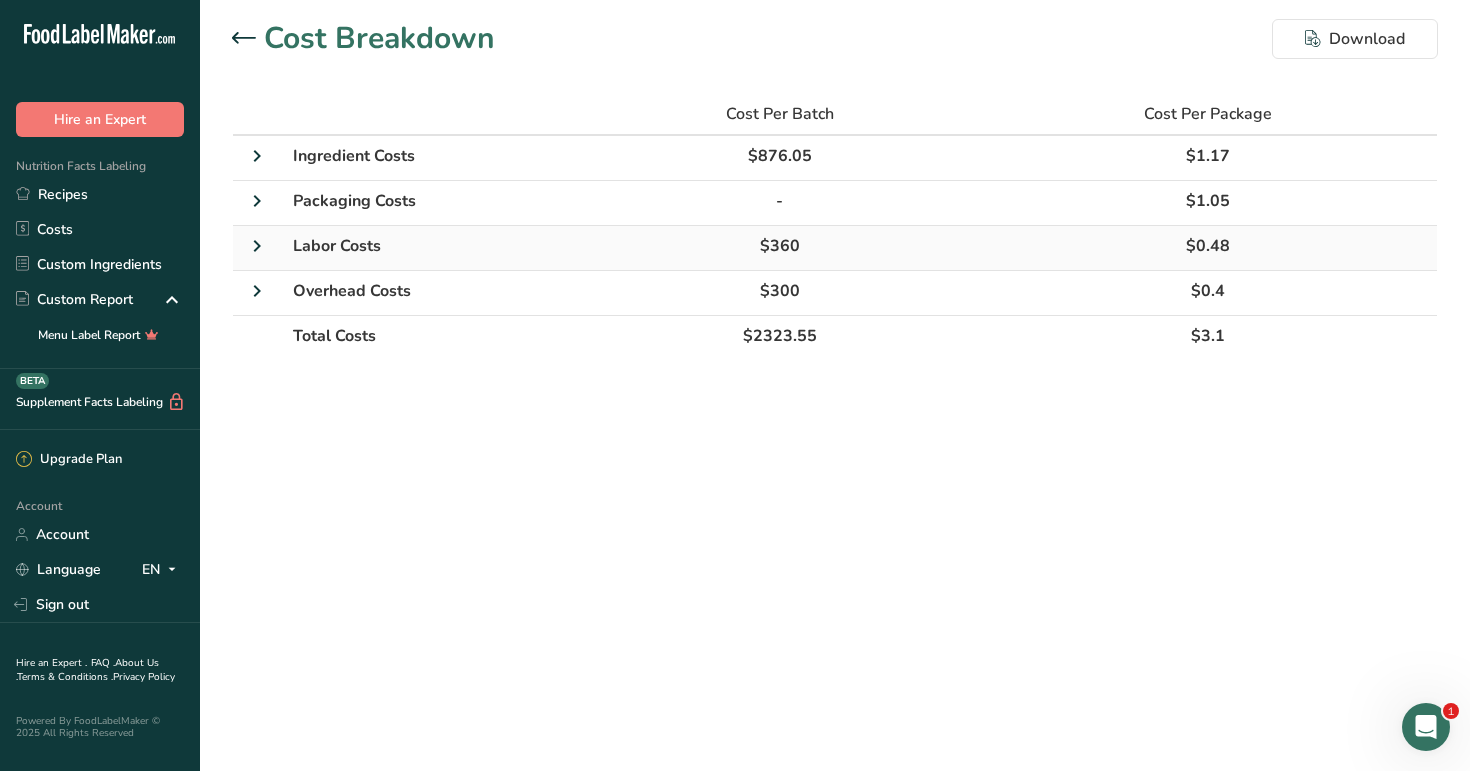 click on "$360" at bounding box center [780, 248] 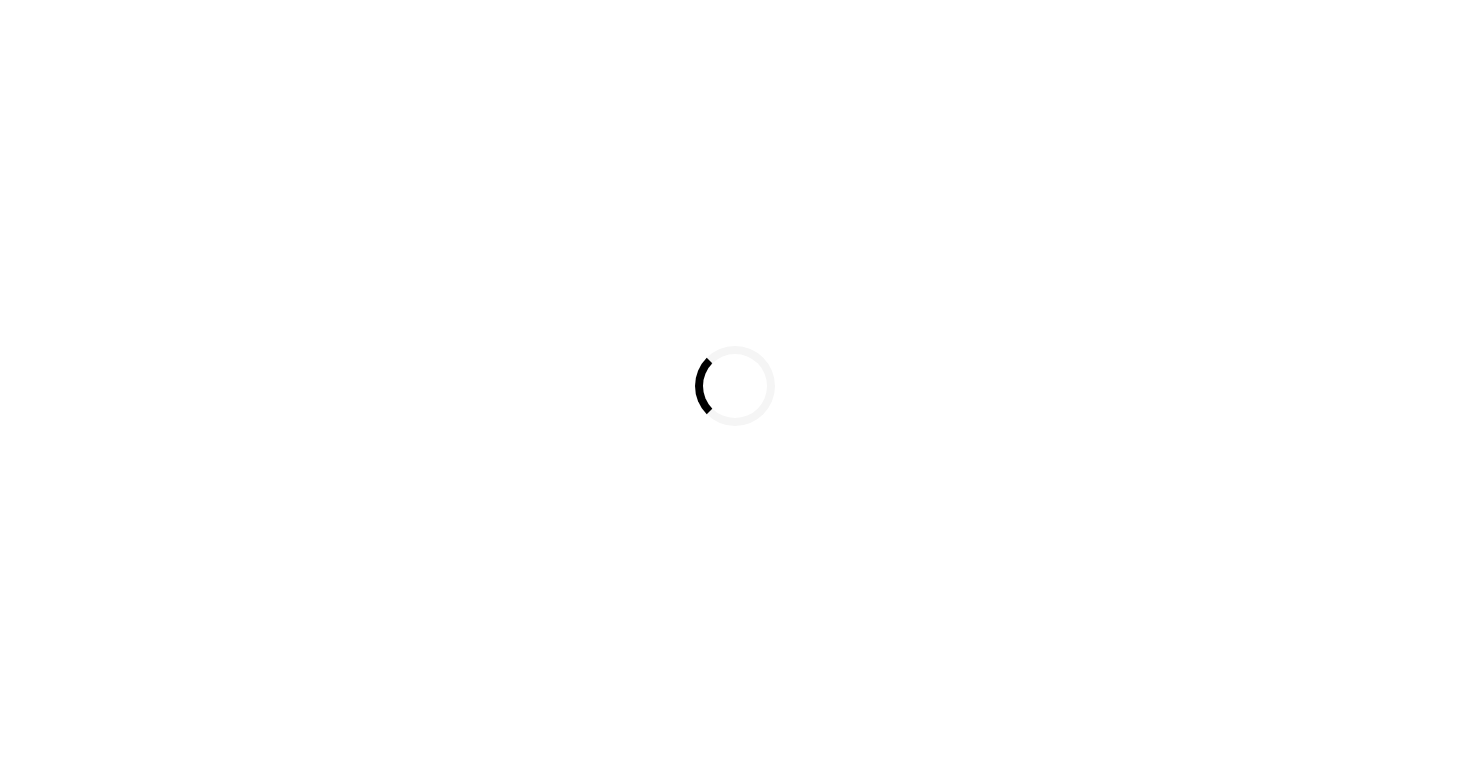 scroll, scrollTop: 0, scrollLeft: 0, axis: both 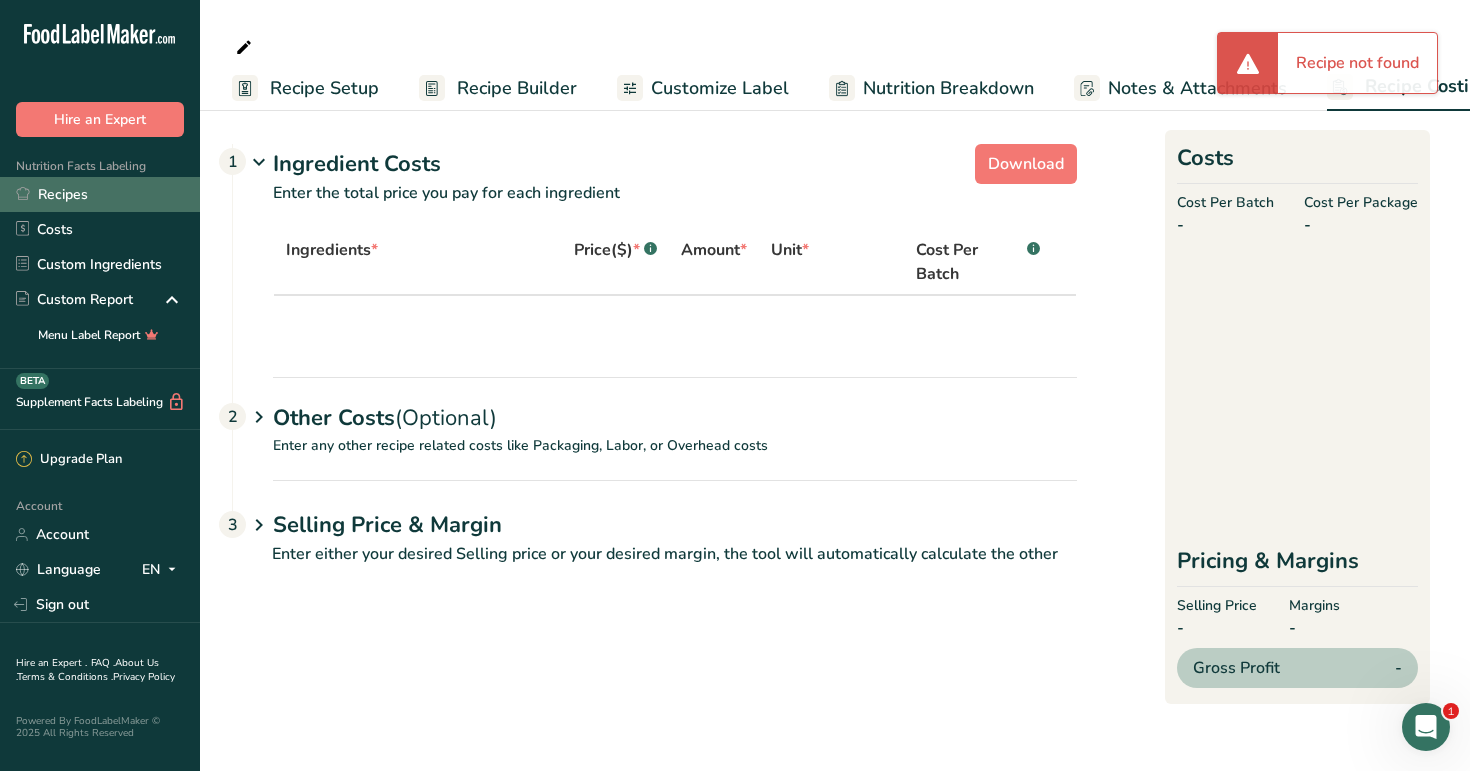 click on "Recipes" at bounding box center (100, 194) 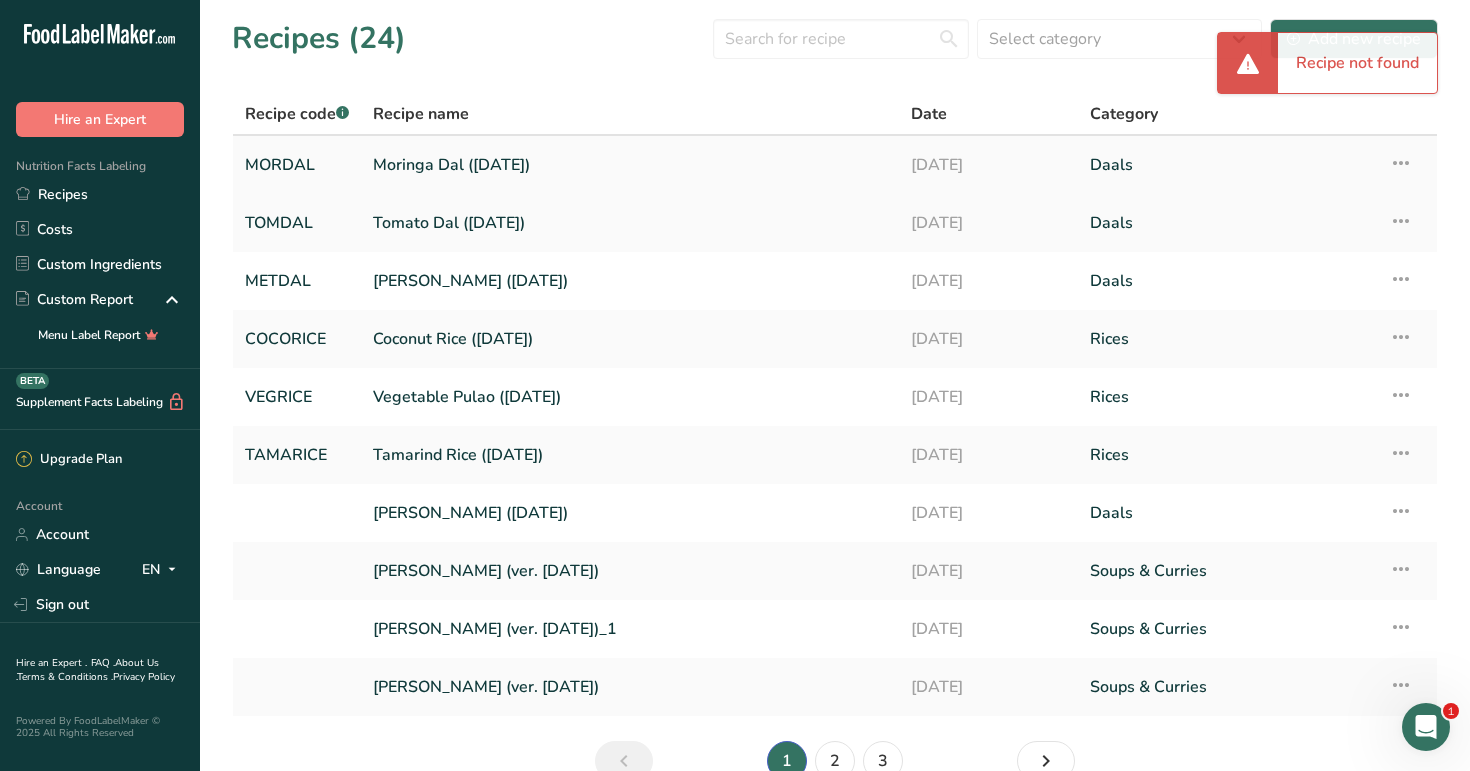 click on "Moringa Dal ([DATE])" at bounding box center (630, 165) 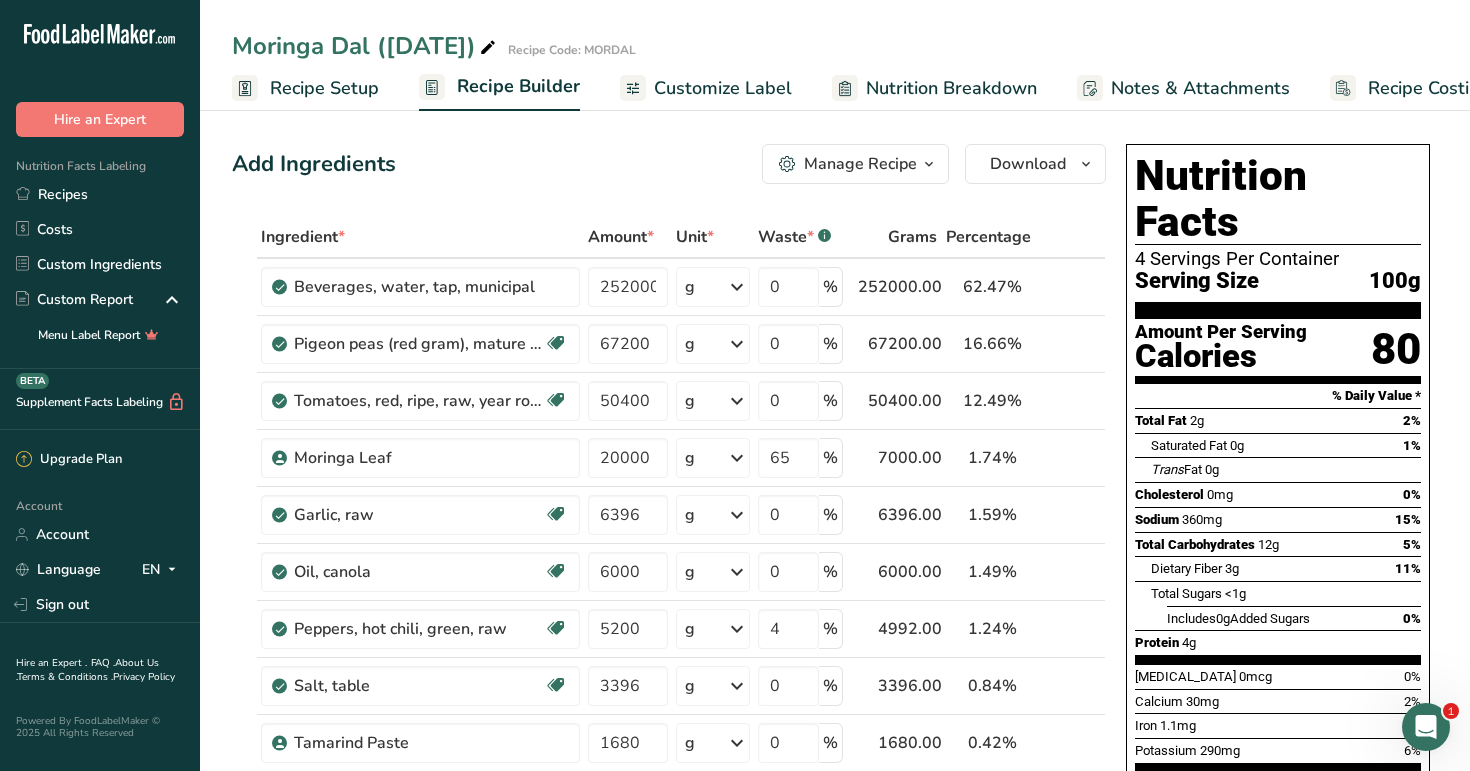 click on "Recipe Setup" at bounding box center [324, 88] 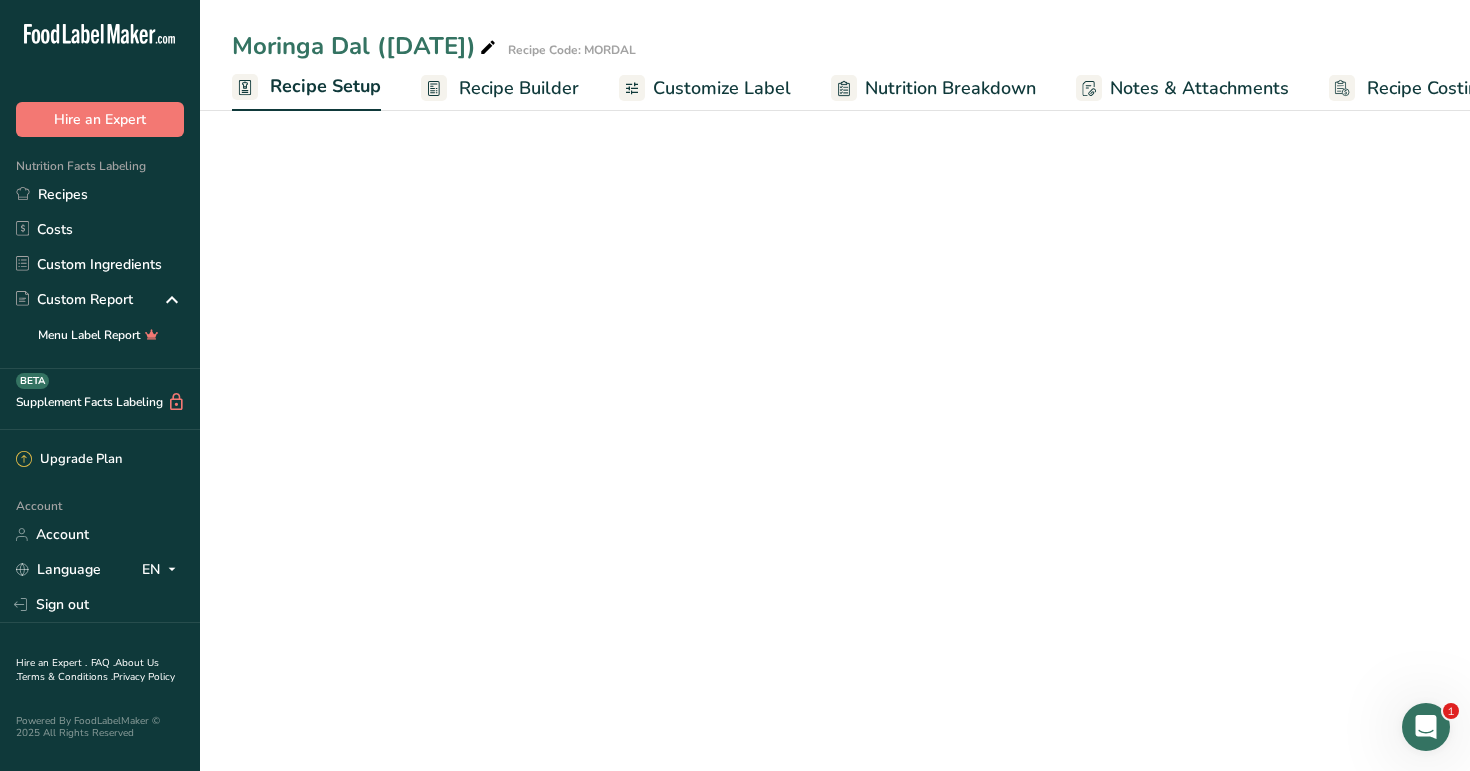 scroll, scrollTop: 0, scrollLeft: 7, axis: horizontal 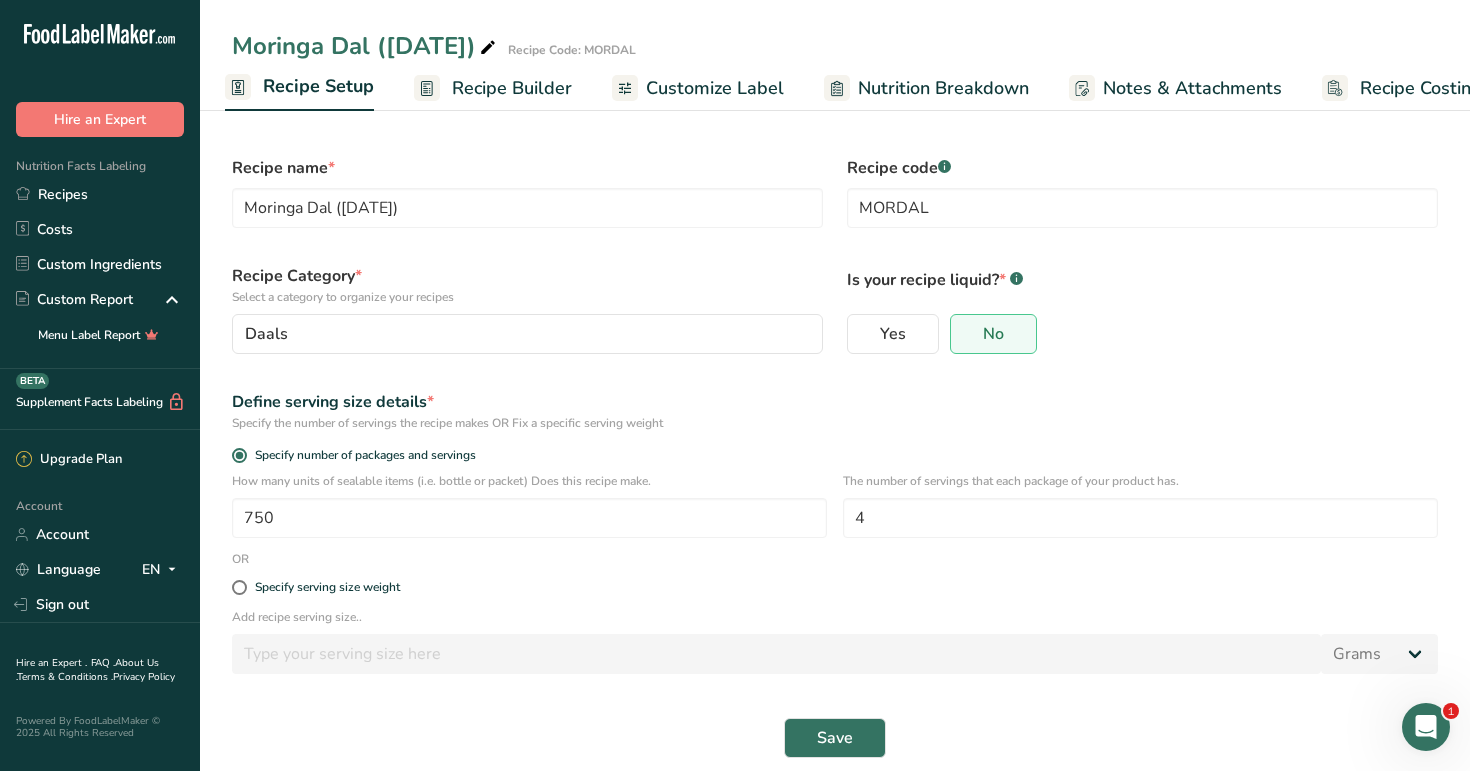 click on "Recipe Costing" at bounding box center [1421, 88] 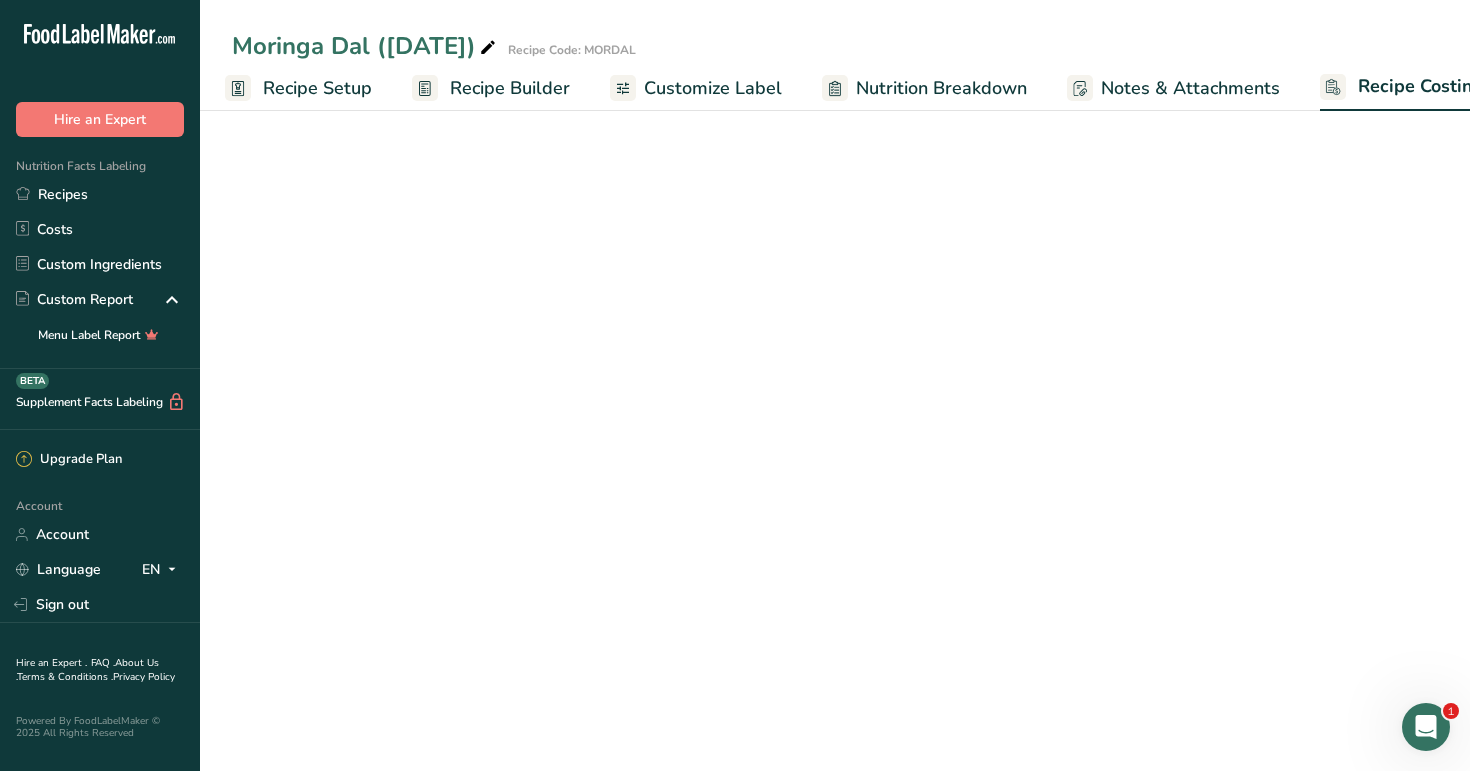 scroll, scrollTop: 0, scrollLeft: 51, axis: horizontal 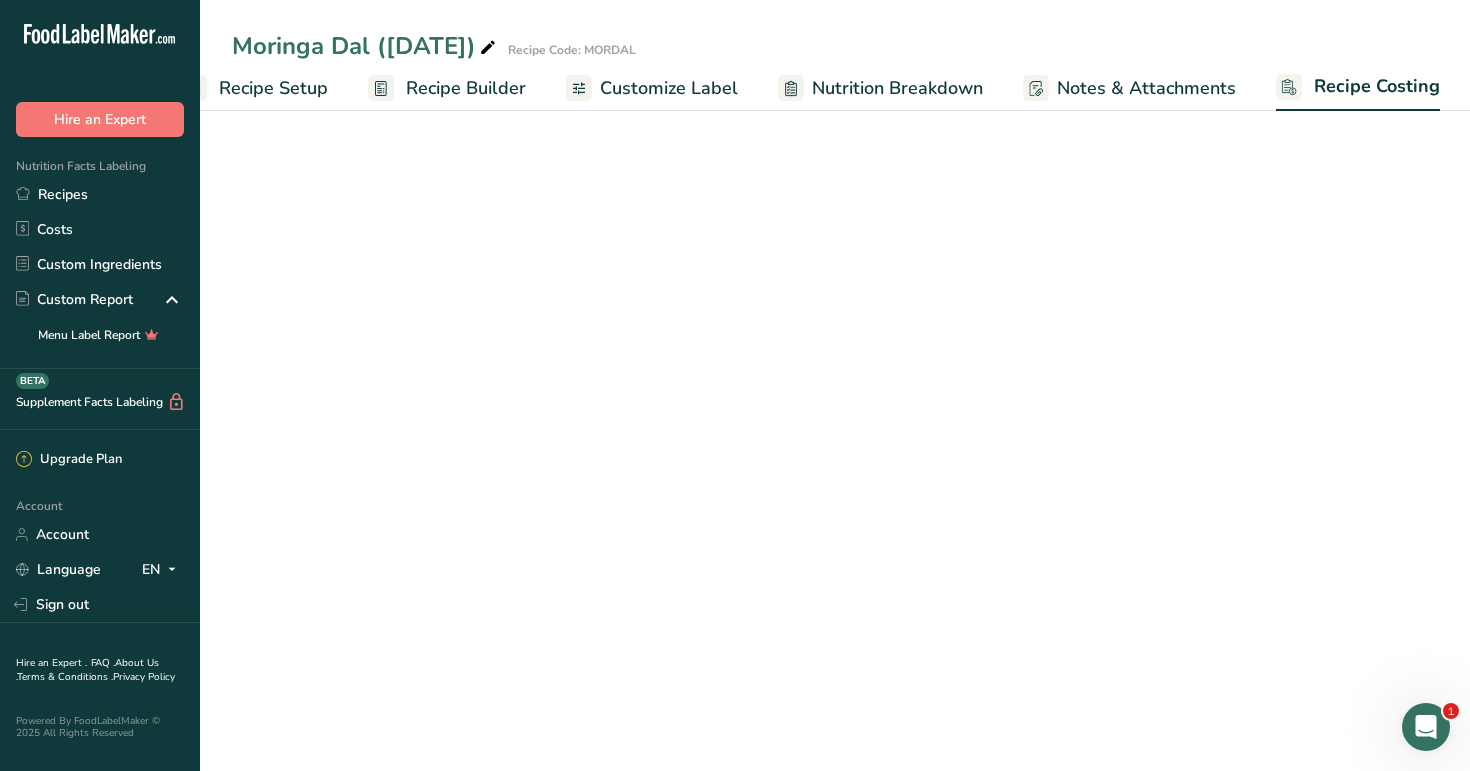 select on "1" 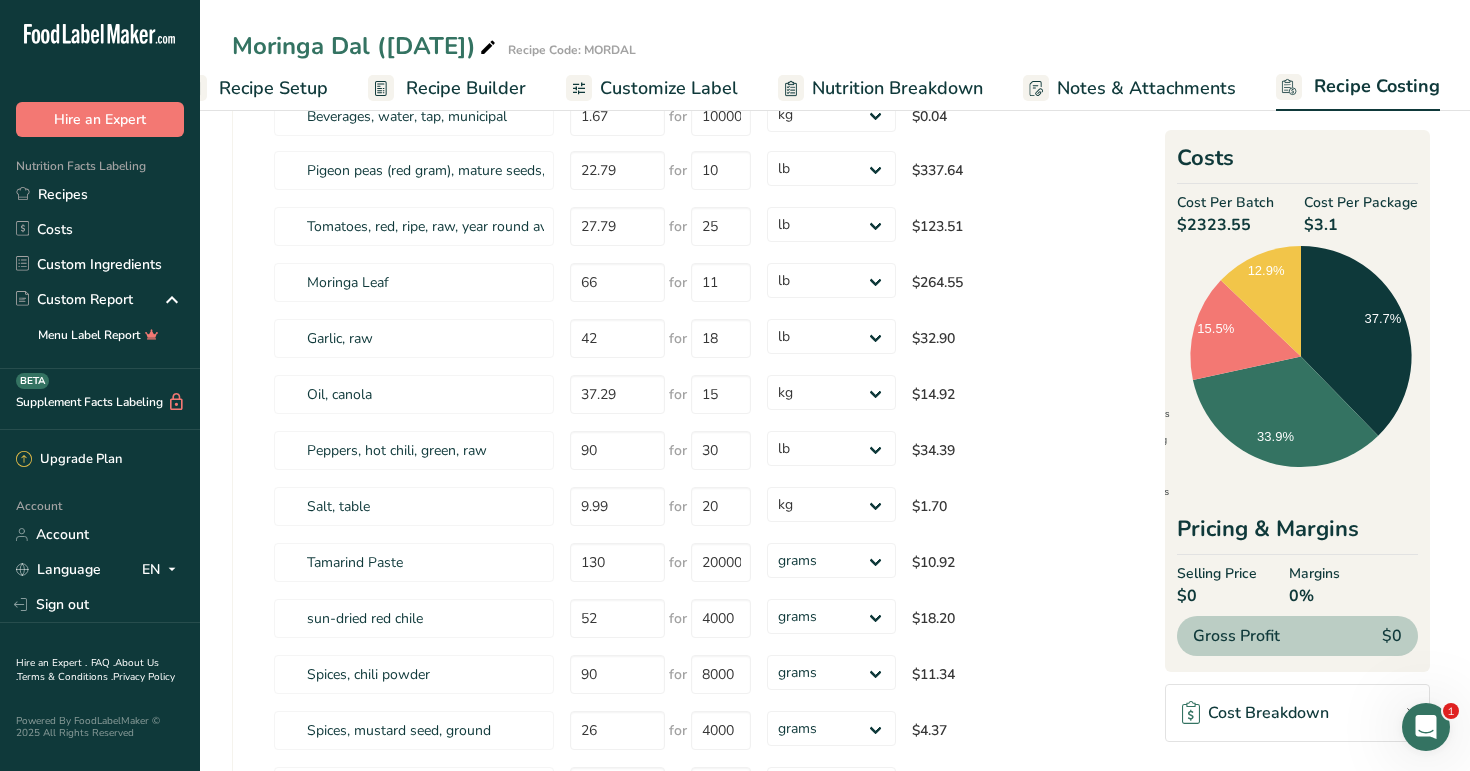 scroll, scrollTop: 220, scrollLeft: 0, axis: vertical 